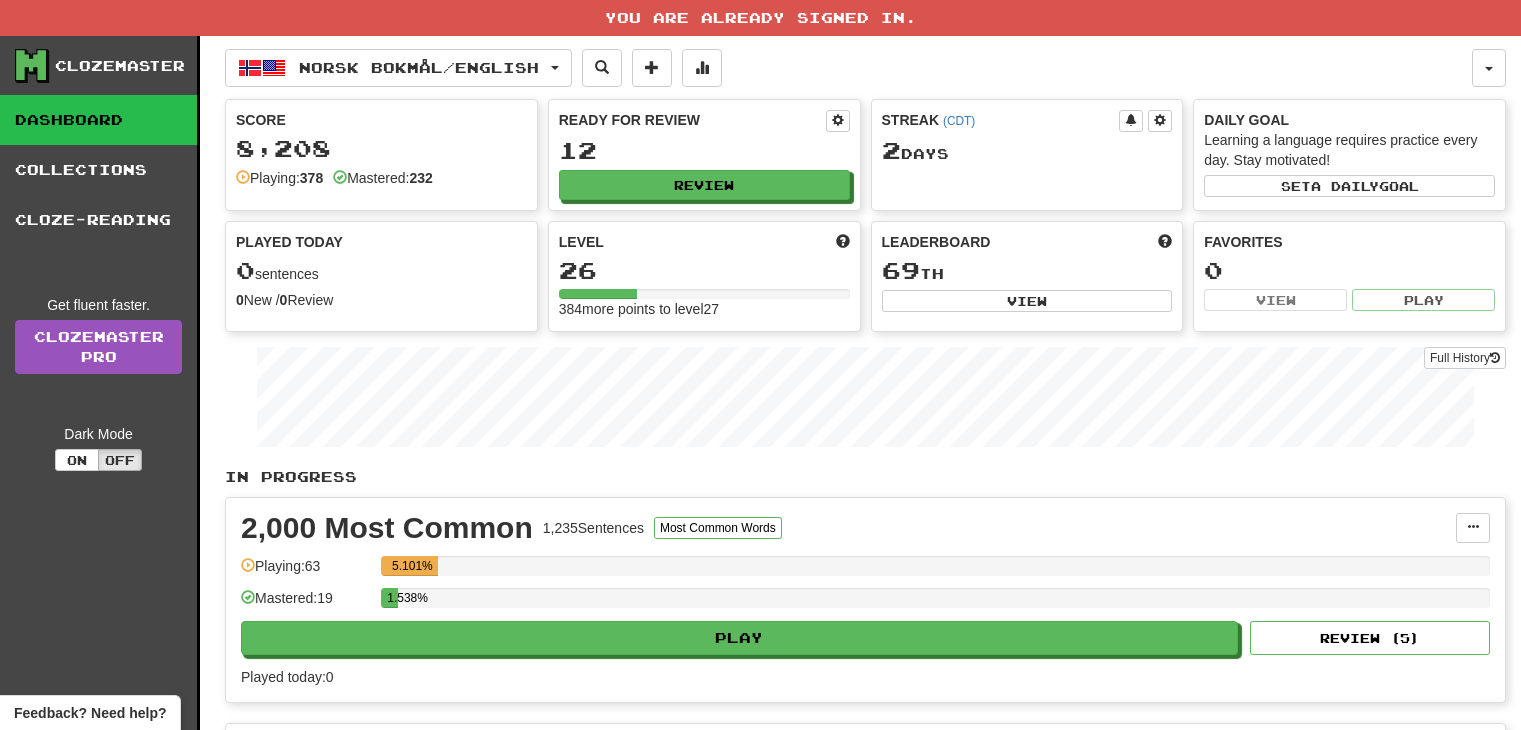 scroll, scrollTop: 0, scrollLeft: 0, axis: both 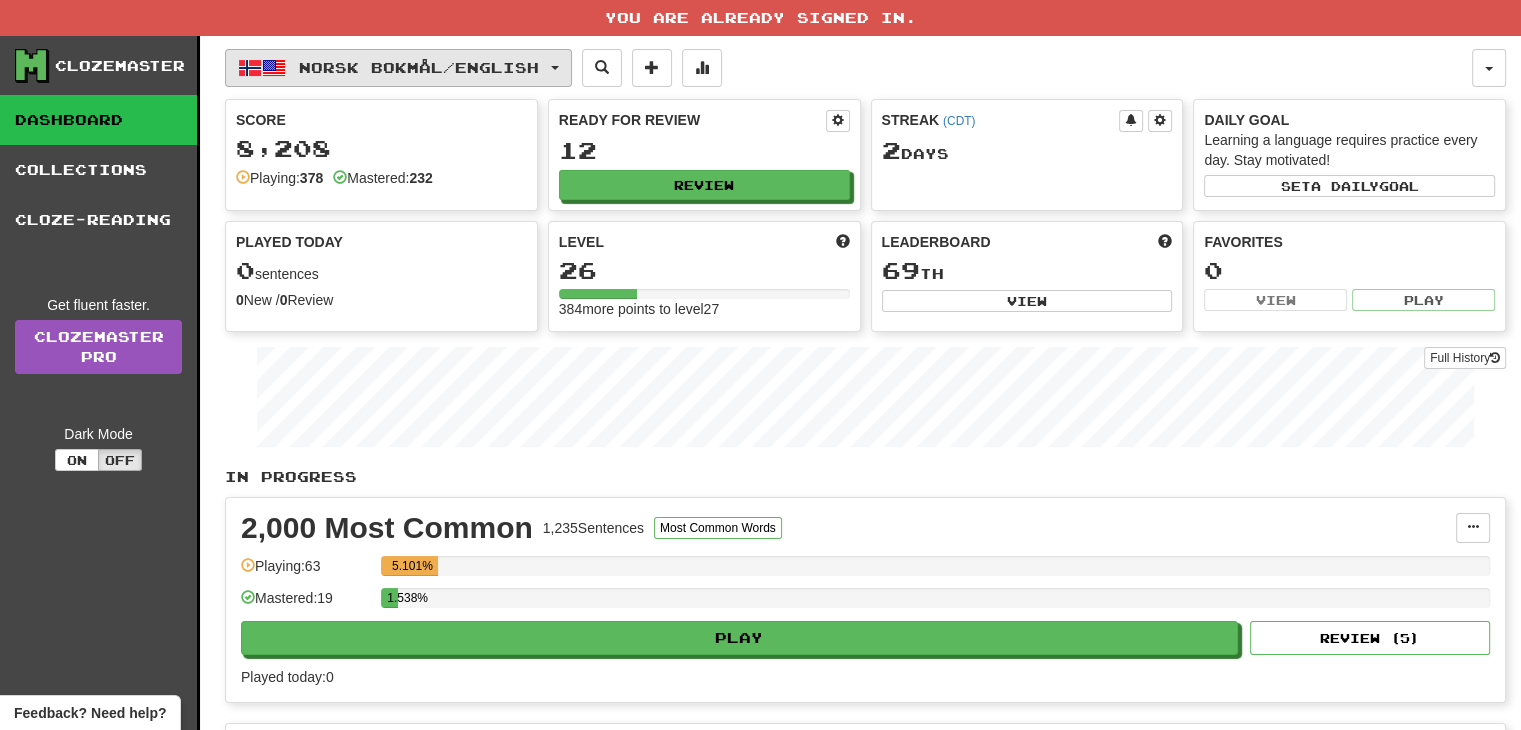 click on "Norsk bokmål  /  English" at bounding box center [398, 68] 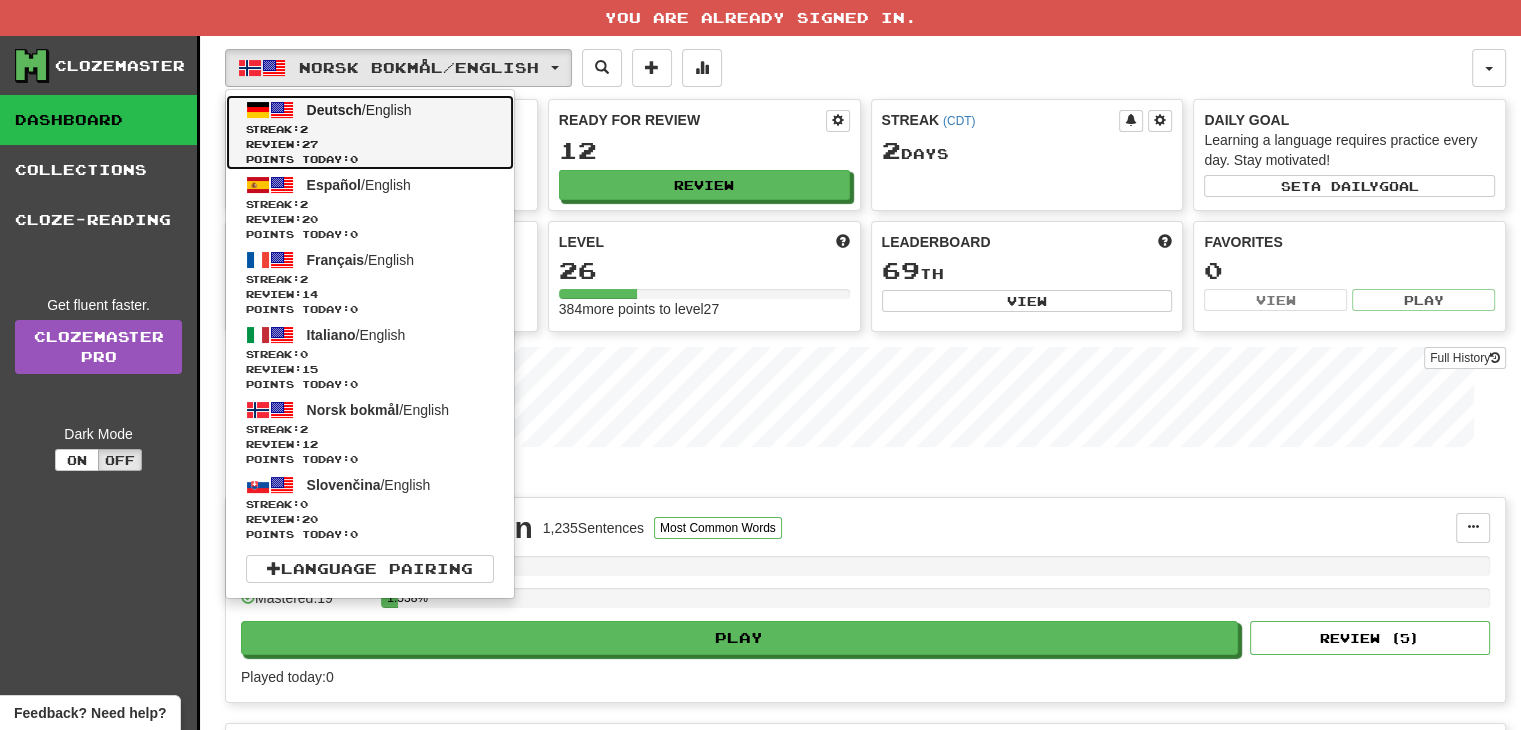 click on "Points today:  0" at bounding box center [370, 159] 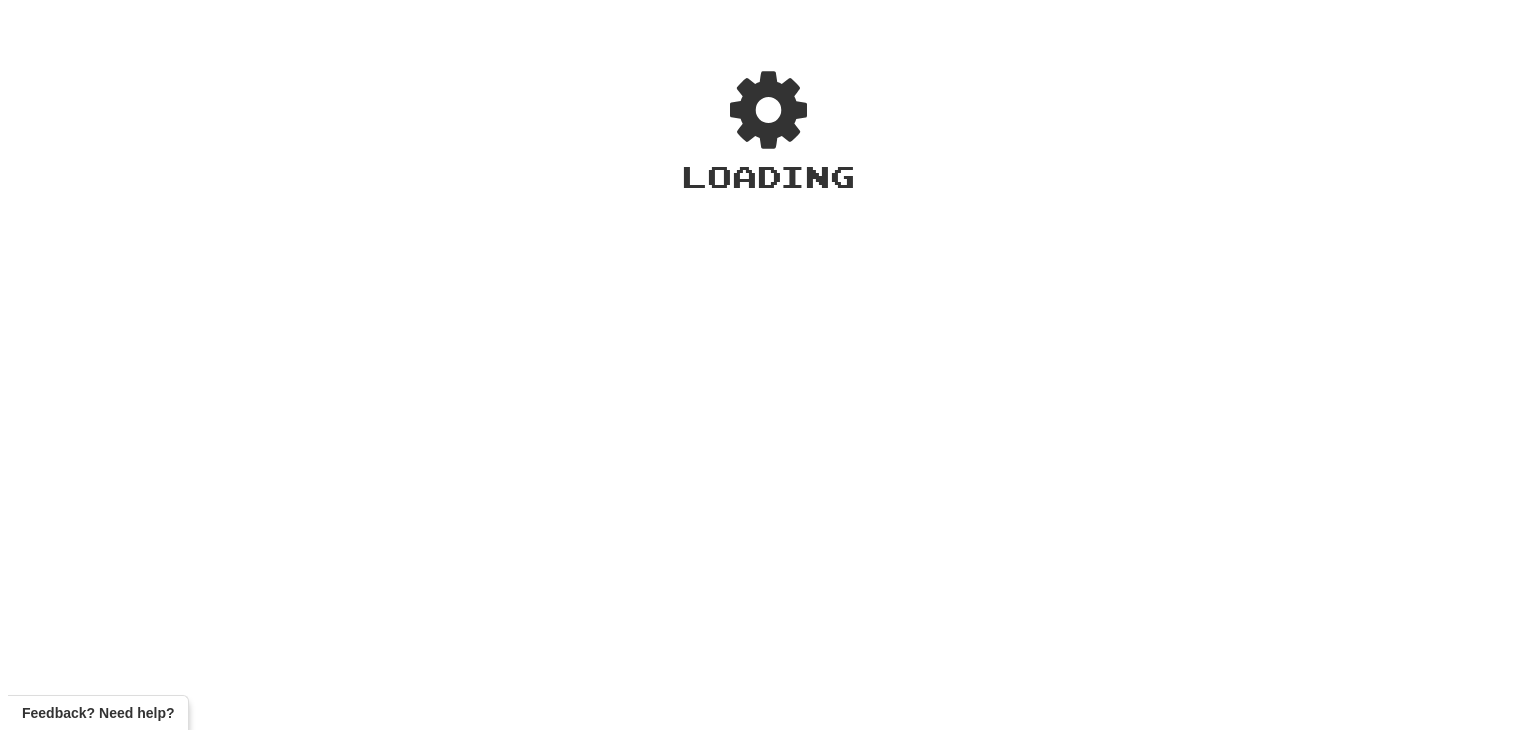 scroll, scrollTop: 0, scrollLeft: 0, axis: both 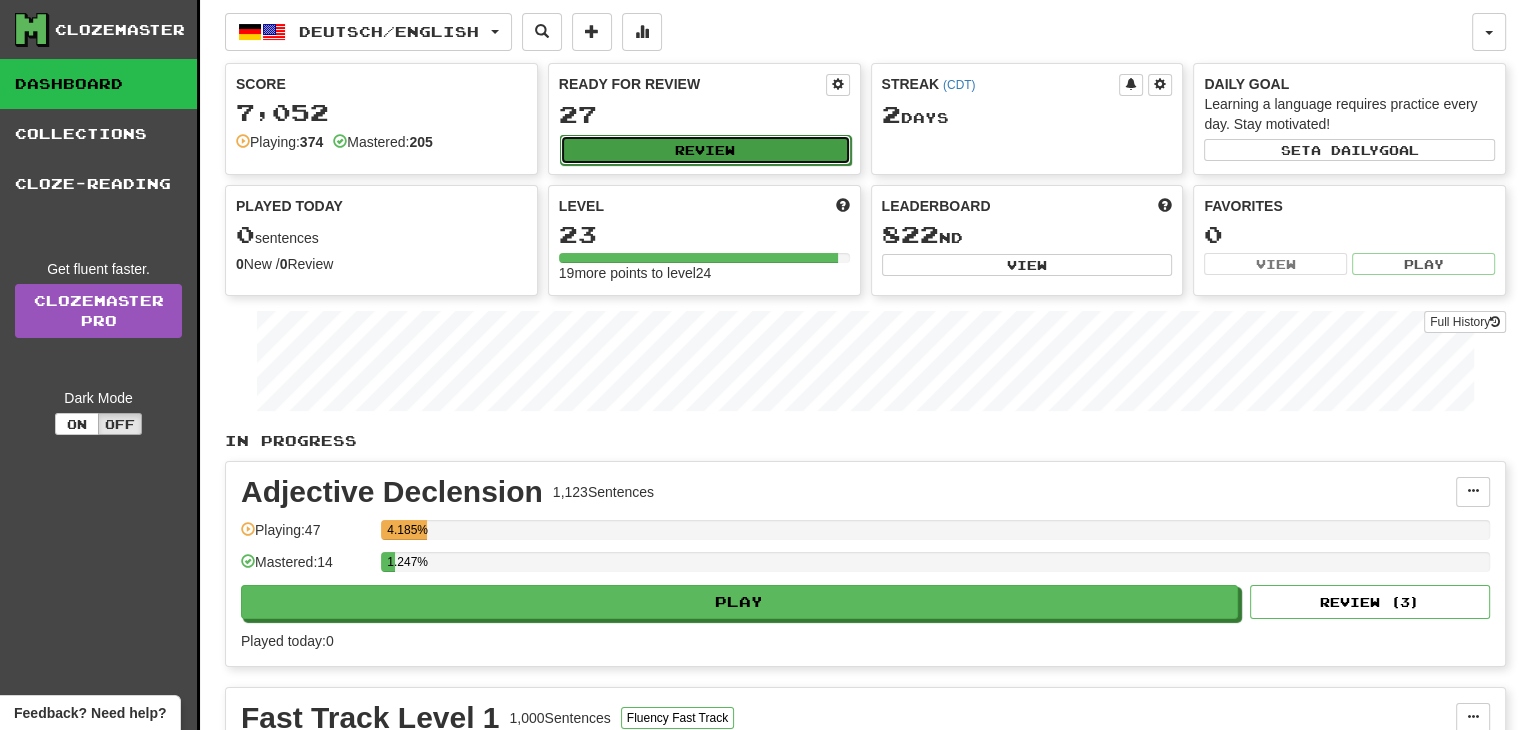 click on "Review" at bounding box center (705, 150) 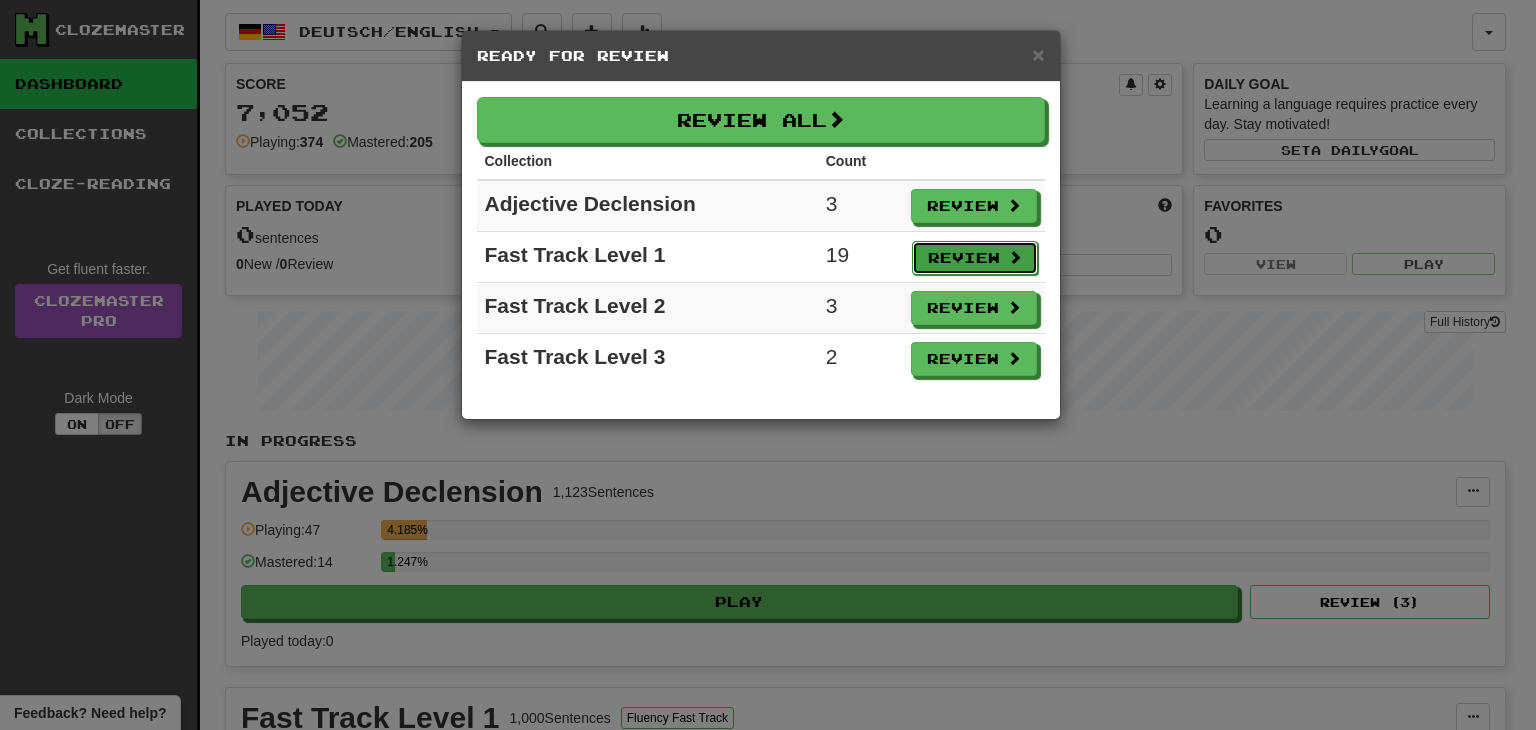 click on "Review" at bounding box center [975, 258] 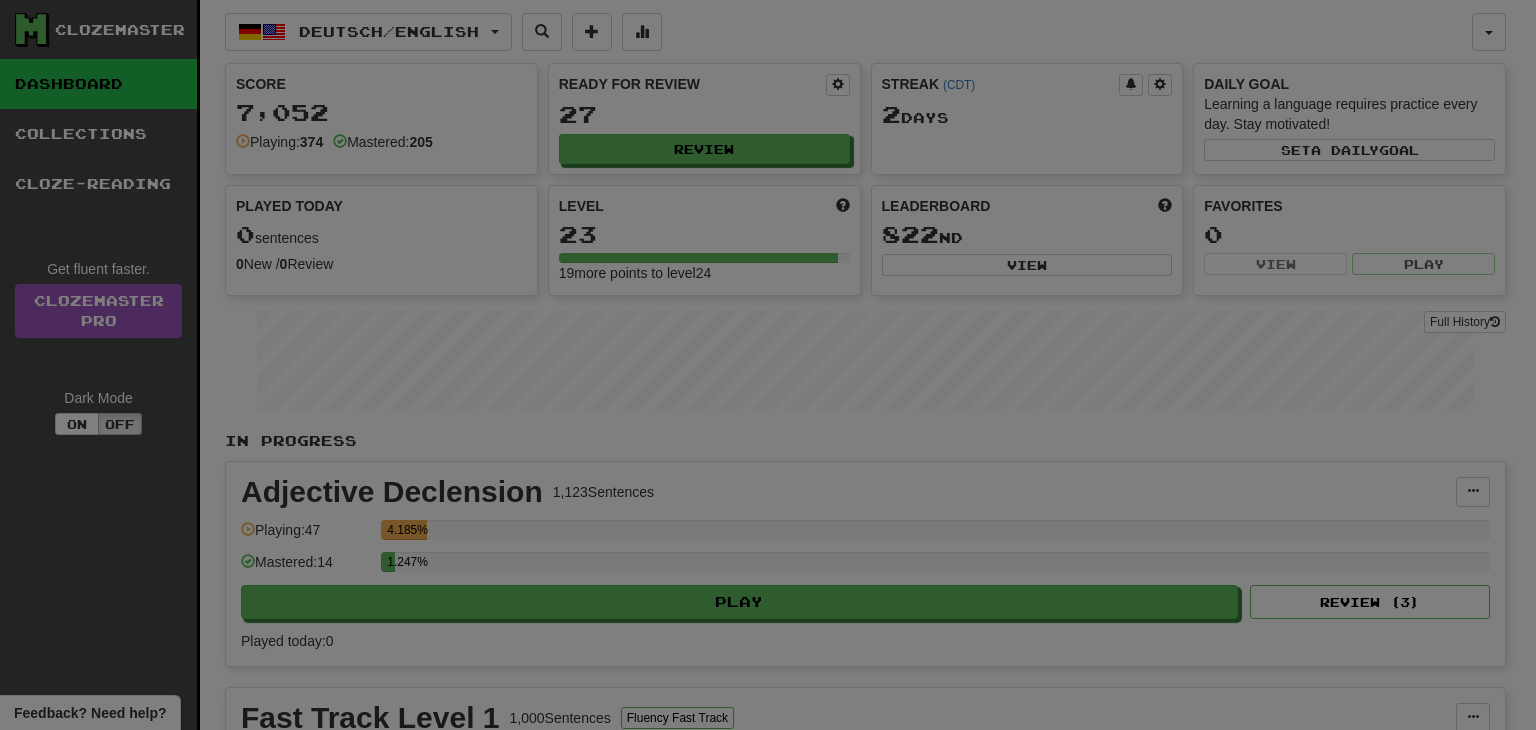select on "**" 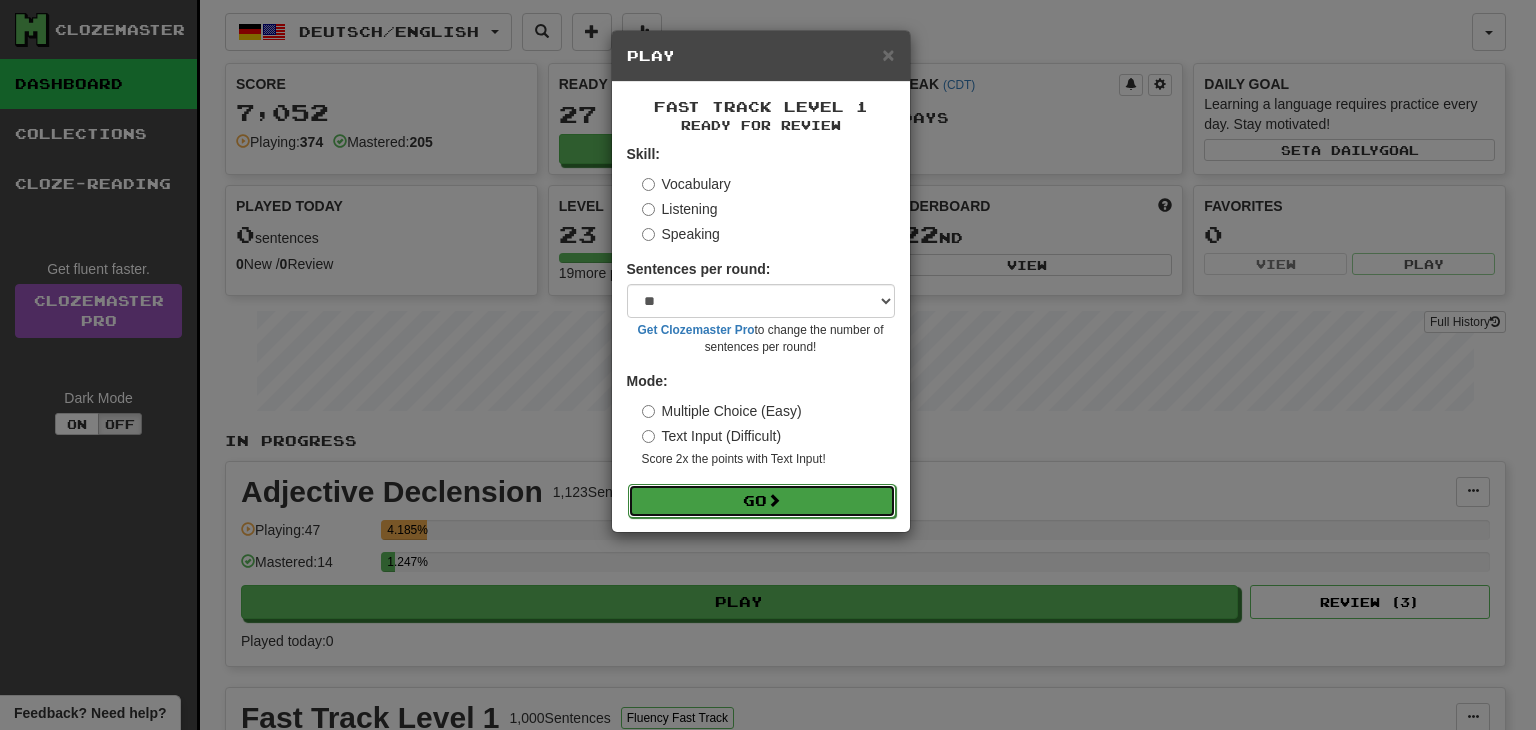 click on "Go" at bounding box center (762, 501) 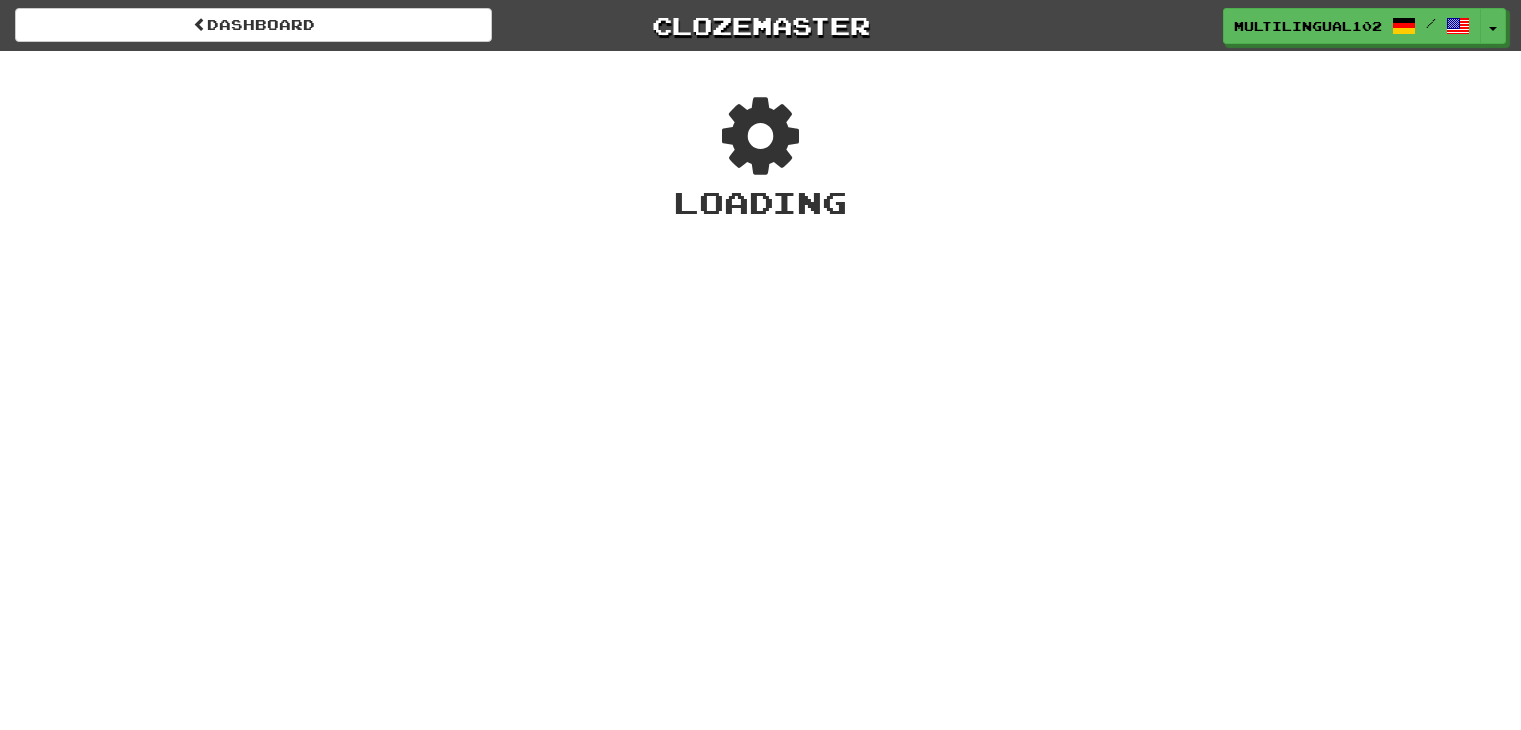 scroll, scrollTop: 0, scrollLeft: 0, axis: both 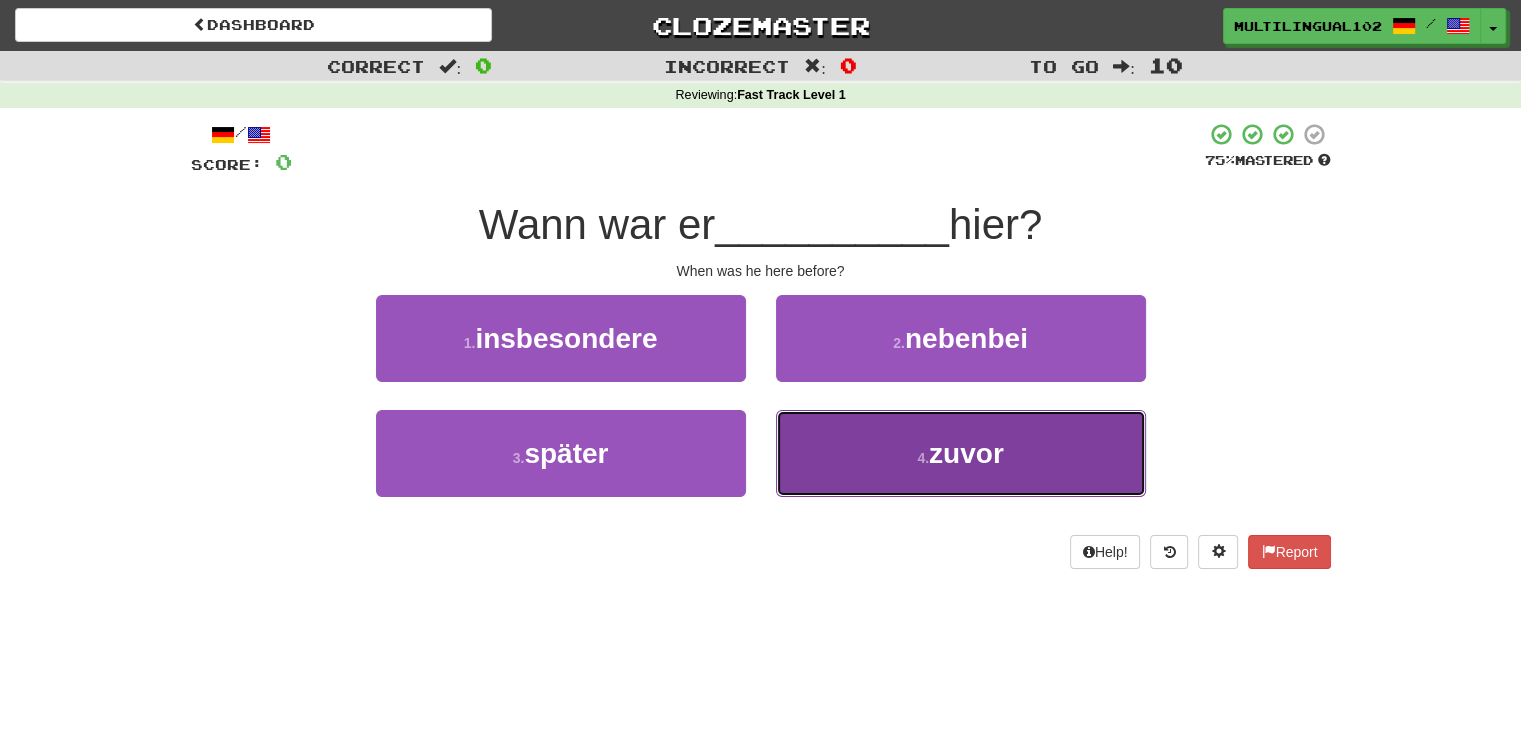 click on "4 .  zuvor" at bounding box center (961, 453) 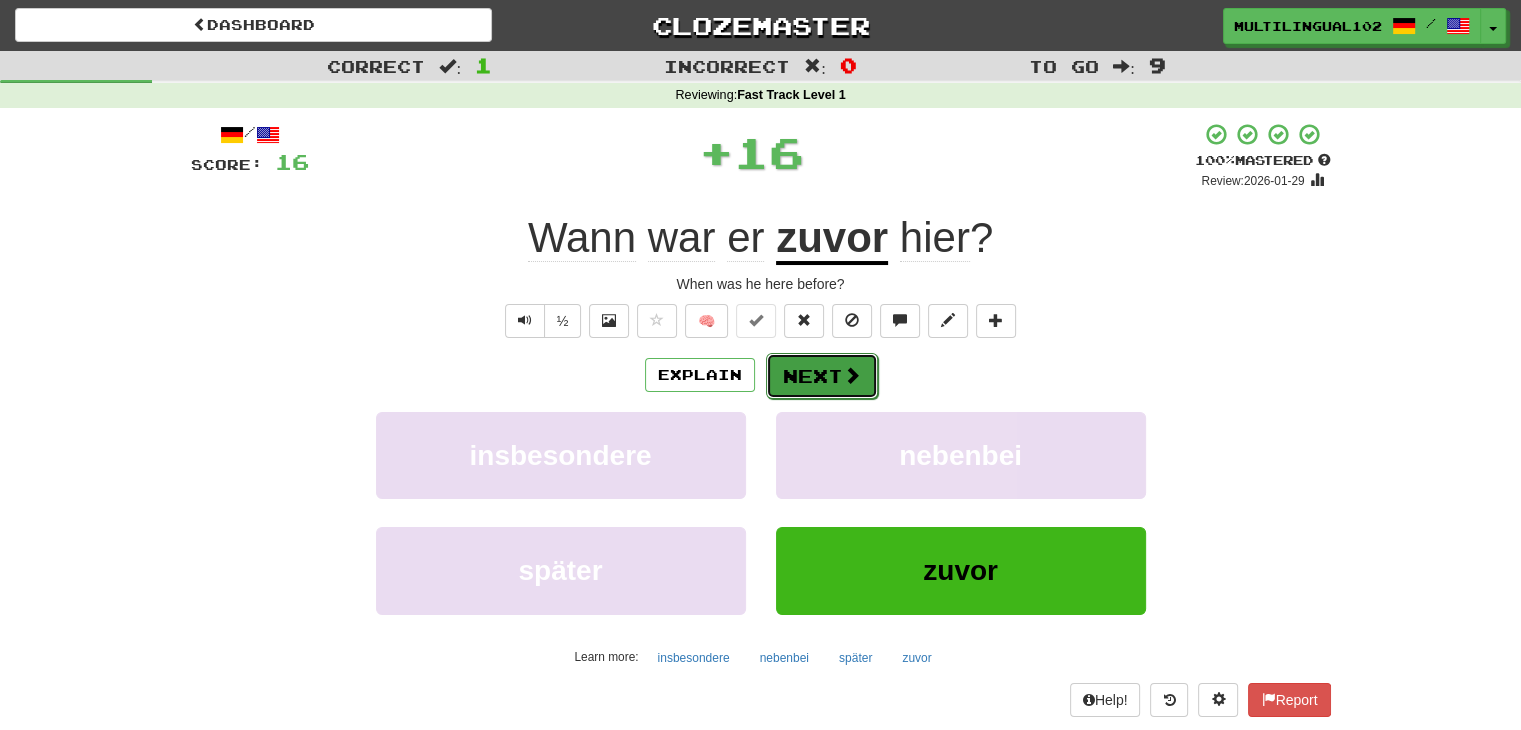 click on "Next" at bounding box center [822, 376] 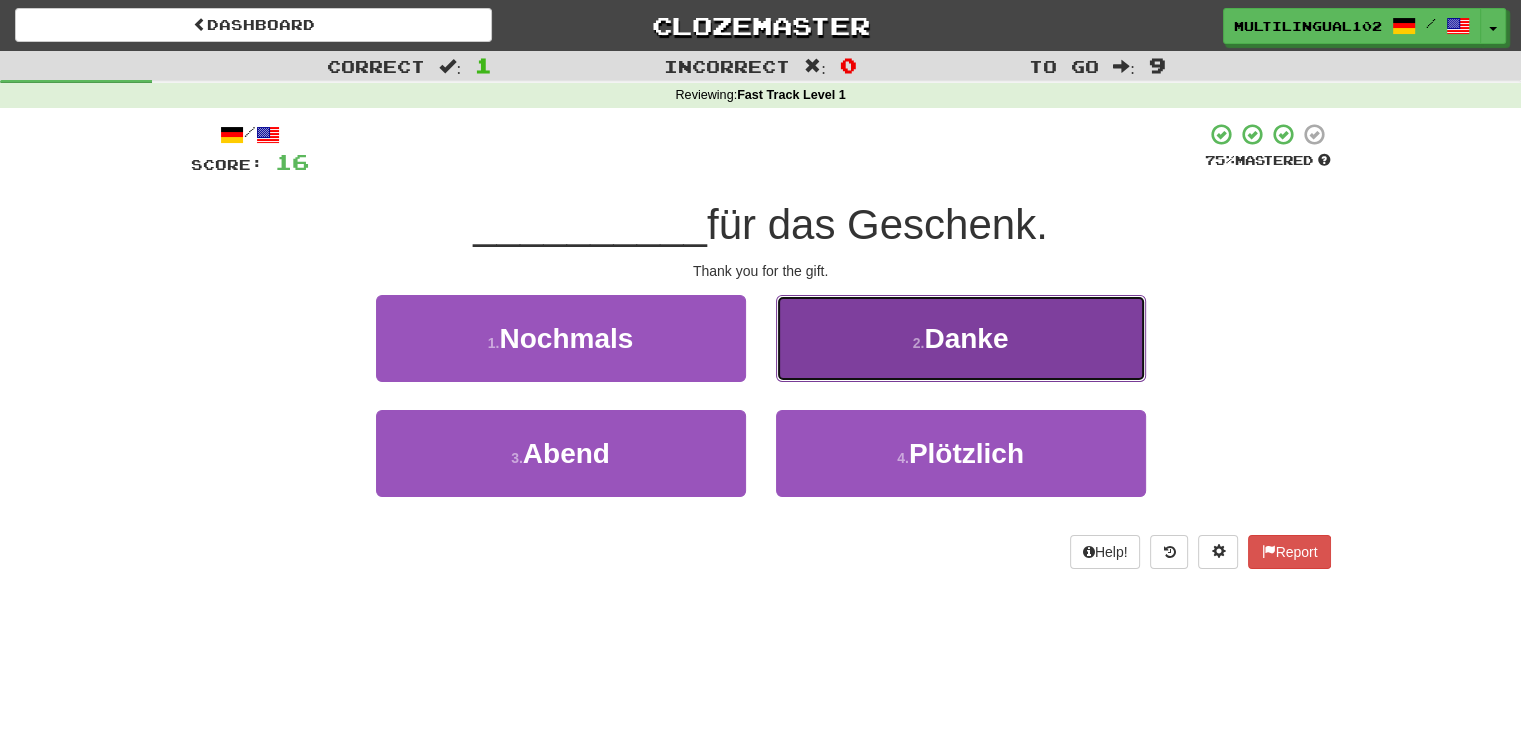 click on "2 ." at bounding box center [919, 343] 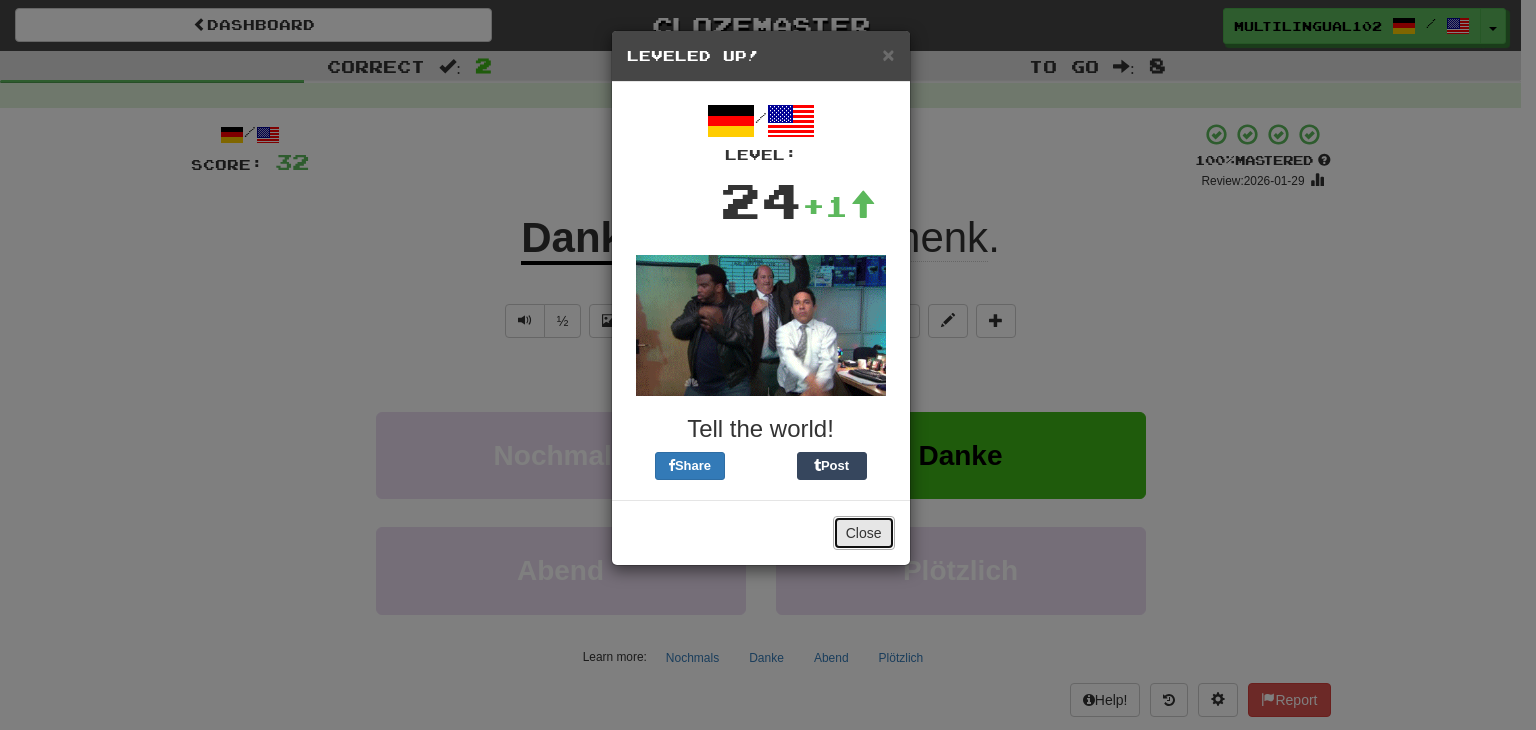 click on "Close" at bounding box center [864, 533] 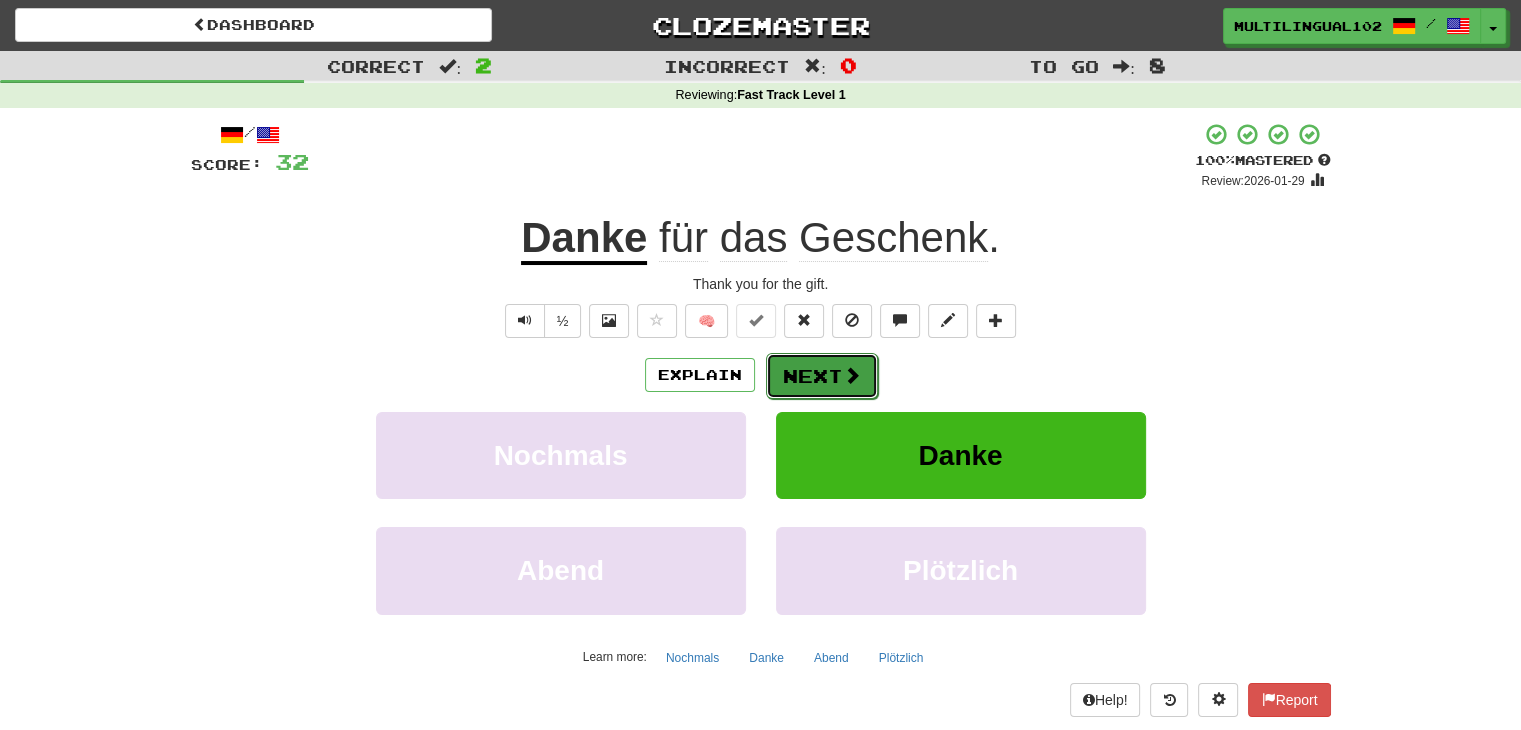 click on "Next" at bounding box center (822, 376) 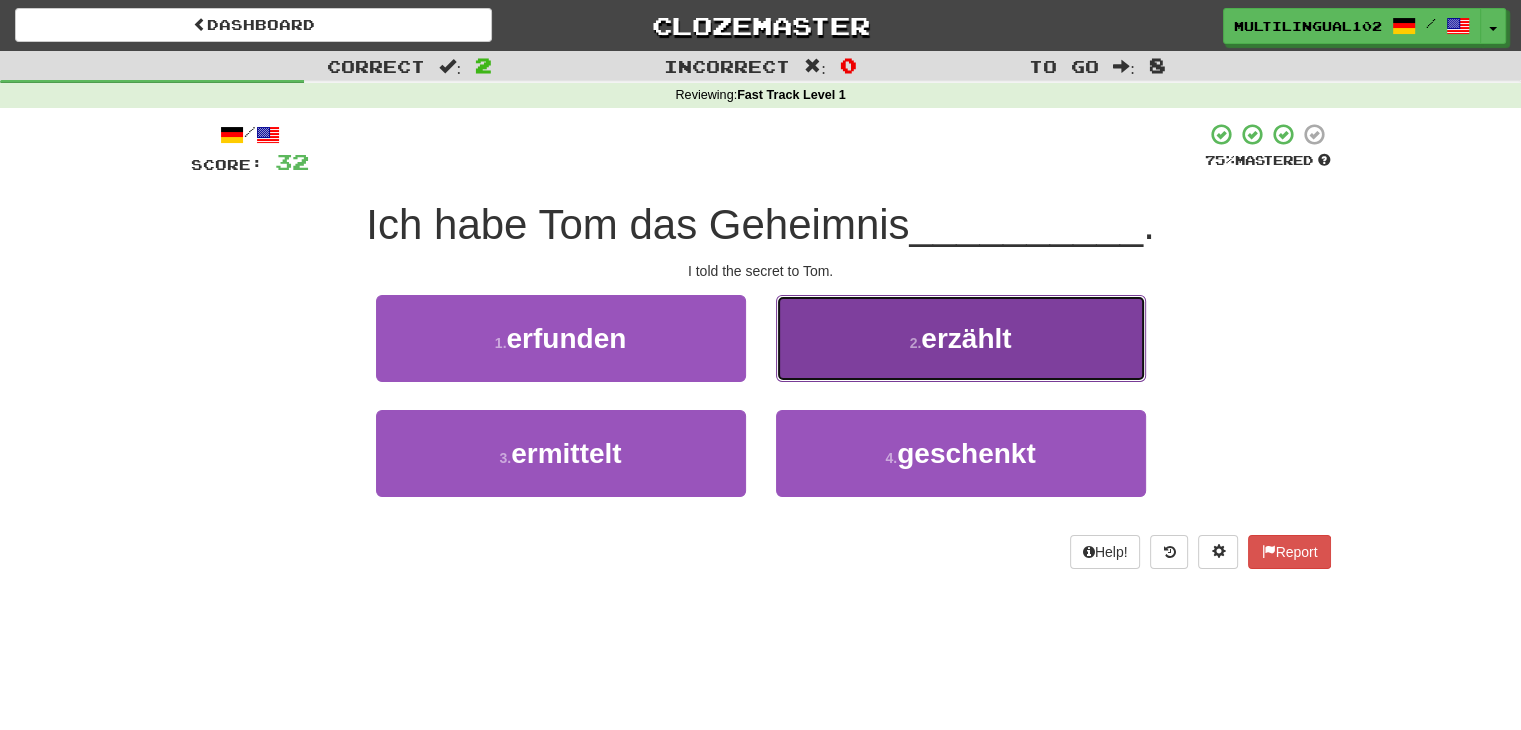 click on "2 .  erzählt" at bounding box center [961, 338] 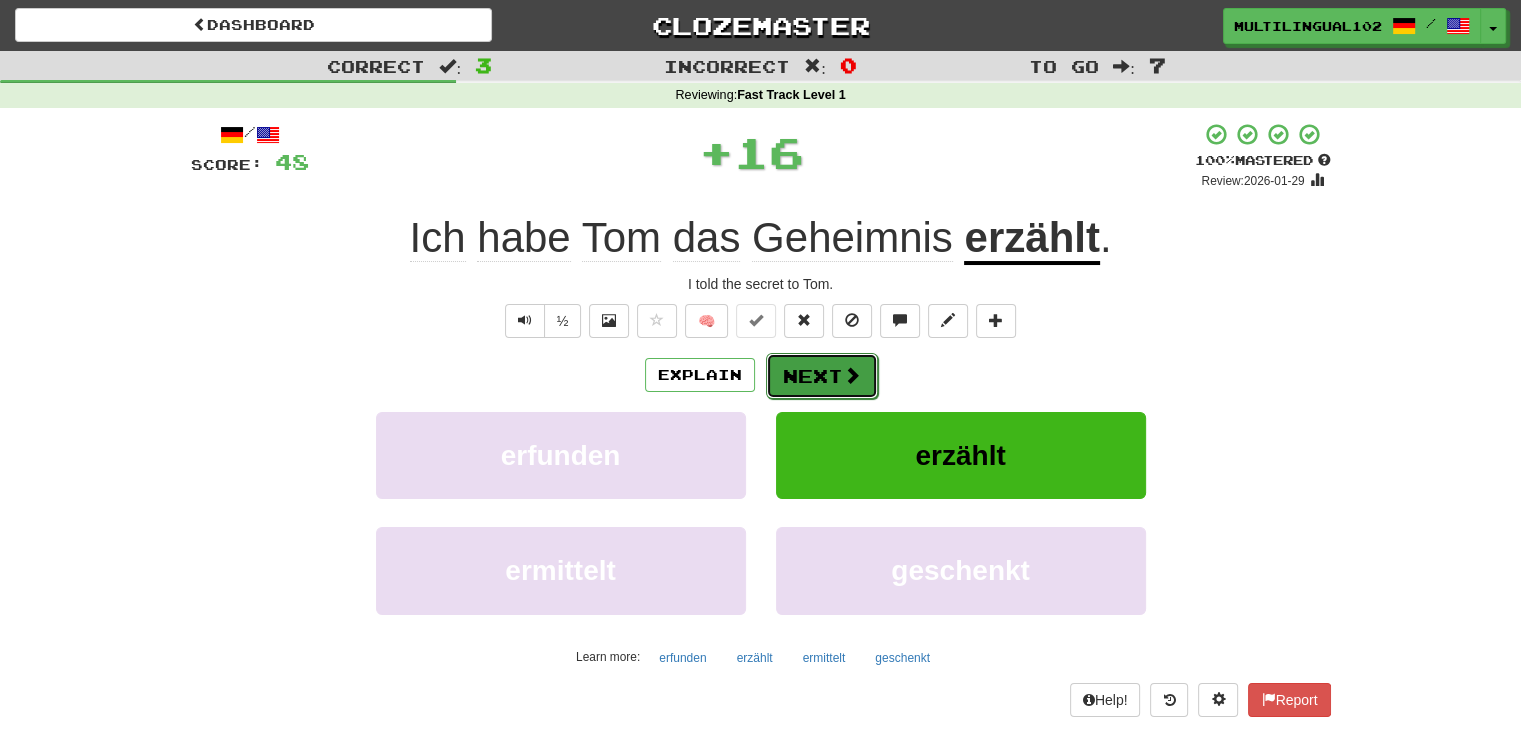 click on "Next" at bounding box center (822, 376) 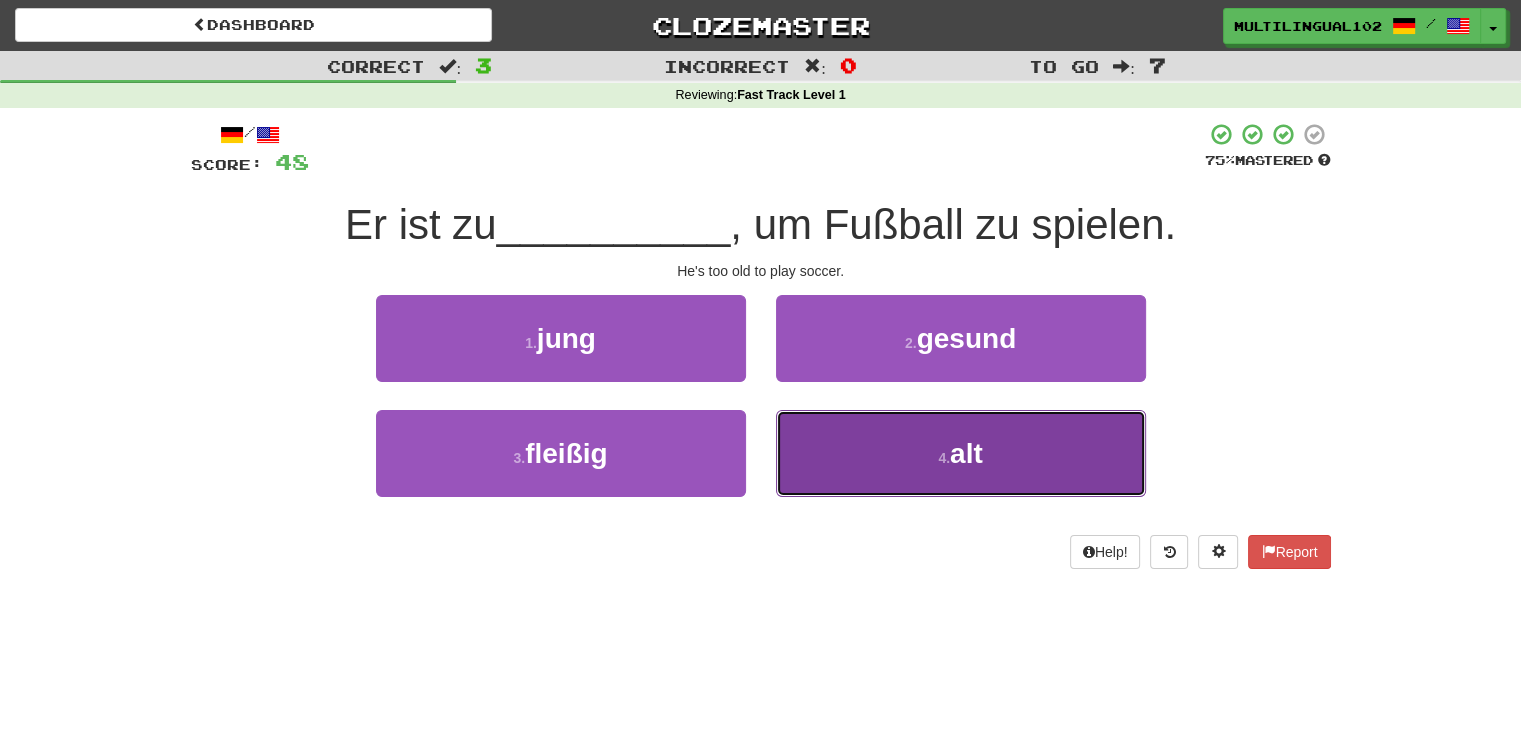 click on "4 .  alt" at bounding box center (961, 453) 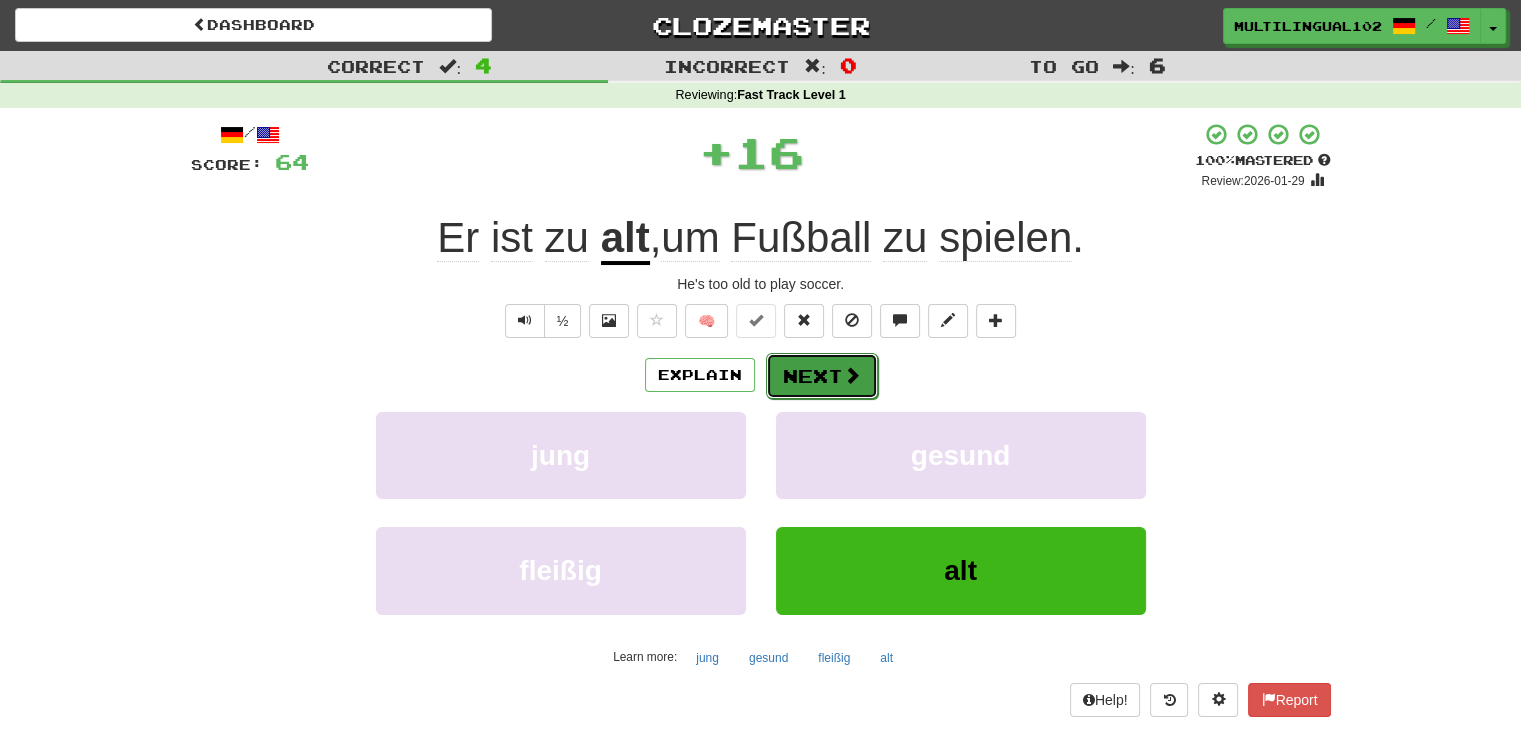 click on "Next" at bounding box center (822, 376) 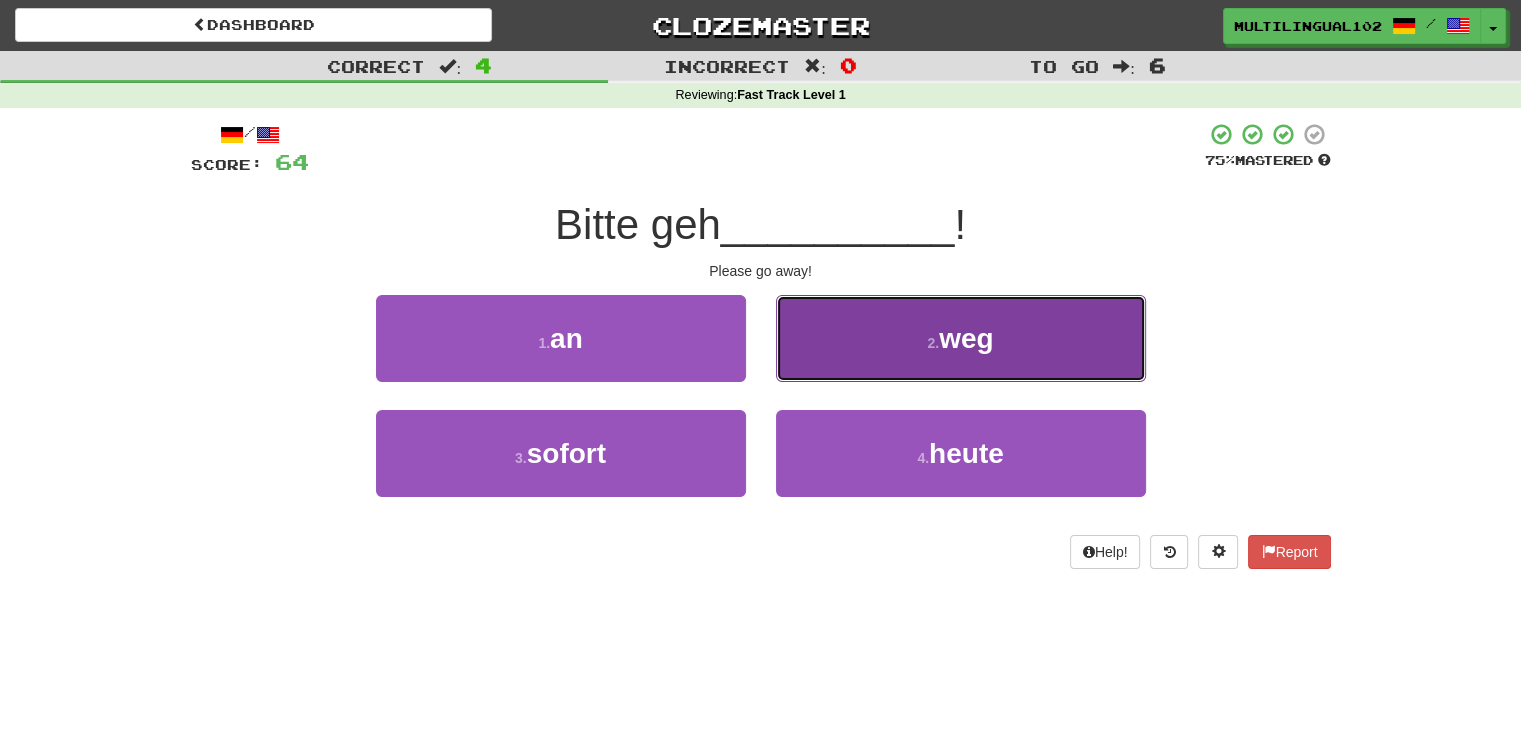 click on "2 ." at bounding box center [933, 343] 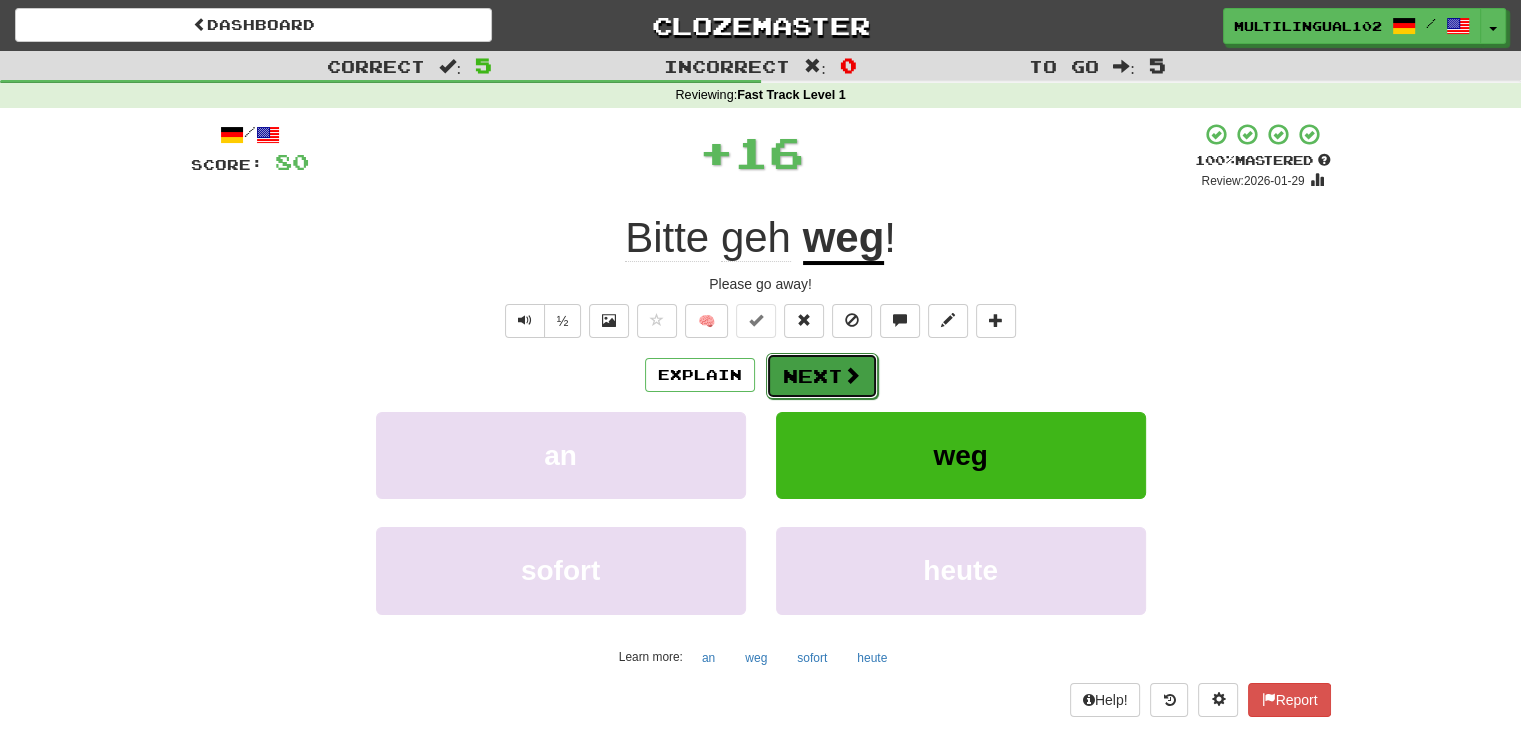 click on "Next" at bounding box center [822, 376] 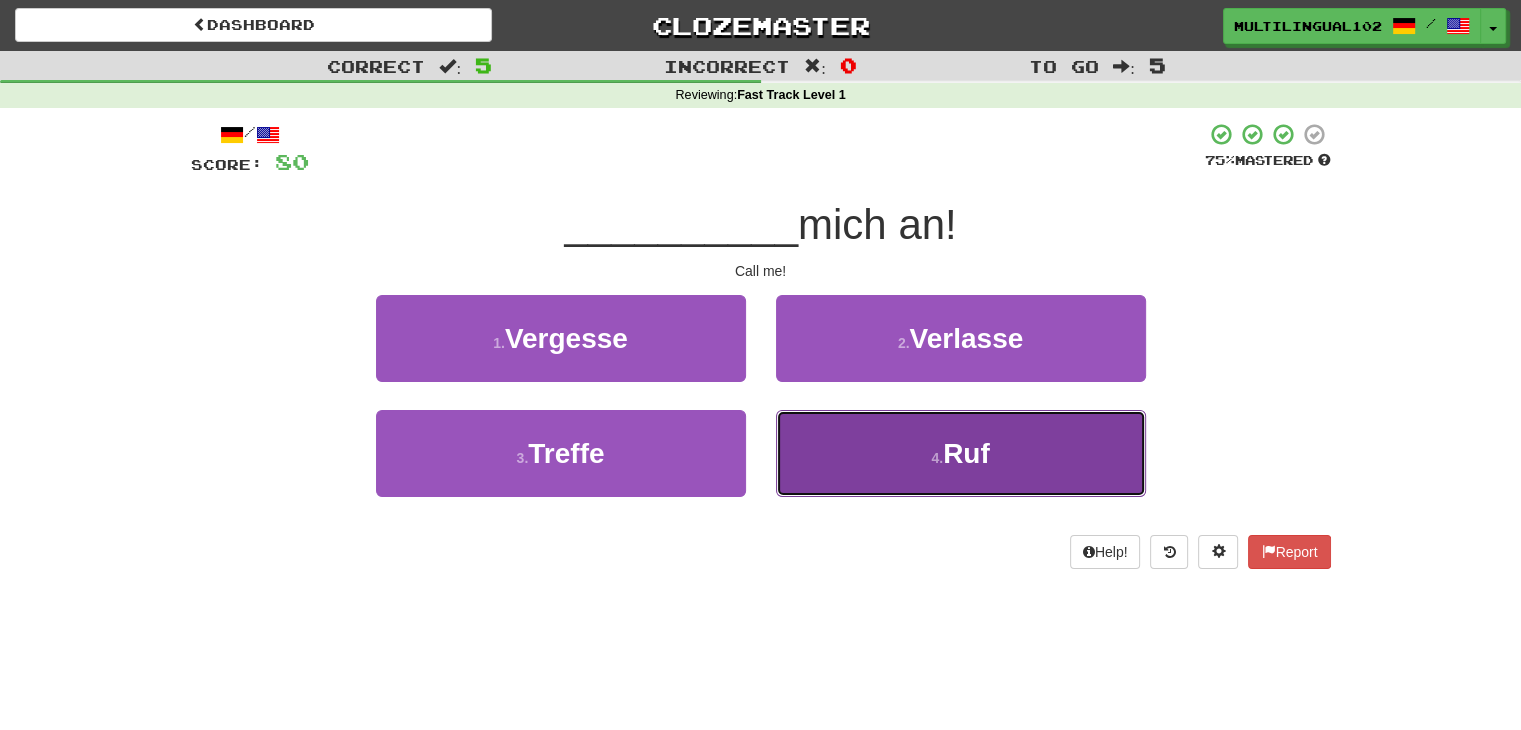 click on "4 .  Ruf" at bounding box center [961, 453] 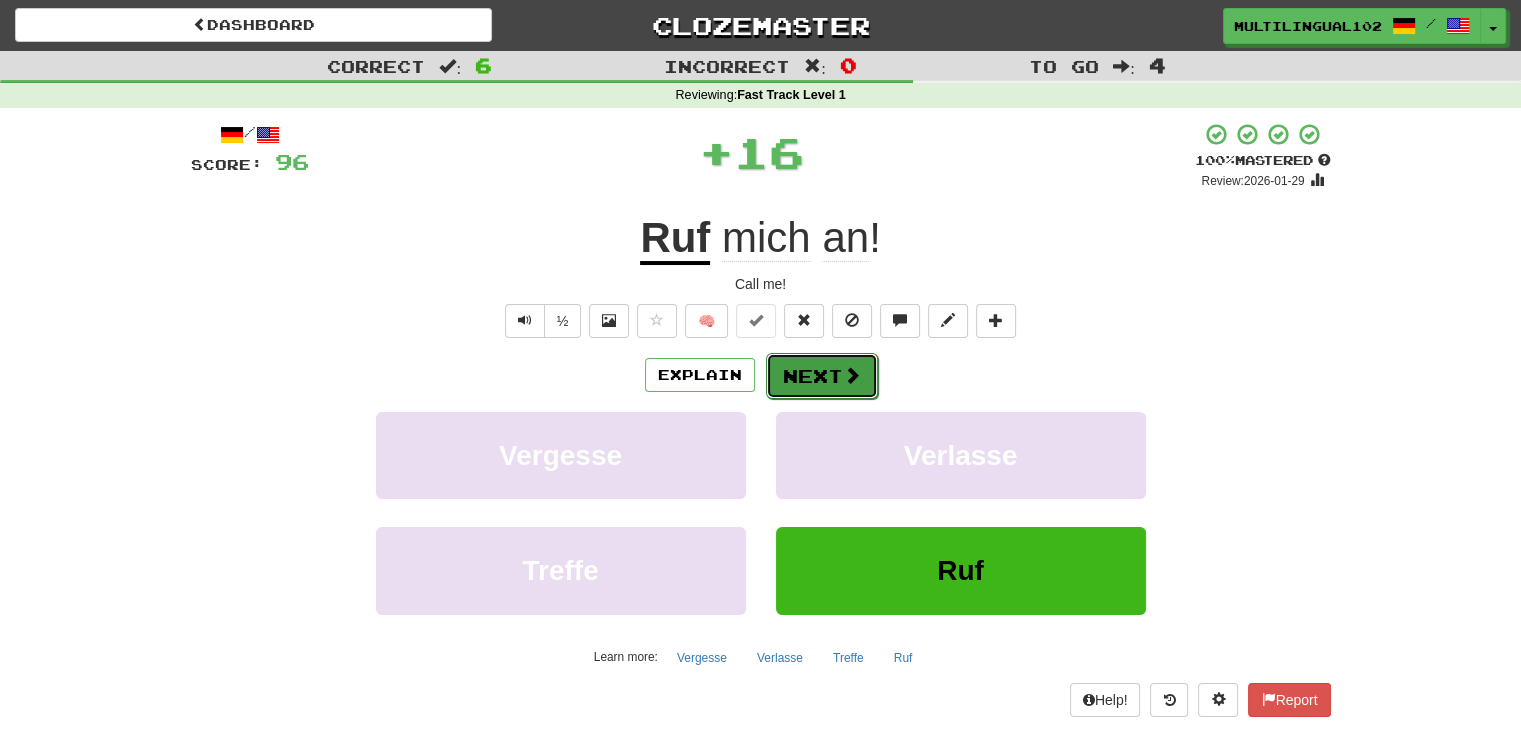 click on "Next" at bounding box center (822, 376) 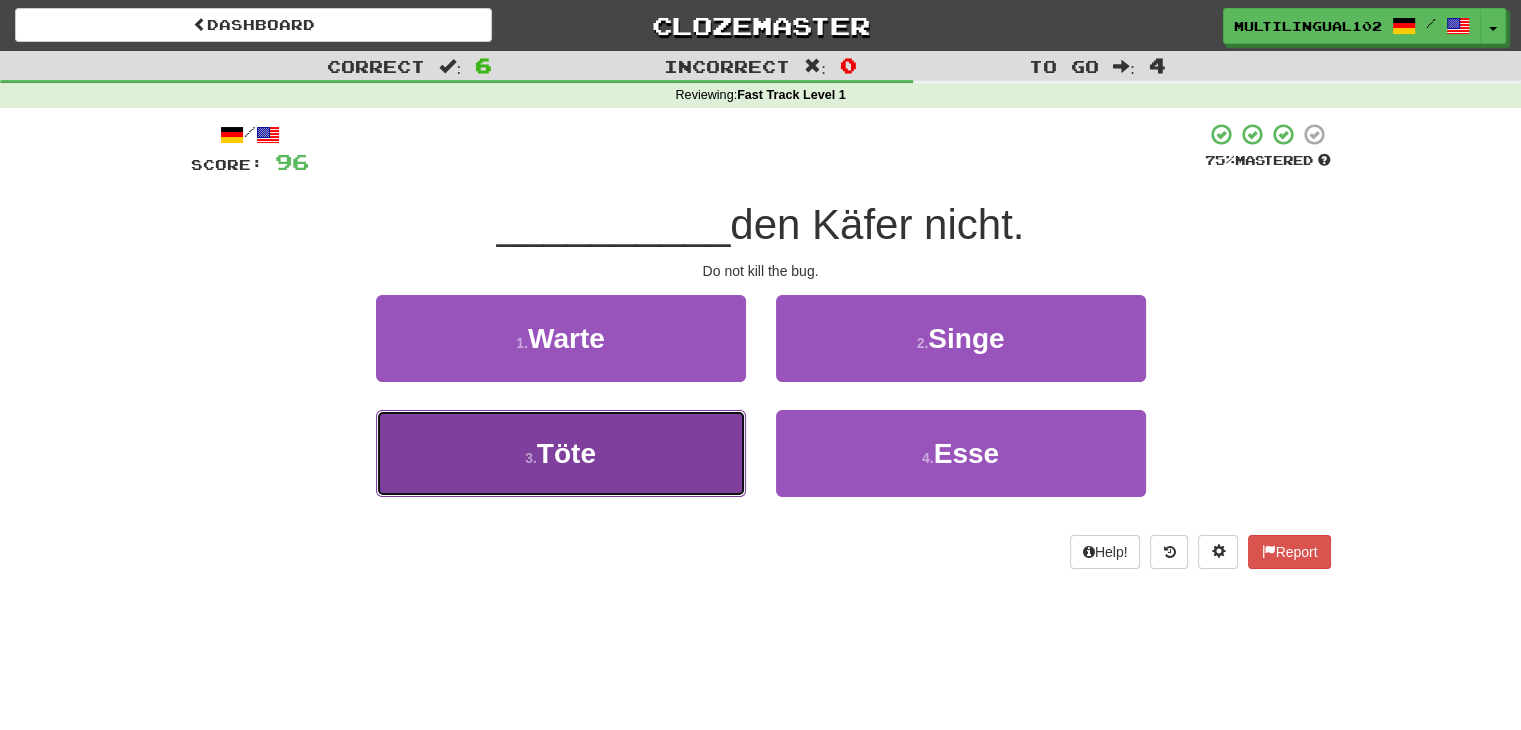 click on "3 .  Töte" at bounding box center [561, 453] 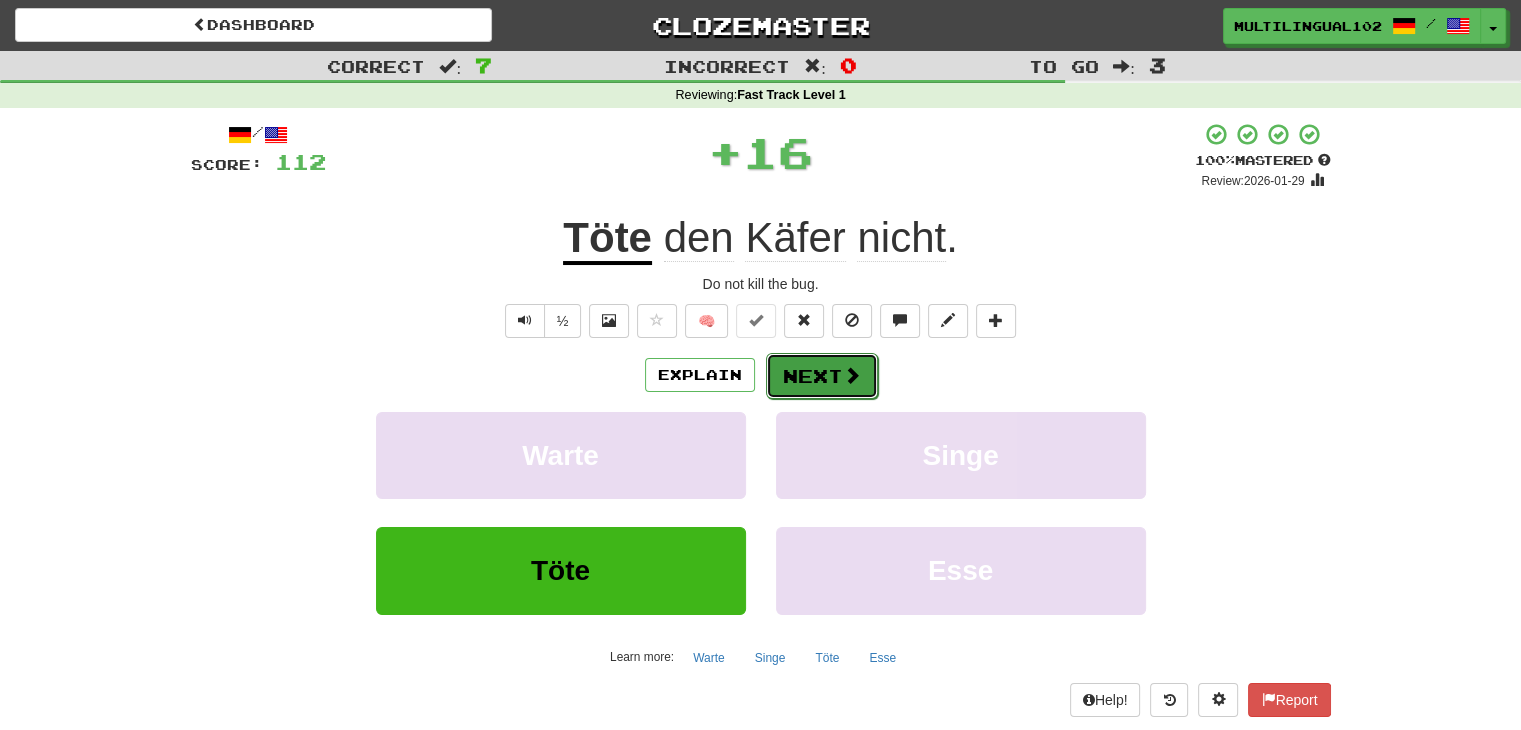 click on "Next" at bounding box center (822, 376) 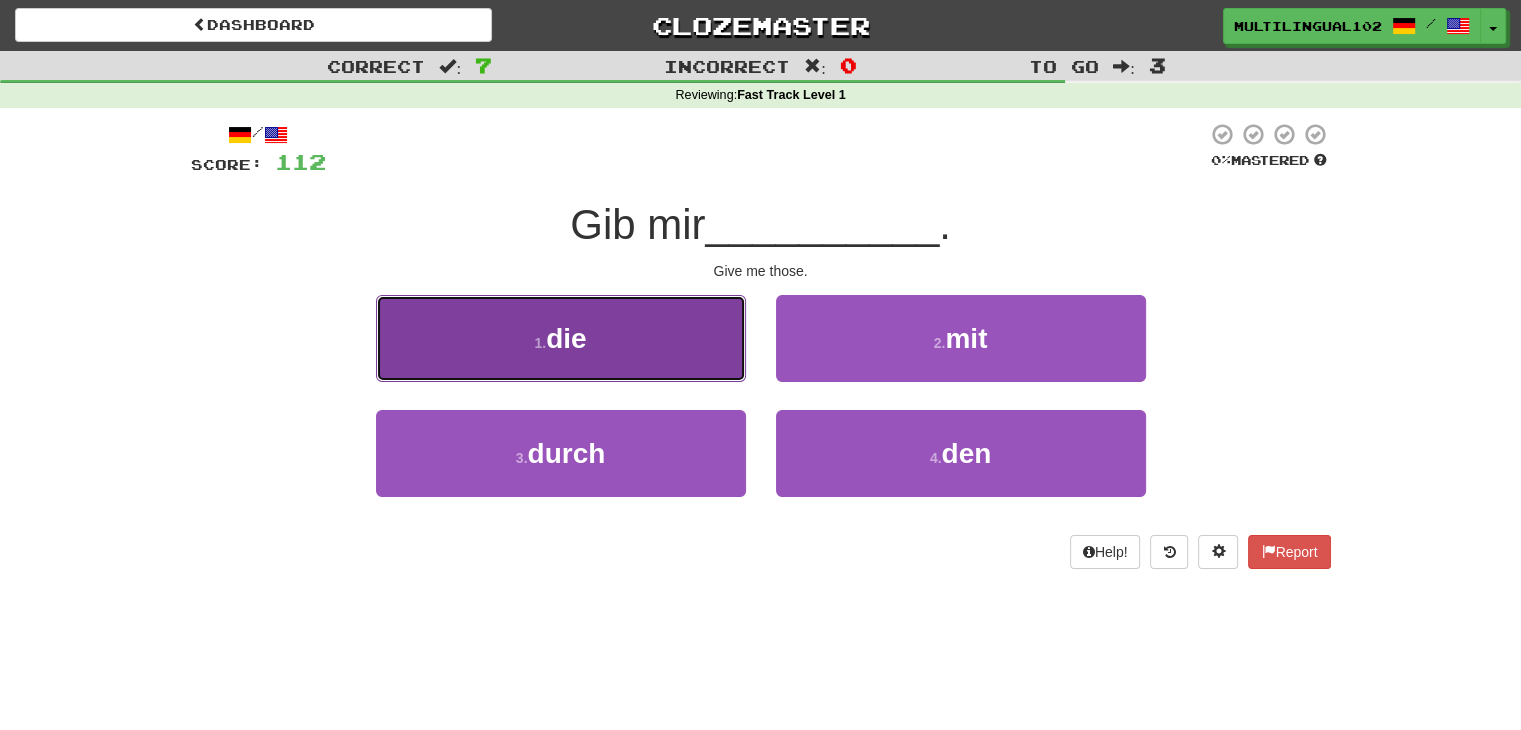 click on "1 .  die" at bounding box center (561, 338) 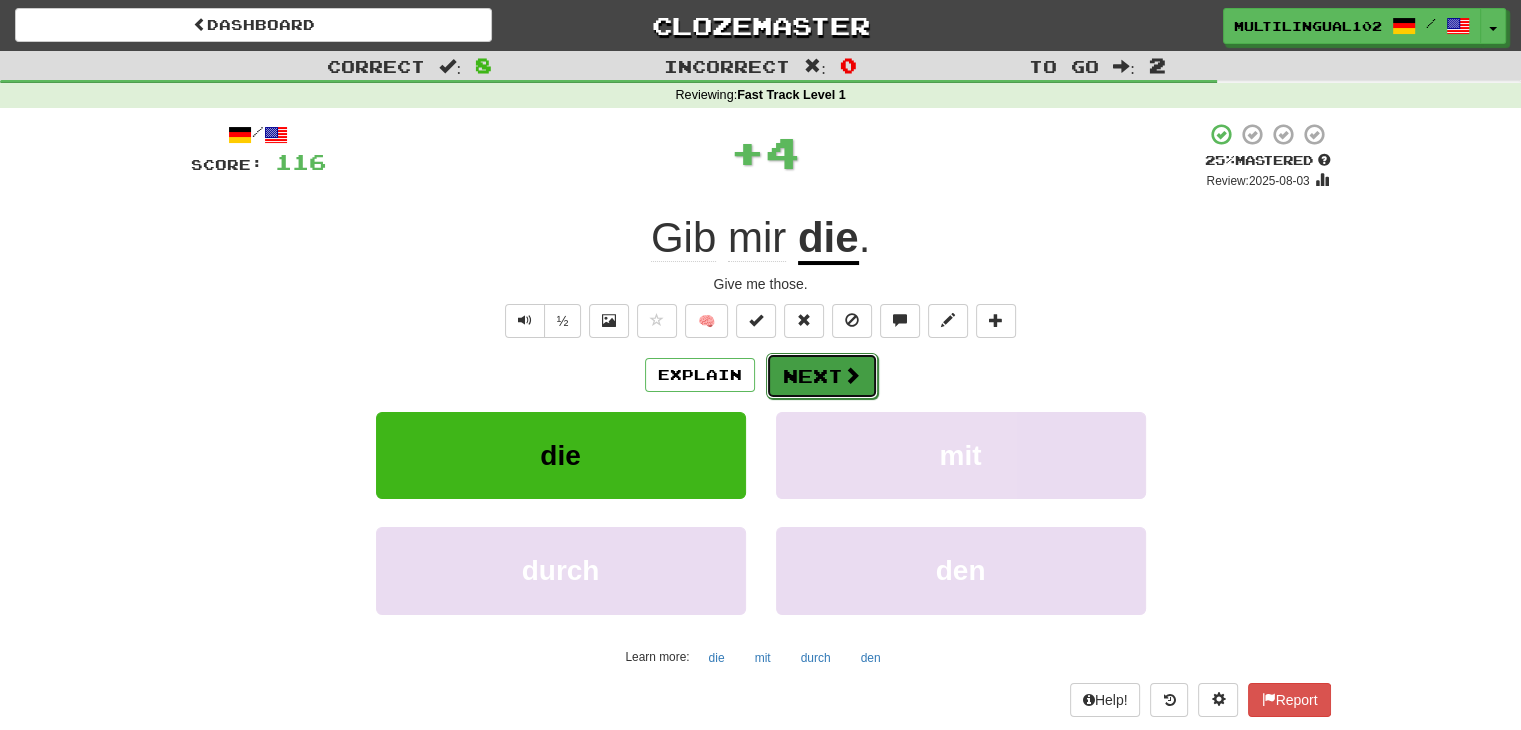 click on "Next" at bounding box center (822, 376) 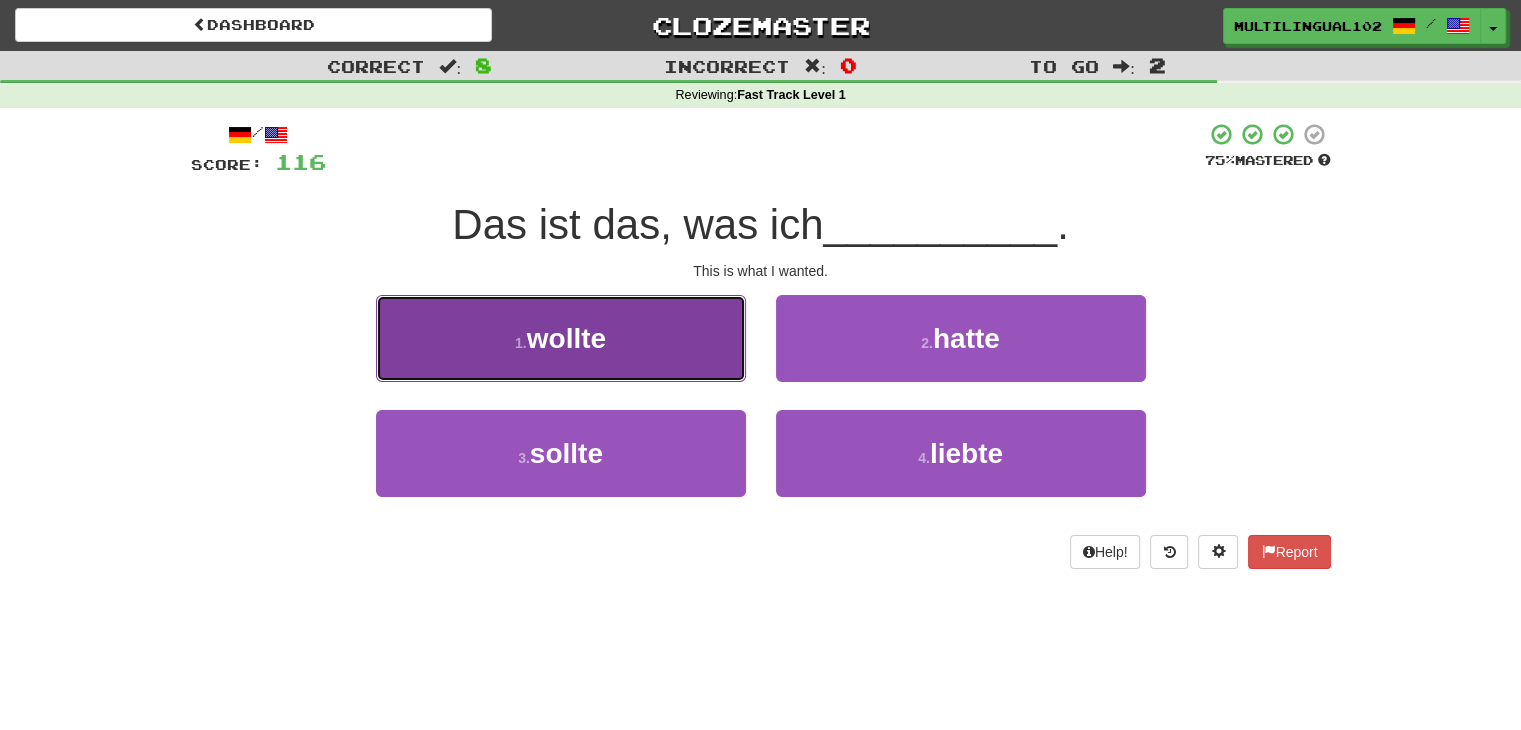 click on "1 .  wollte" at bounding box center [561, 338] 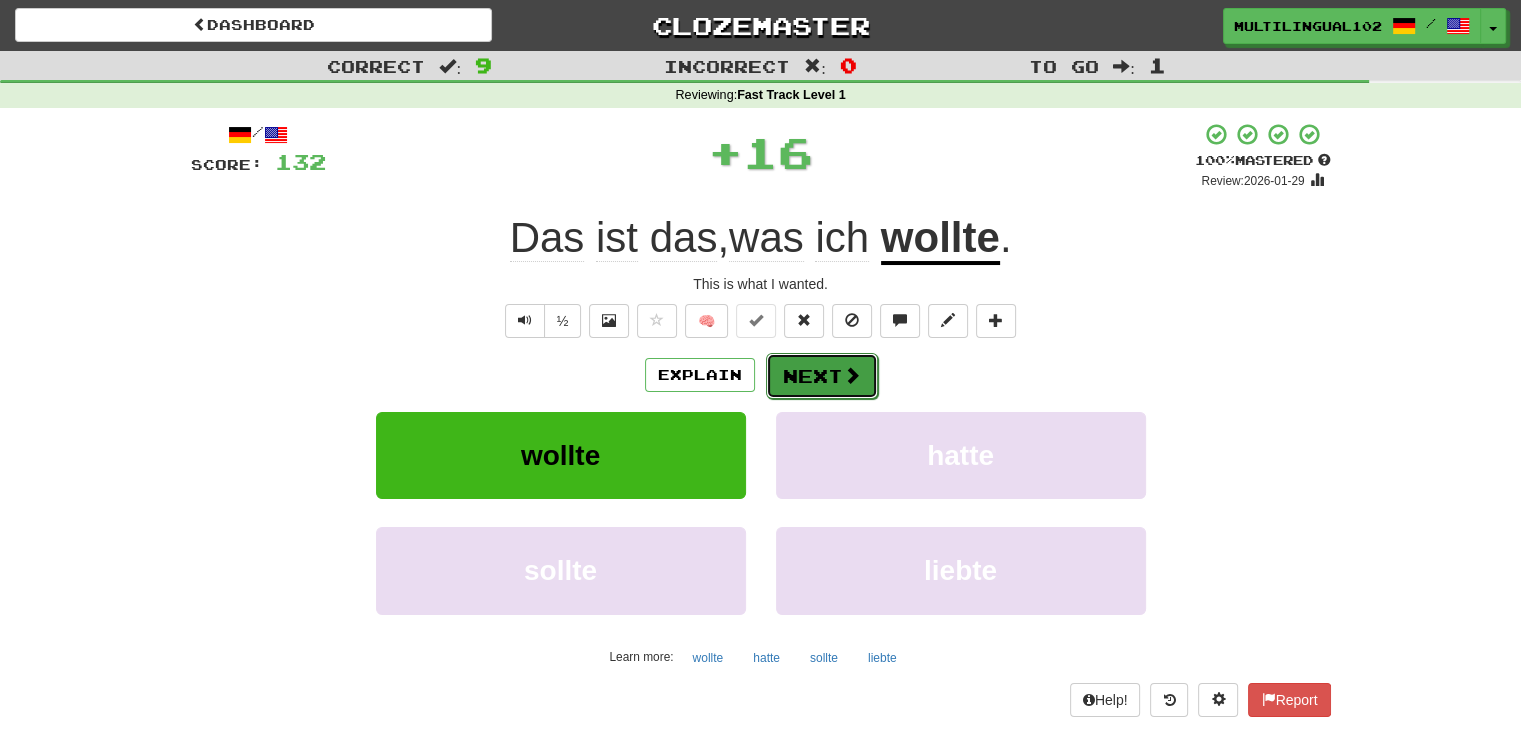 click on "Next" at bounding box center [822, 376] 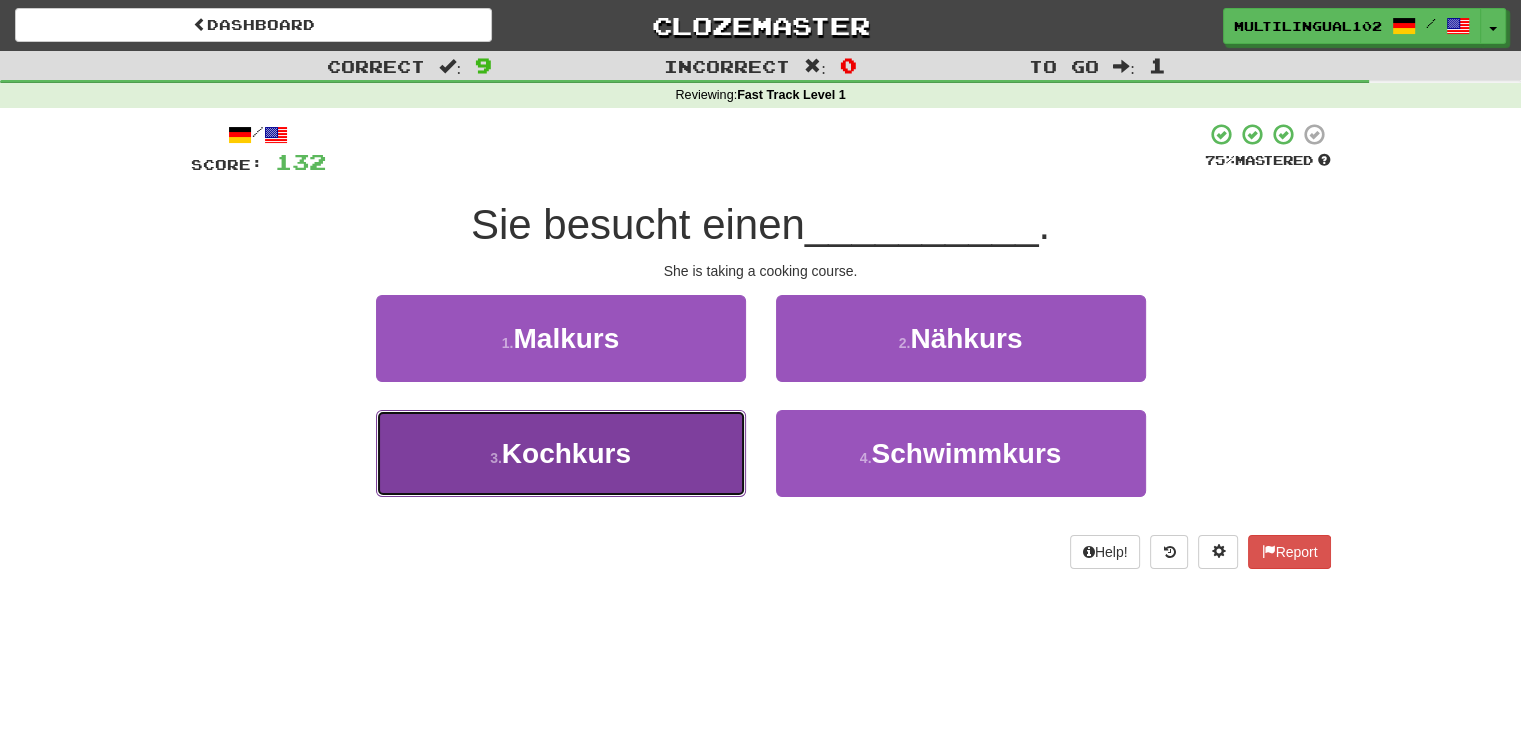 click on "Kochkurs" at bounding box center (566, 453) 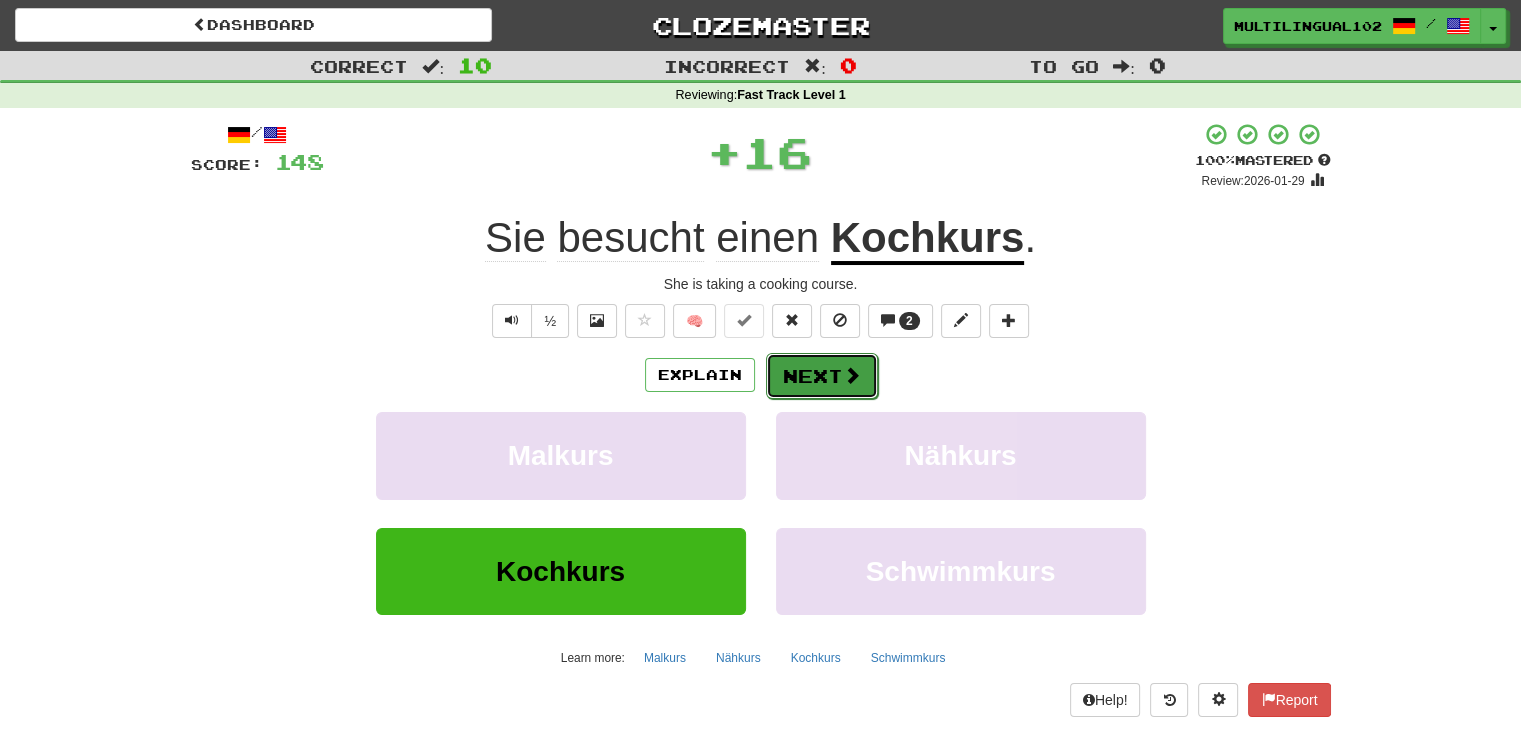 click on "Next" at bounding box center (822, 376) 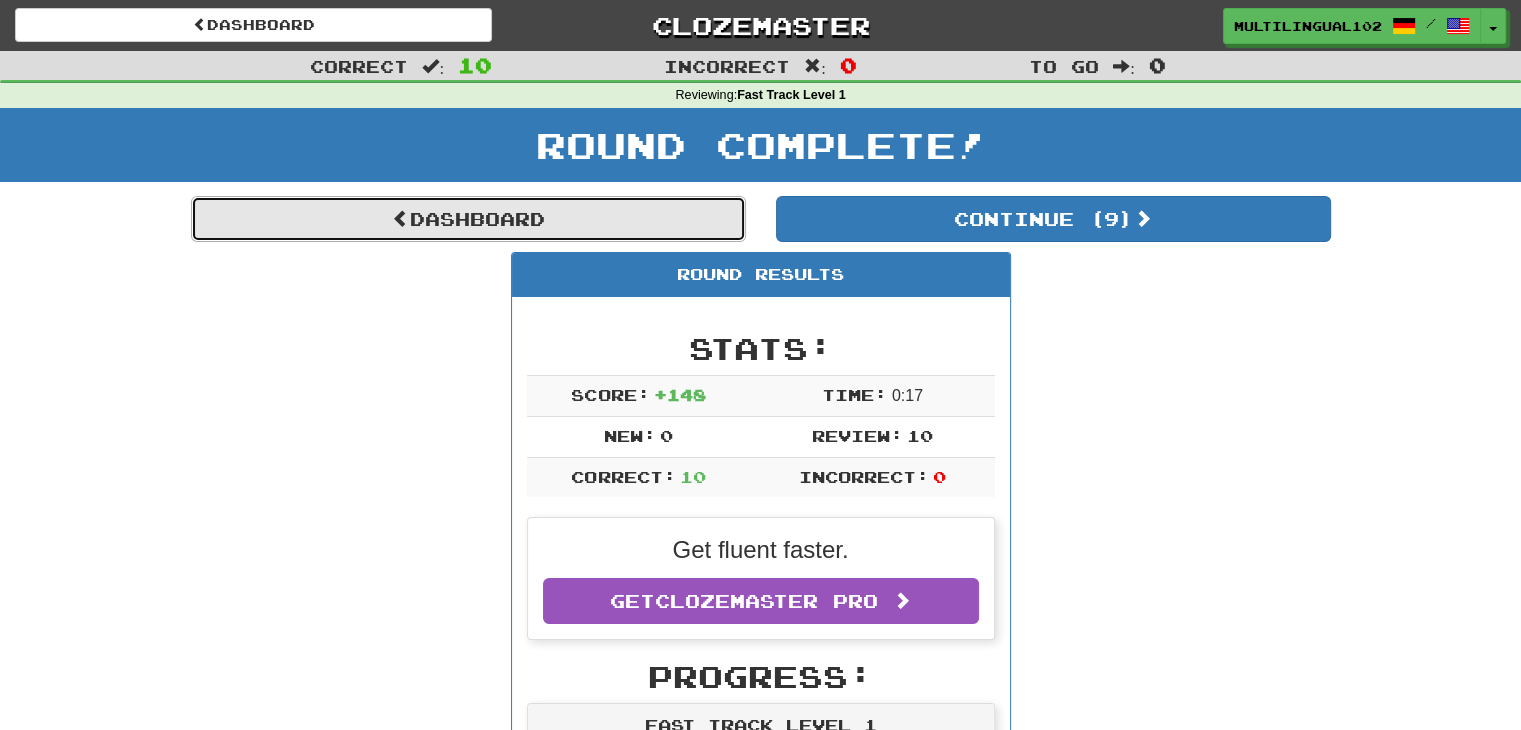 click on "Dashboard" at bounding box center [468, 219] 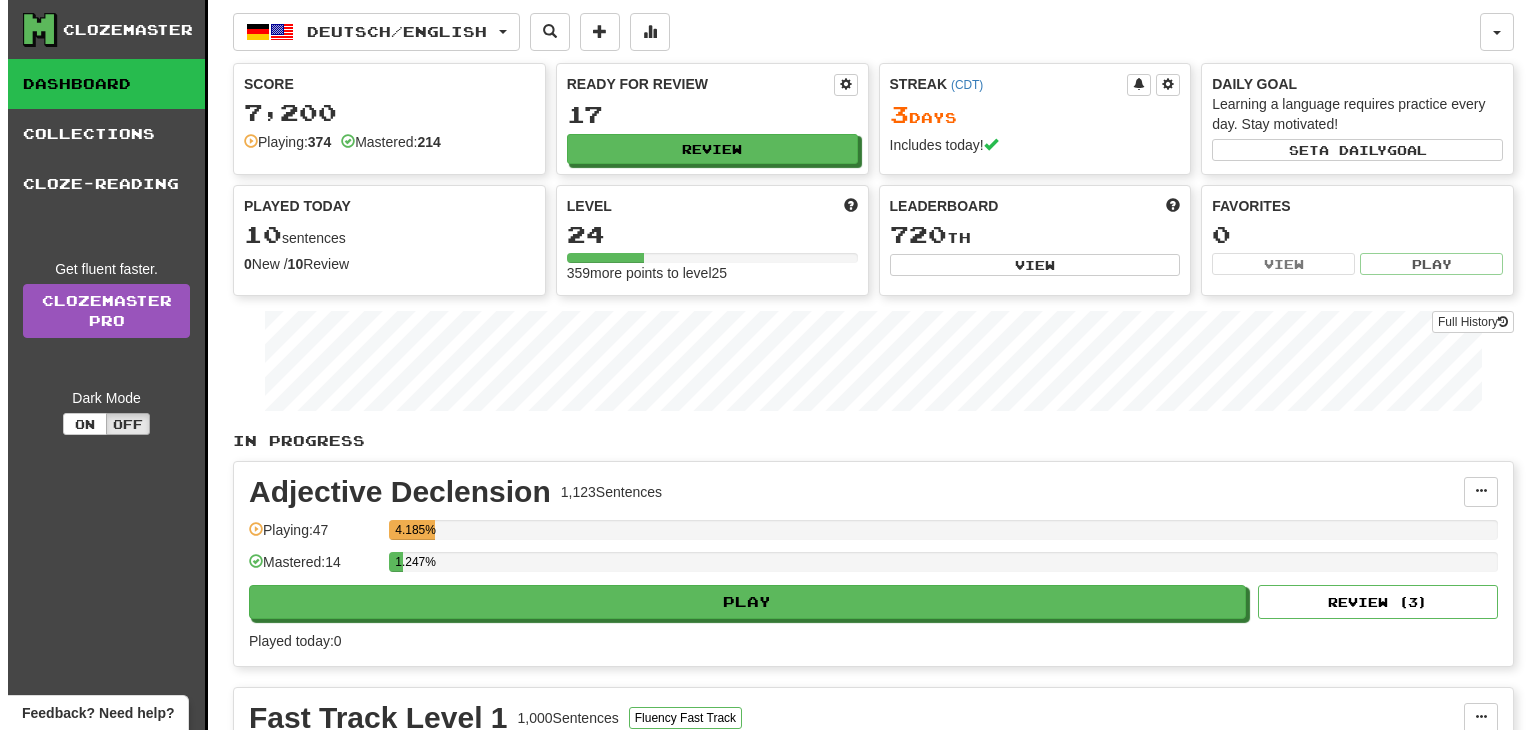 scroll, scrollTop: 0, scrollLeft: 0, axis: both 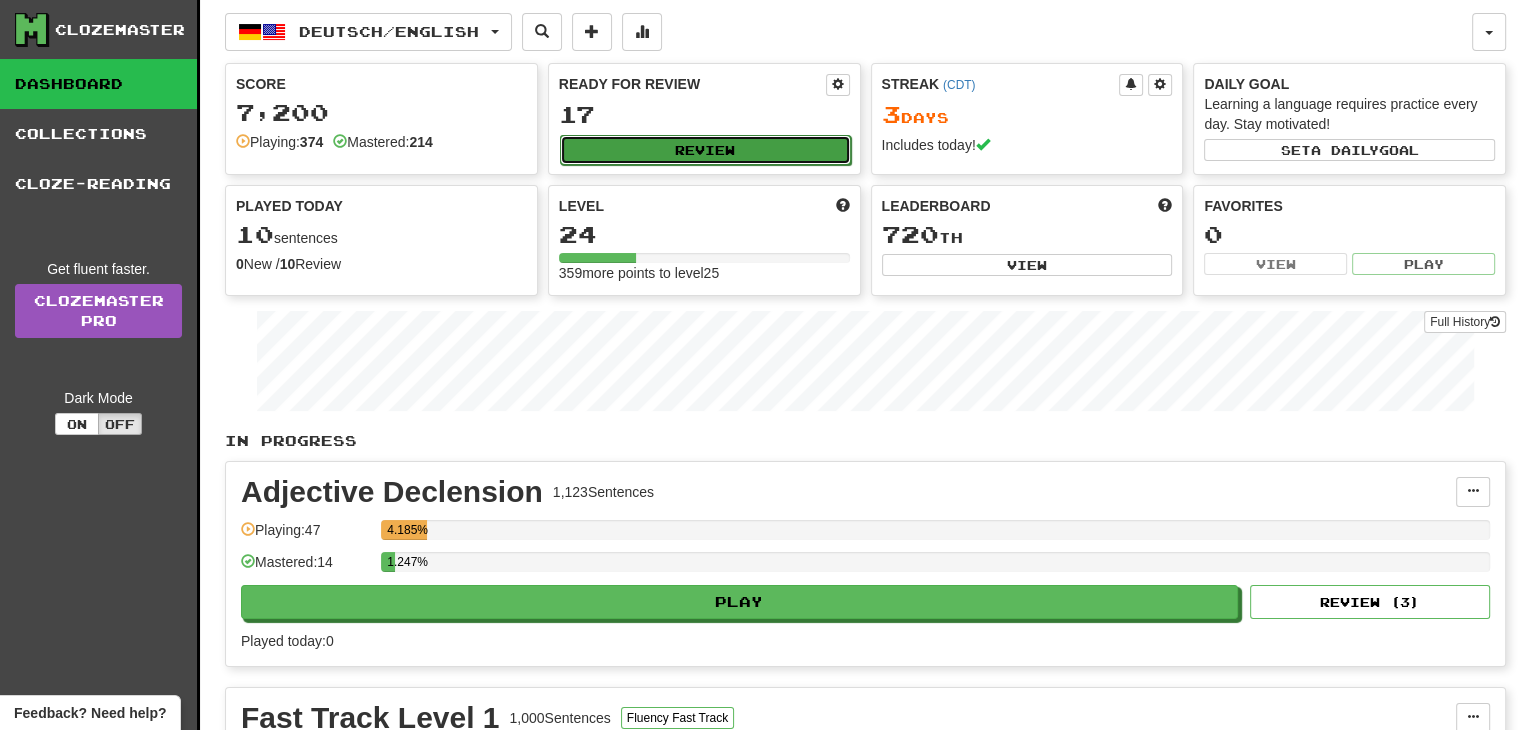 click on "Review" at bounding box center (705, 150) 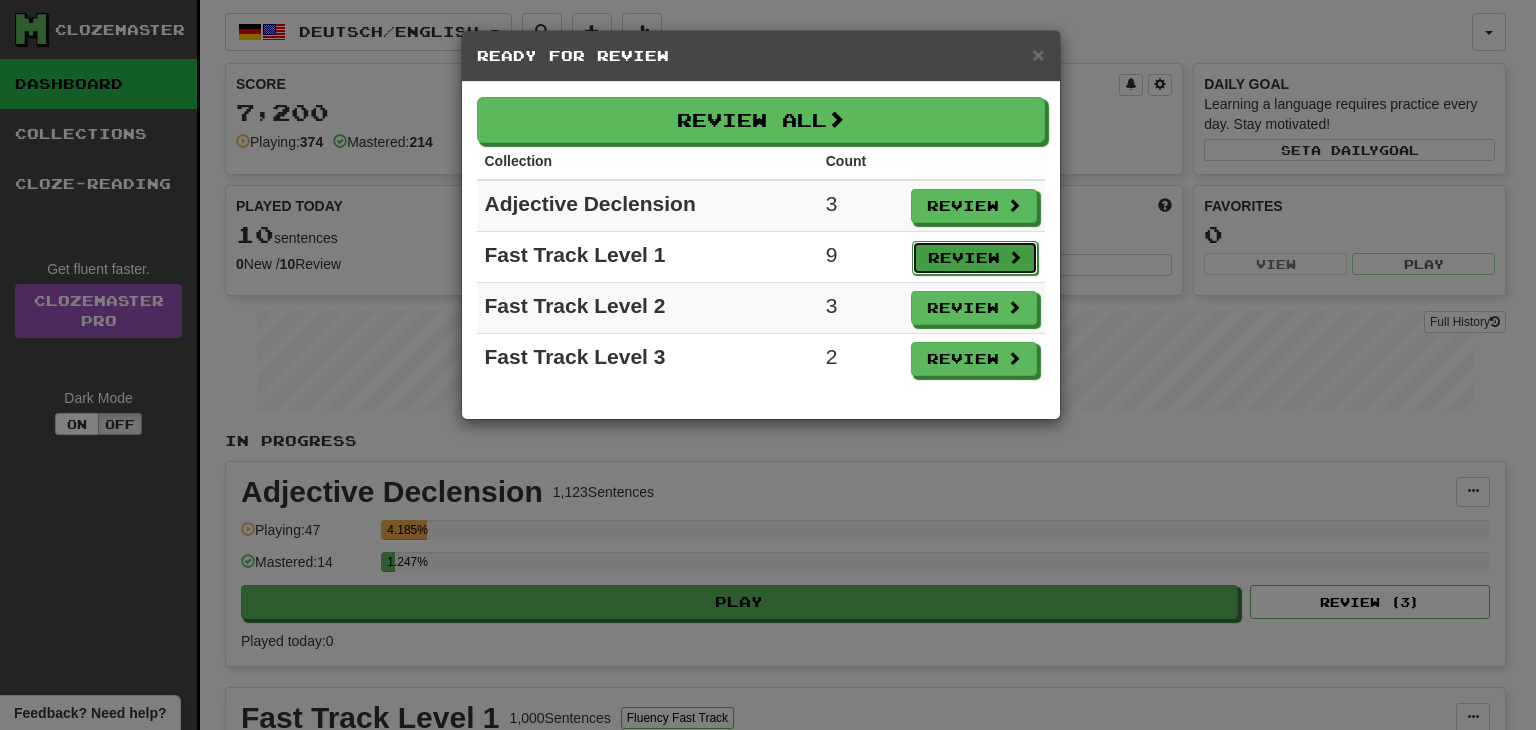 click on "Review" at bounding box center [975, 258] 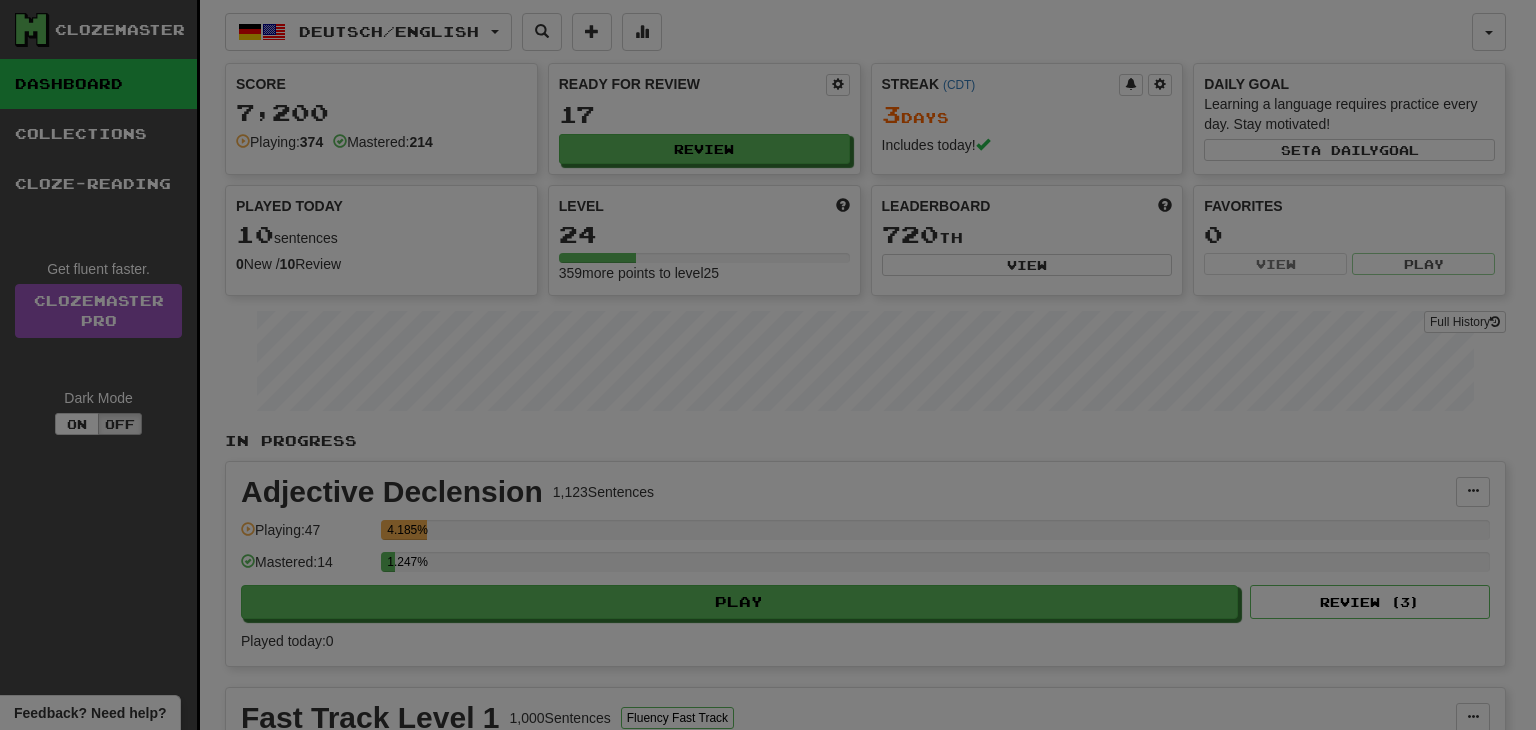 select on "**" 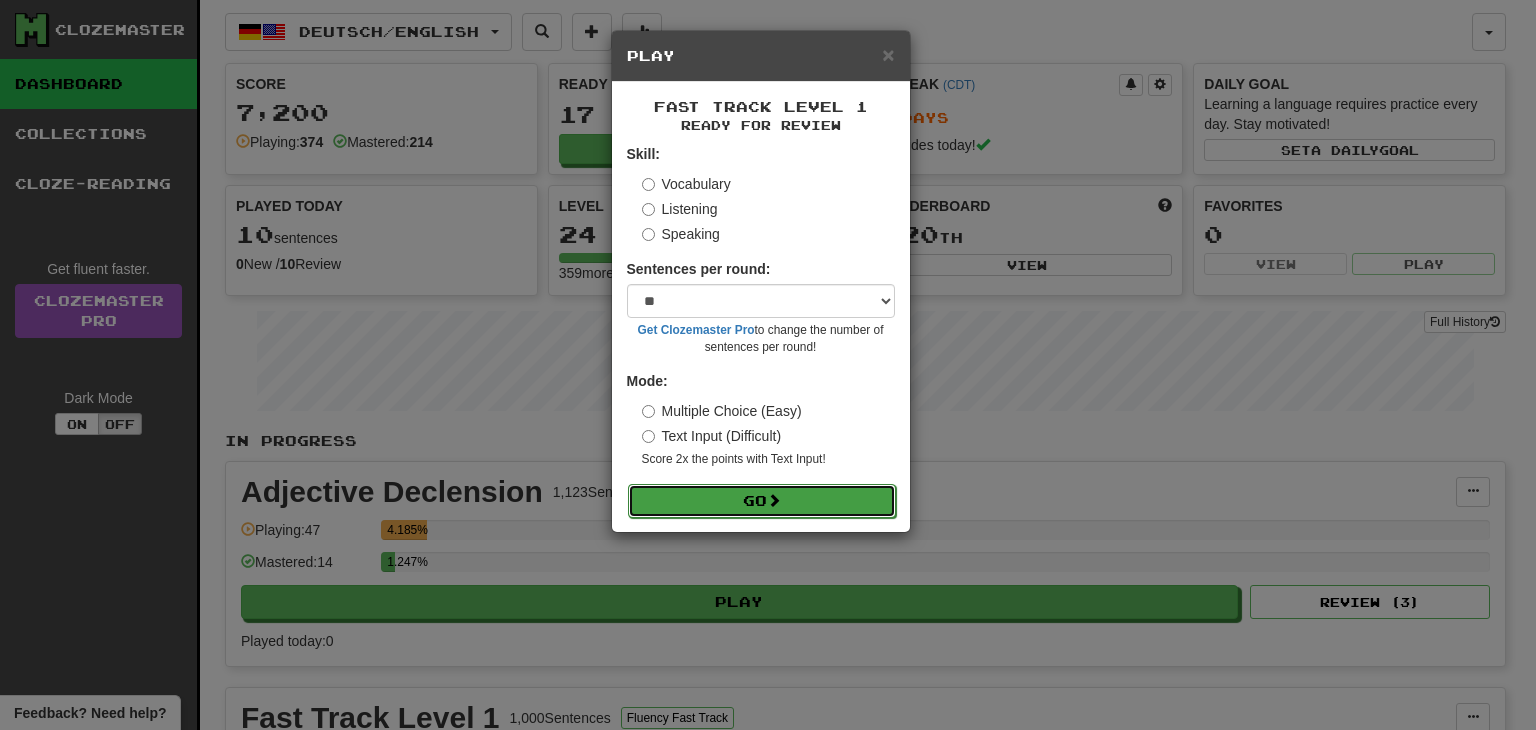 click at bounding box center [774, 500] 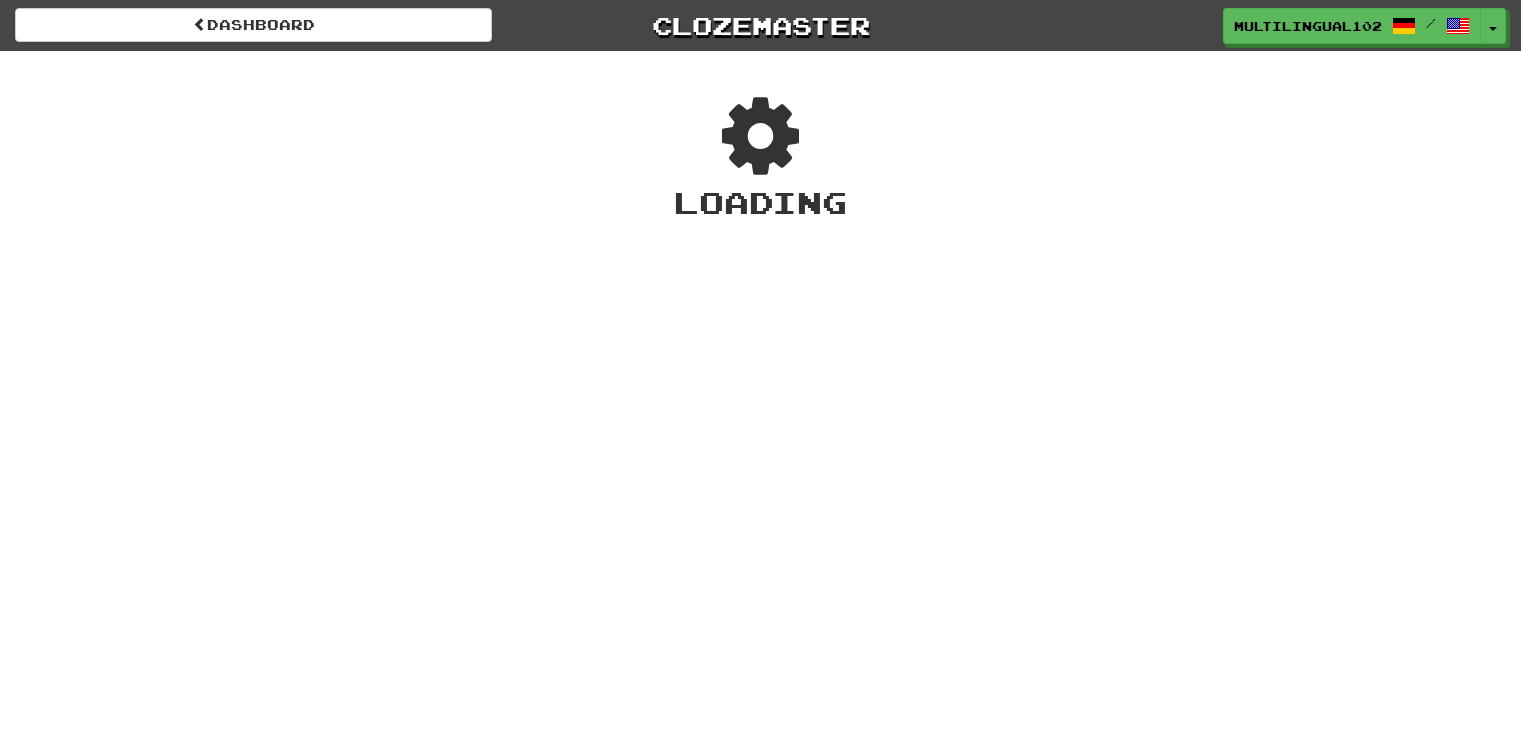 scroll, scrollTop: 0, scrollLeft: 0, axis: both 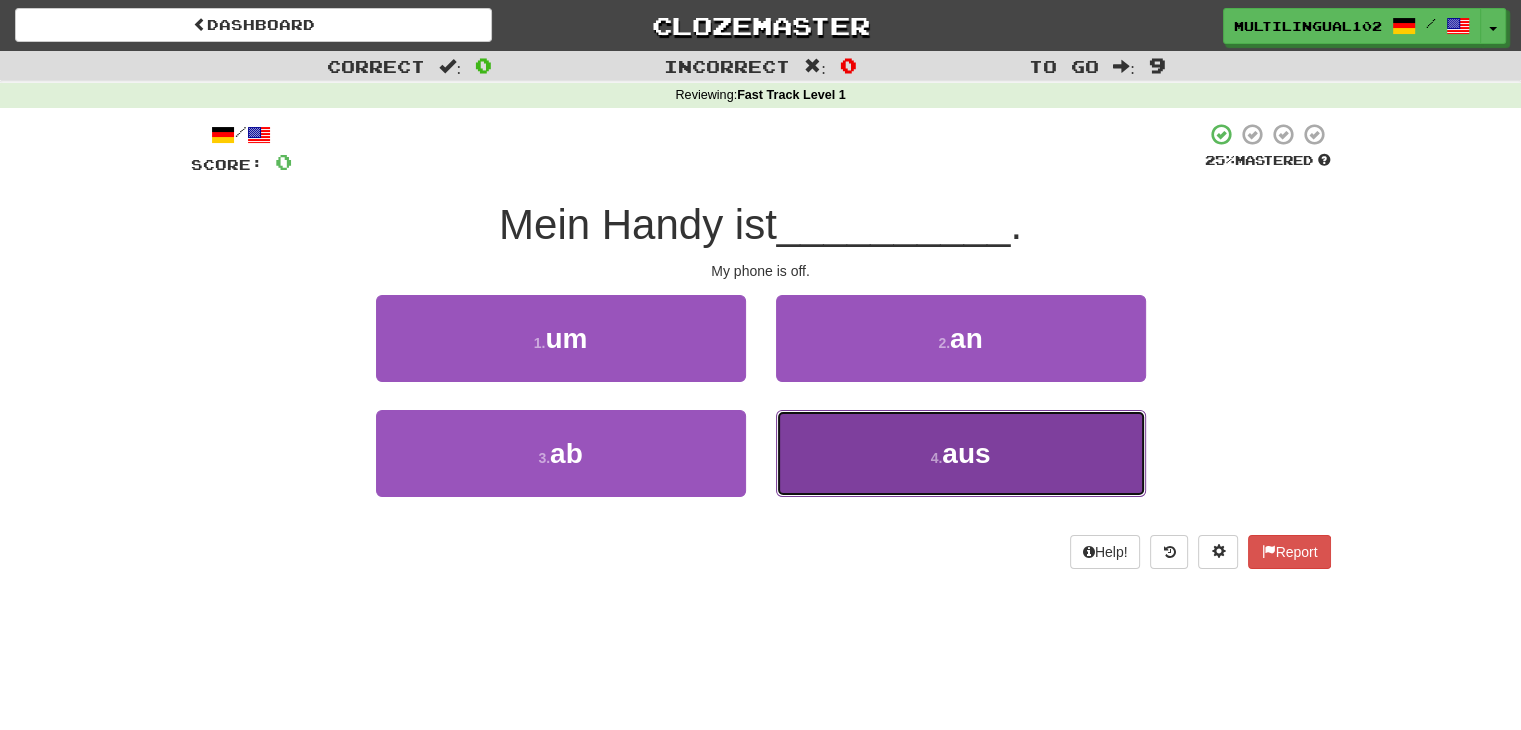 click on "4 .  aus" at bounding box center (961, 453) 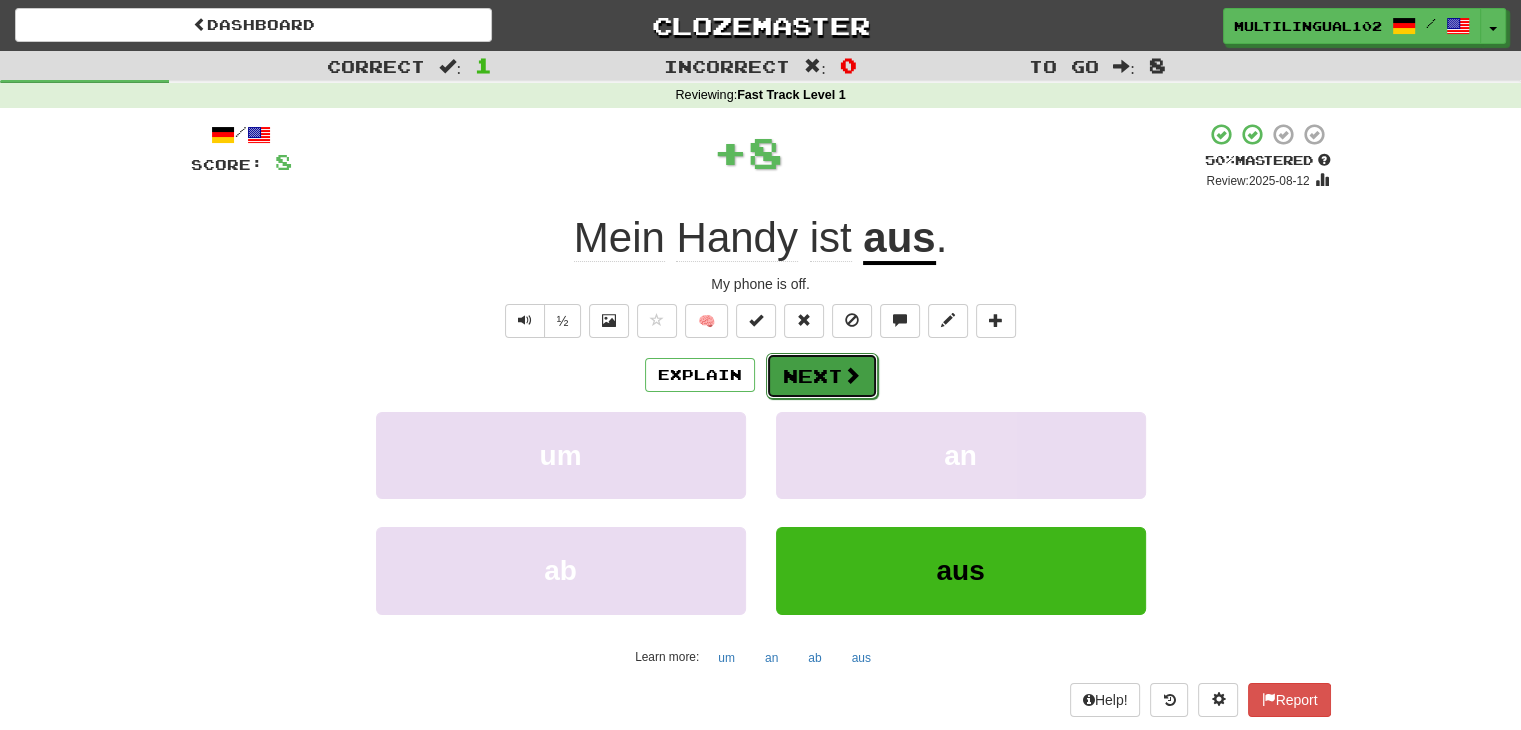 click on "Next" at bounding box center [822, 376] 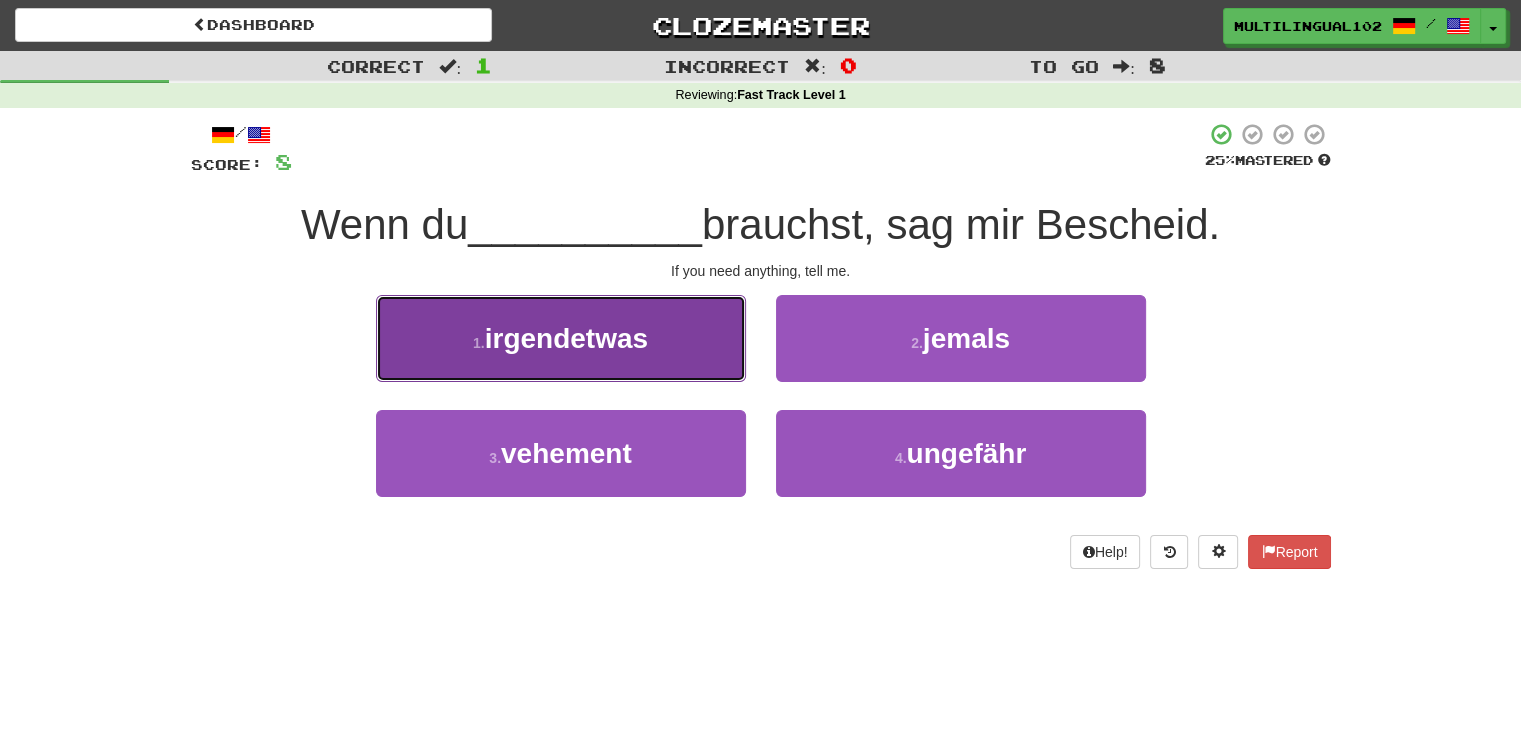 click on "1 .  irgendetwas" at bounding box center (561, 338) 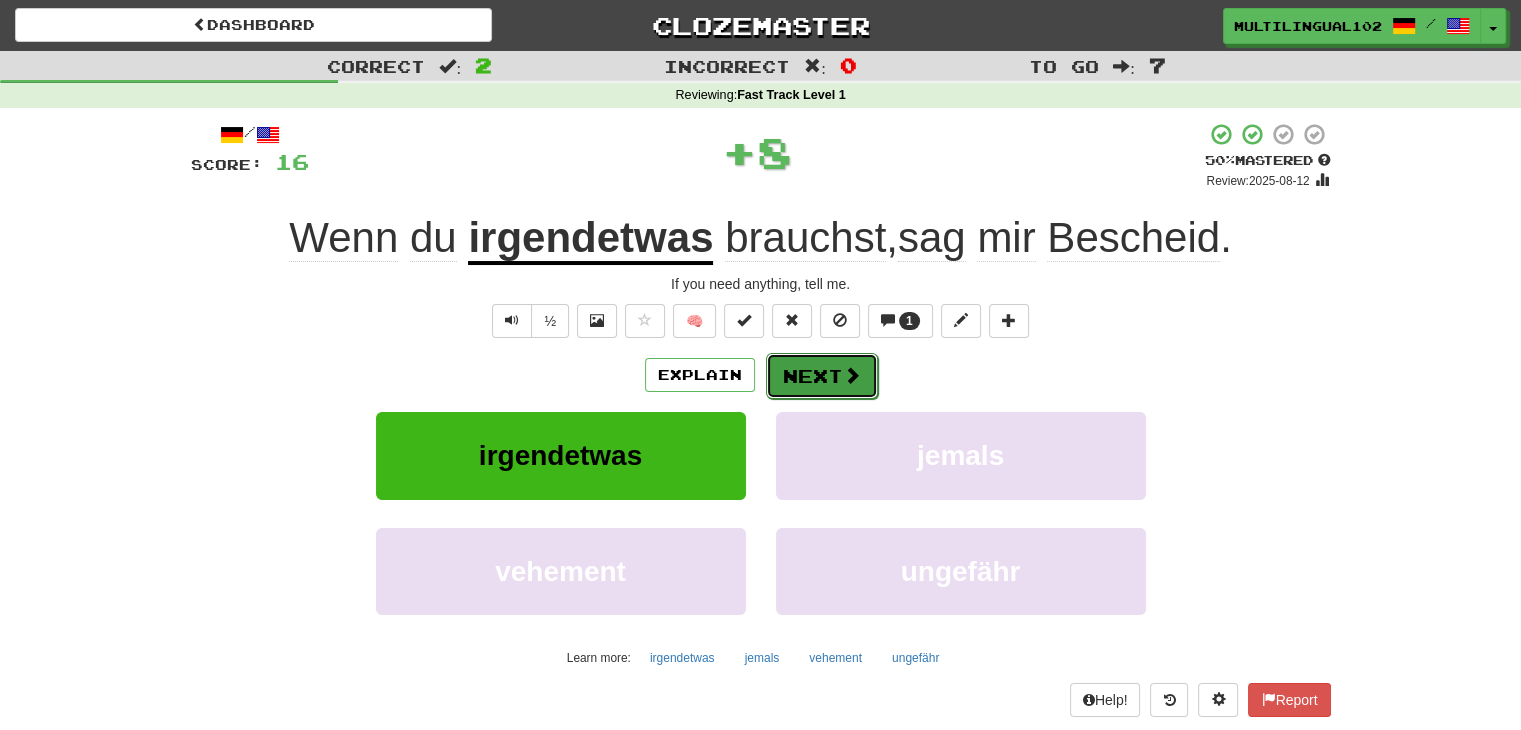 click on "Next" at bounding box center [822, 376] 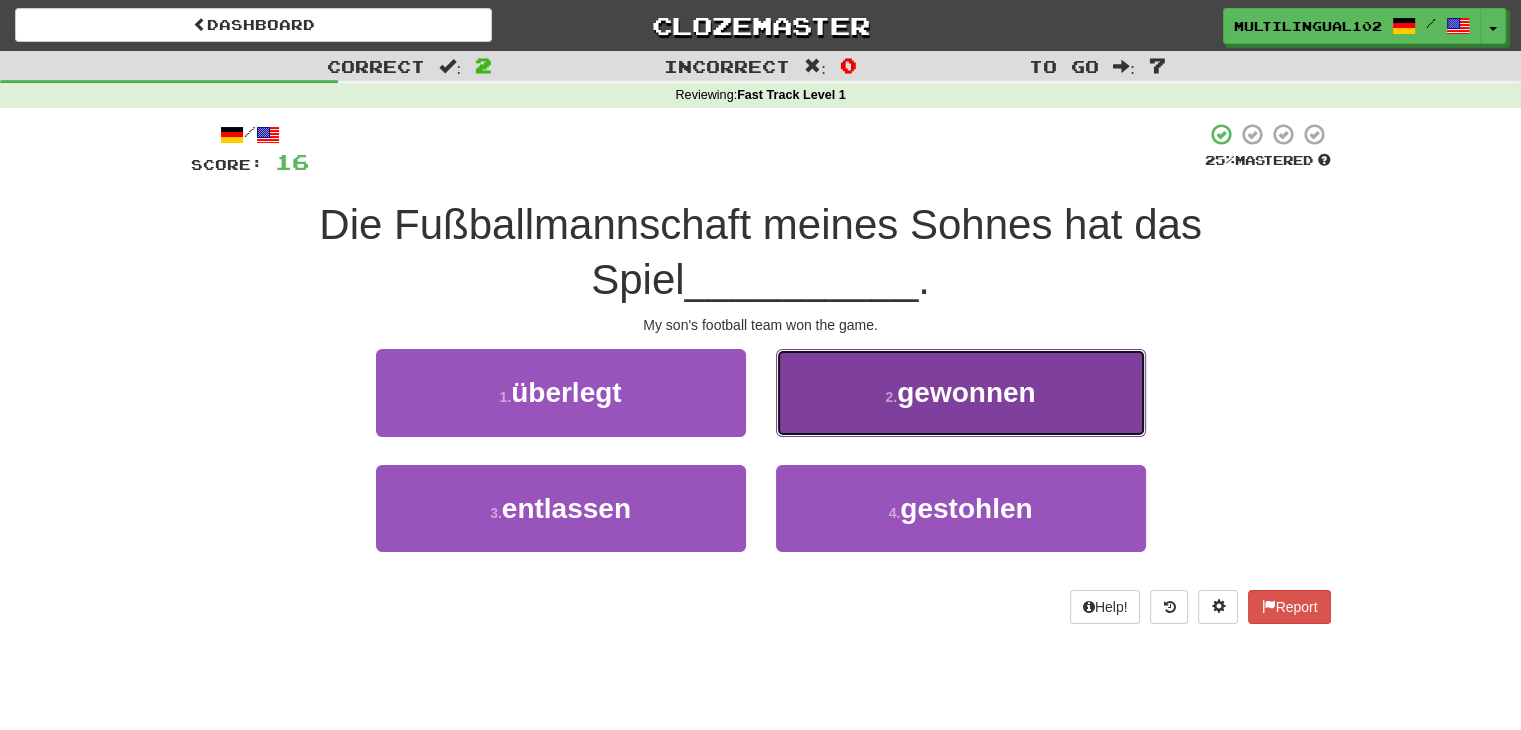 click on "2 .  gewonnen" at bounding box center (961, 392) 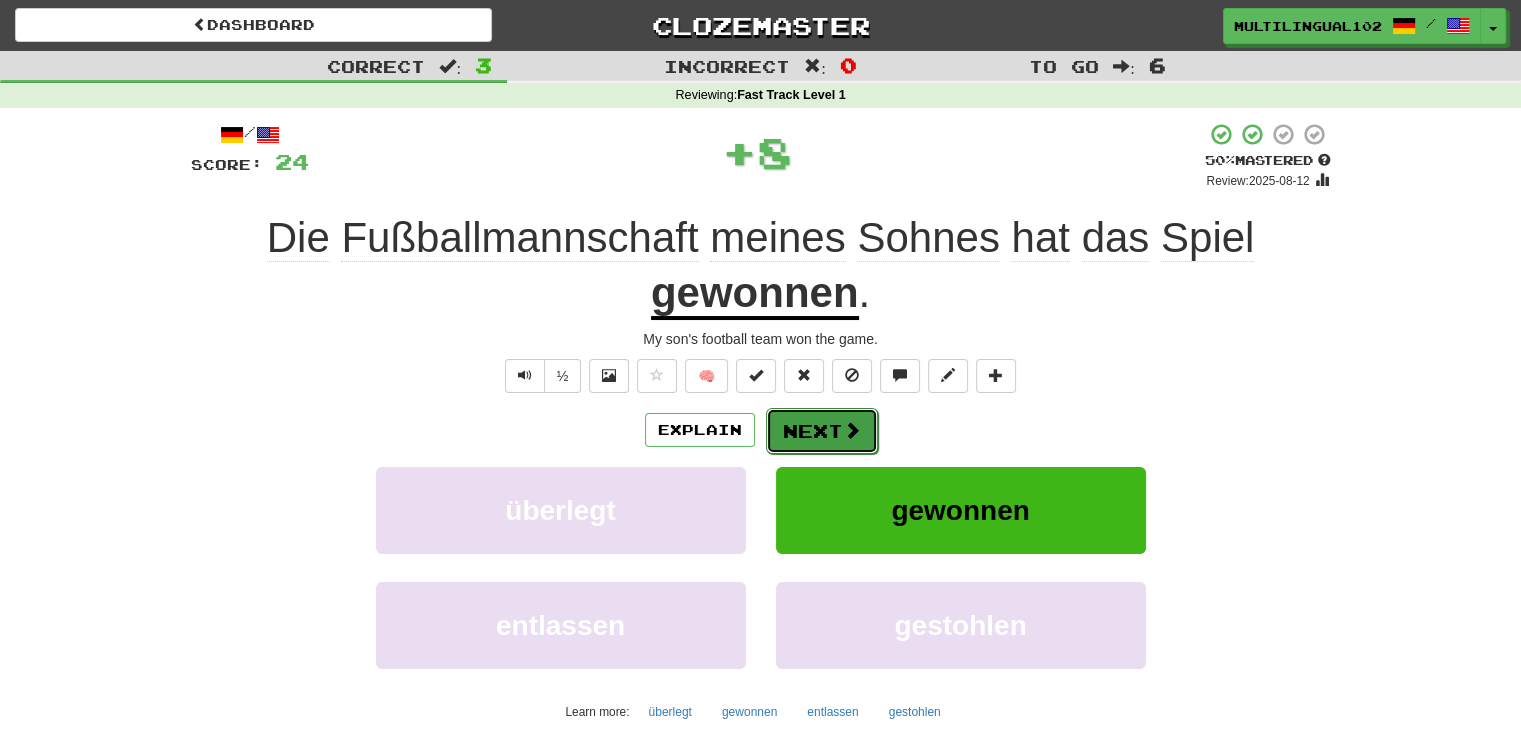 click on "Next" at bounding box center [822, 431] 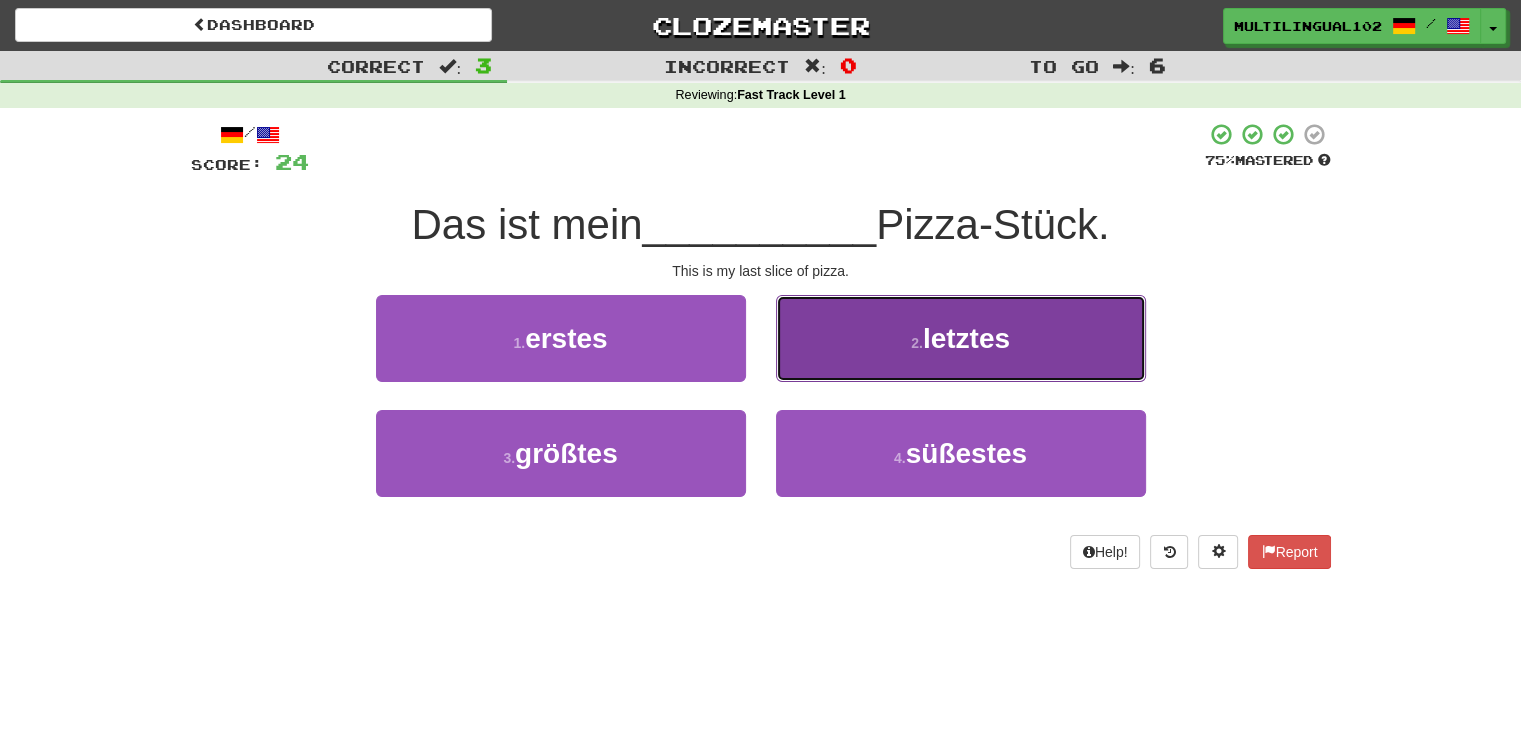 click on "2 .  letztes" at bounding box center (961, 338) 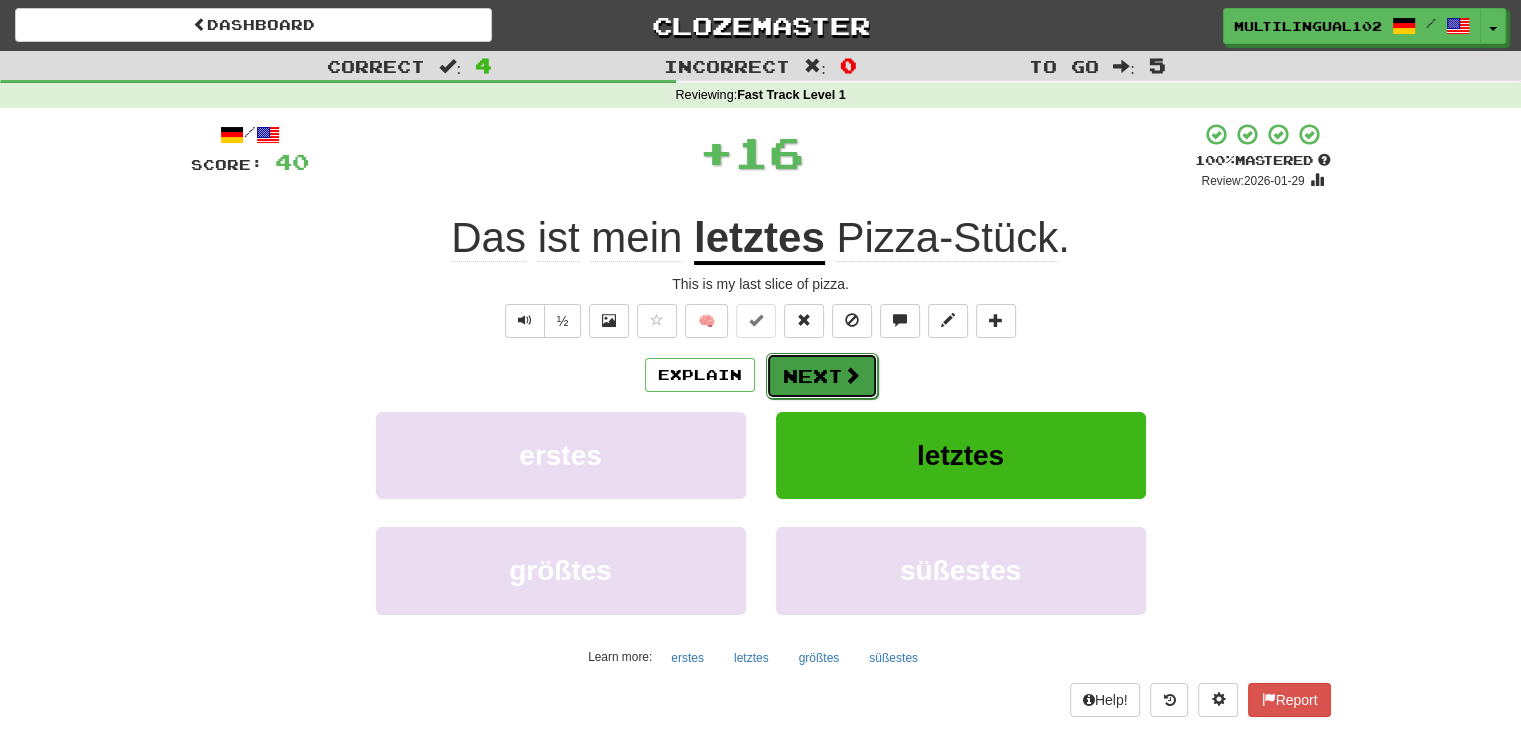 click on "Next" at bounding box center [822, 376] 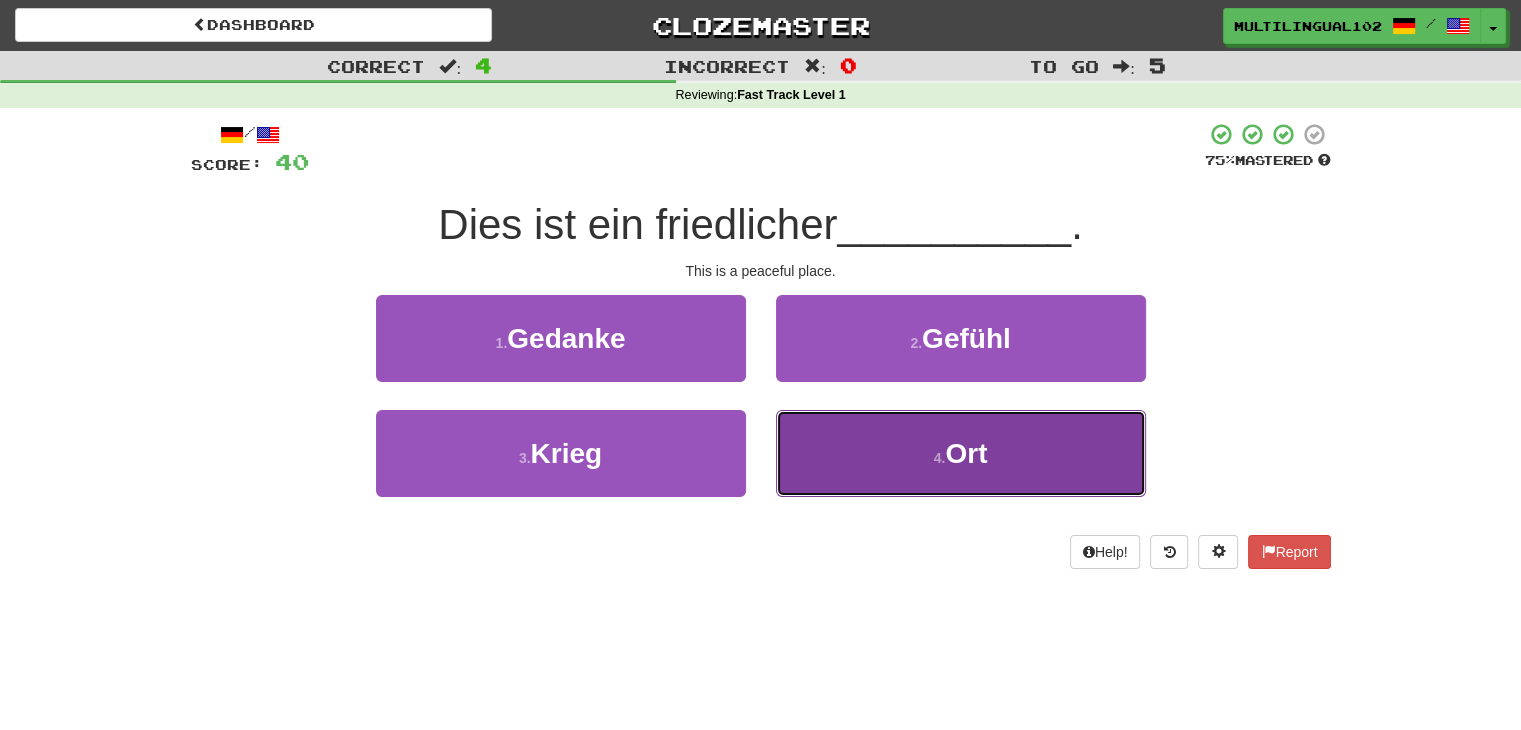 click on "4 .  Ort" at bounding box center (961, 453) 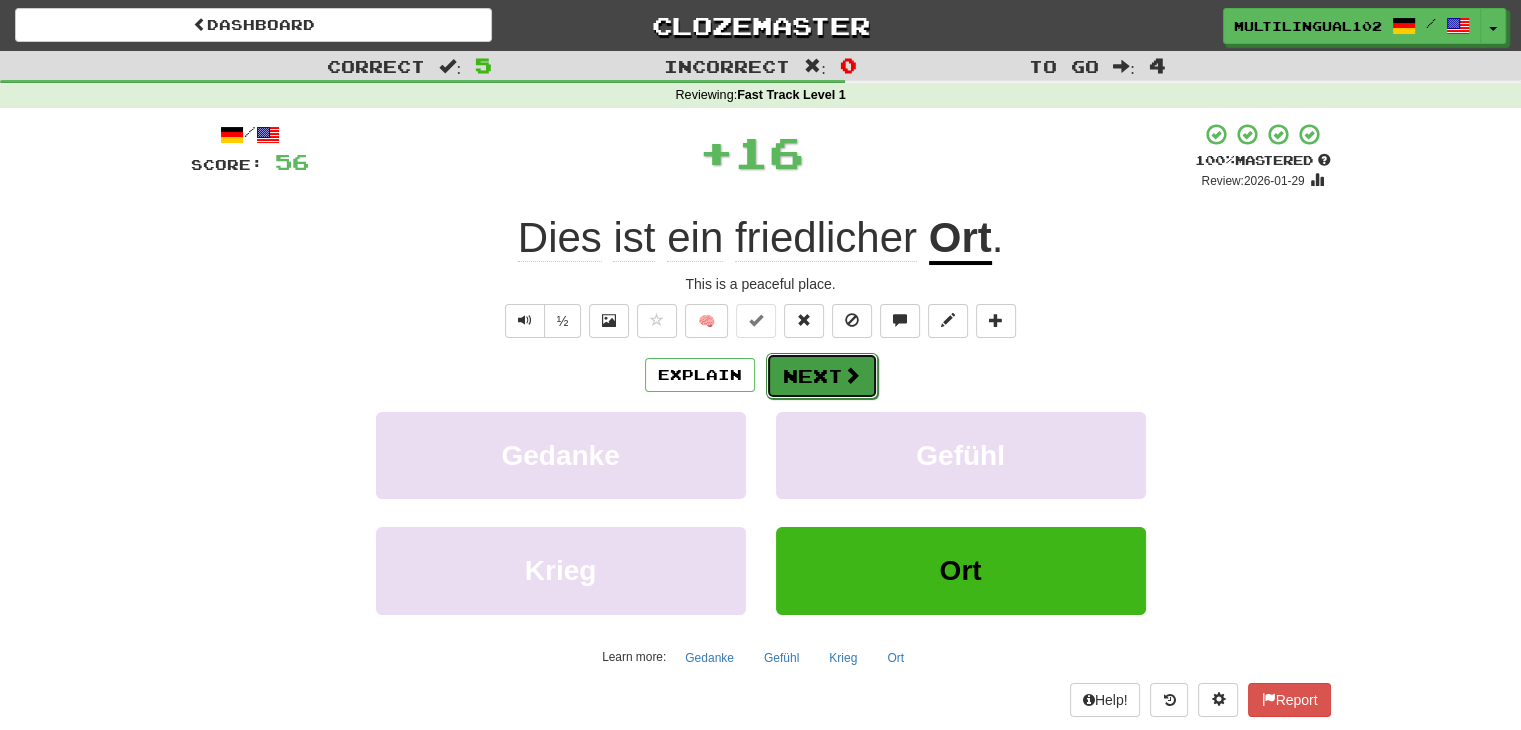 click on "Next" at bounding box center (822, 376) 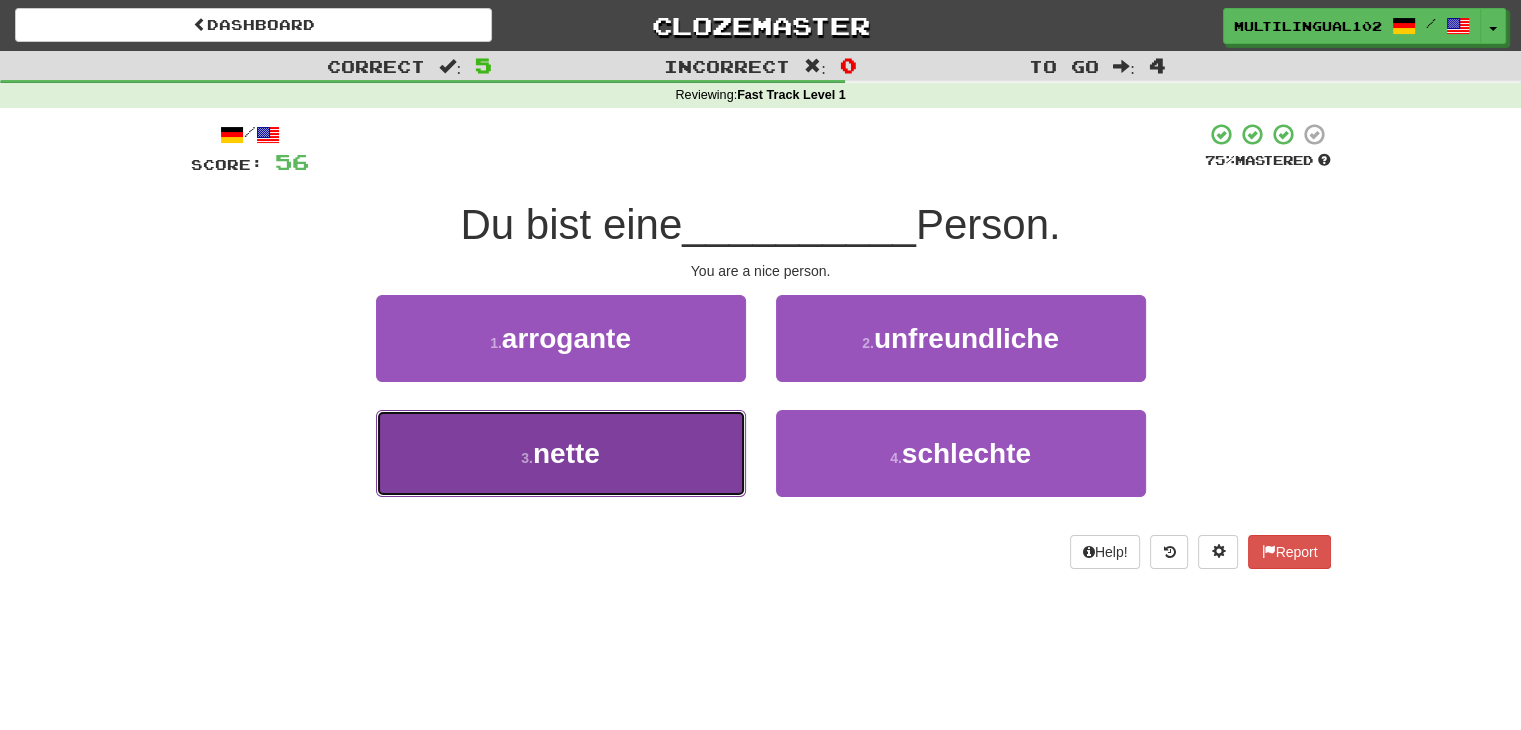 click on "3 .  nette" at bounding box center (561, 453) 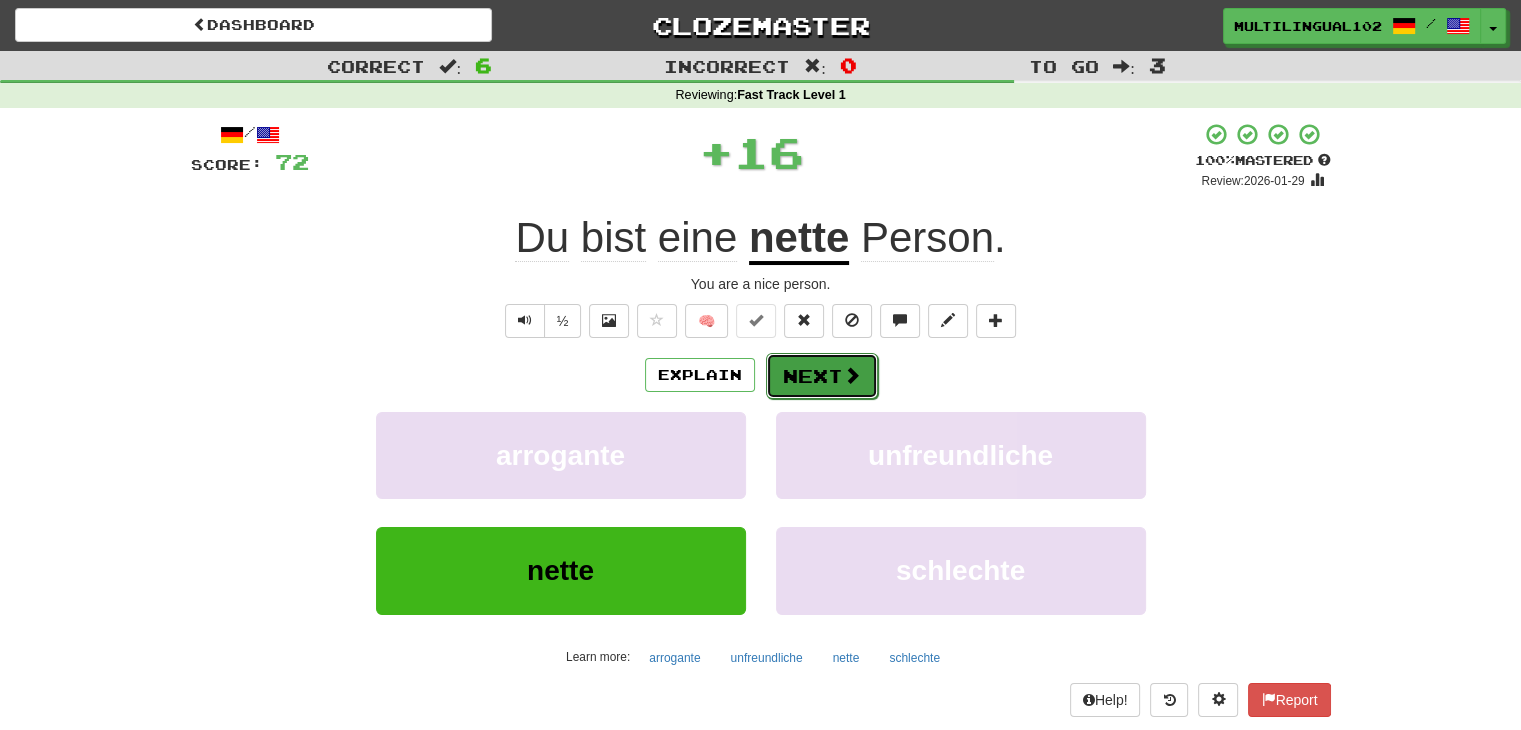 click on "Next" at bounding box center [822, 376] 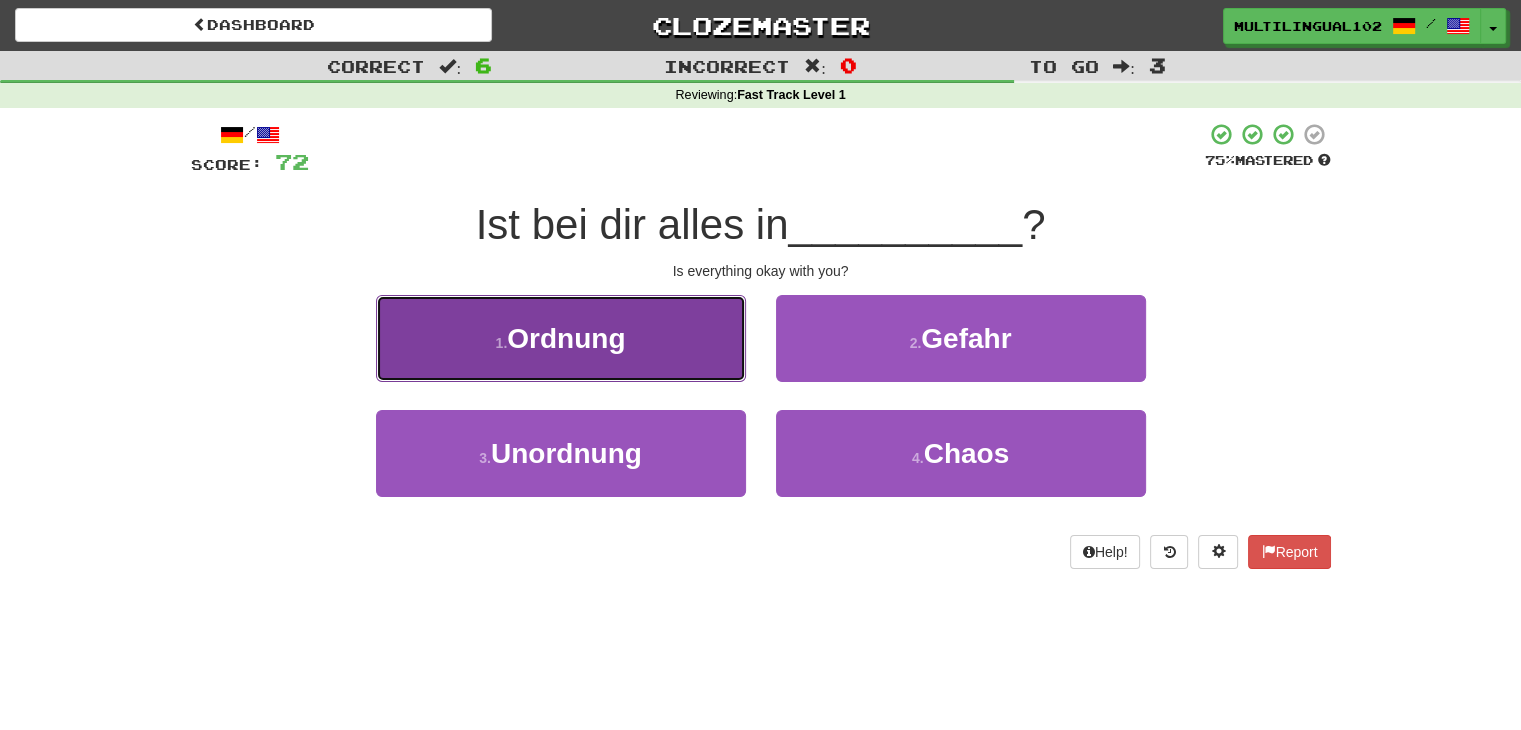 click on "1 .  Ordnung" at bounding box center (561, 338) 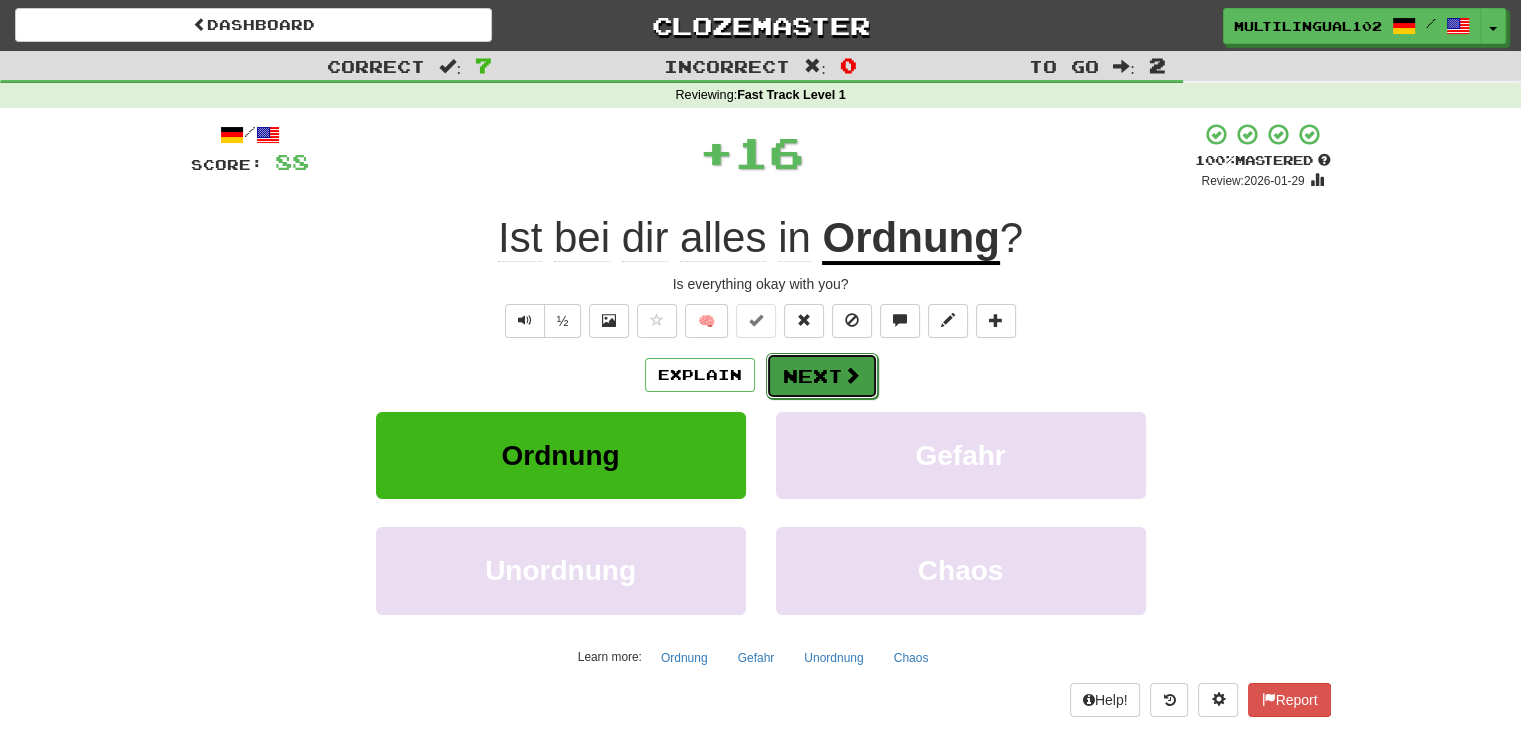 click on "Next" at bounding box center [822, 376] 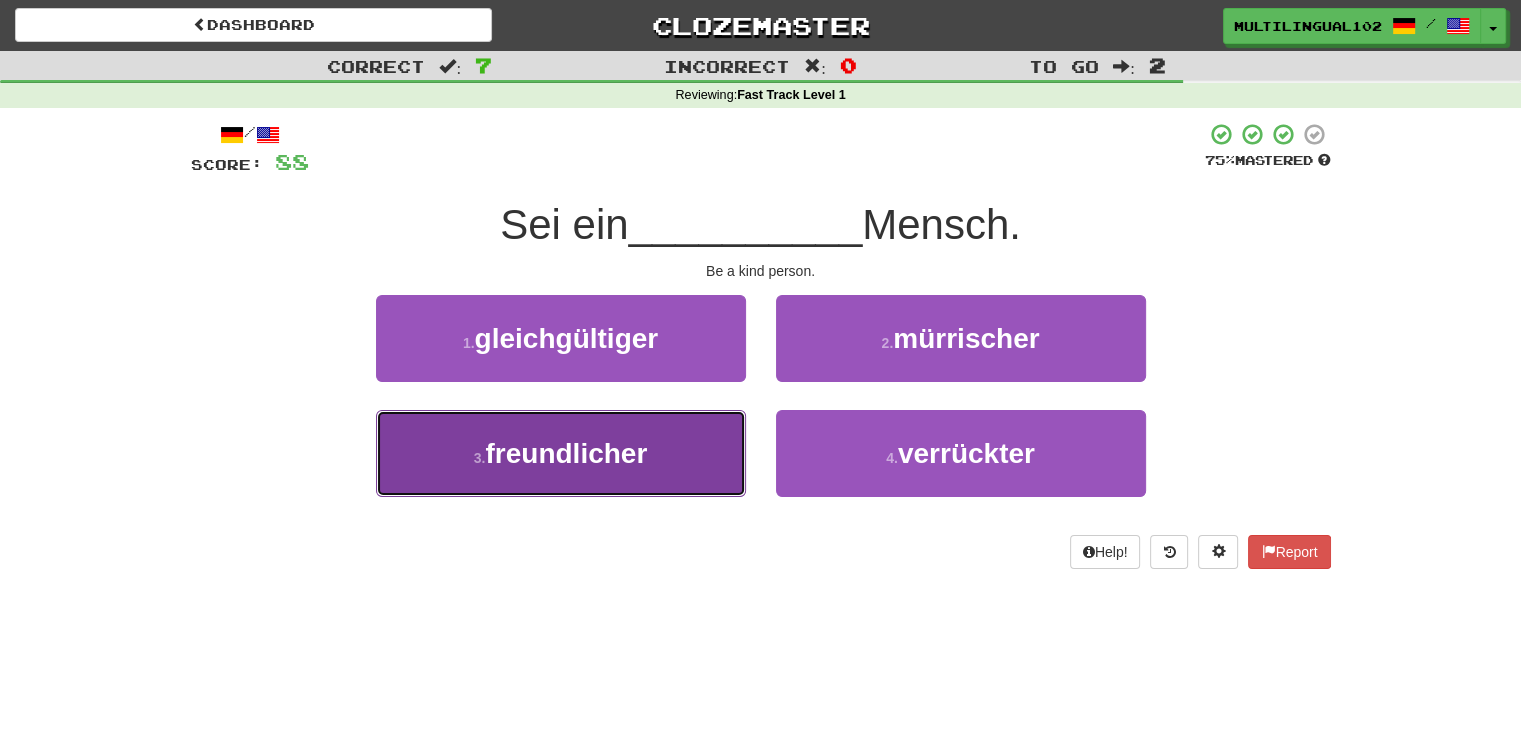 click on "3 .  freundlicher" at bounding box center [561, 453] 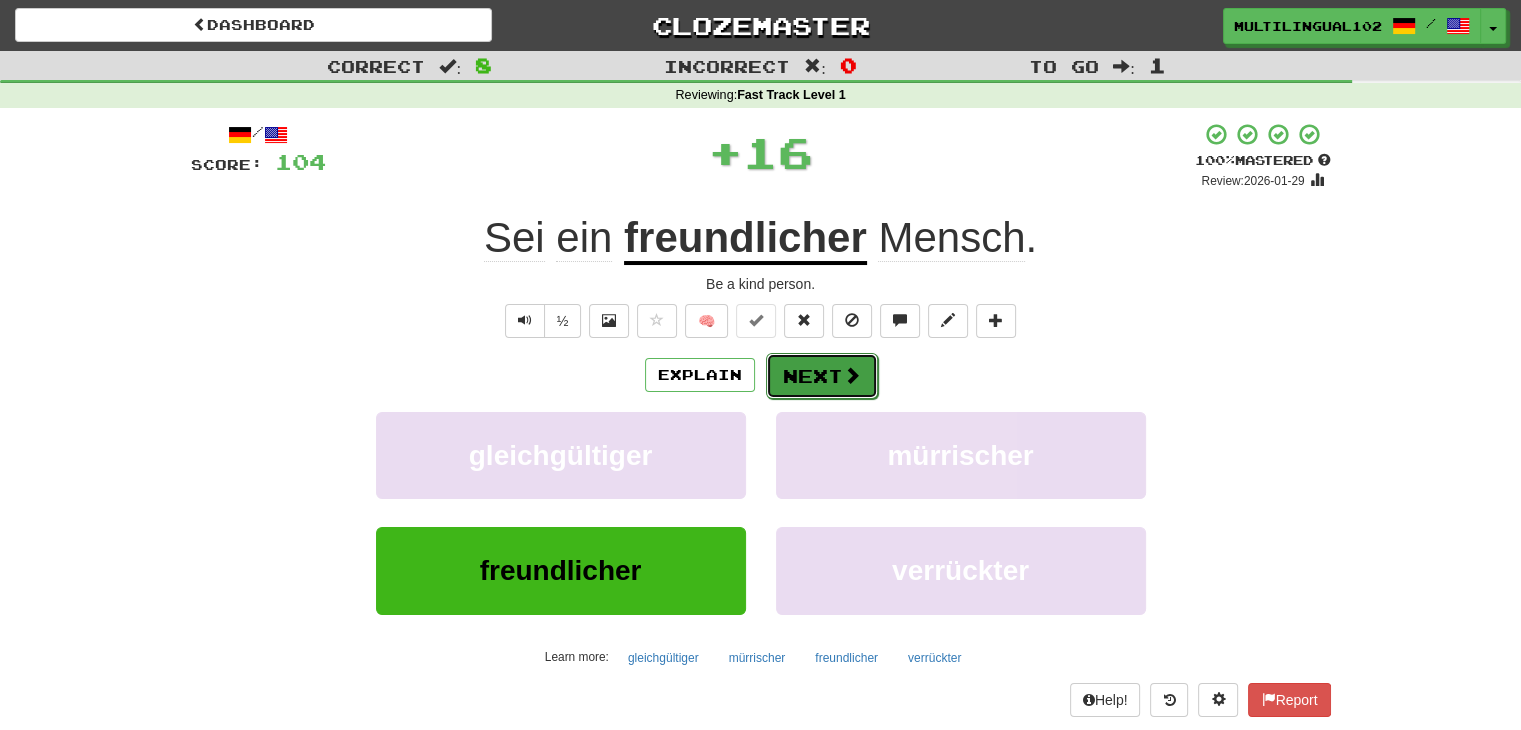 click on "Next" at bounding box center [822, 376] 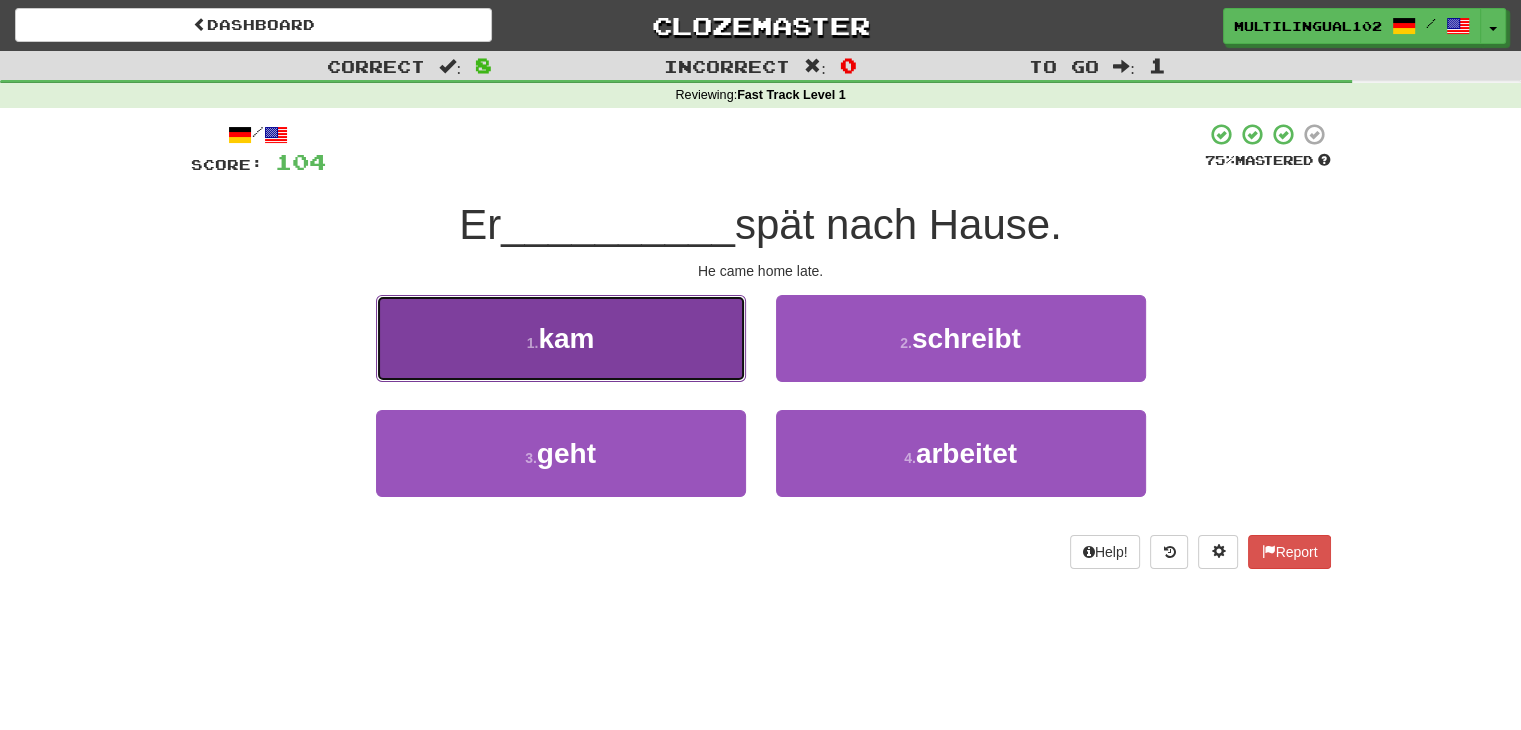 click on "1 .  kam" at bounding box center [561, 338] 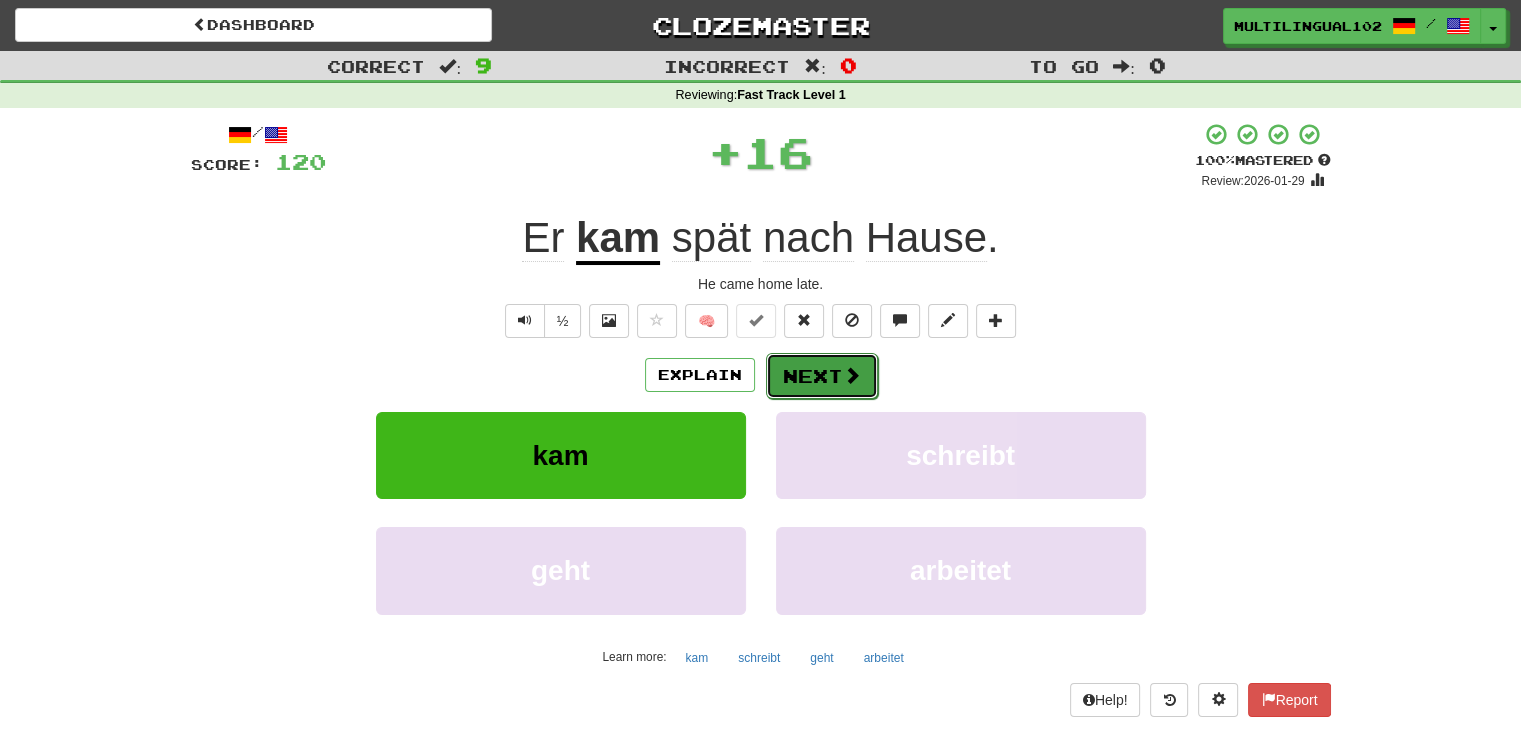 click on "Next" at bounding box center [822, 376] 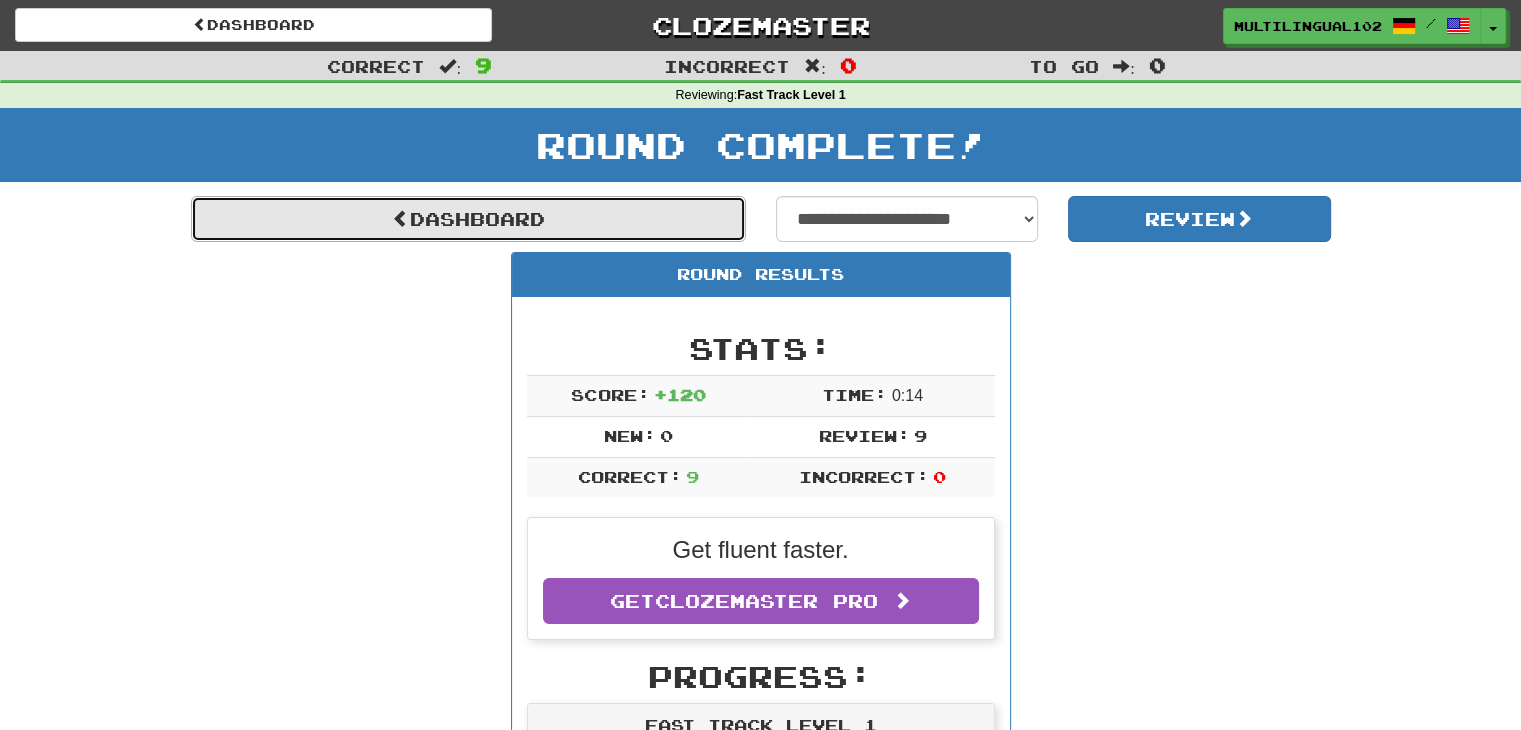 click on "Dashboard" at bounding box center [468, 219] 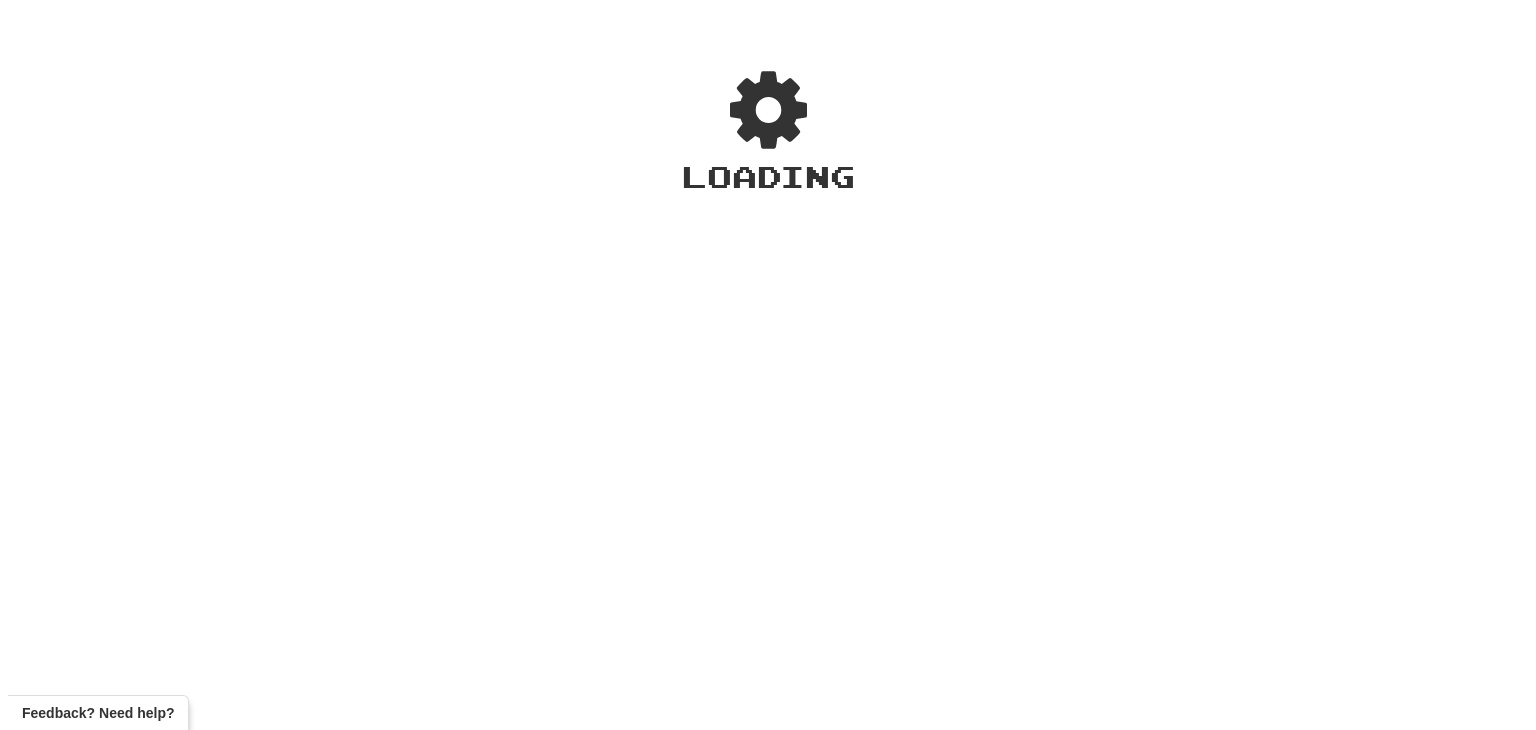 scroll, scrollTop: 0, scrollLeft: 0, axis: both 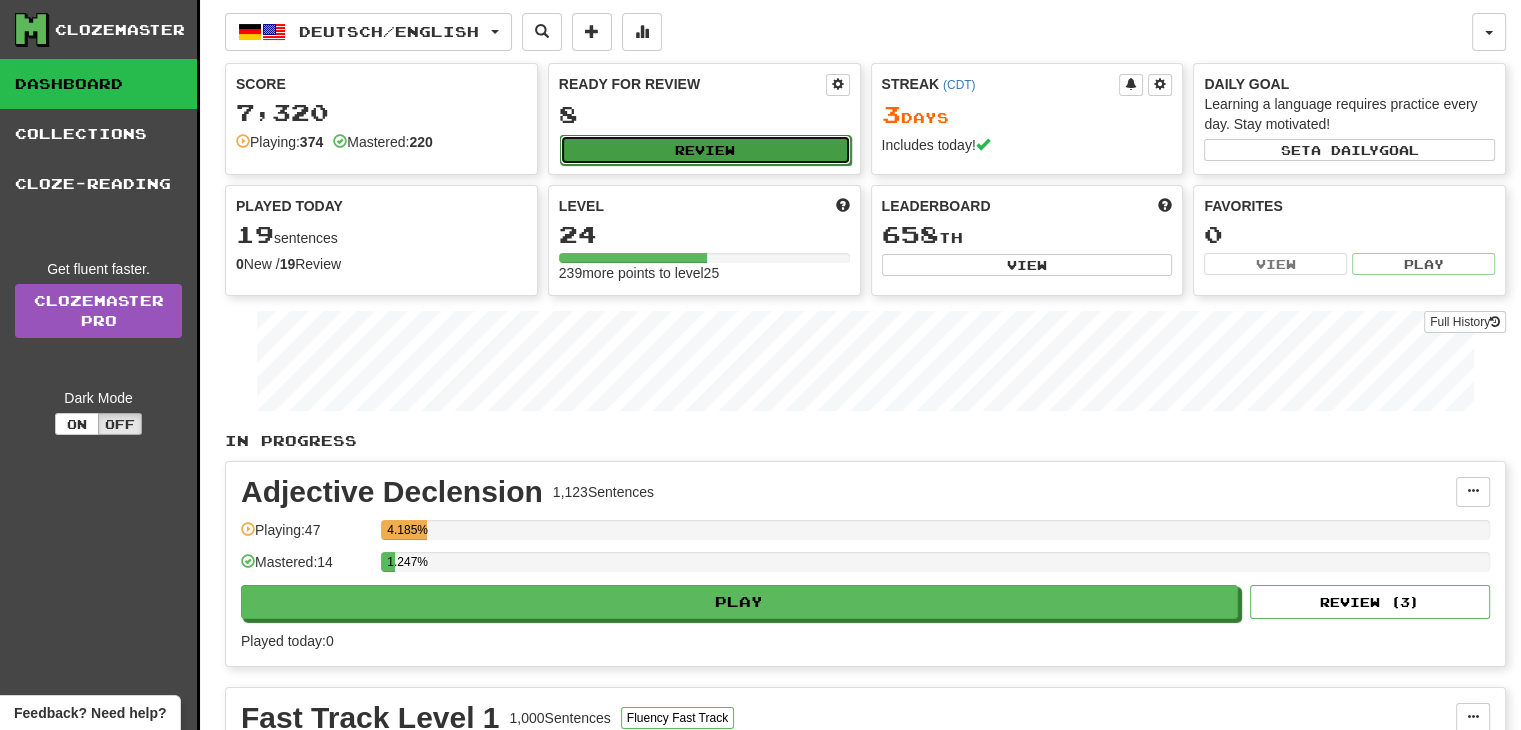 click on "Review" at bounding box center [705, 150] 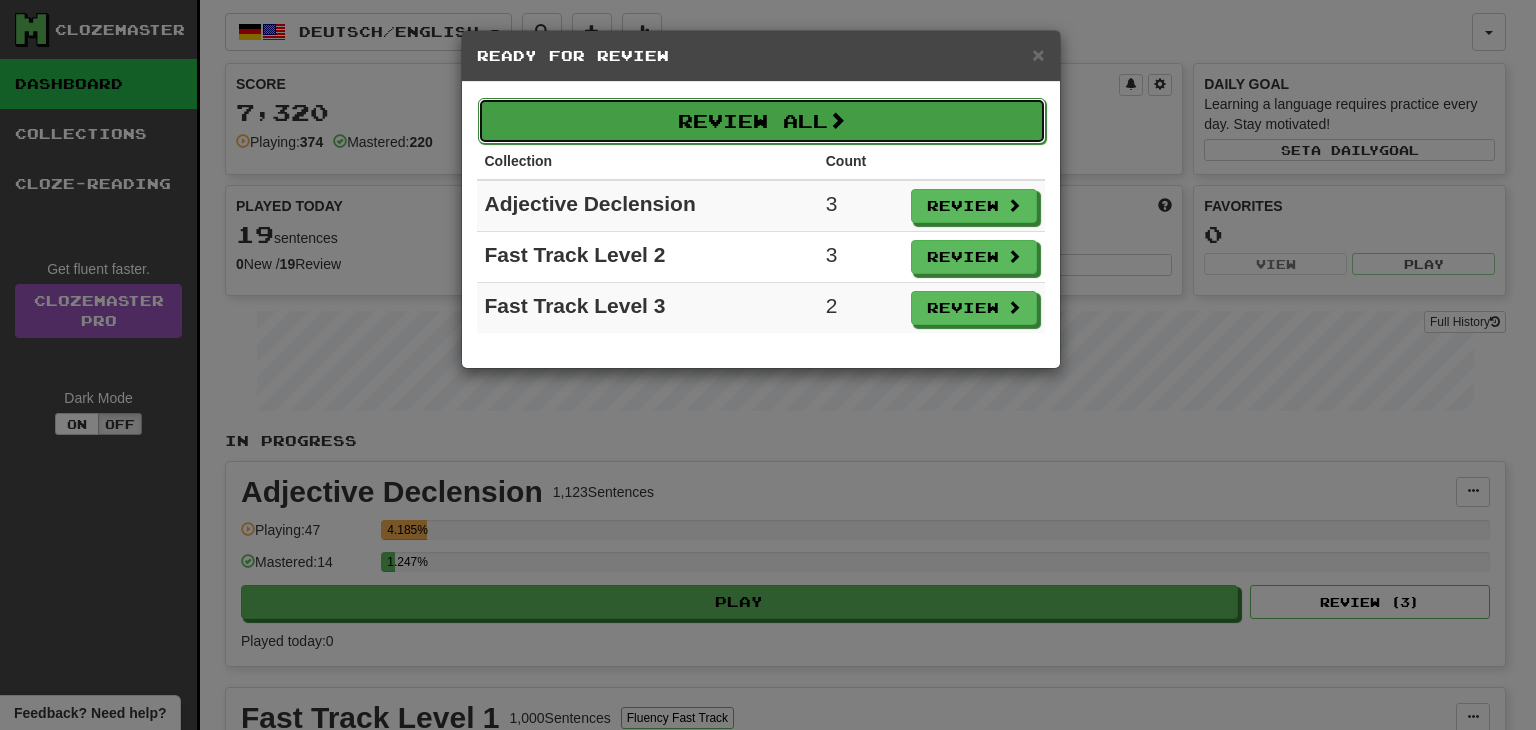 click on "Review All" at bounding box center [762, 121] 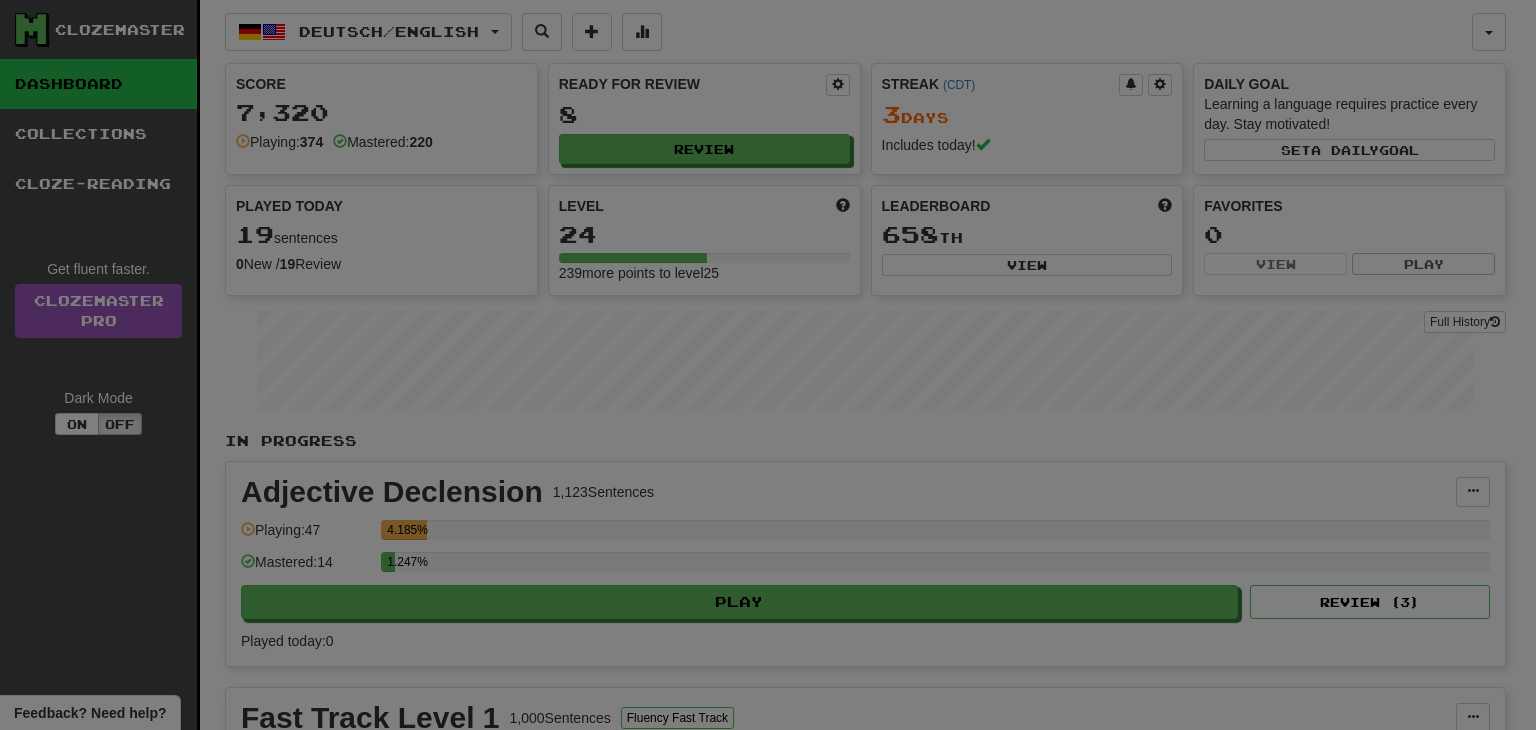 select on "**" 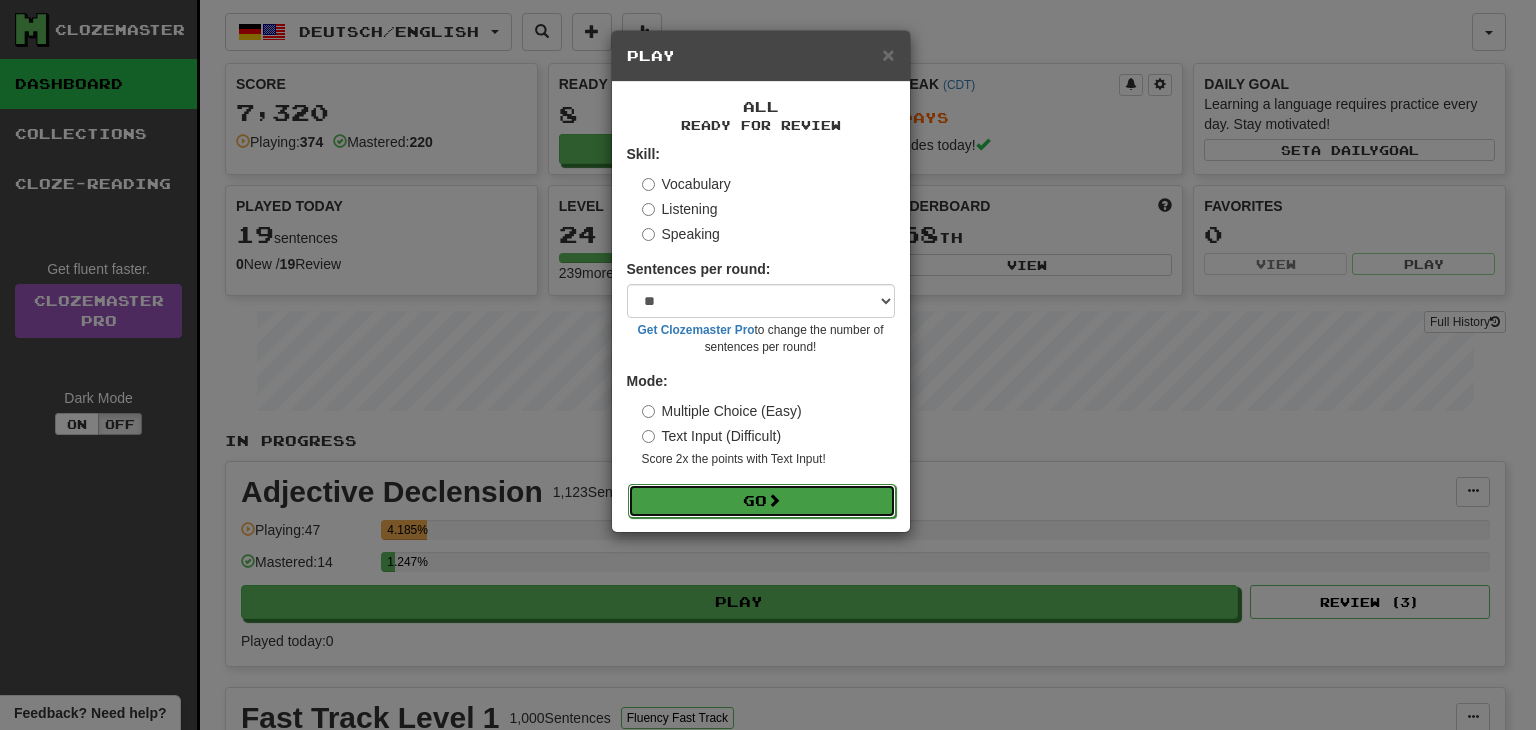 click on "Go" at bounding box center [762, 501] 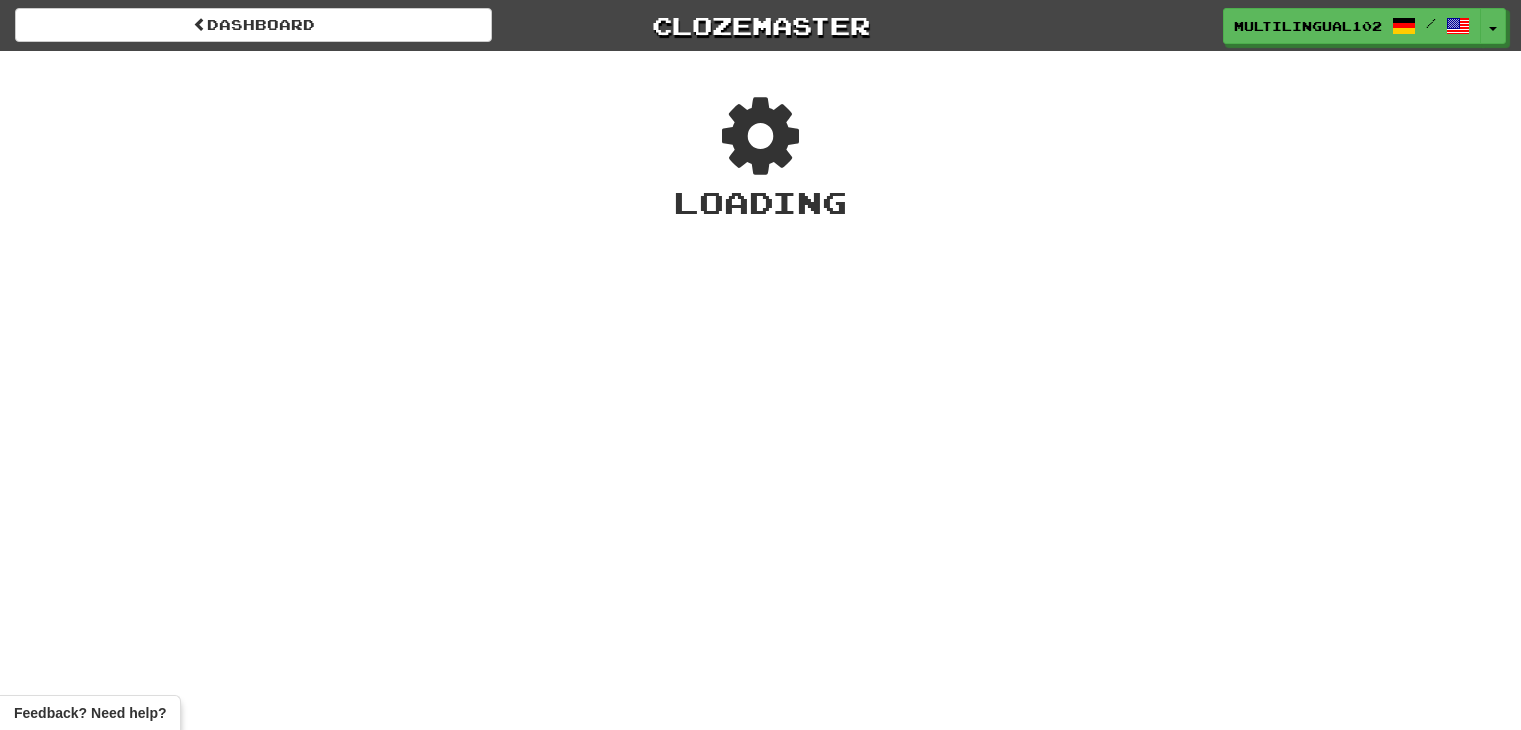 scroll, scrollTop: 0, scrollLeft: 0, axis: both 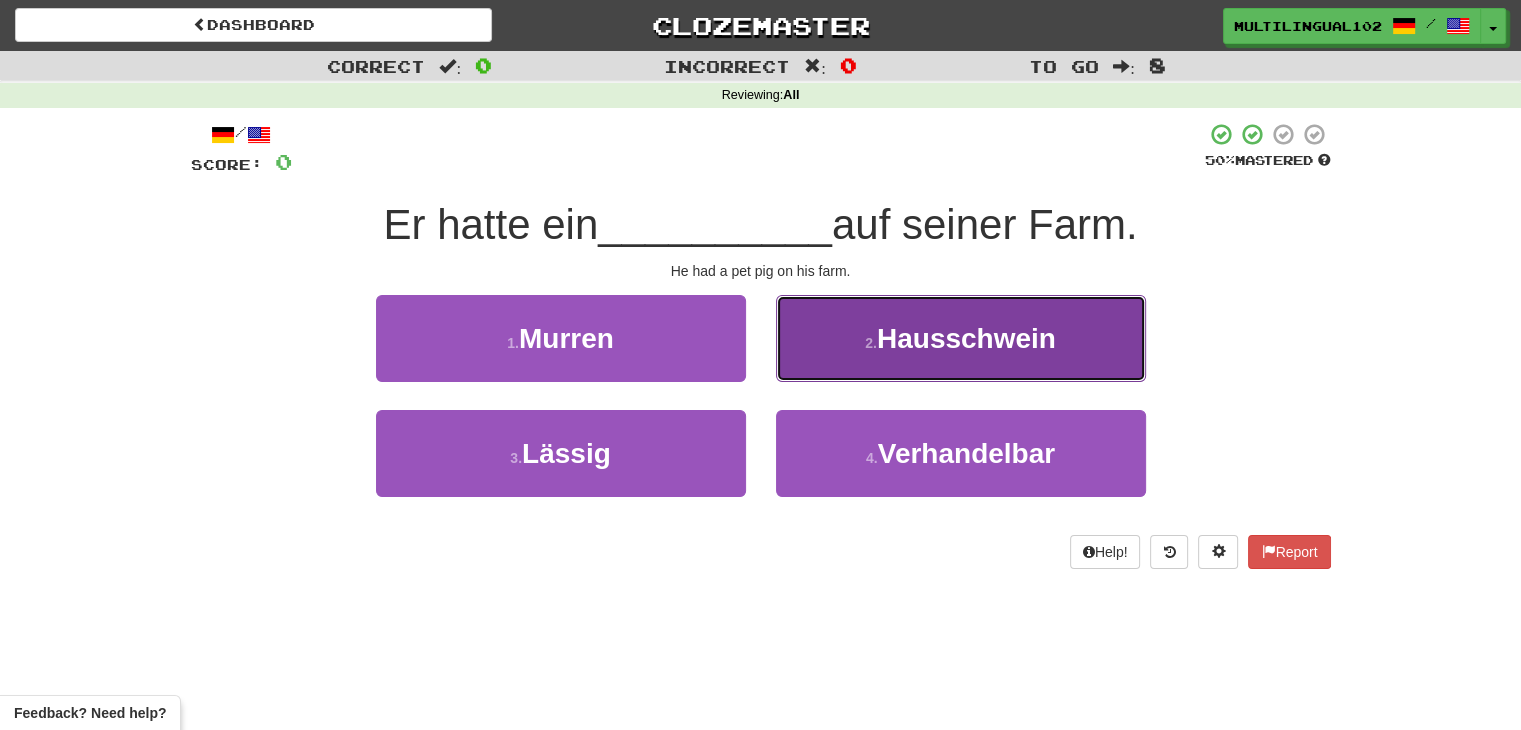 click on "[NUMBER] . Hausschwein" at bounding box center [961, 338] 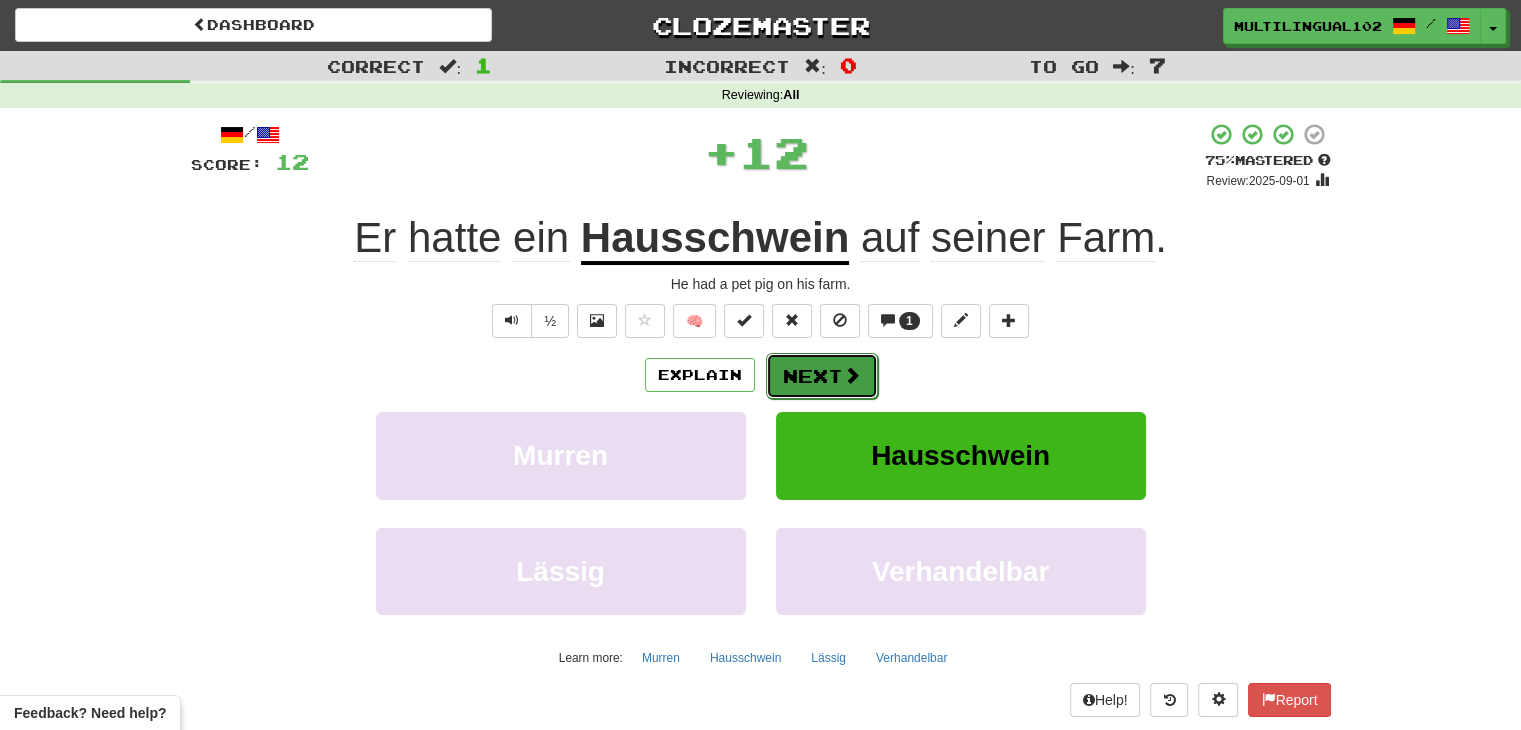 click on "Next" at bounding box center (822, 376) 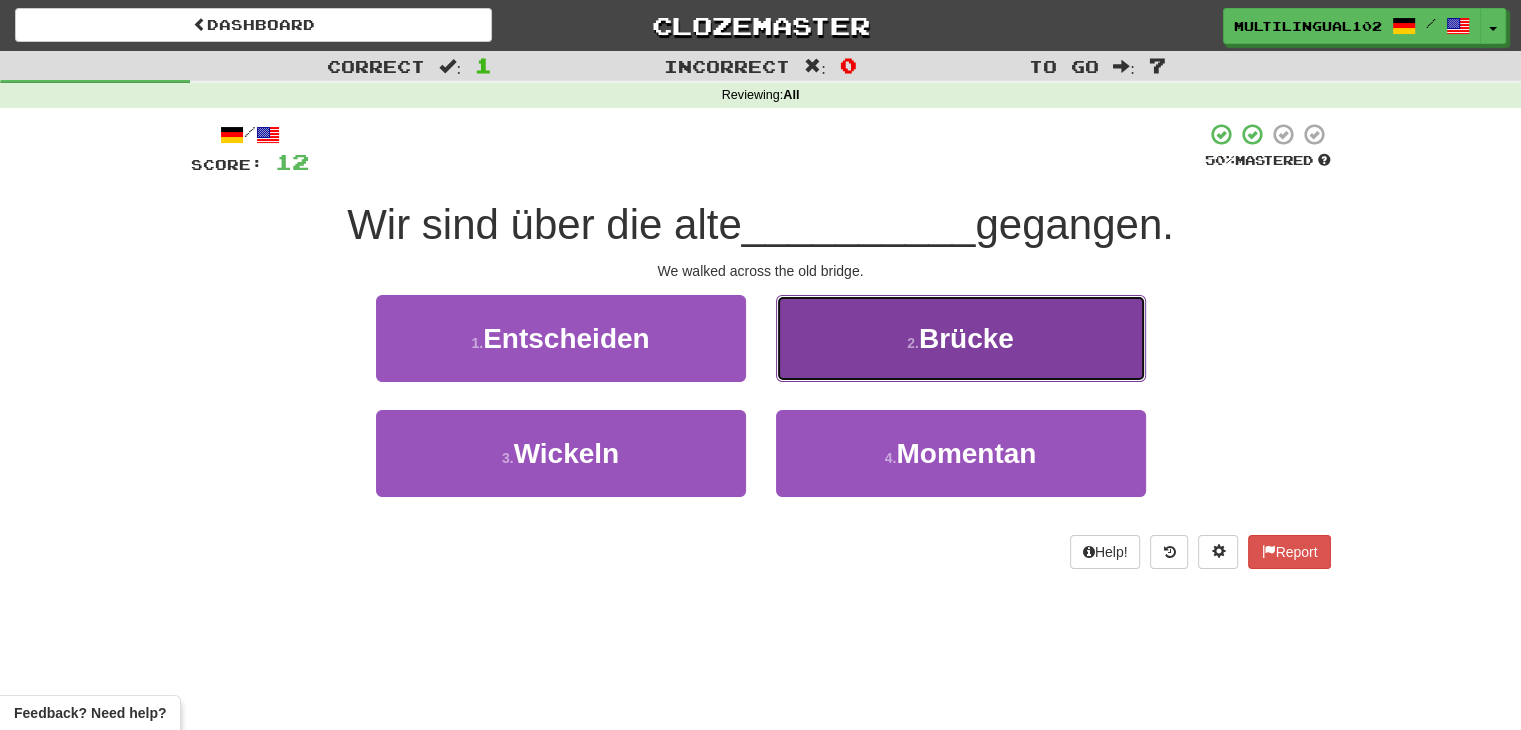 click on "2 .  Brücke" at bounding box center (961, 338) 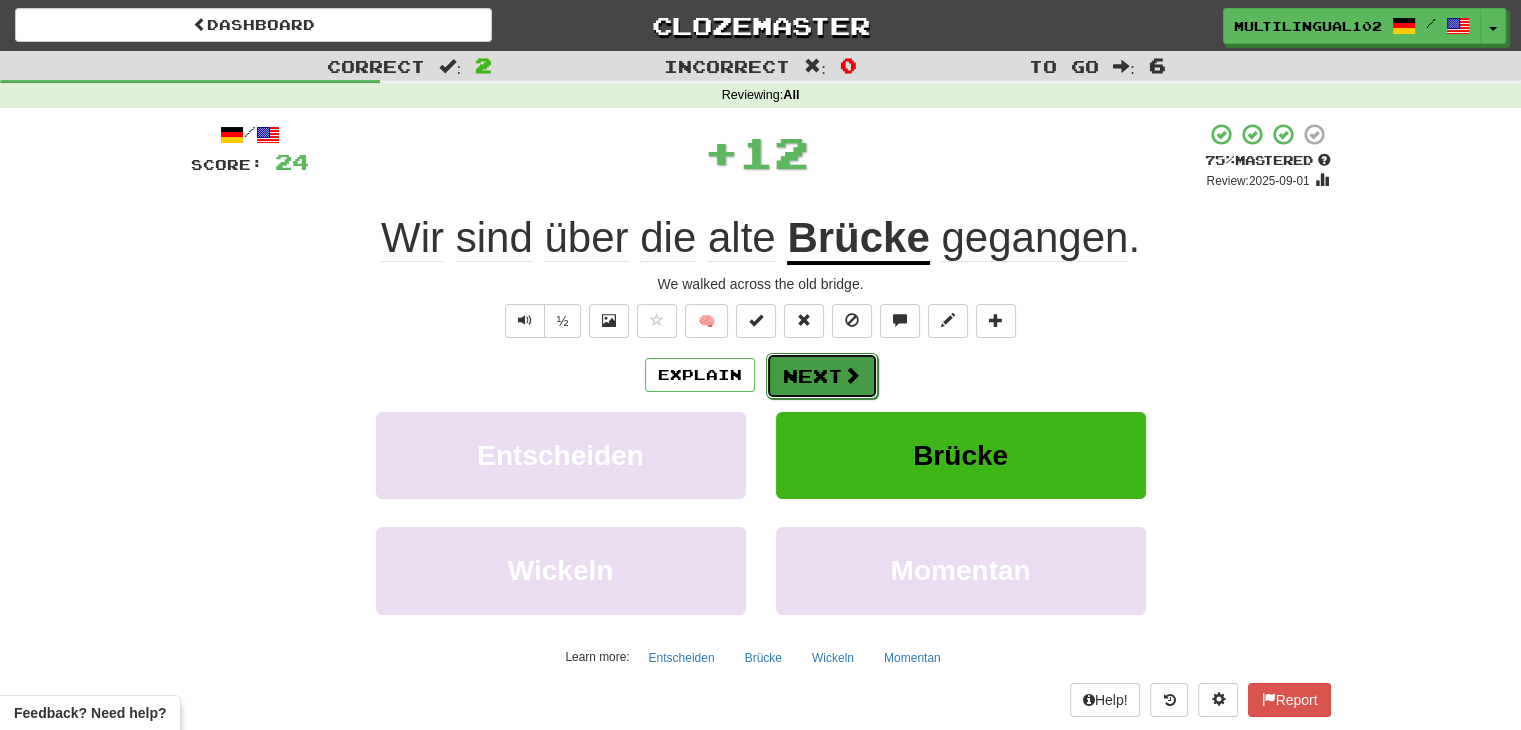 click at bounding box center (852, 375) 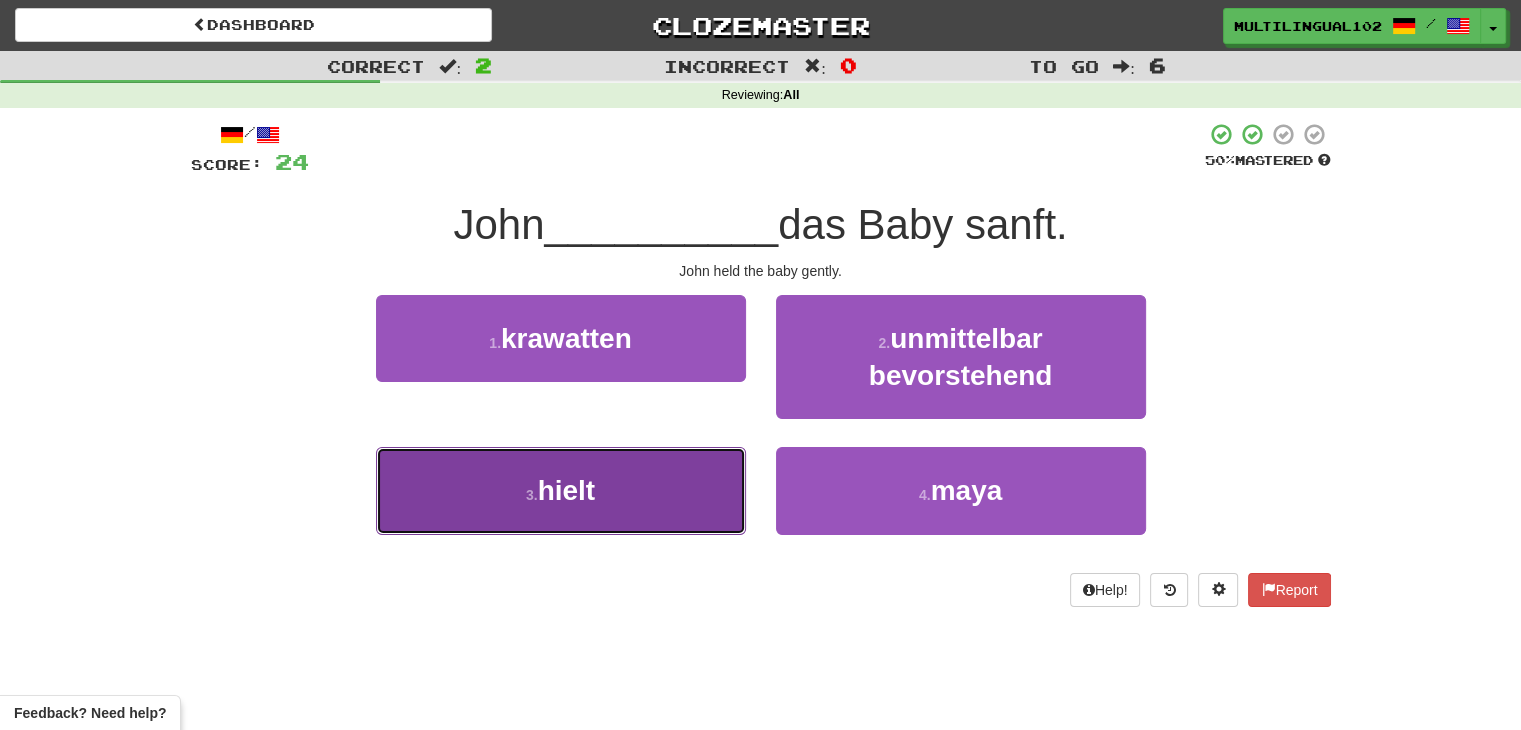 click on "3 .  hielt" at bounding box center (561, 490) 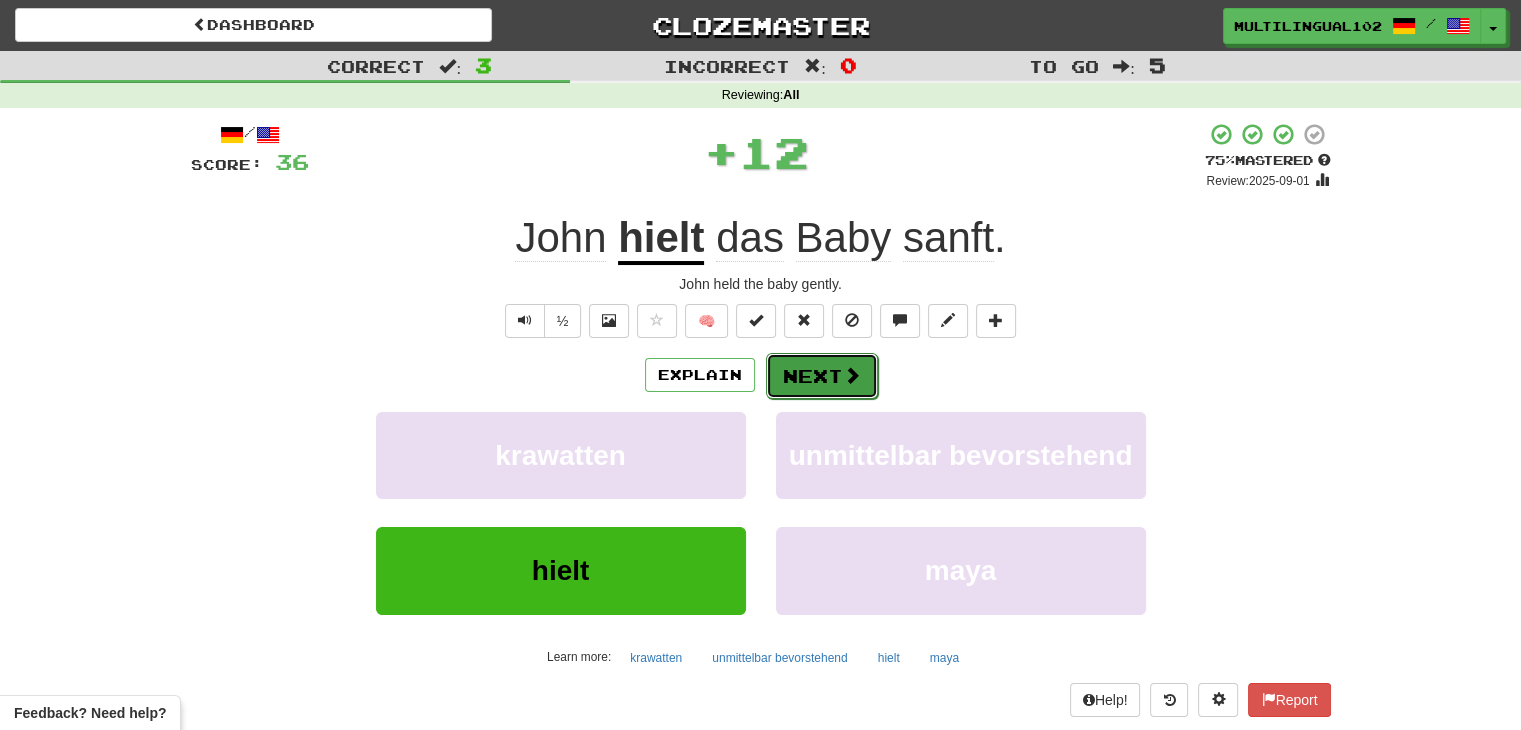 click on "Next" at bounding box center (822, 376) 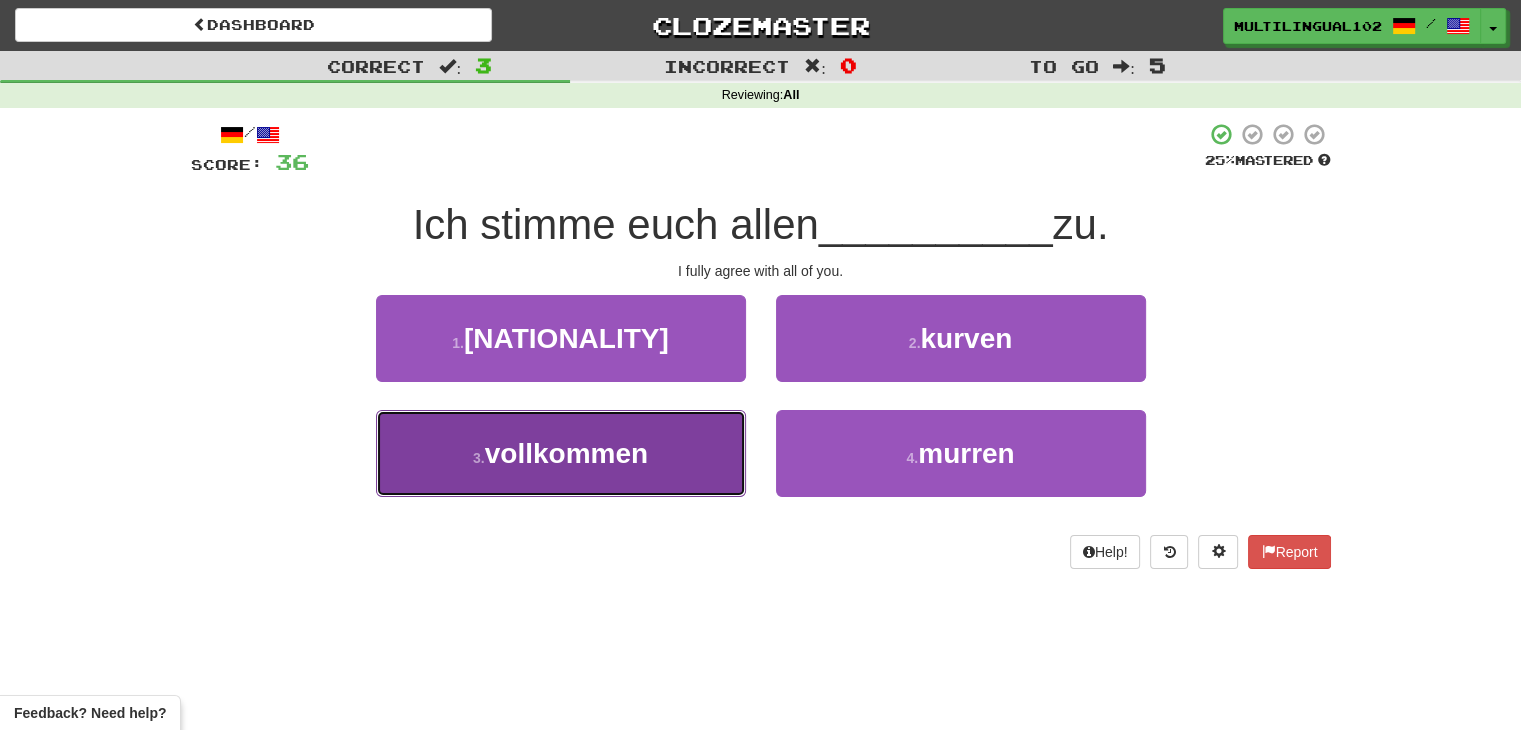click on "3 .  vollkommen" at bounding box center (561, 453) 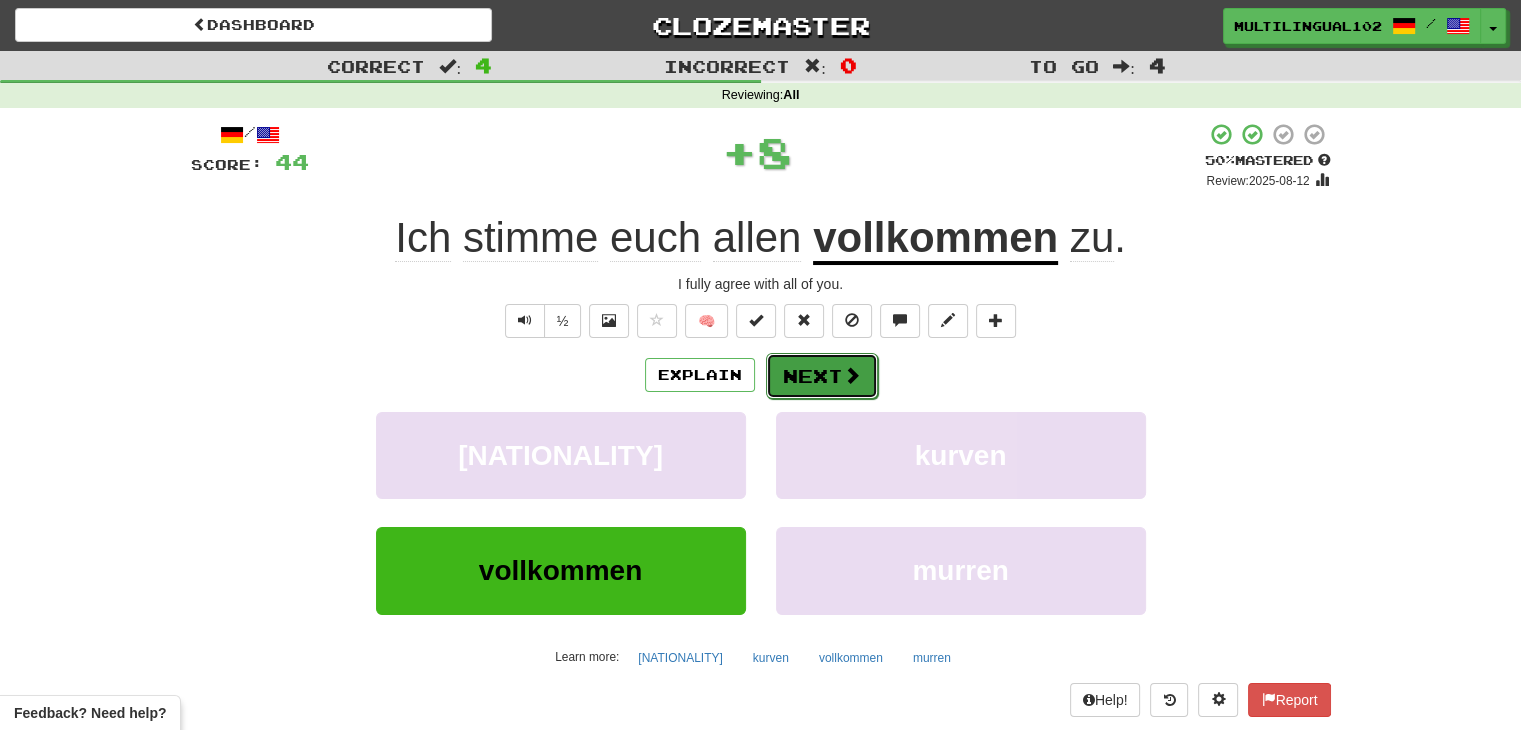 click on "Next" at bounding box center [822, 376] 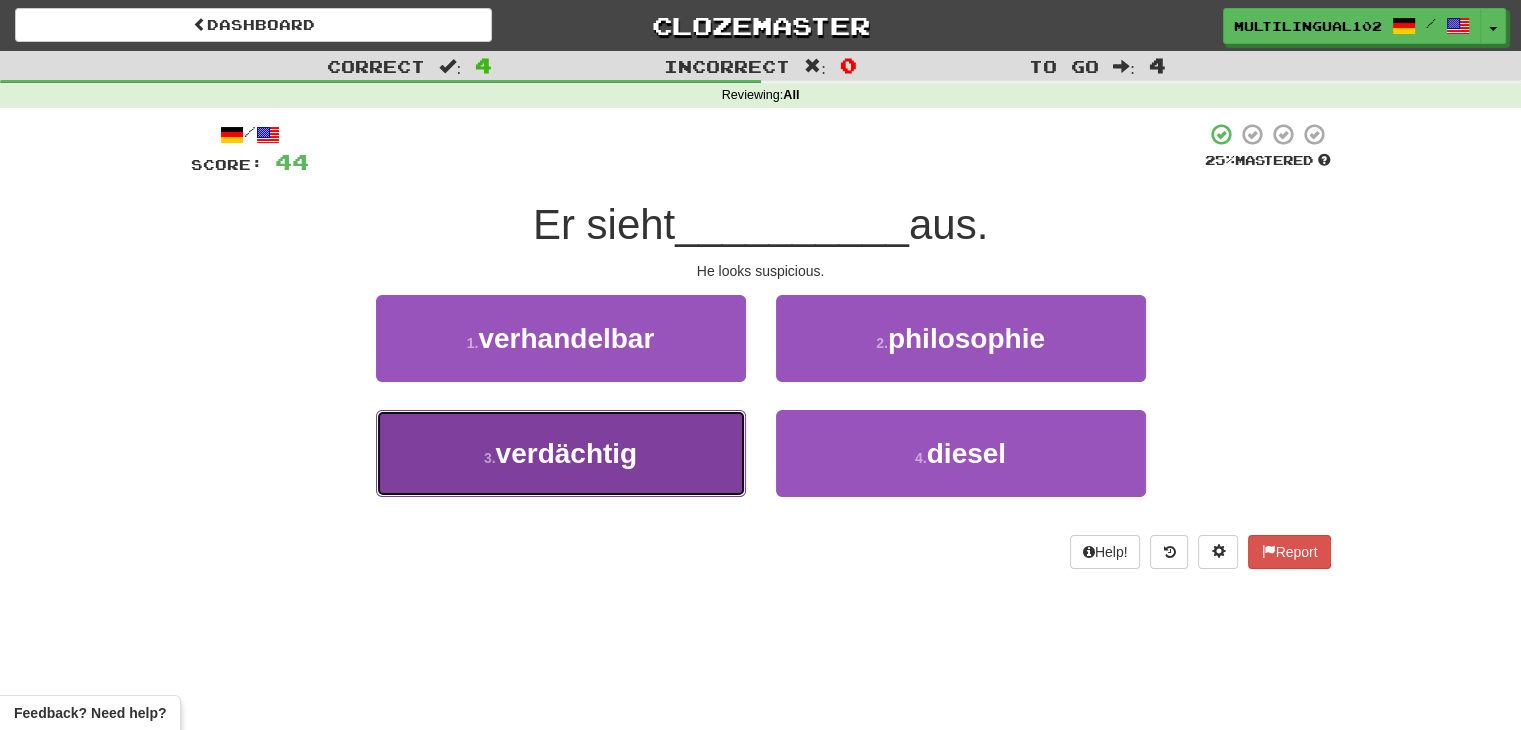 click on "3 .  verdächtig" at bounding box center (561, 453) 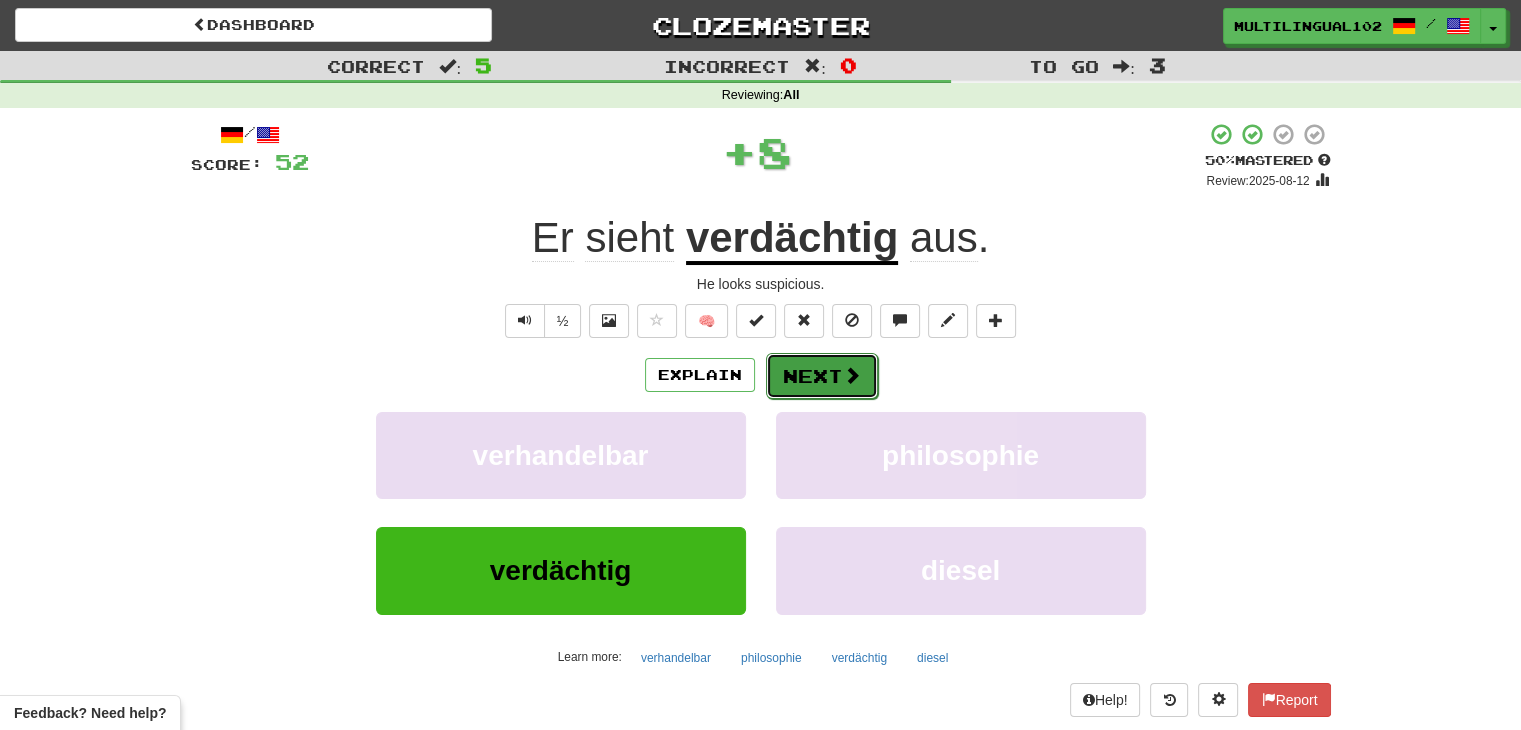 click on "Next" at bounding box center (822, 376) 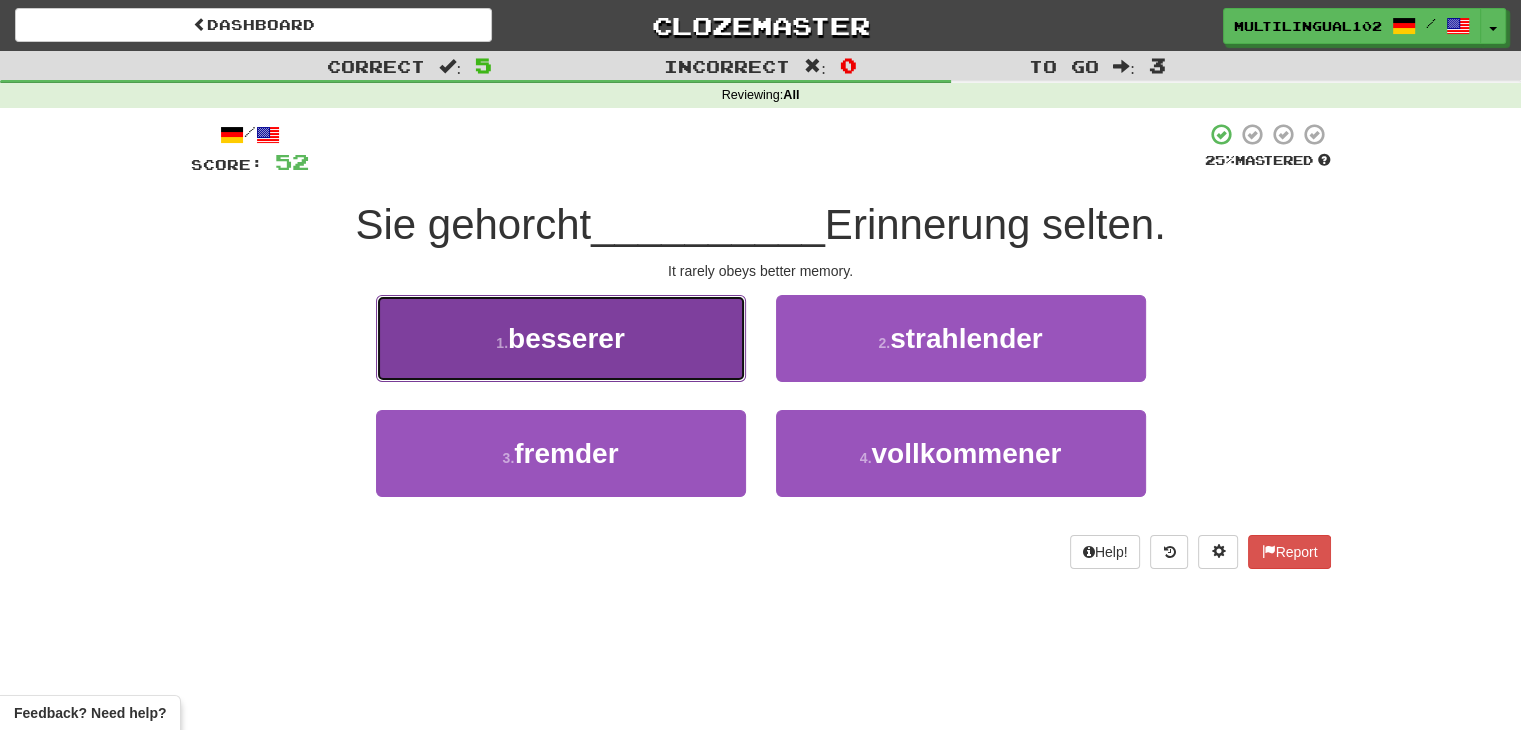 click on "1 .  besserer" at bounding box center (561, 338) 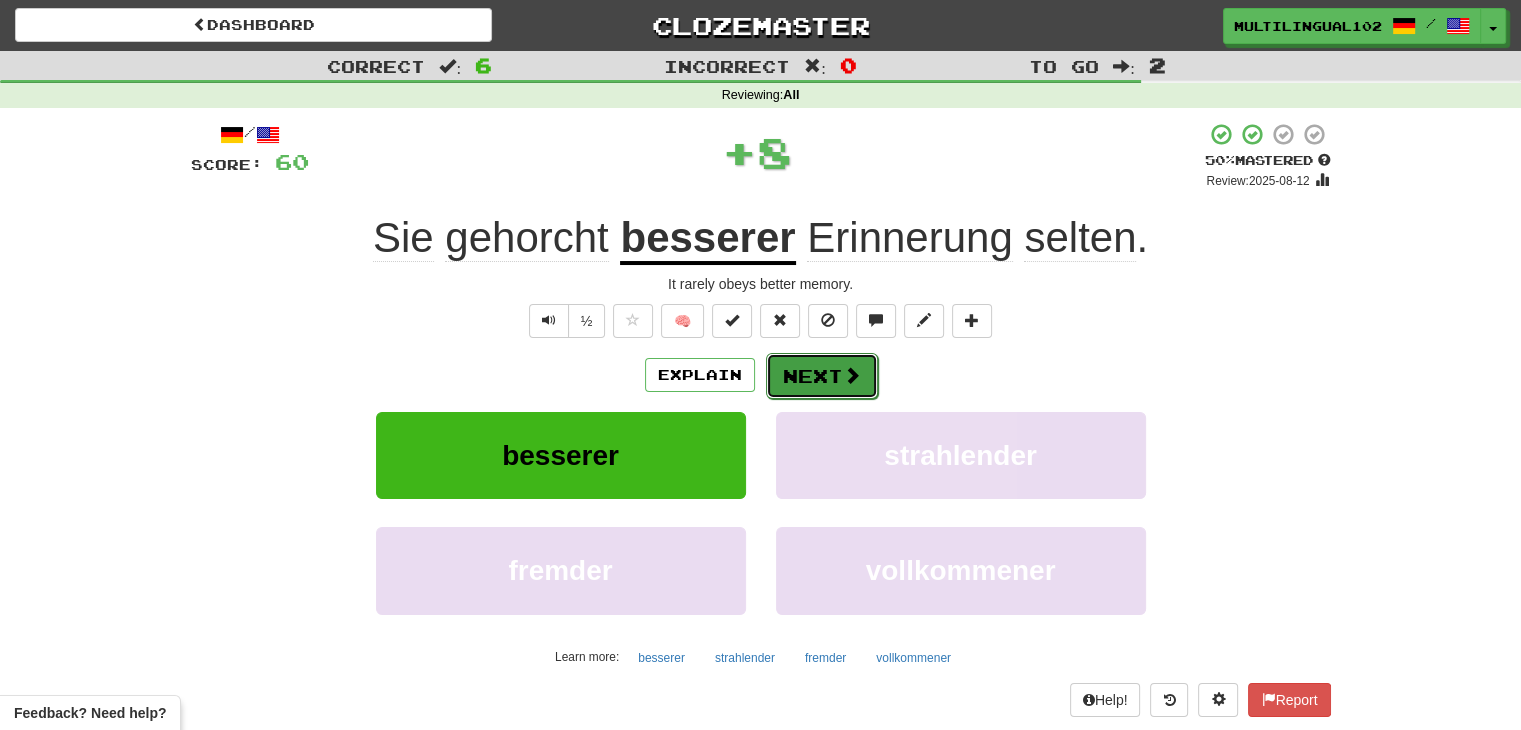 click on "Next" at bounding box center (822, 376) 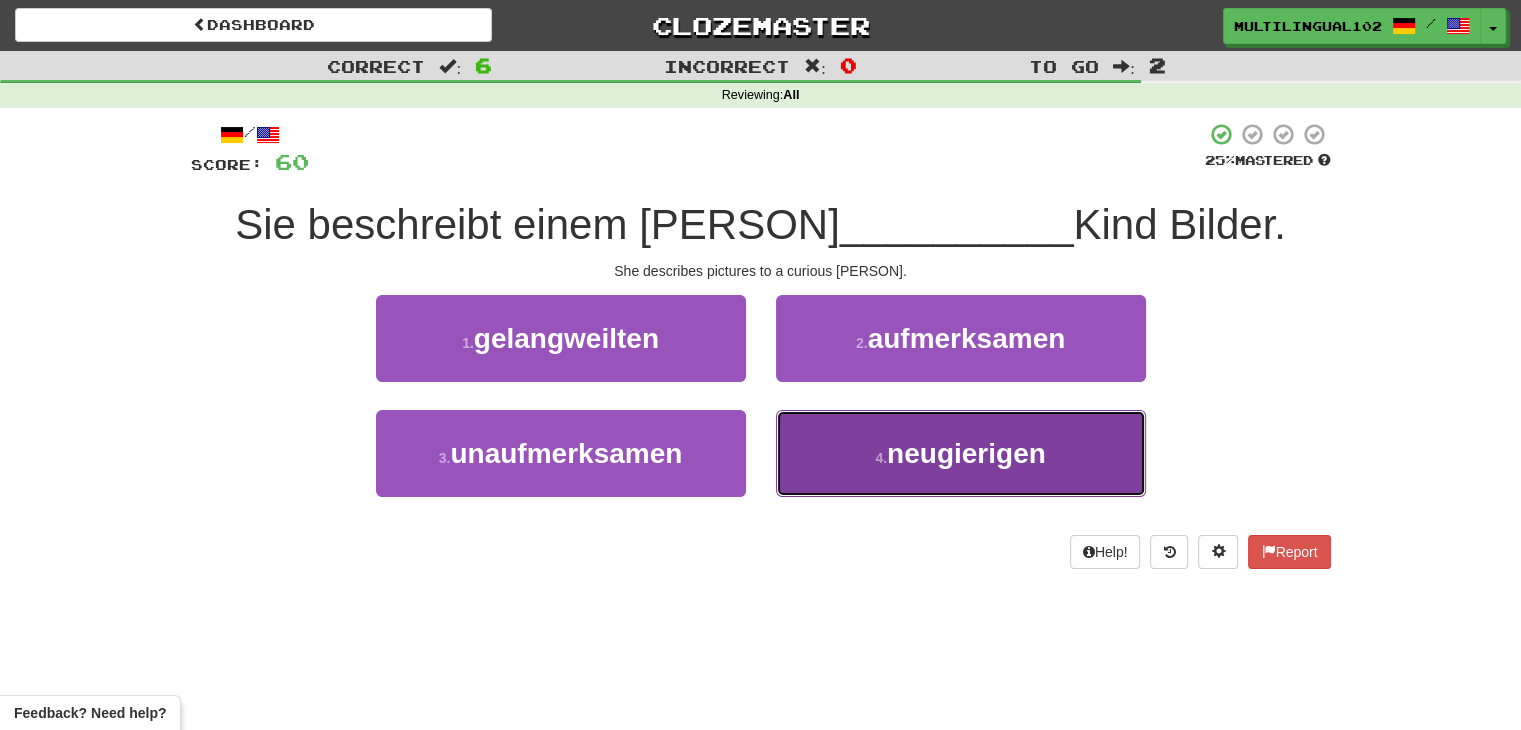 click on "4 .  neugierigen" at bounding box center (961, 453) 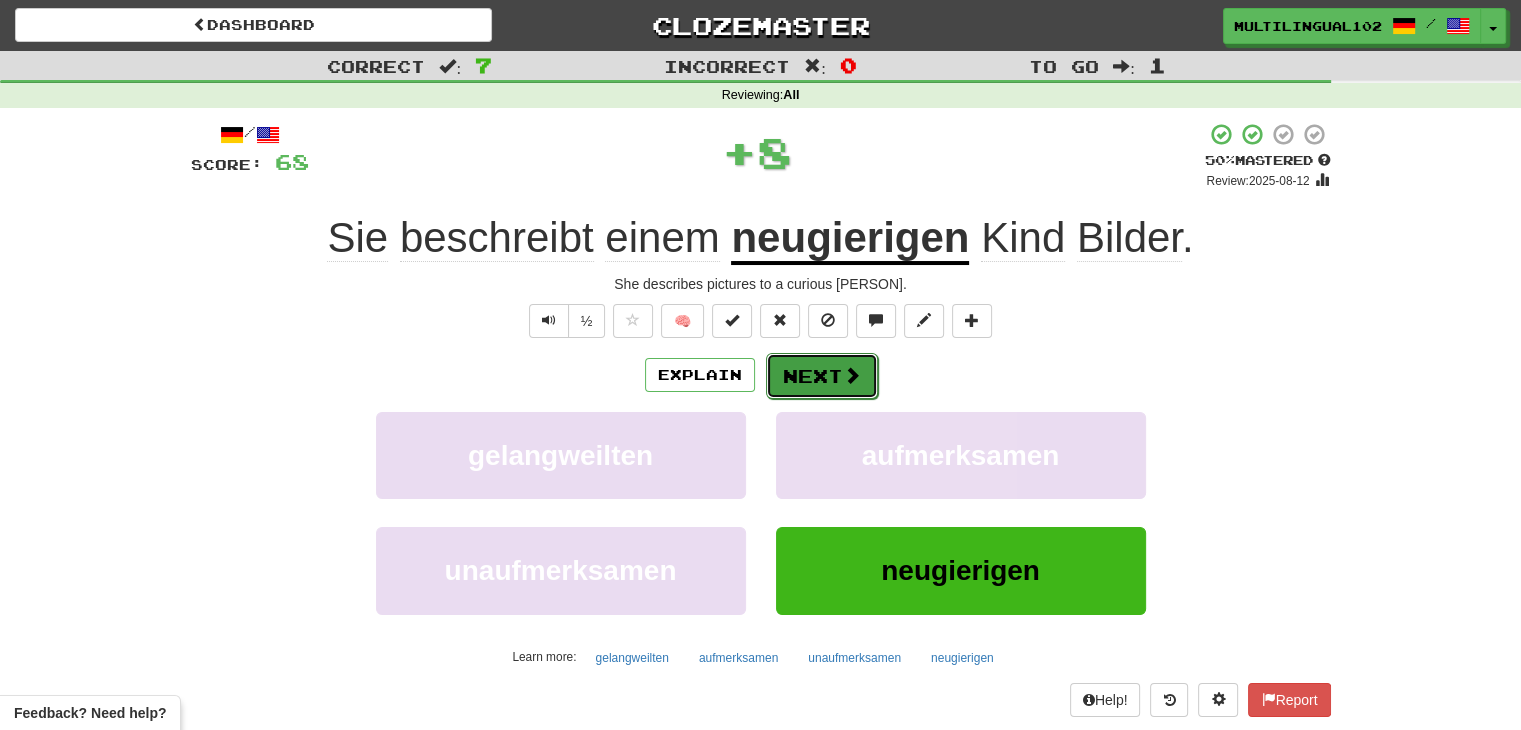 click on "Next" at bounding box center (822, 376) 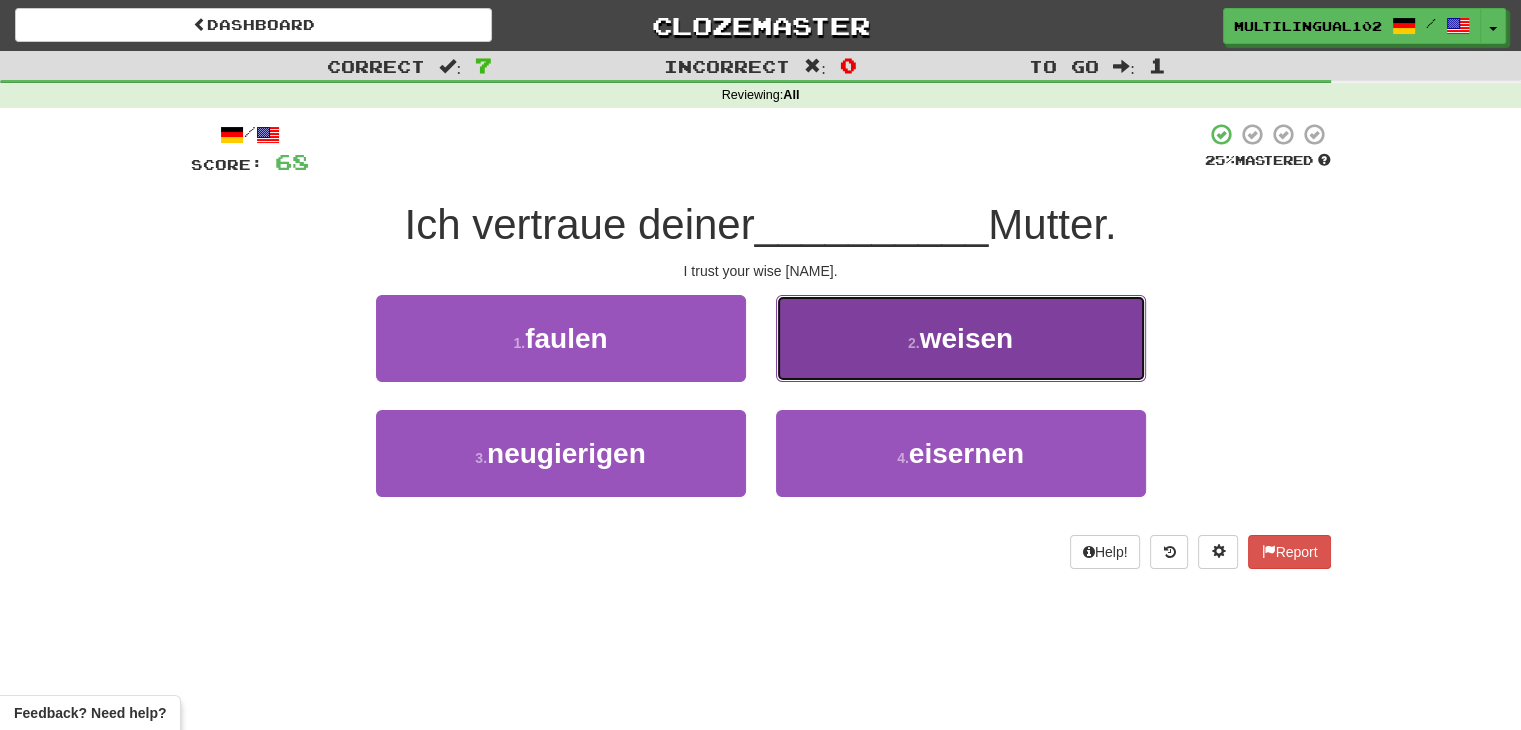 click on "2 ." at bounding box center (914, 343) 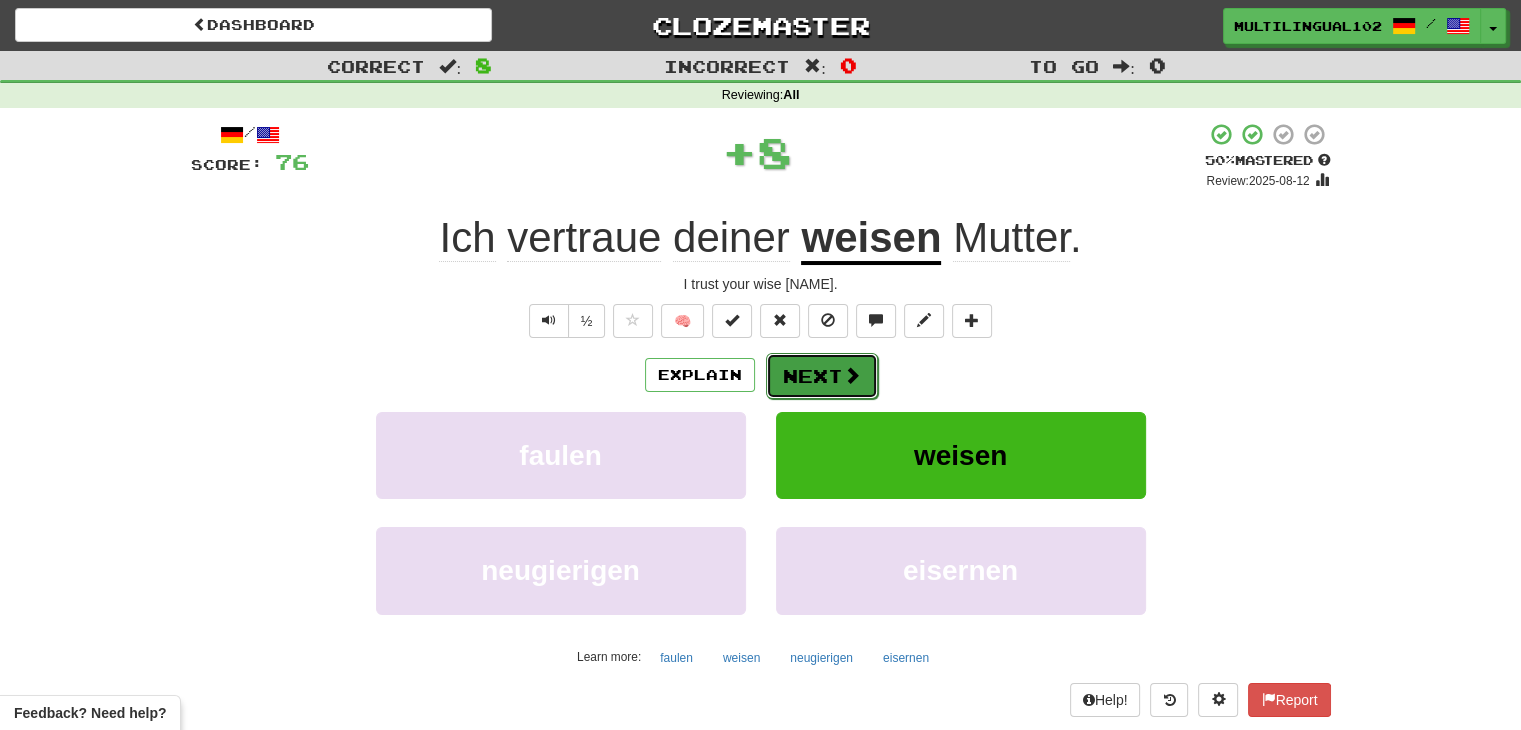 click on "Next" at bounding box center (822, 376) 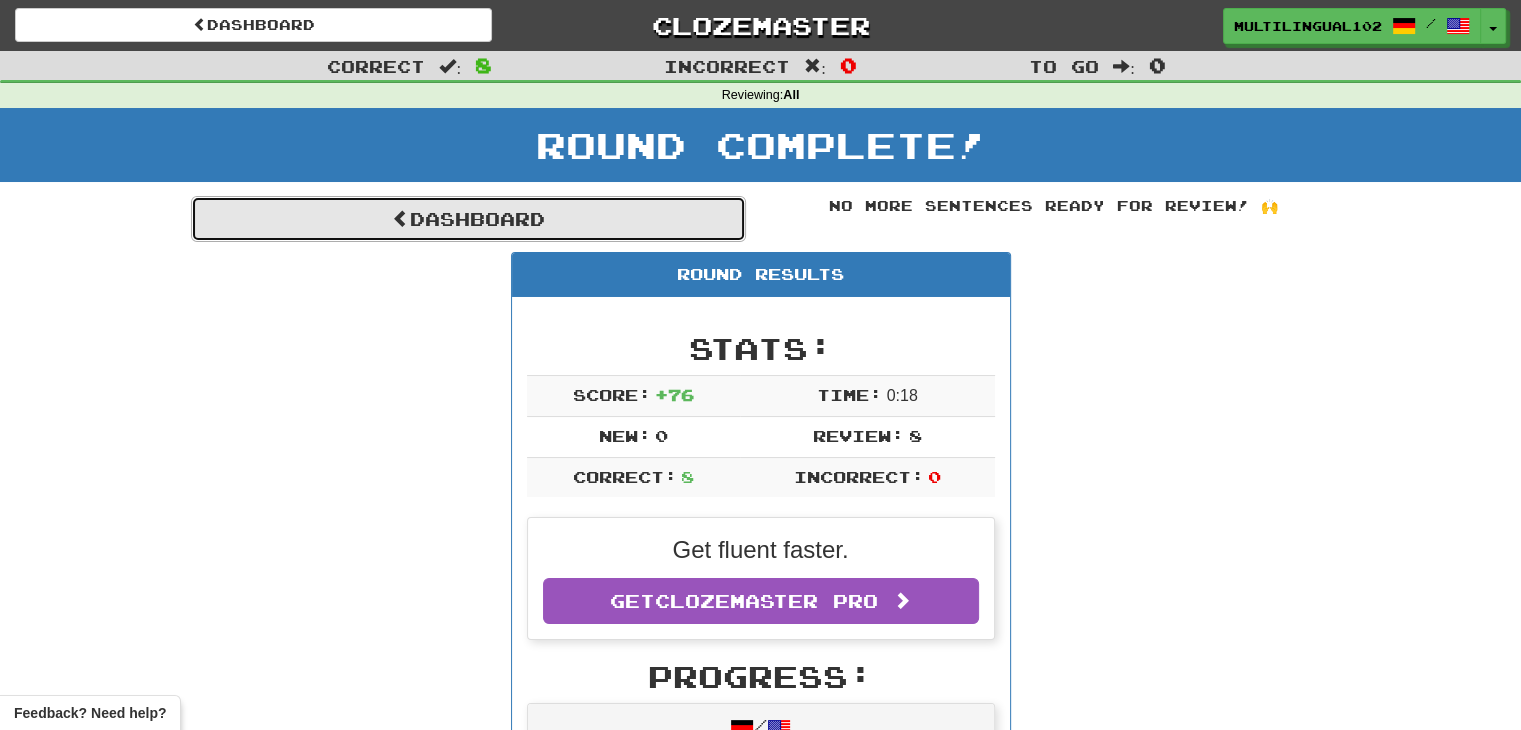 click on "Dashboard" at bounding box center [468, 219] 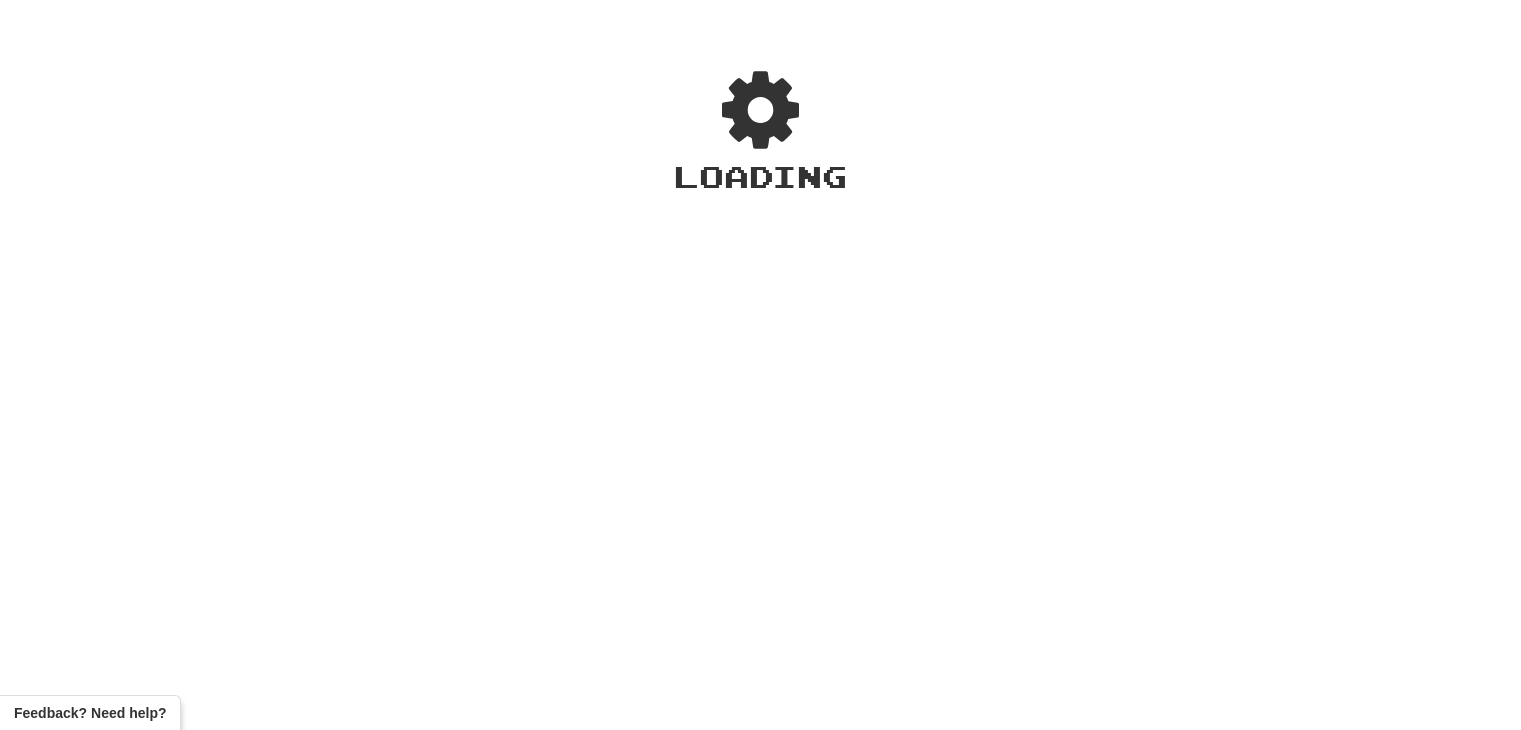 scroll, scrollTop: 0, scrollLeft: 0, axis: both 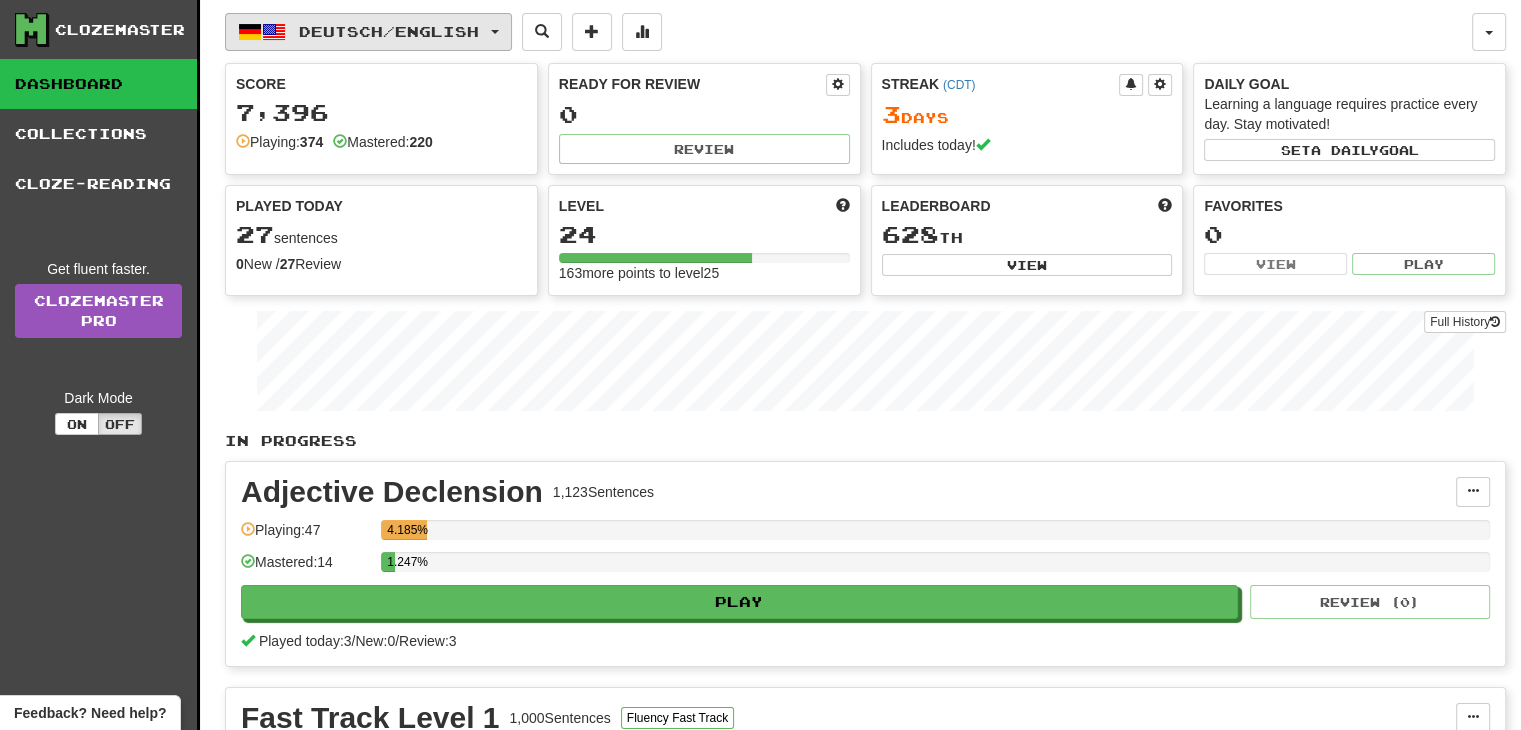 click on "Deutsch  /  English" at bounding box center [368, 32] 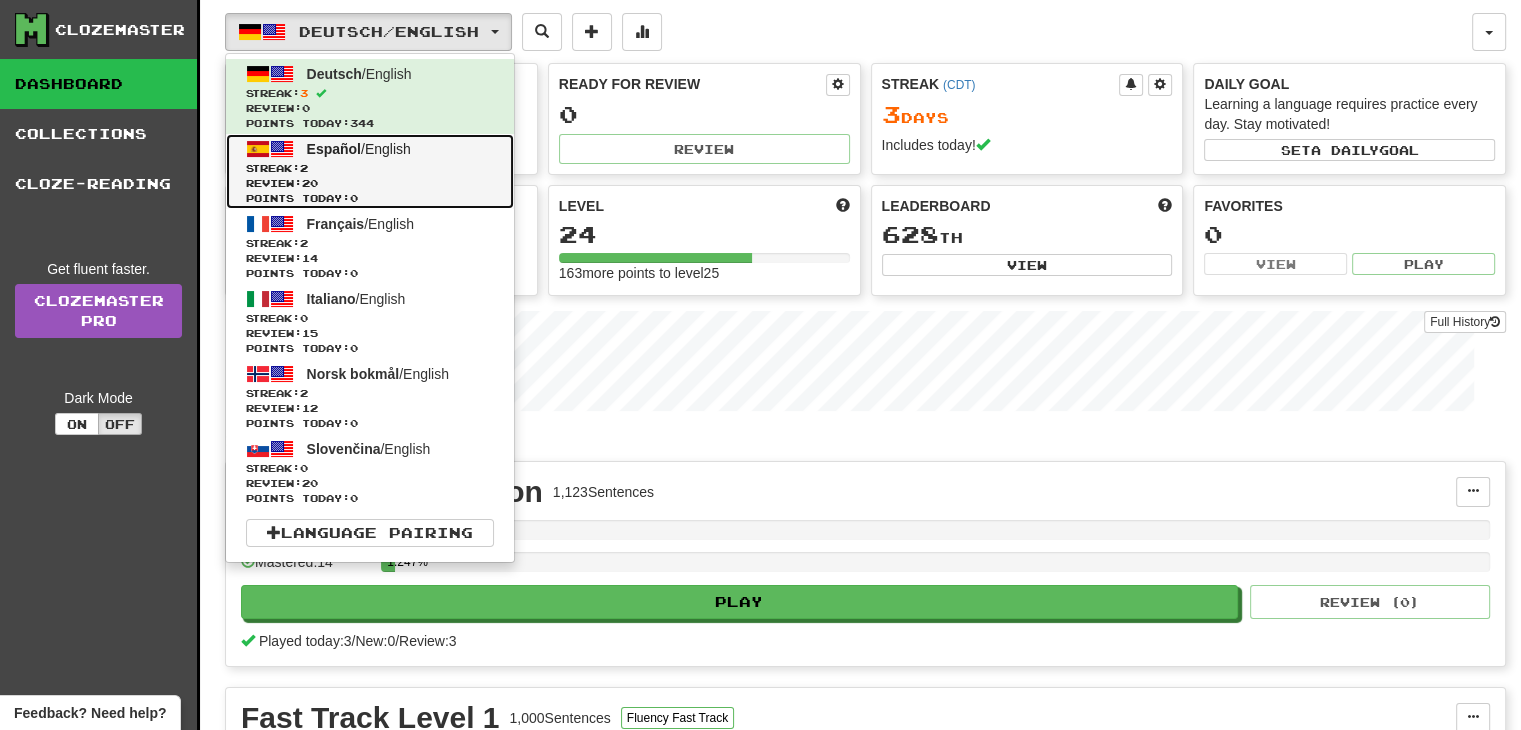 click on "Streak:  2" at bounding box center [370, 168] 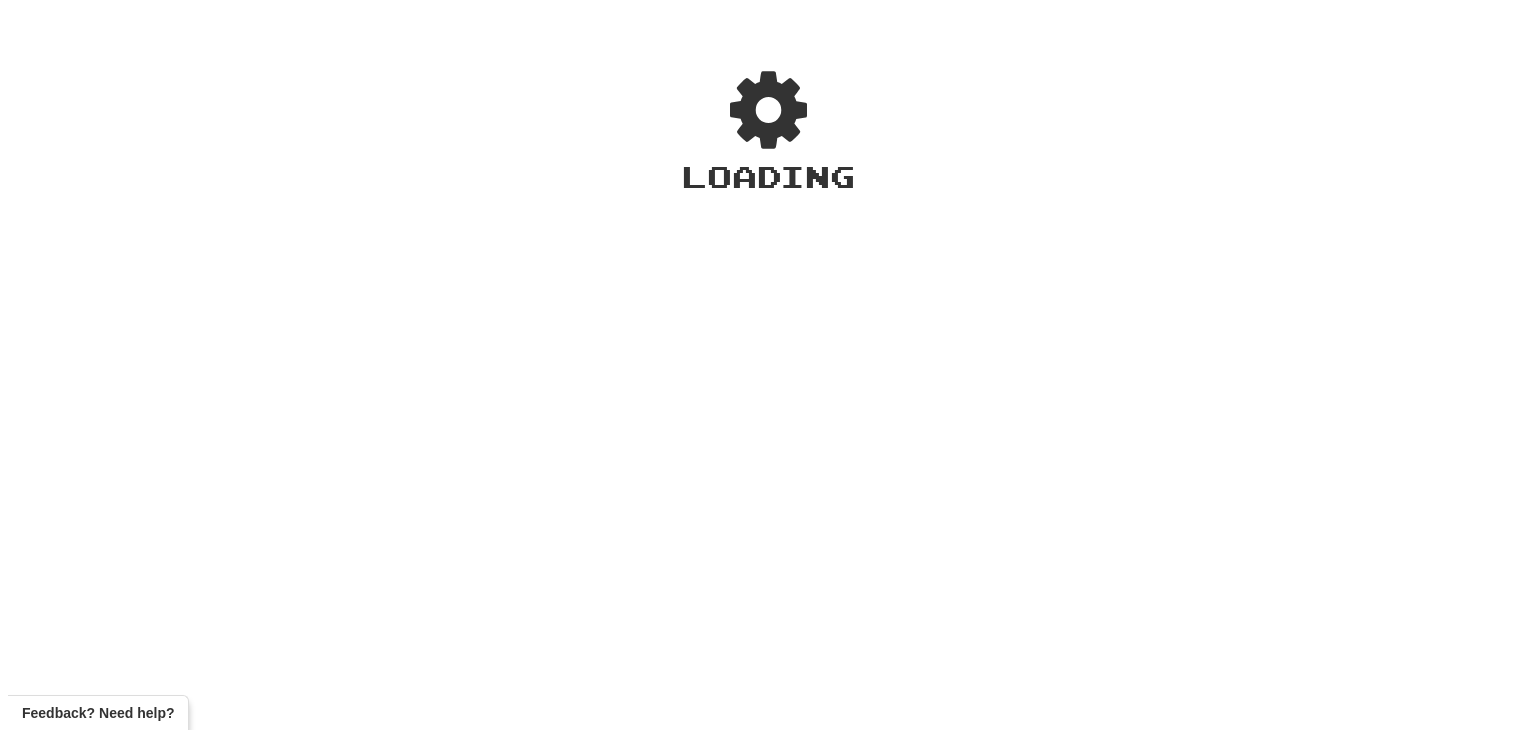 scroll, scrollTop: 0, scrollLeft: 0, axis: both 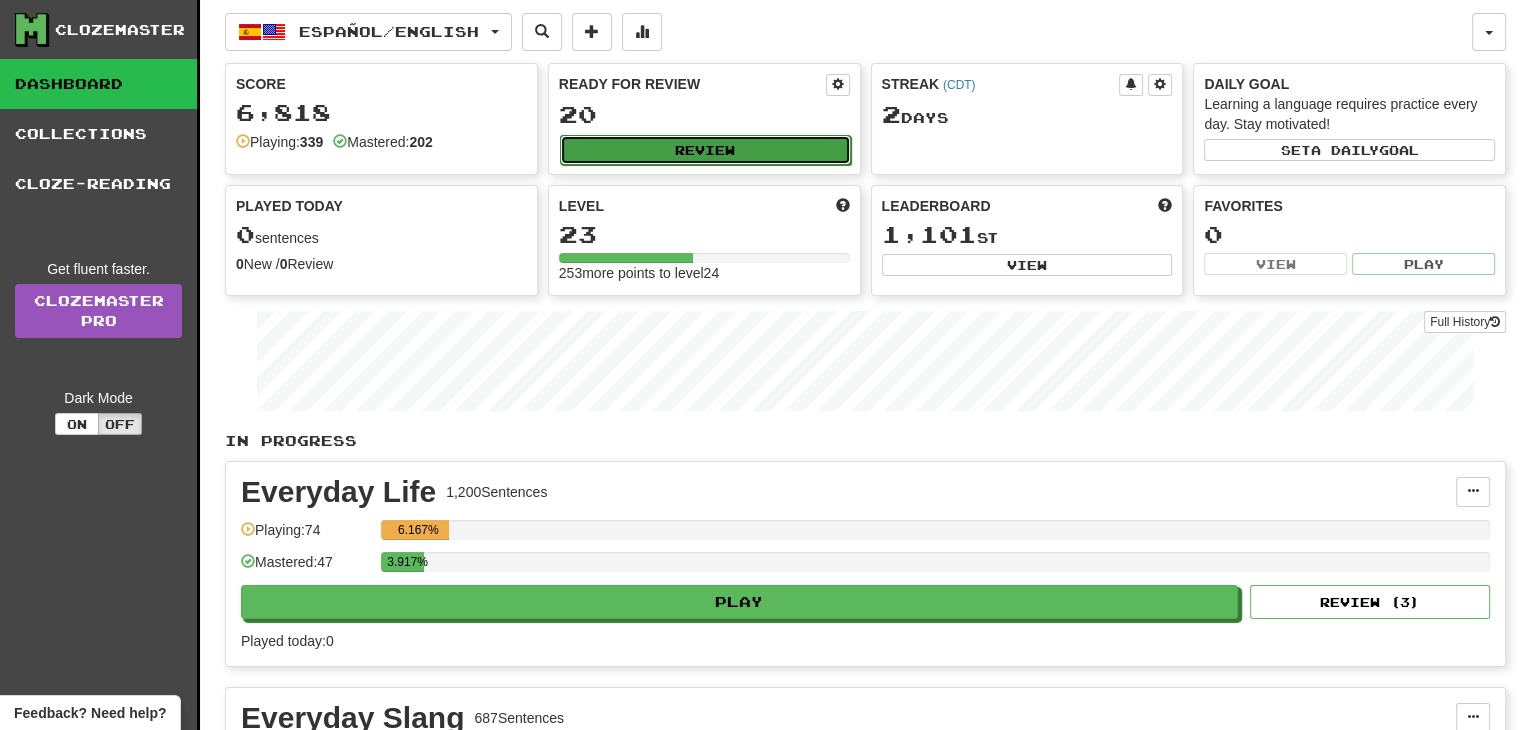 click on "Review" at bounding box center [705, 150] 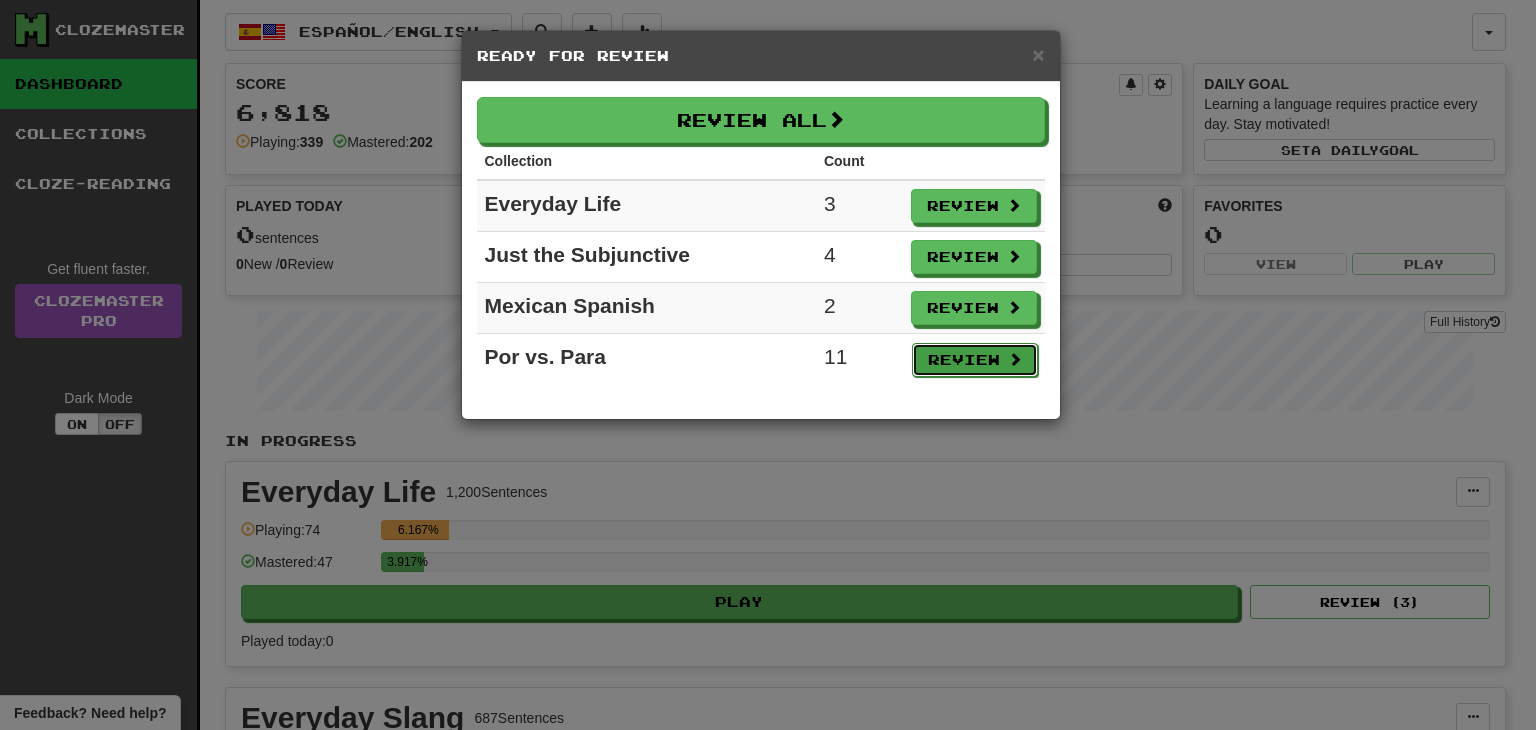 click on "Review" at bounding box center (975, 360) 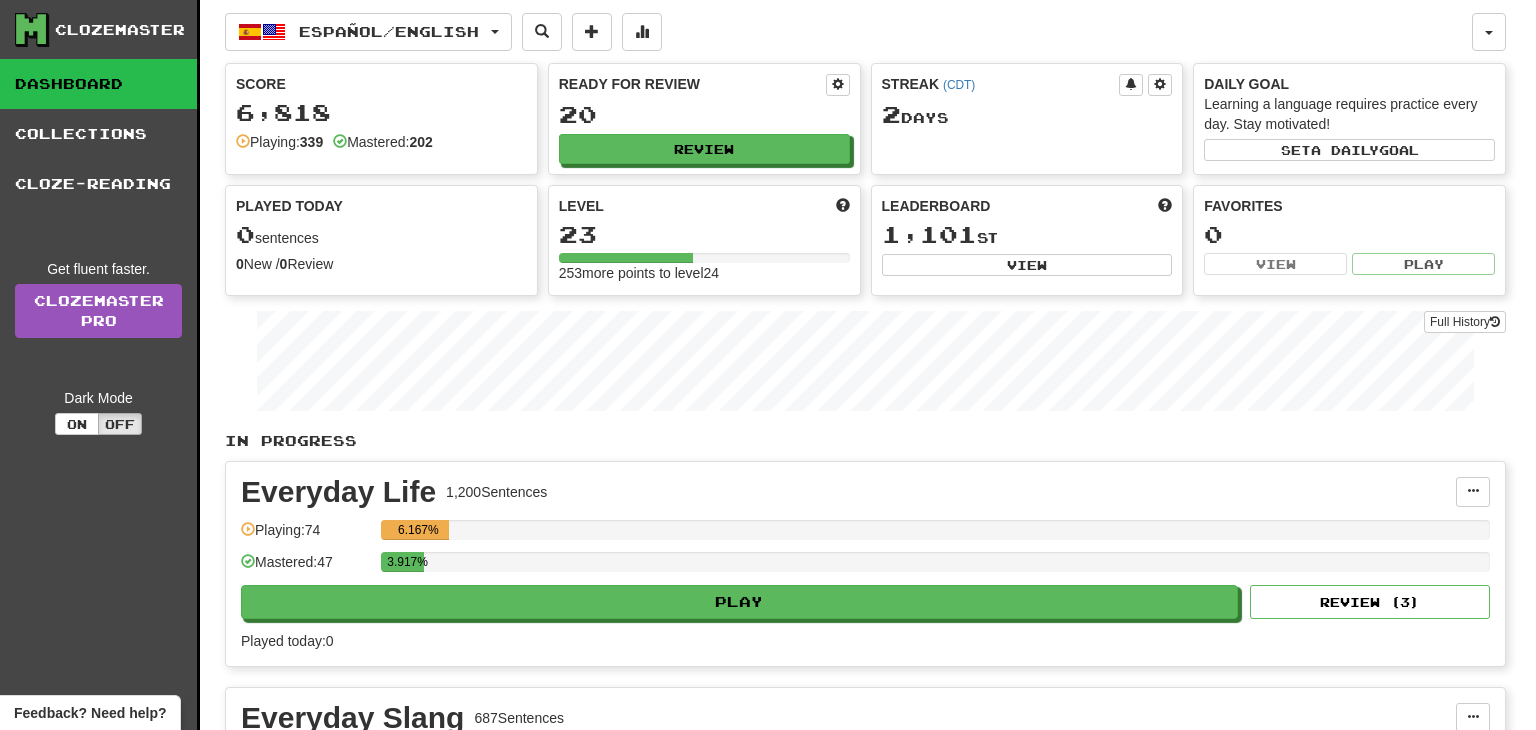 select on "**" 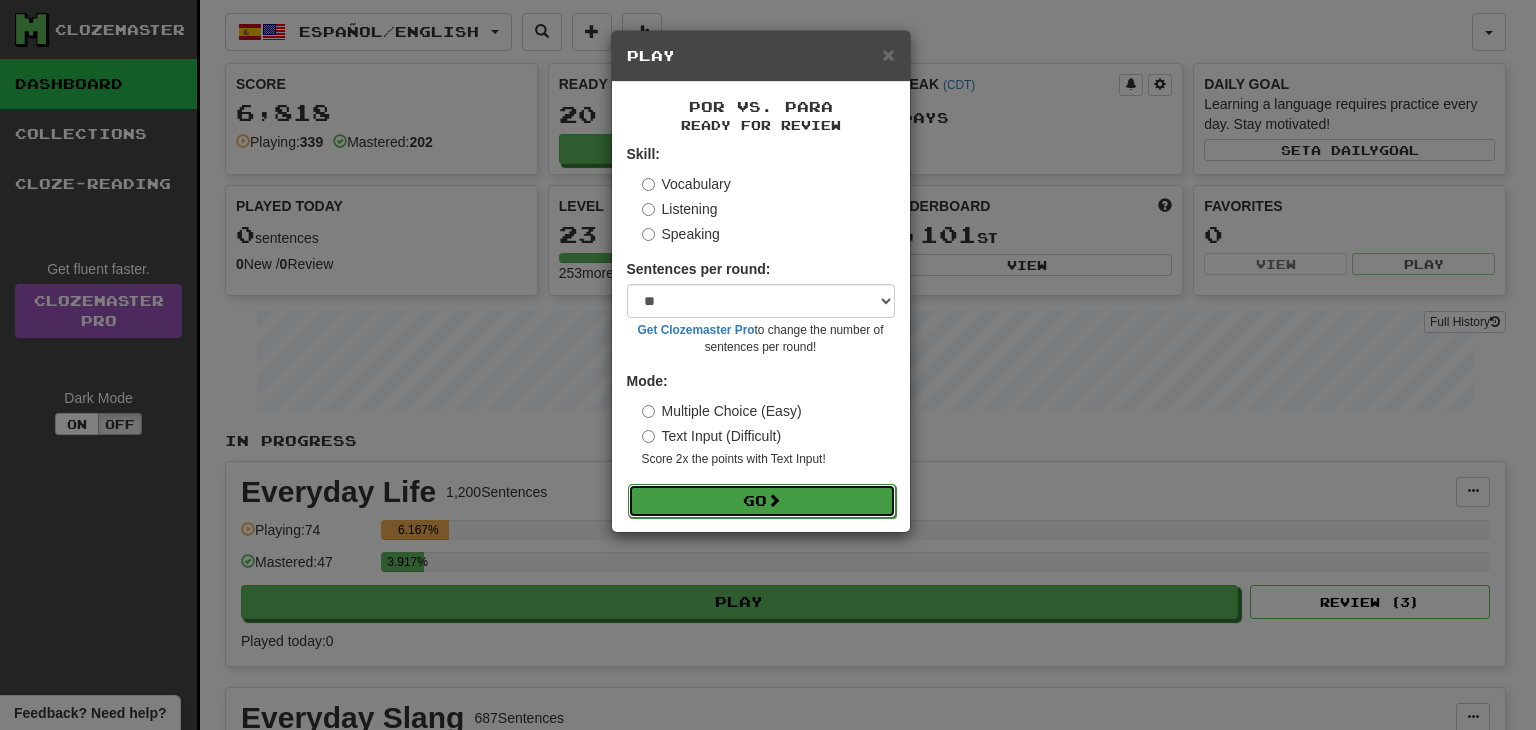 click on "Go" at bounding box center [762, 501] 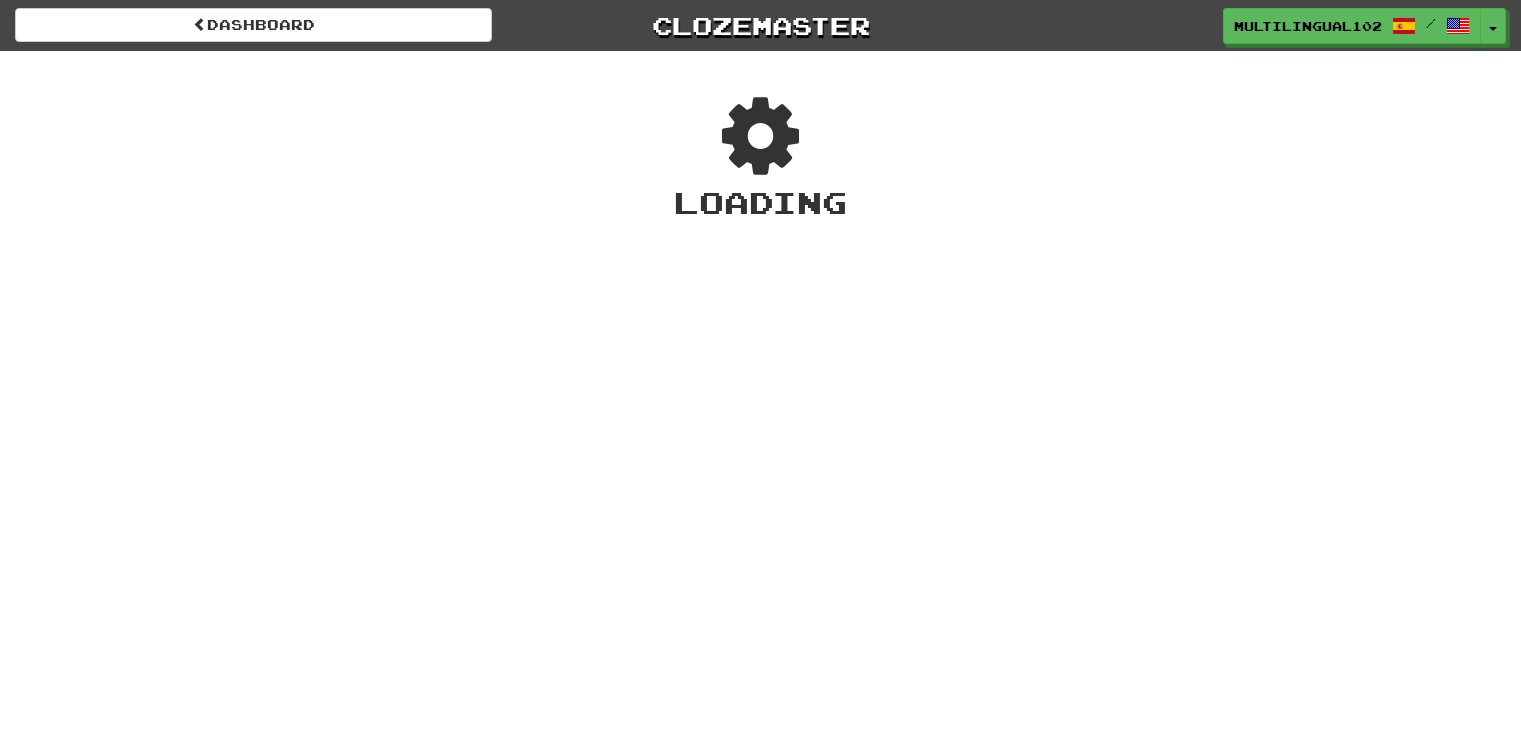 scroll, scrollTop: 0, scrollLeft: 0, axis: both 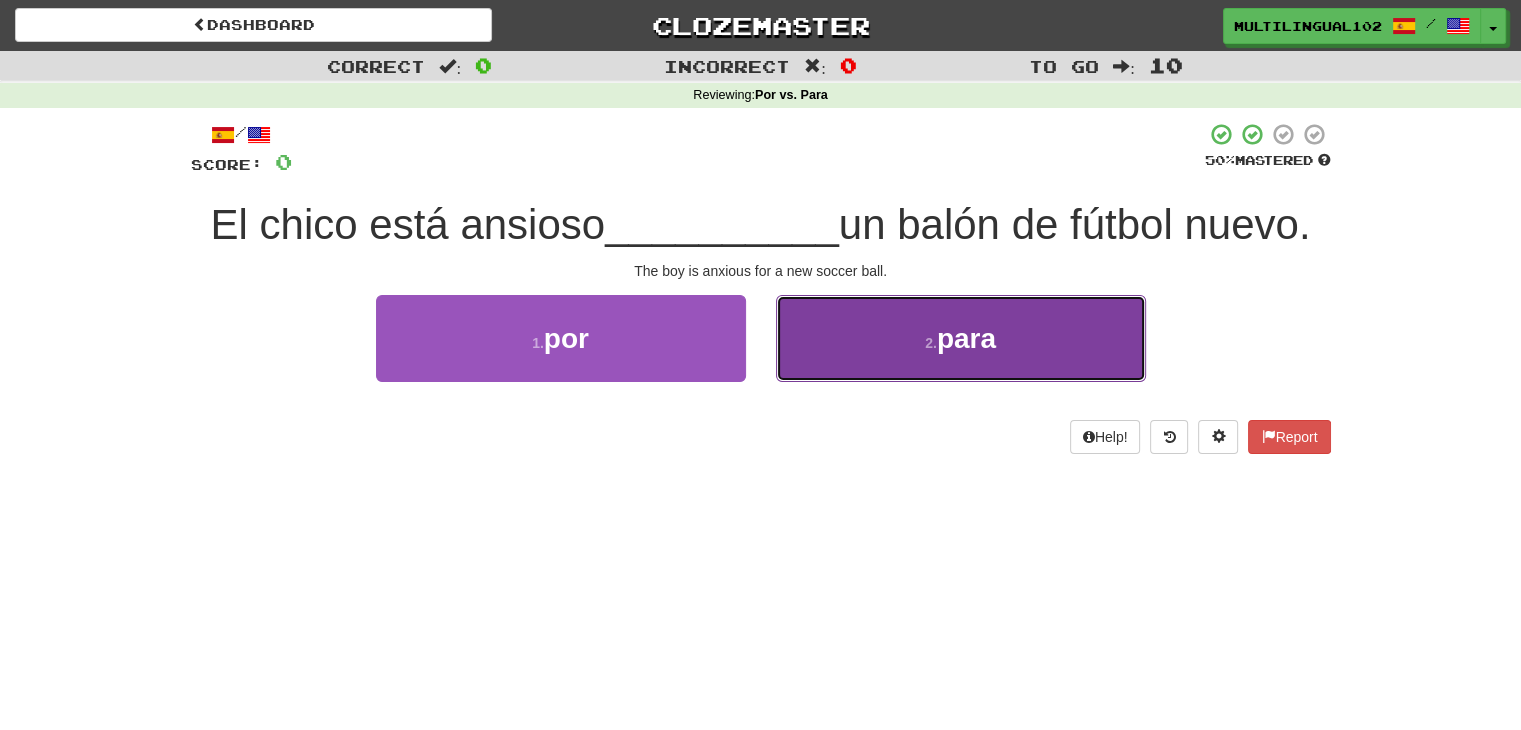 click on "2 .  para" at bounding box center [961, 338] 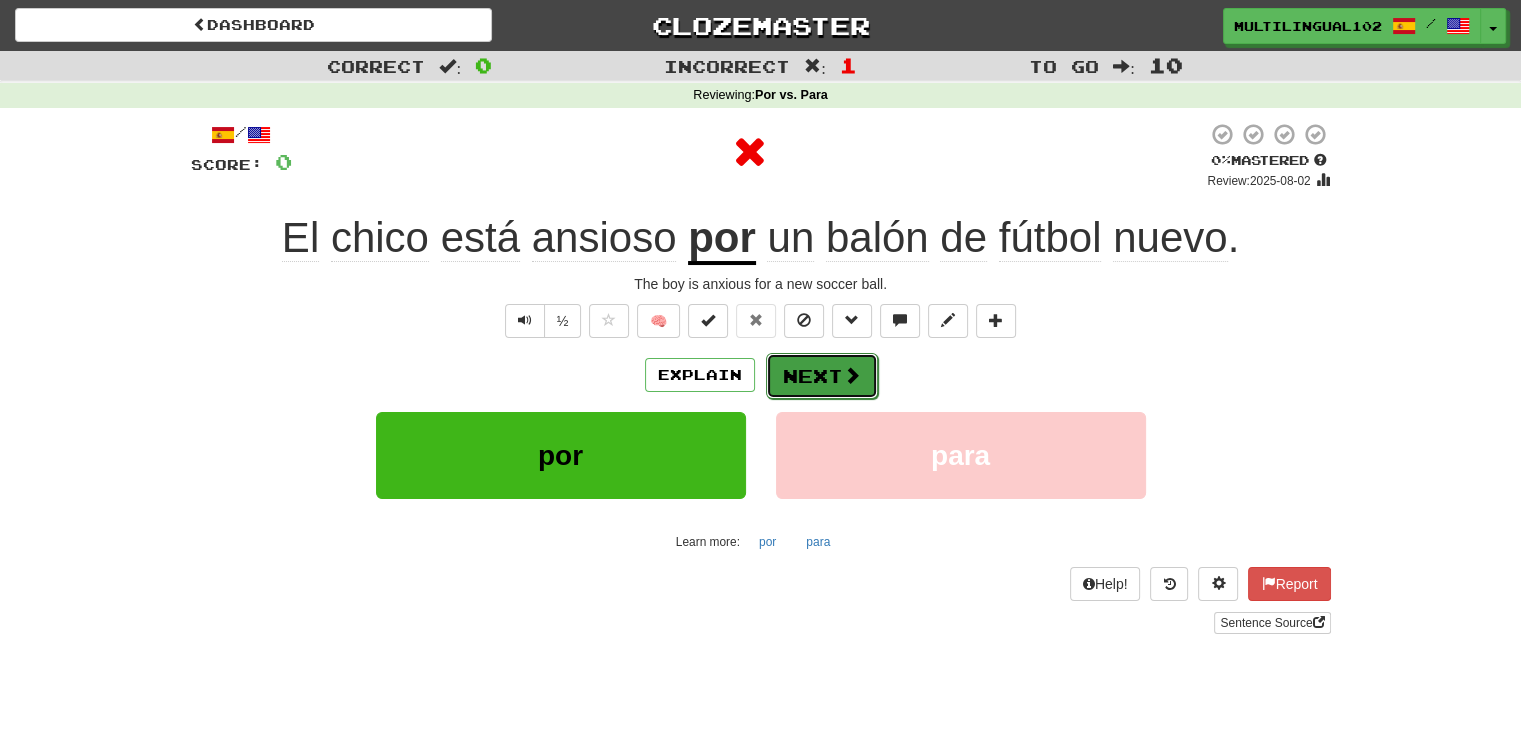 click on "Next" at bounding box center [822, 376] 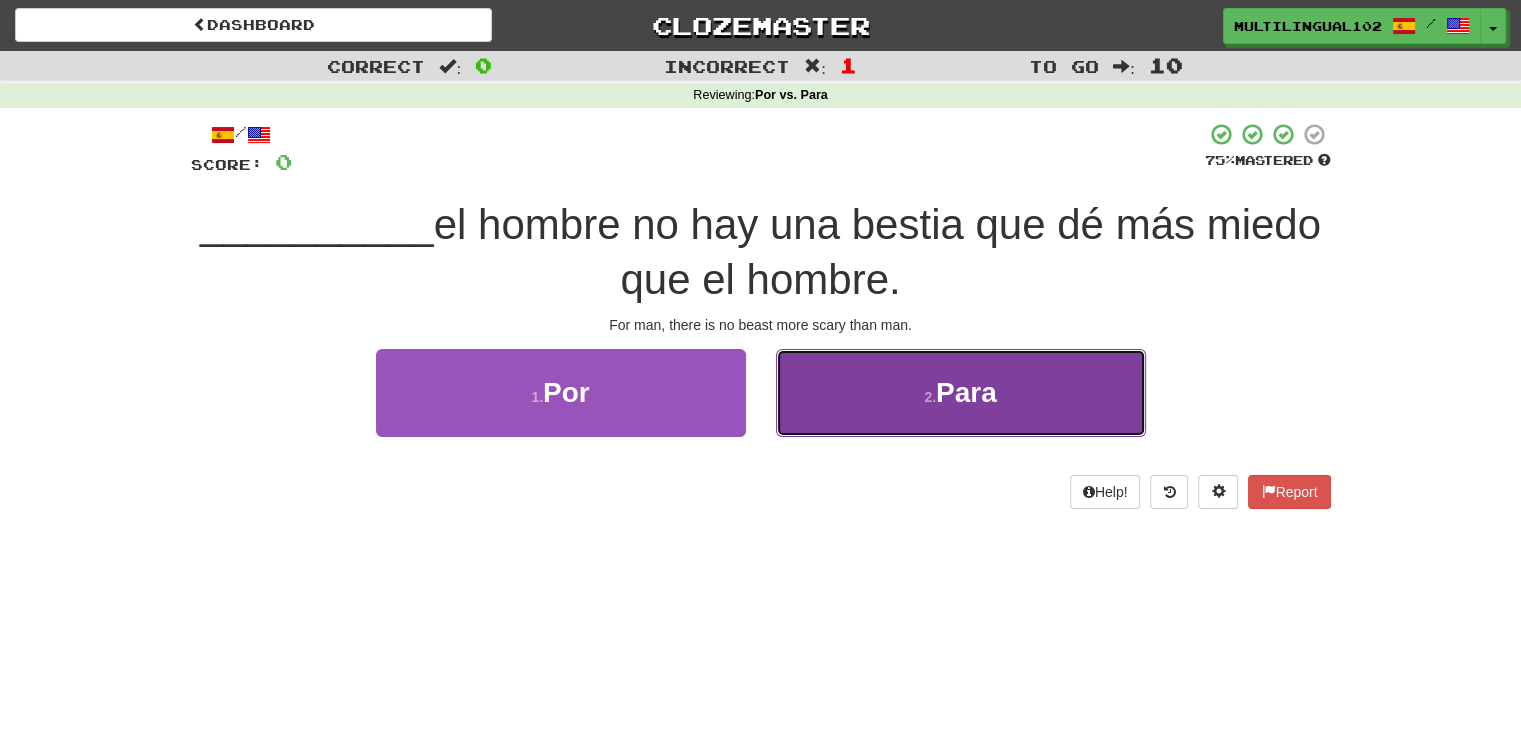 click on "2 .  Para" at bounding box center [961, 392] 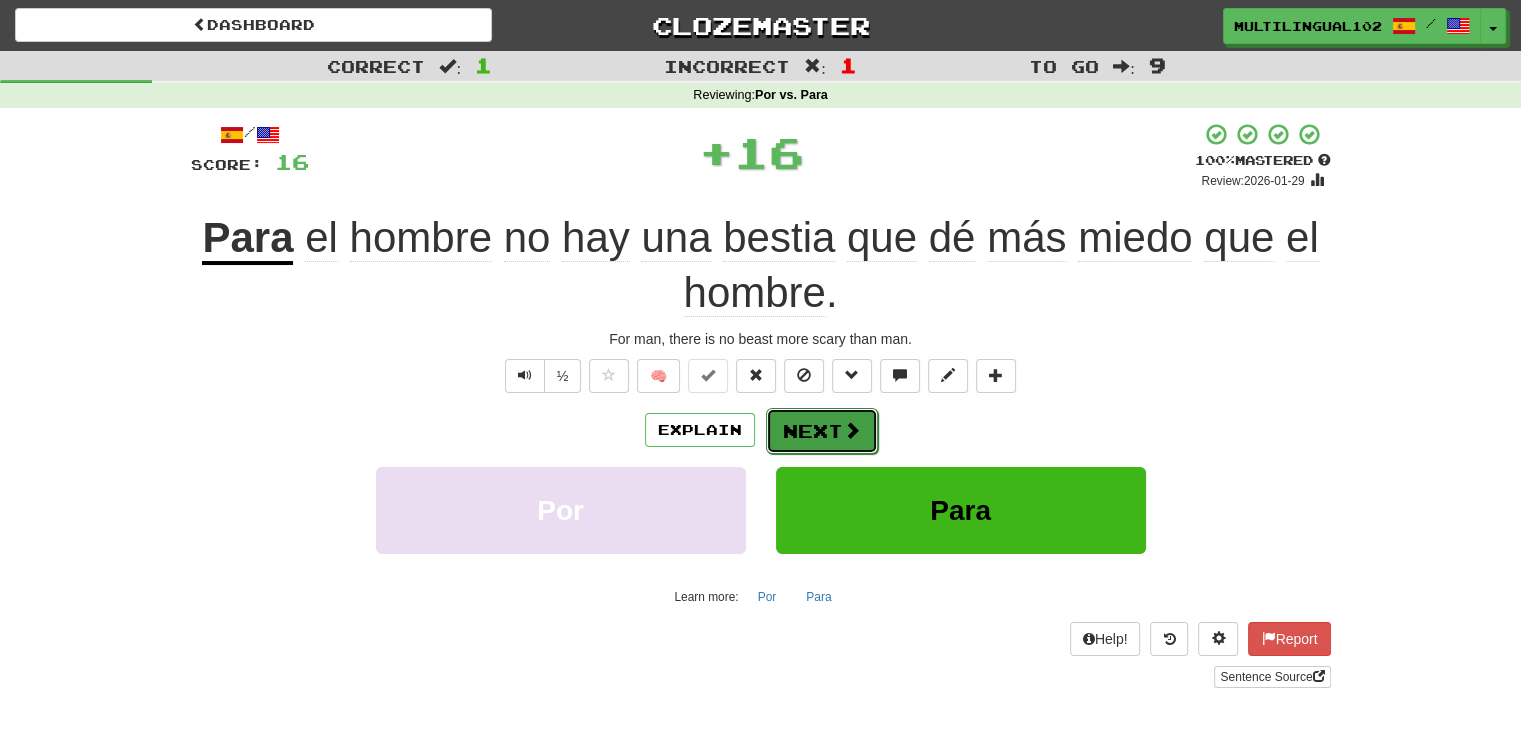 click on "Next" at bounding box center [822, 431] 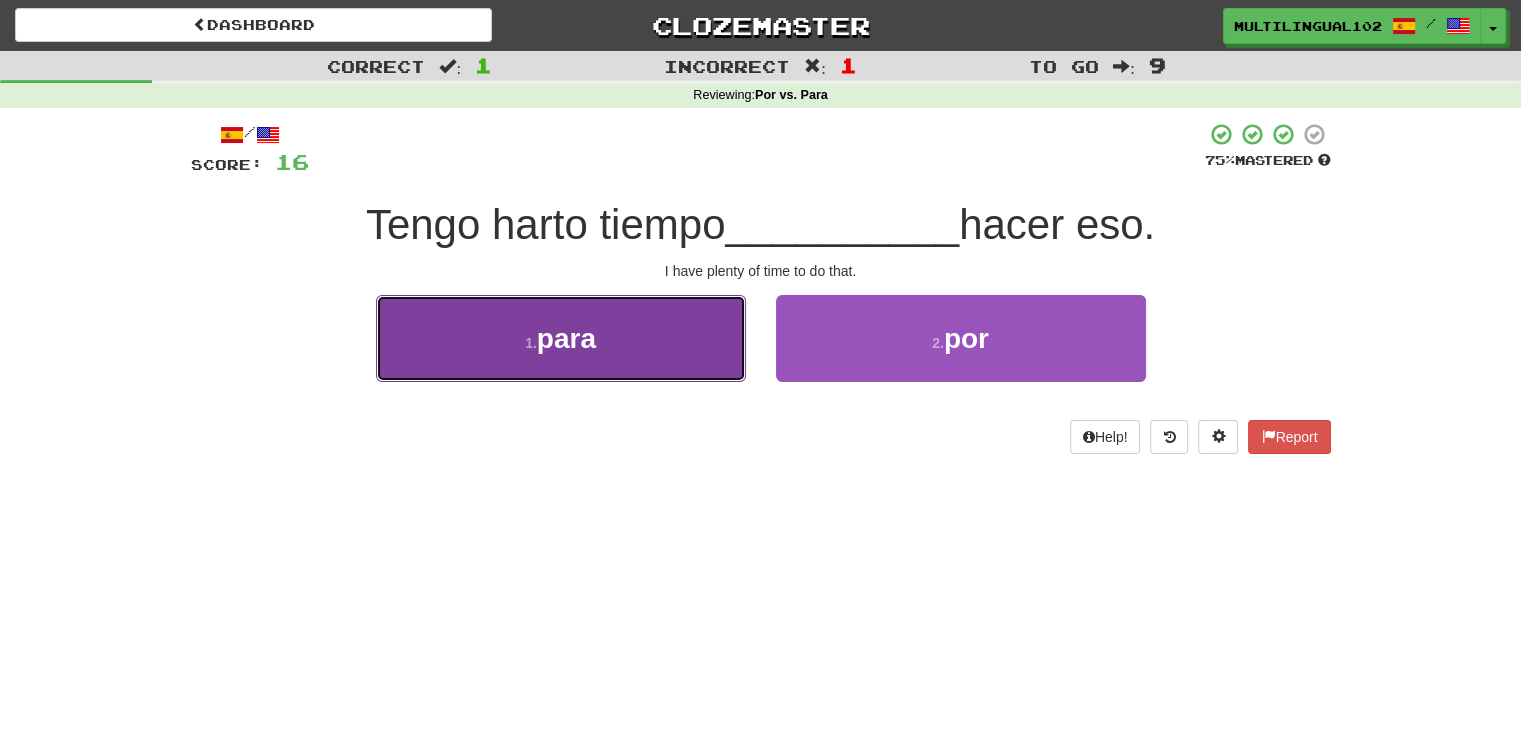 click on "1 .  para" at bounding box center [561, 338] 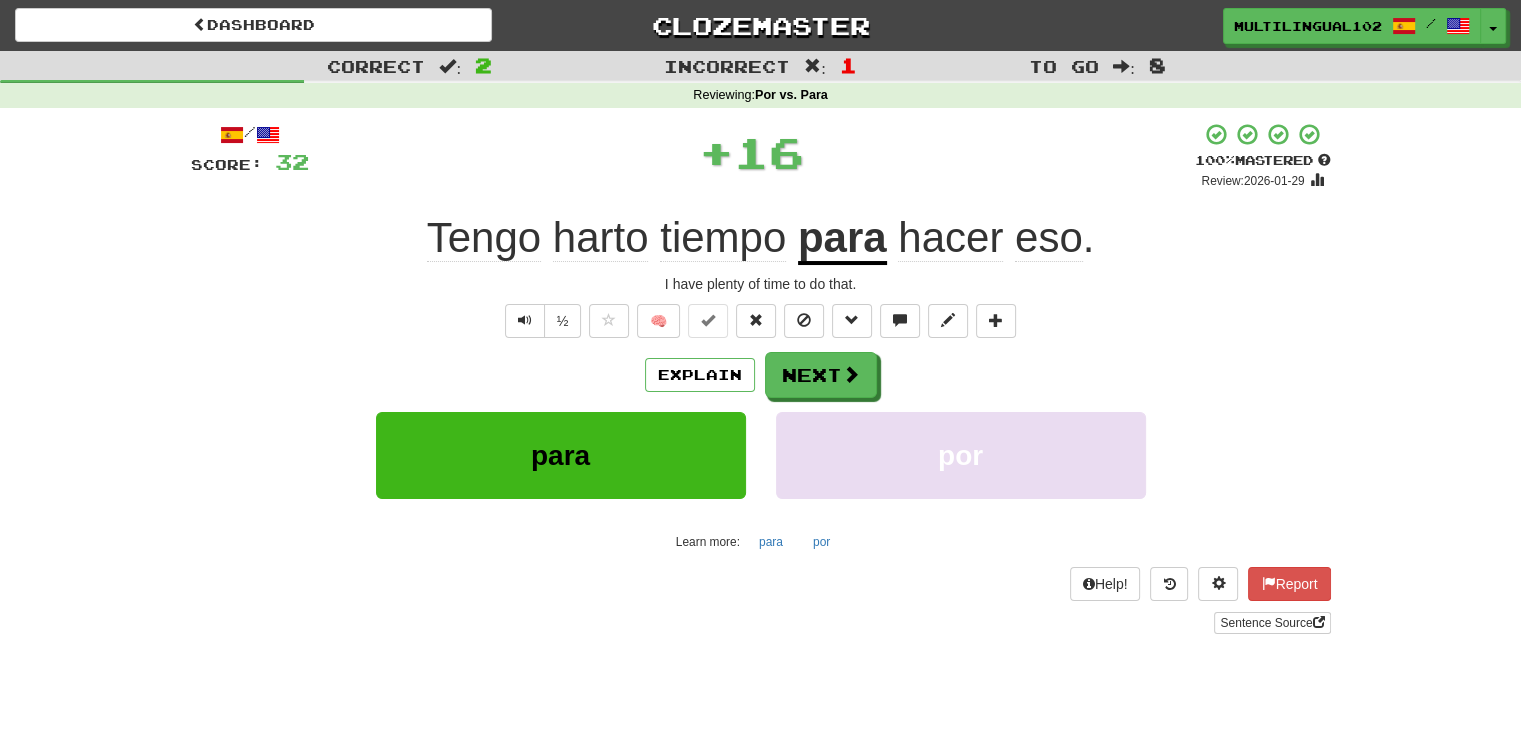 click on "/  Score:   32 + 16 100 %  Mastered Review:  2026-01-29 Tengo   harto   tiempo   para   hacer   eso . I have plenty of time to do that. ½ 🧠 Explain Next para por Learn more: para por  Help!  Report Sentence Source" at bounding box center [761, 377] 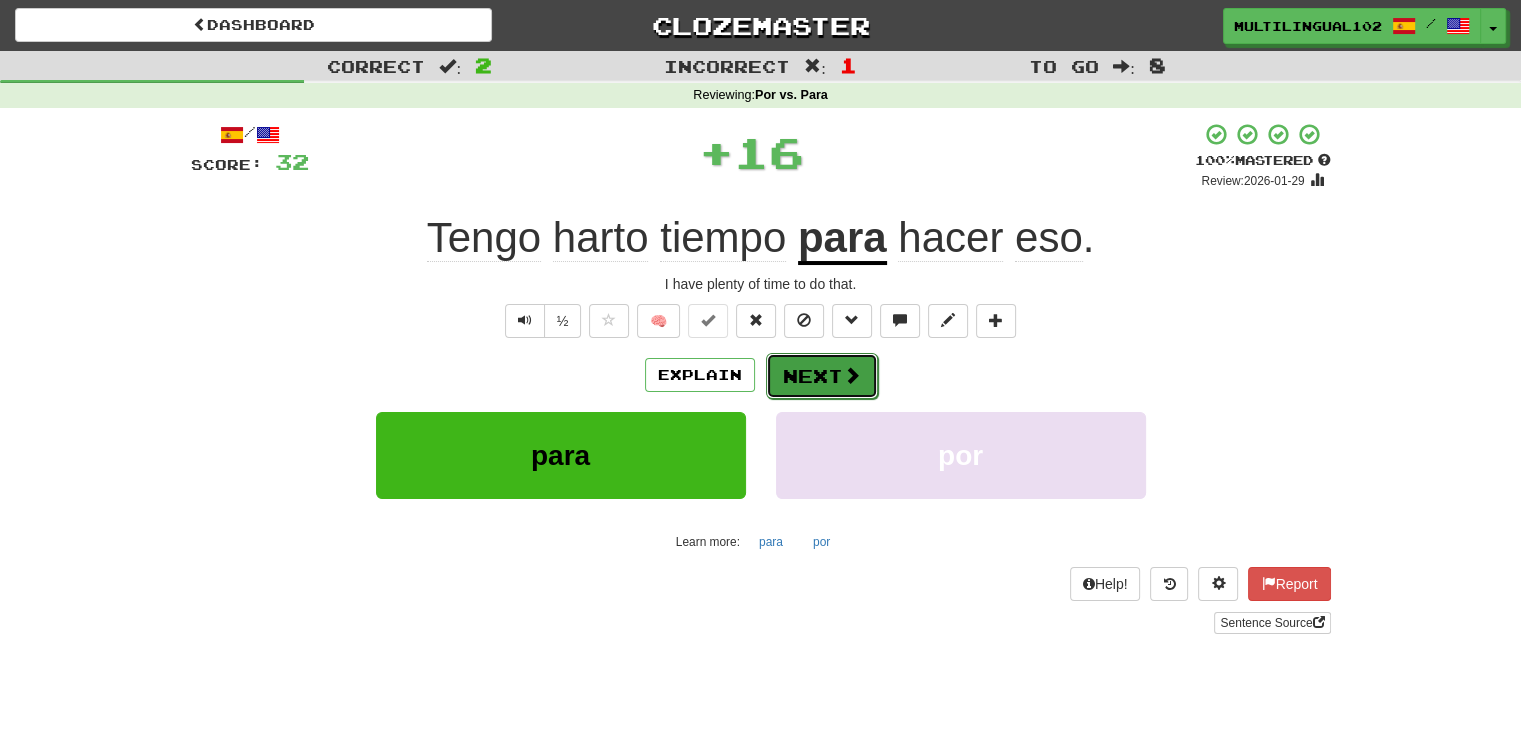 click on "Next" at bounding box center (822, 376) 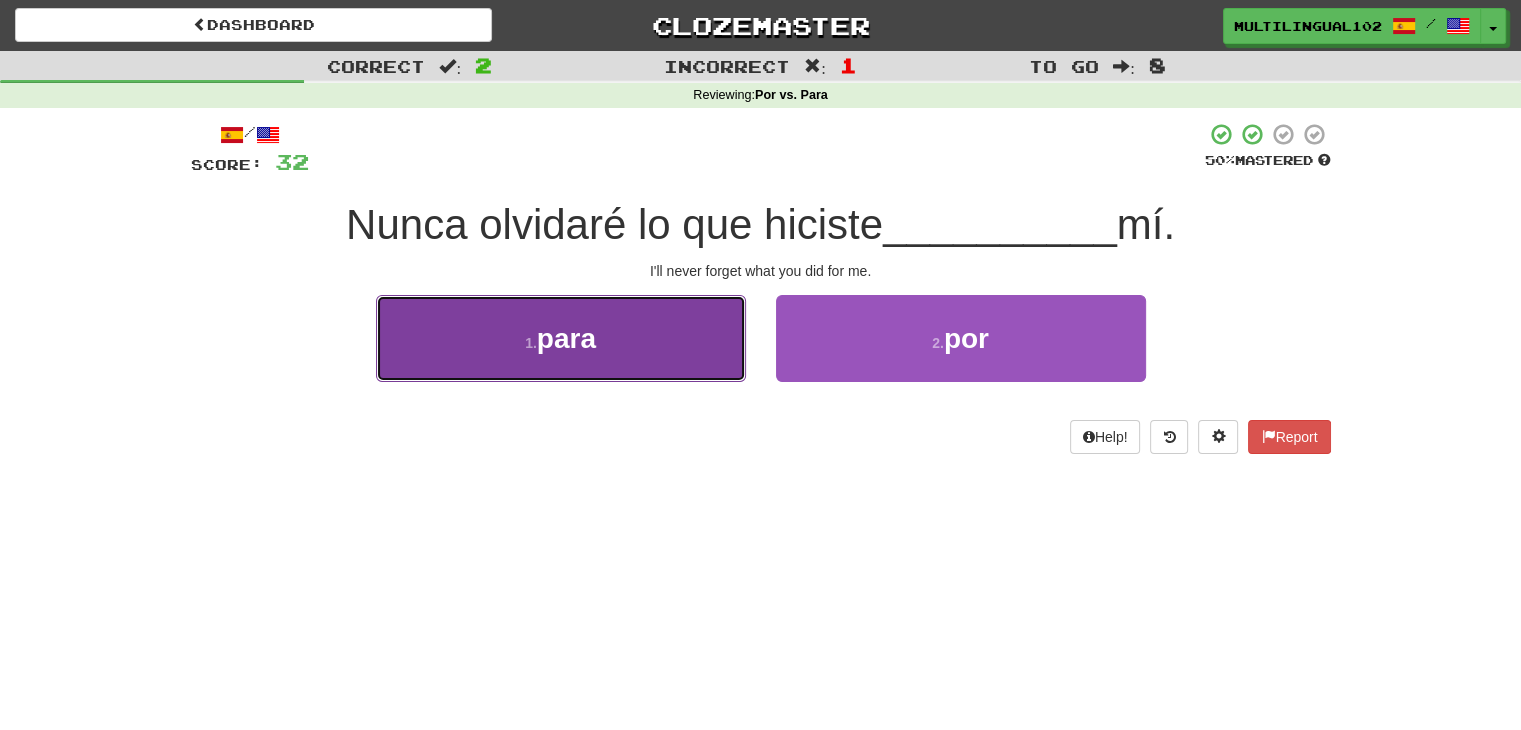 click on "1 .  para" at bounding box center [561, 338] 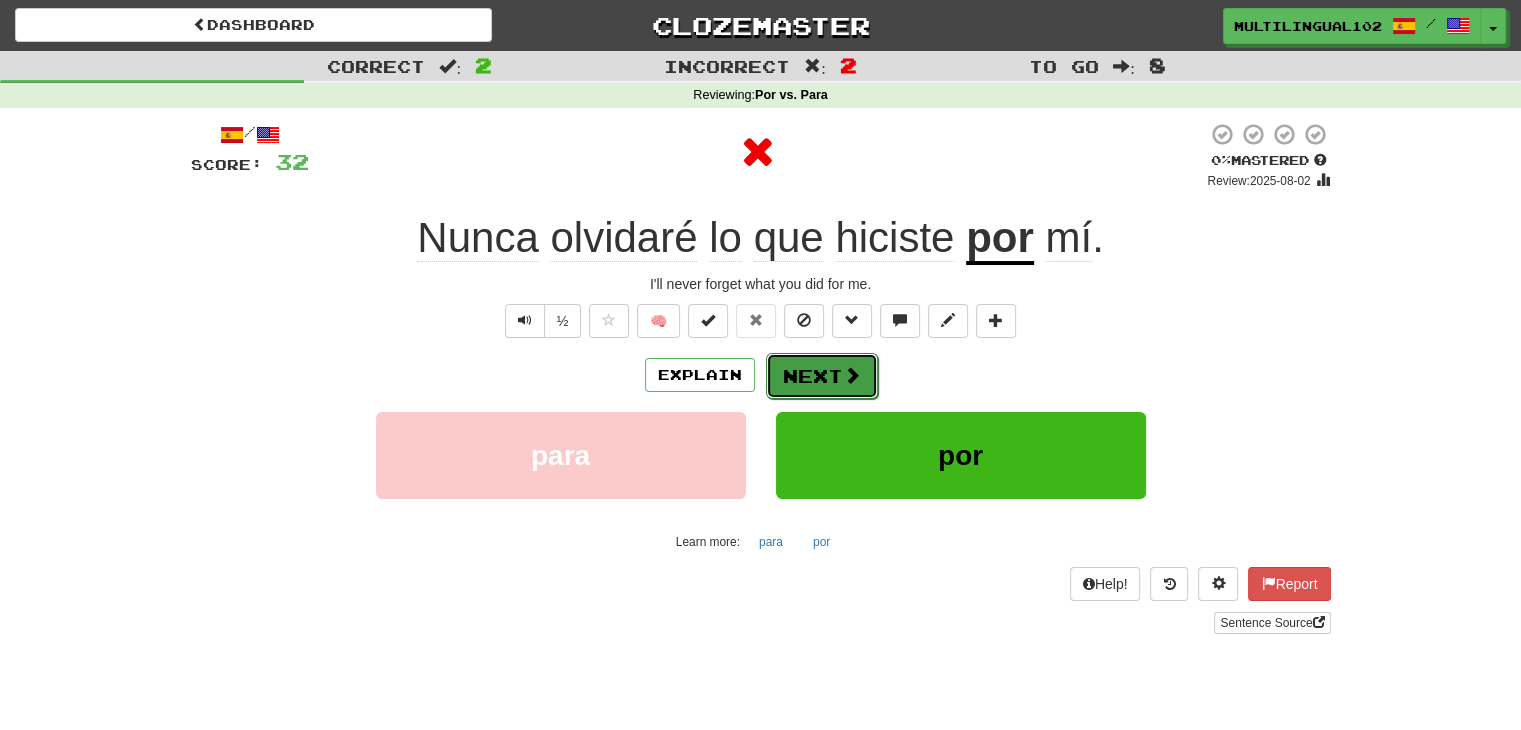 click on "Next" at bounding box center (822, 376) 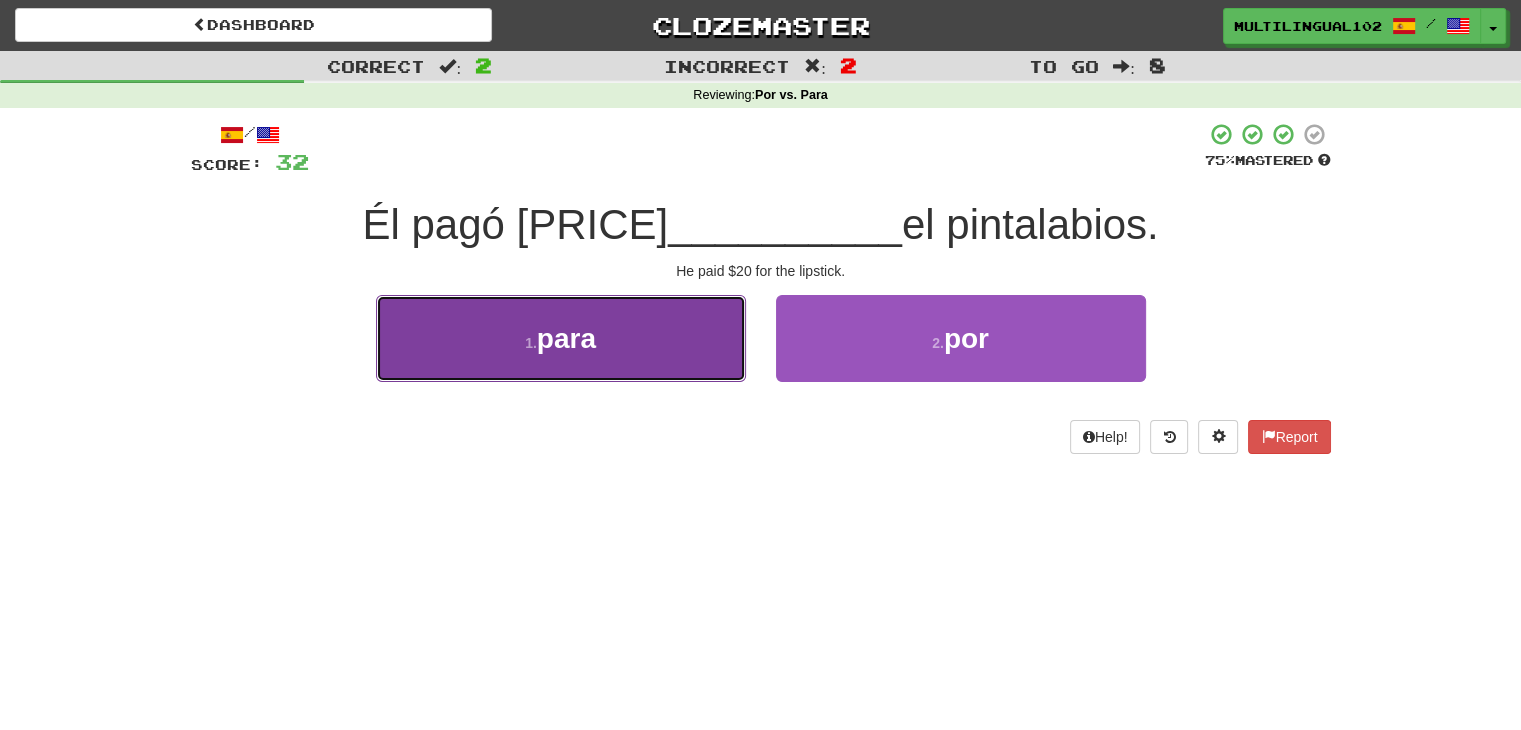 click on "1 .  para" at bounding box center [561, 338] 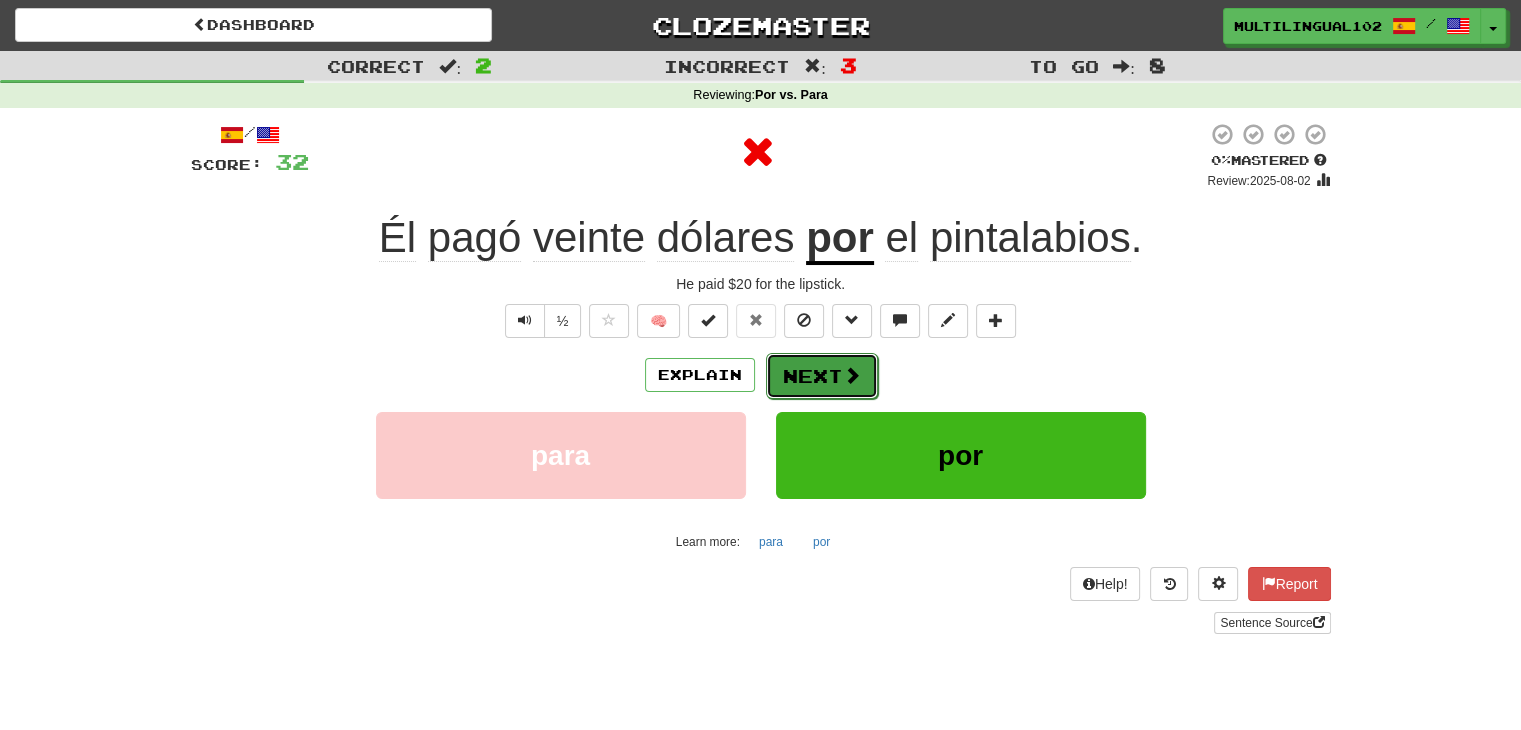 click on "Next" at bounding box center (822, 376) 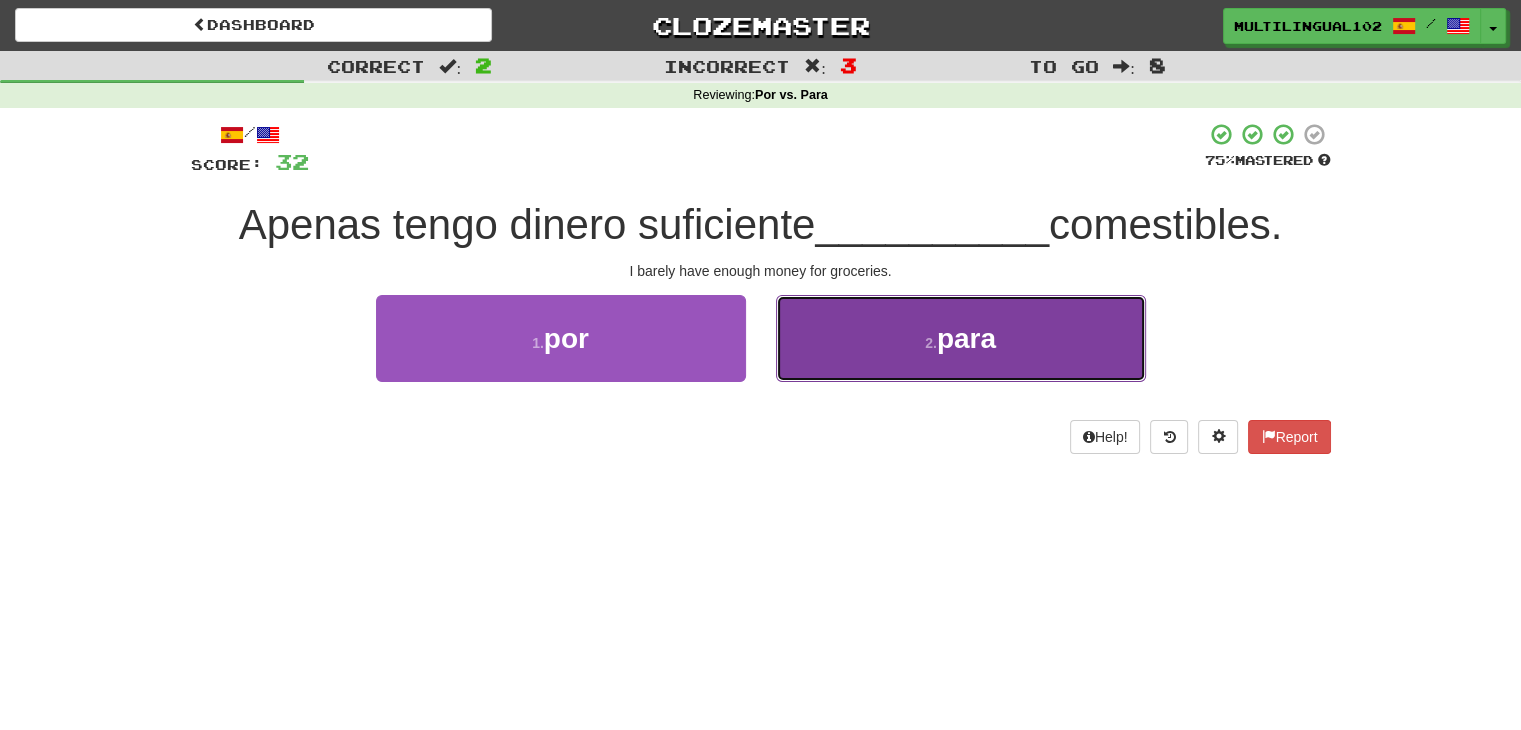 click on "2 .  para" at bounding box center (961, 338) 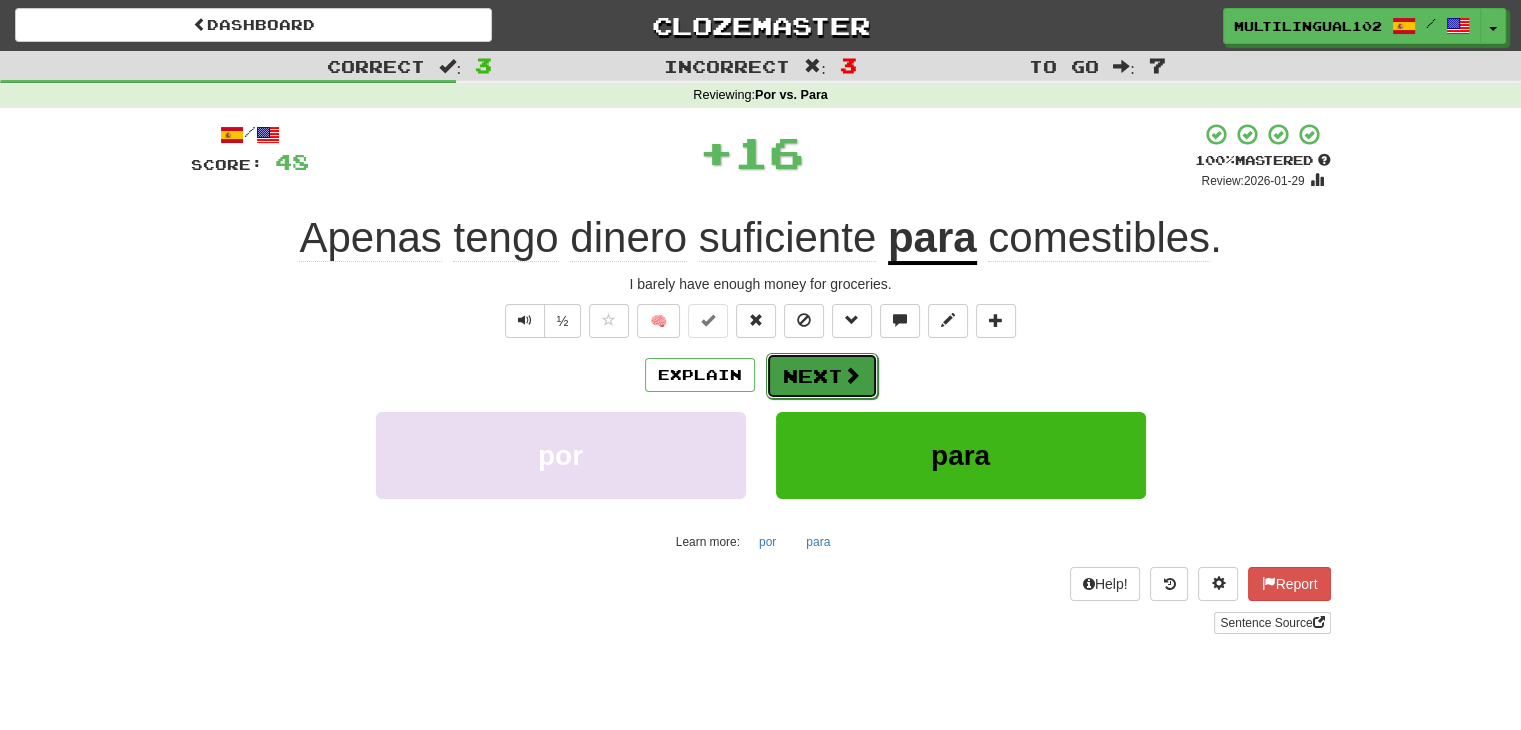 click on "Next" at bounding box center (822, 376) 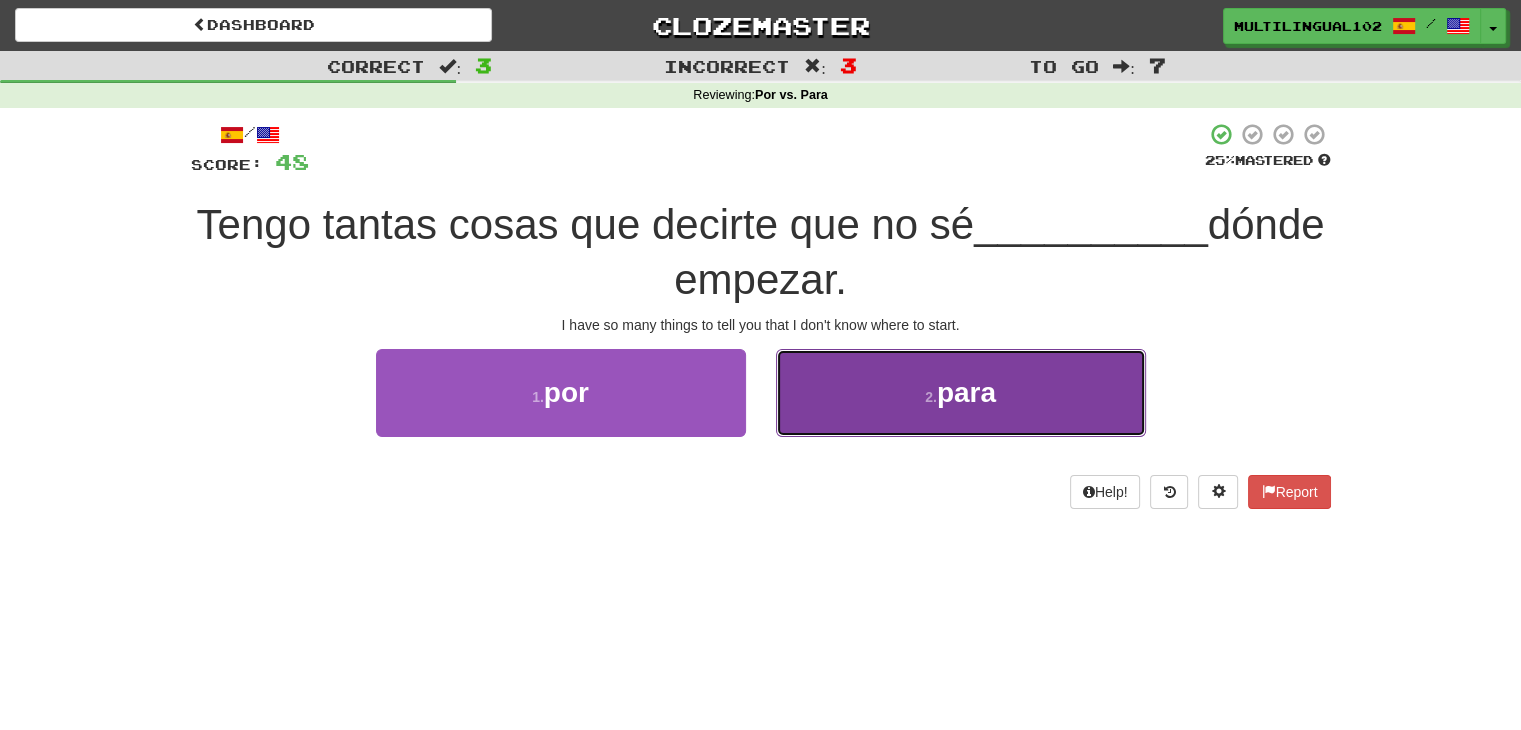 click on "2 .  para" at bounding box center (961, 392) 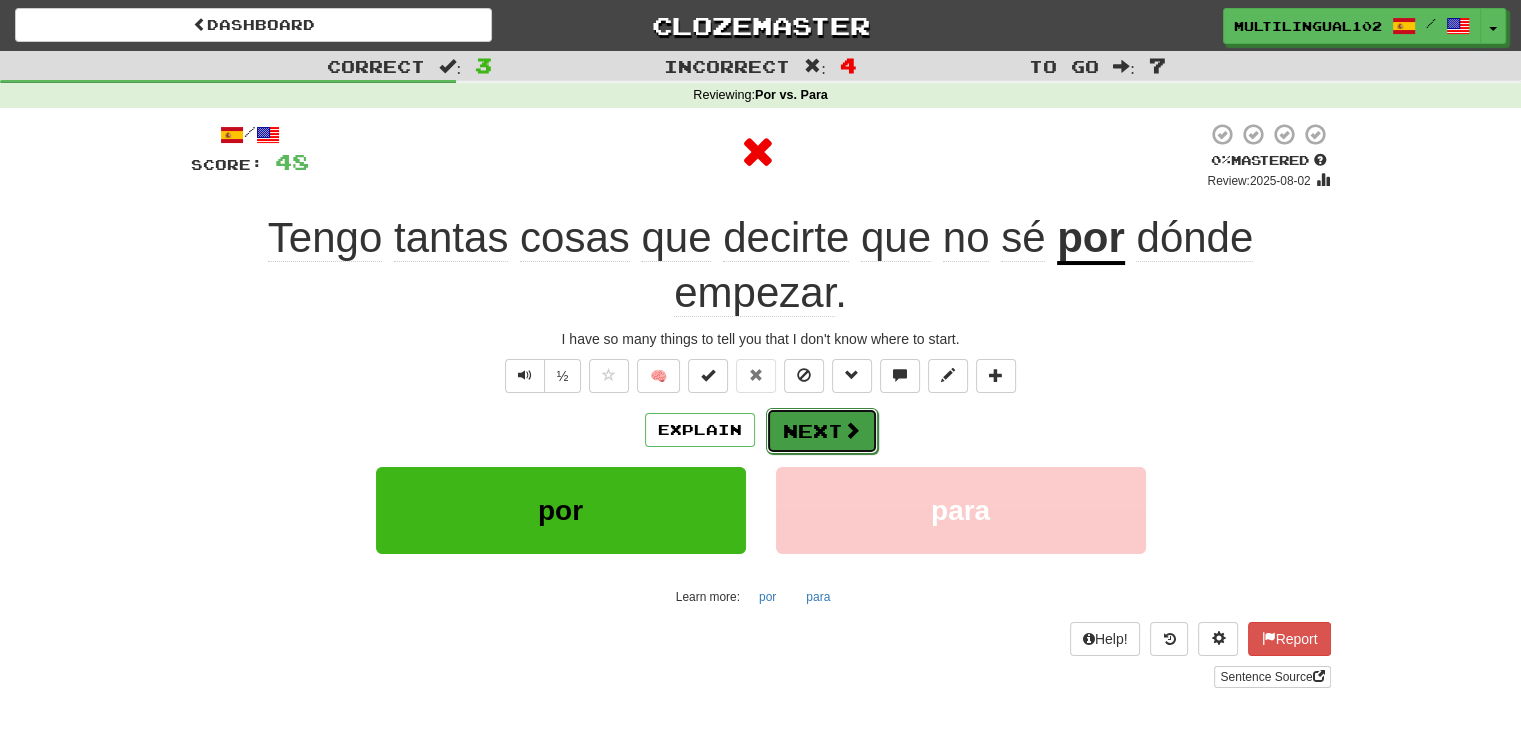 click on "Next" at bounding box center (822, 431) 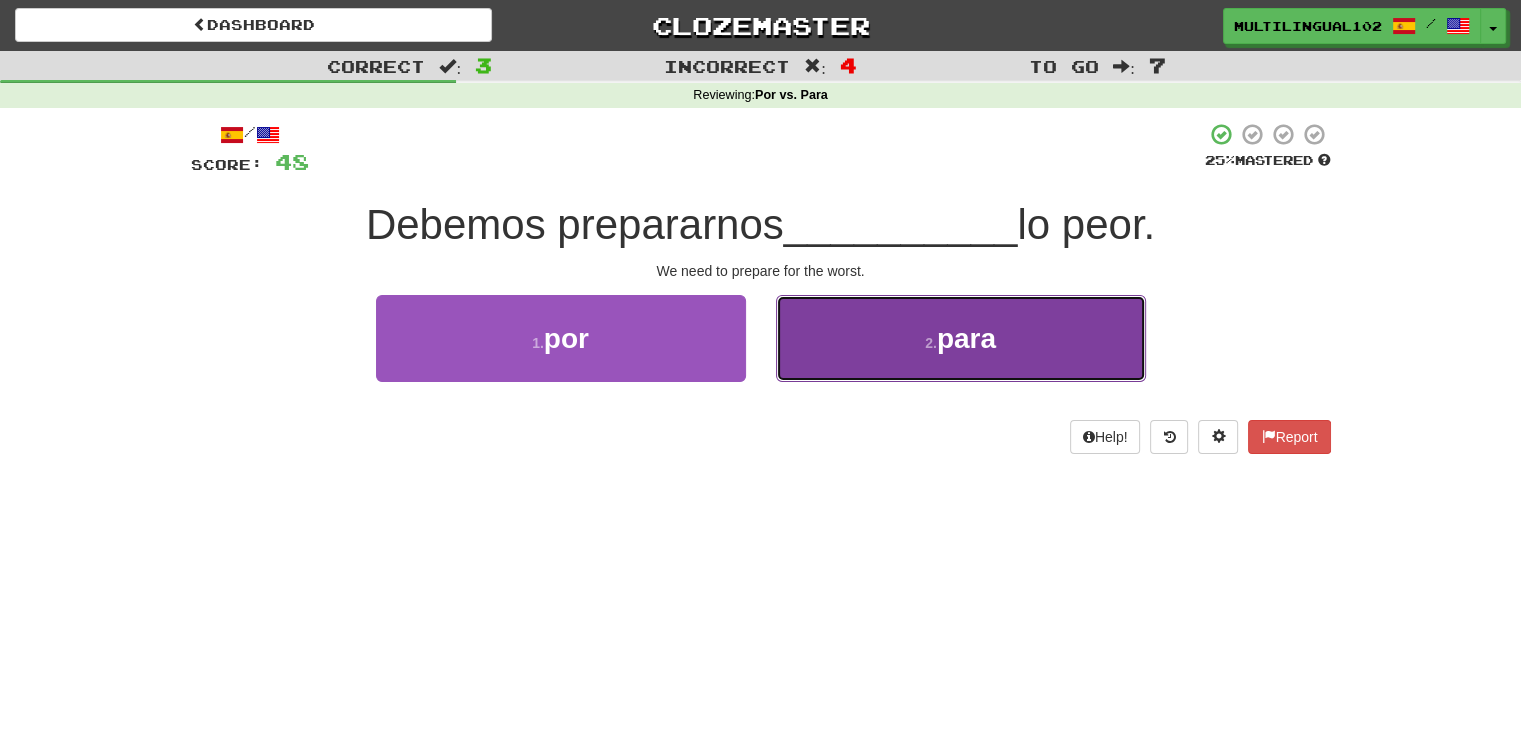 click on "2 .  para" at bounding box center (961, 338) 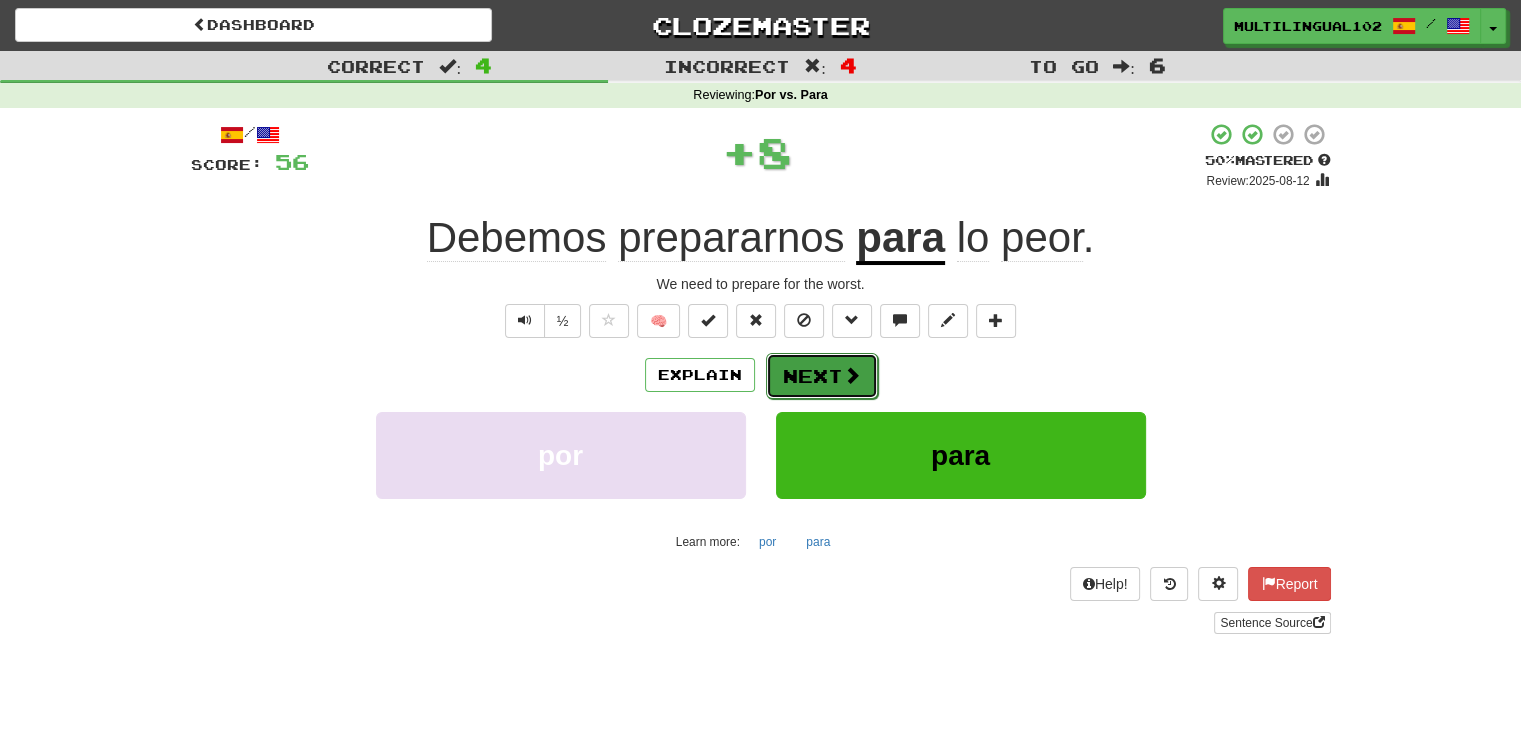 click on "Next" at bounding box center (822, 376) 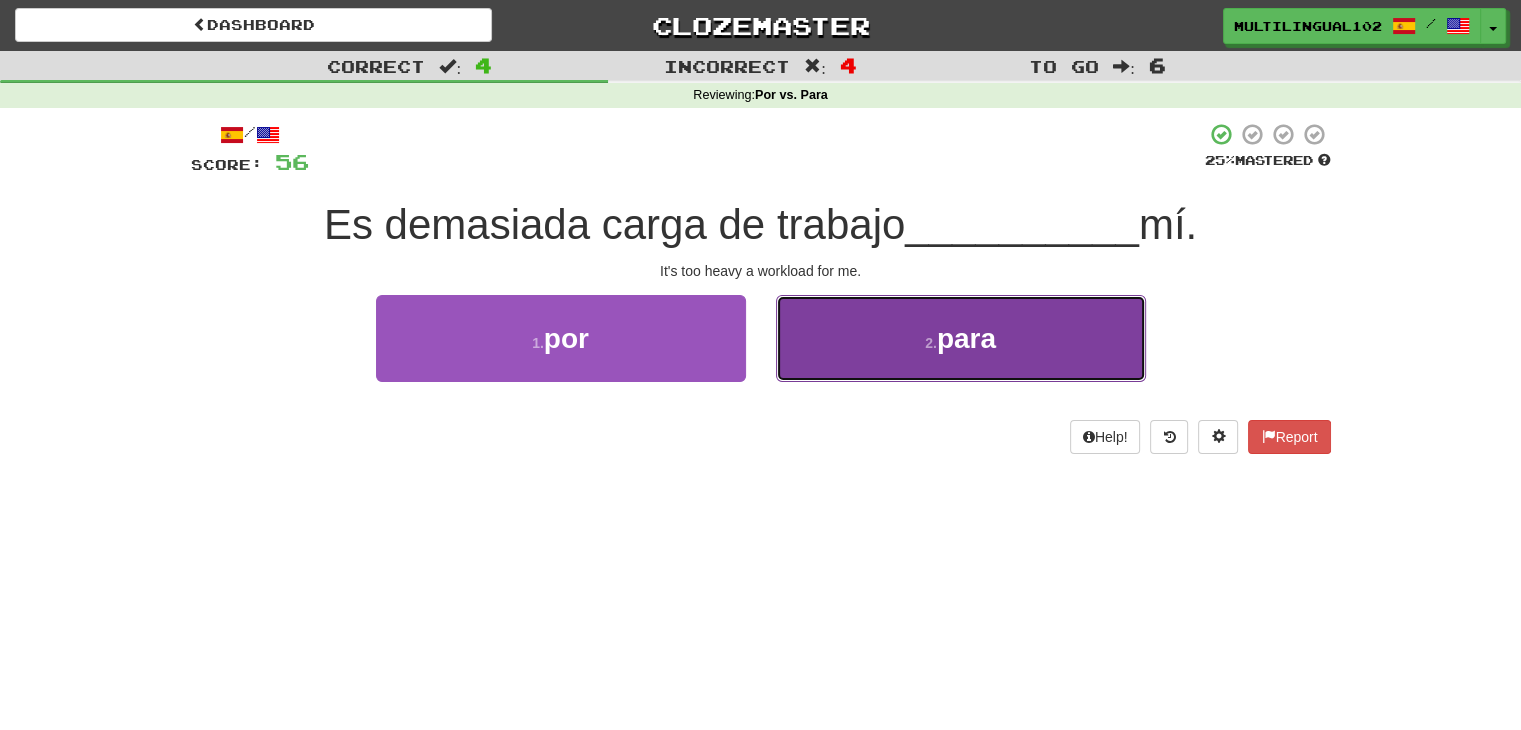 click on "2 .  para" at bounding box center [961, 338] 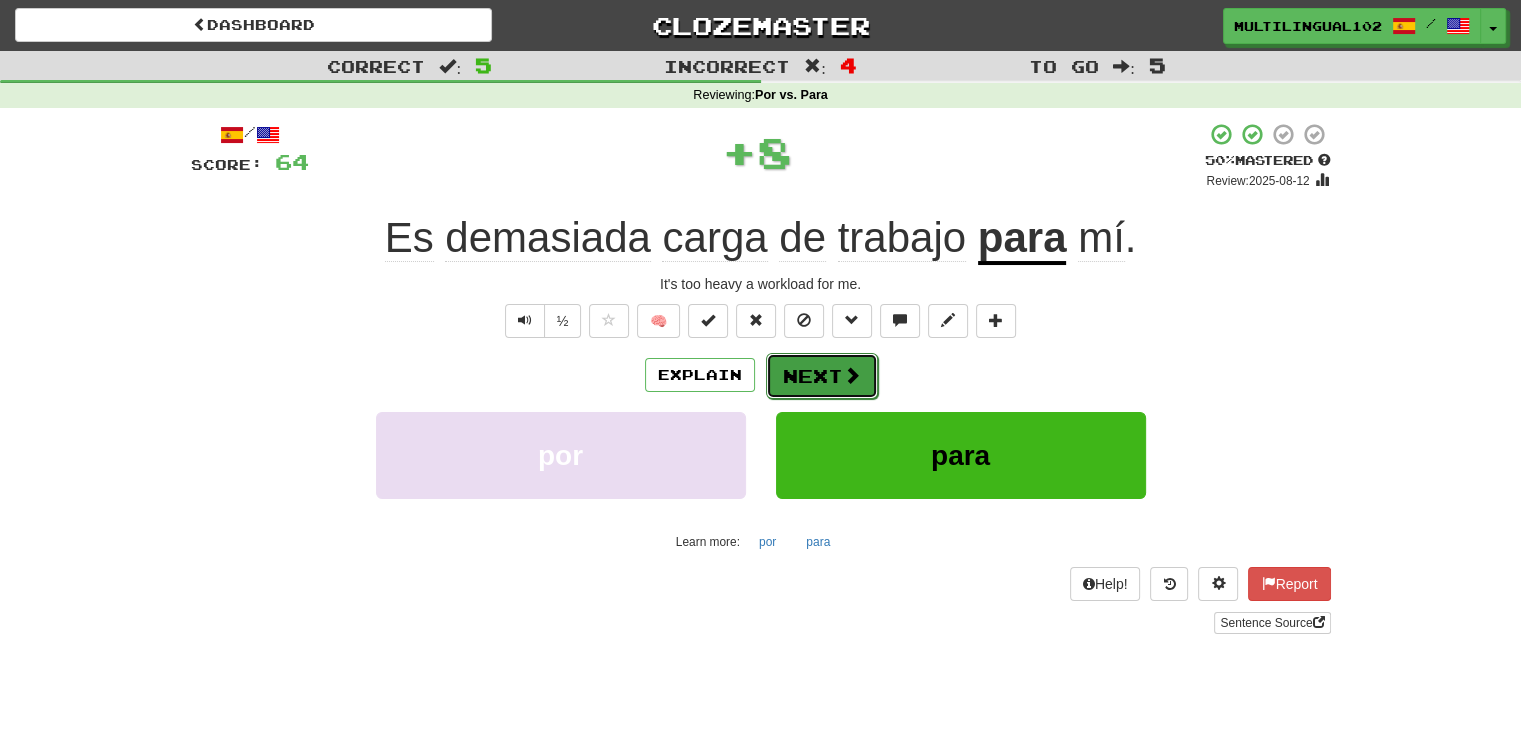 click on "Next" at bounding box center (822, 376) 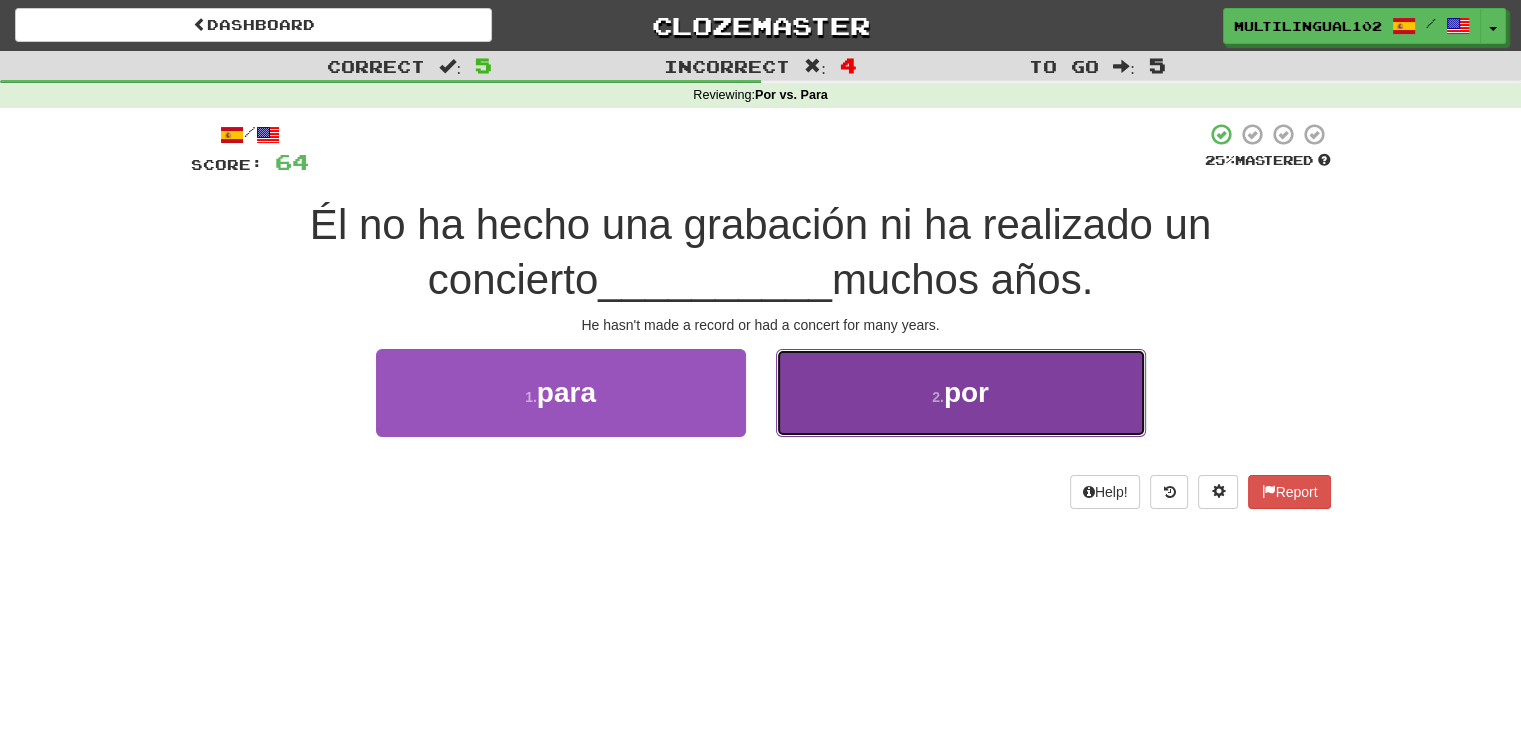 click on "2 .  por" at bounding box center [961, 392] 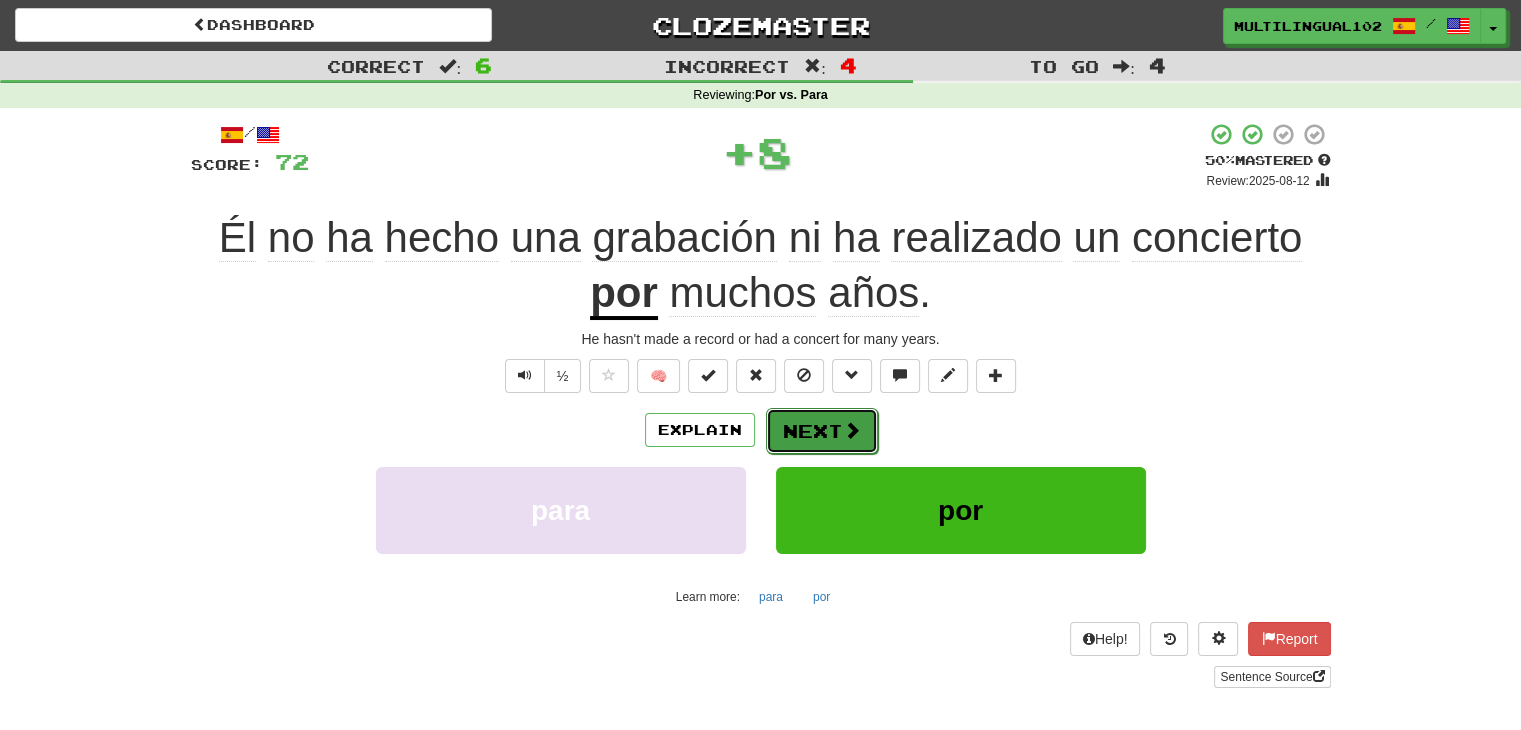 click on "Next" at bounding box center (822, 431) 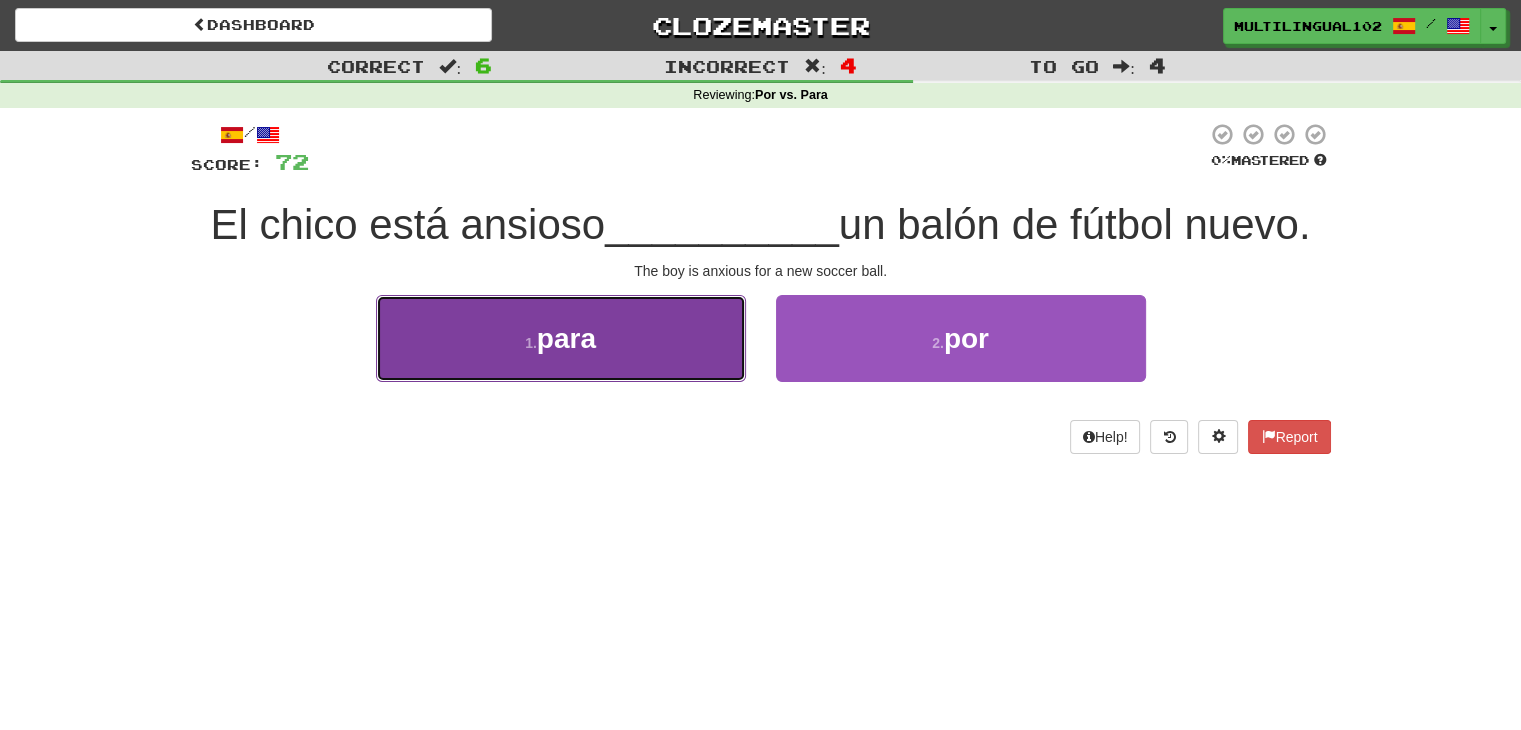 click on "1 .  para" at bounding box center (561, 338) 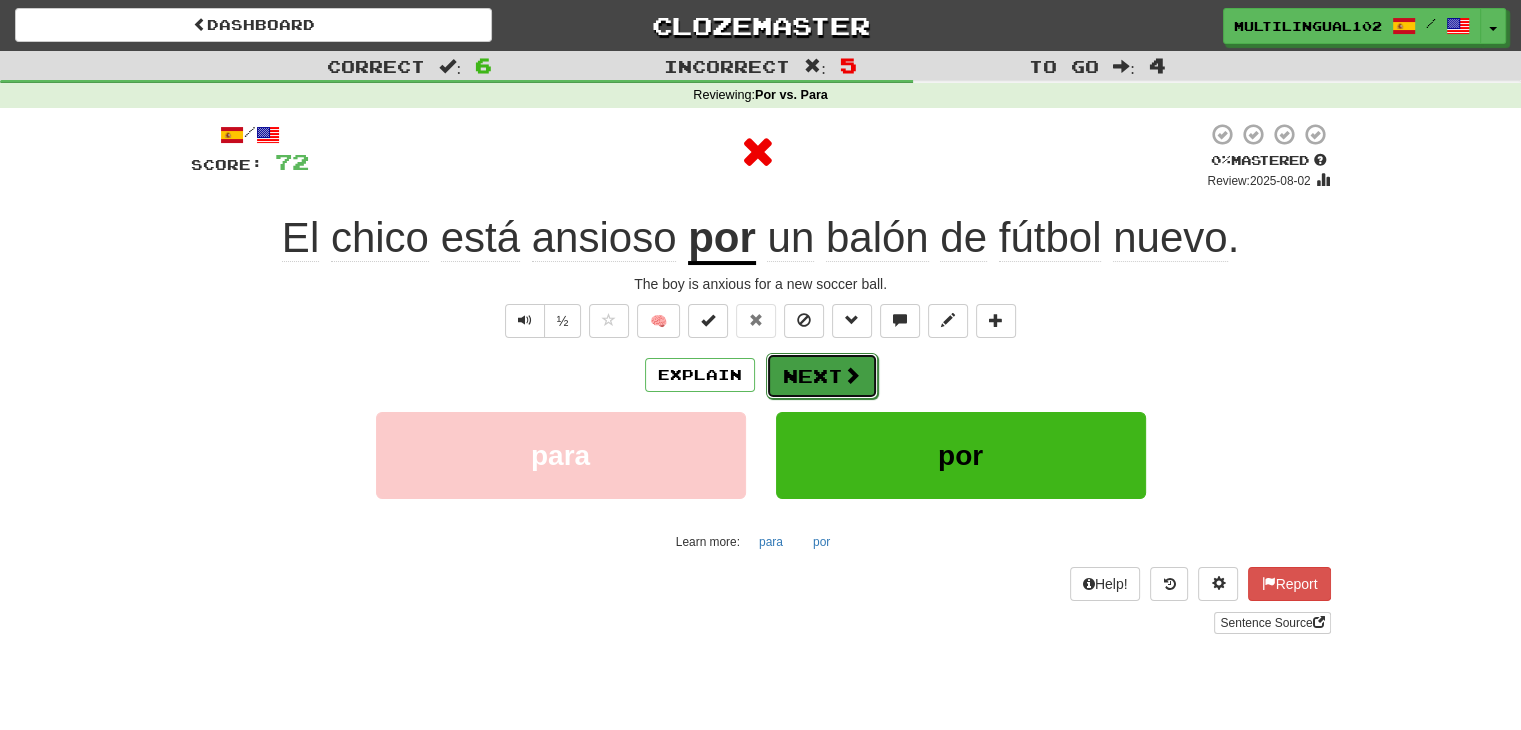 click on "Next" at bounding box center (822, 376) 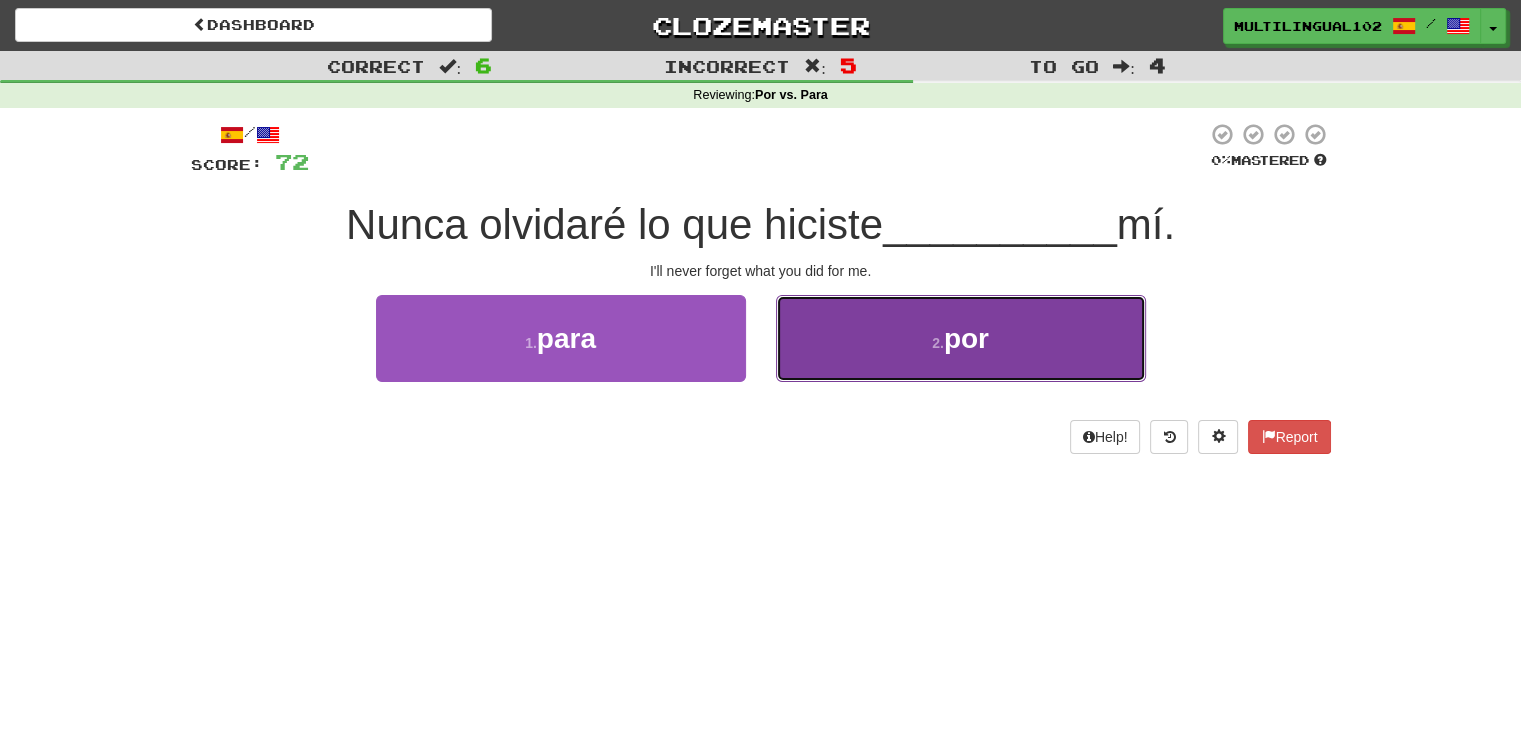 click on "2 .  por" at bounding box center [961, 338] 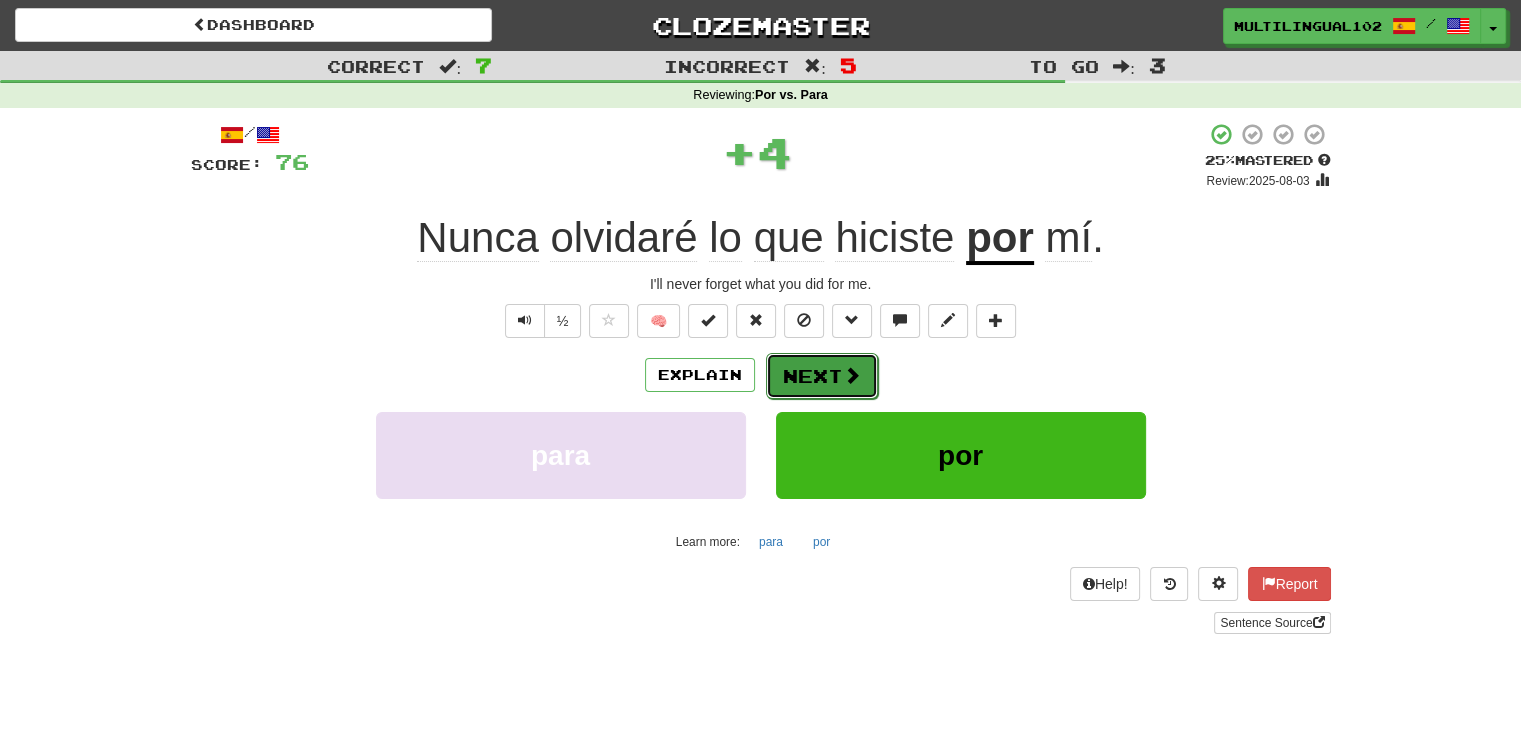 click on "Next" at bounding box center [822, 376] 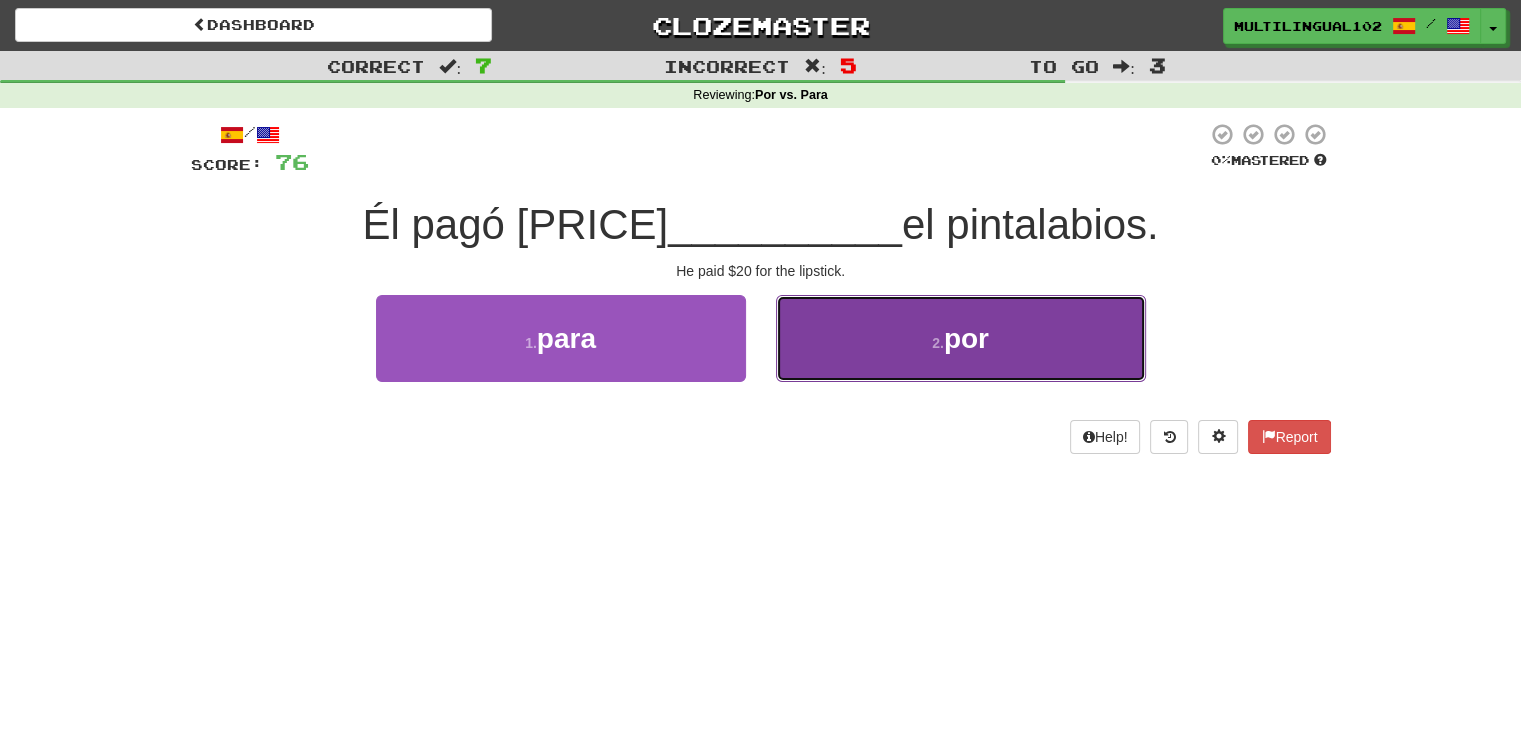 click on "2 .  por" at bounding box center (961, 338) 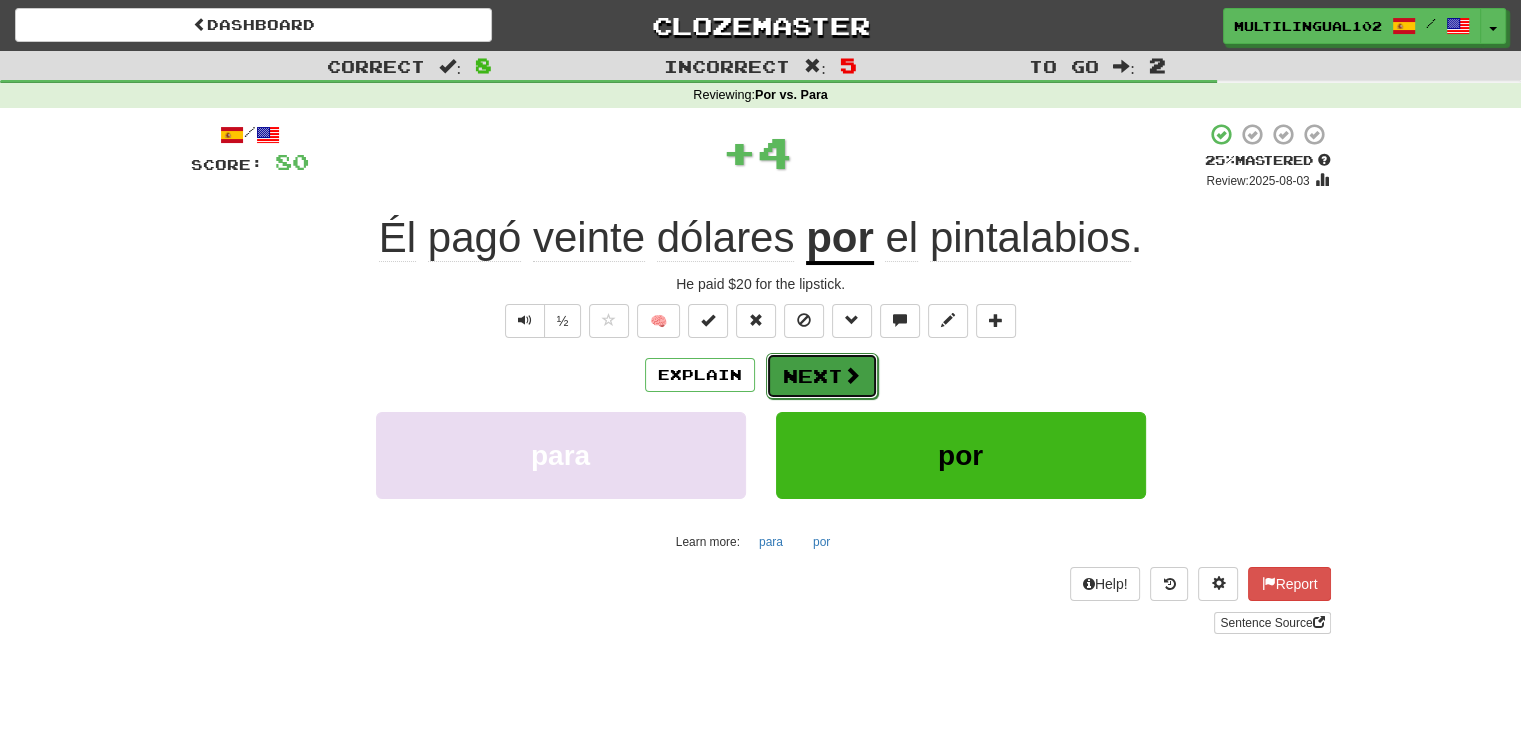 click at bounding box center (852, 375) 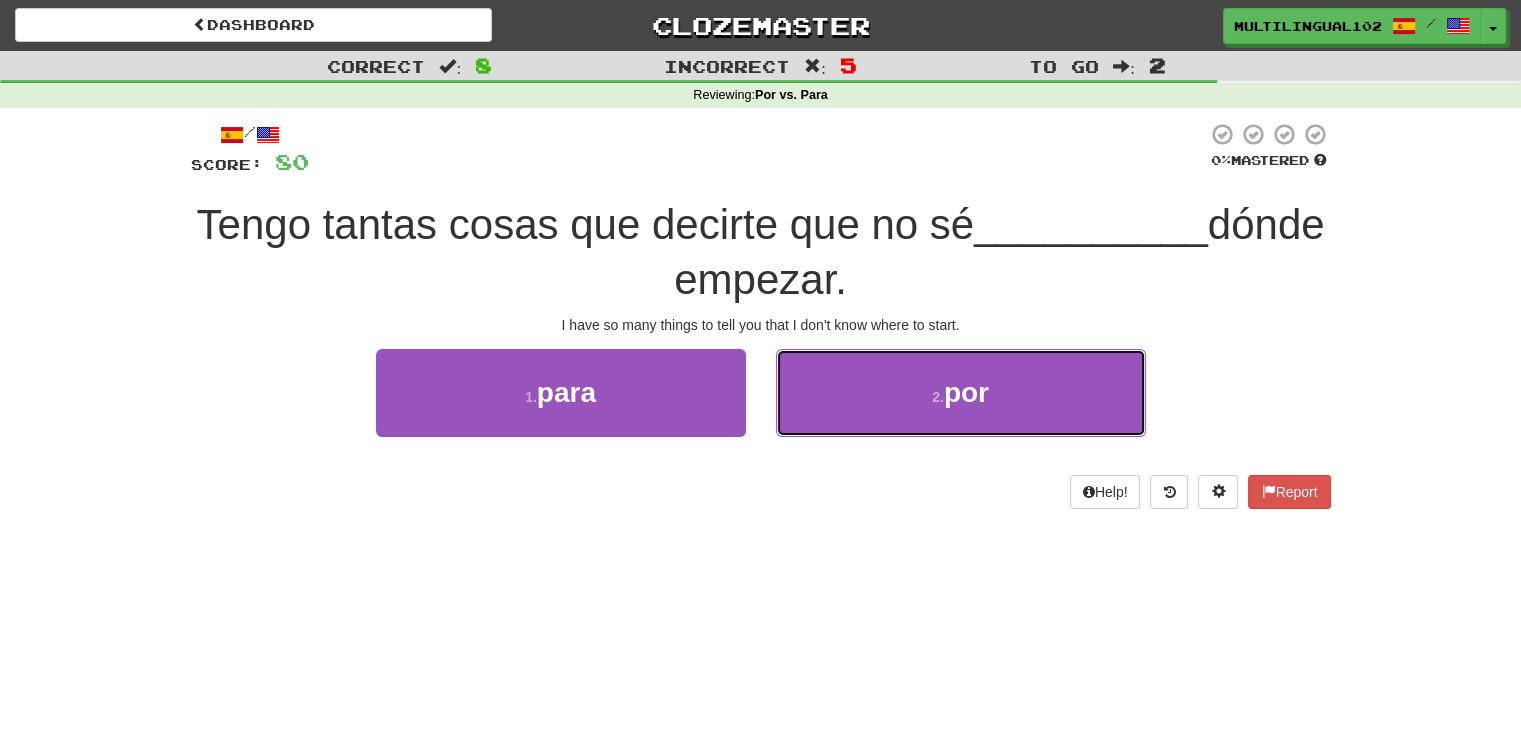 click on "2 .  por" at bounding box center [961, 392] 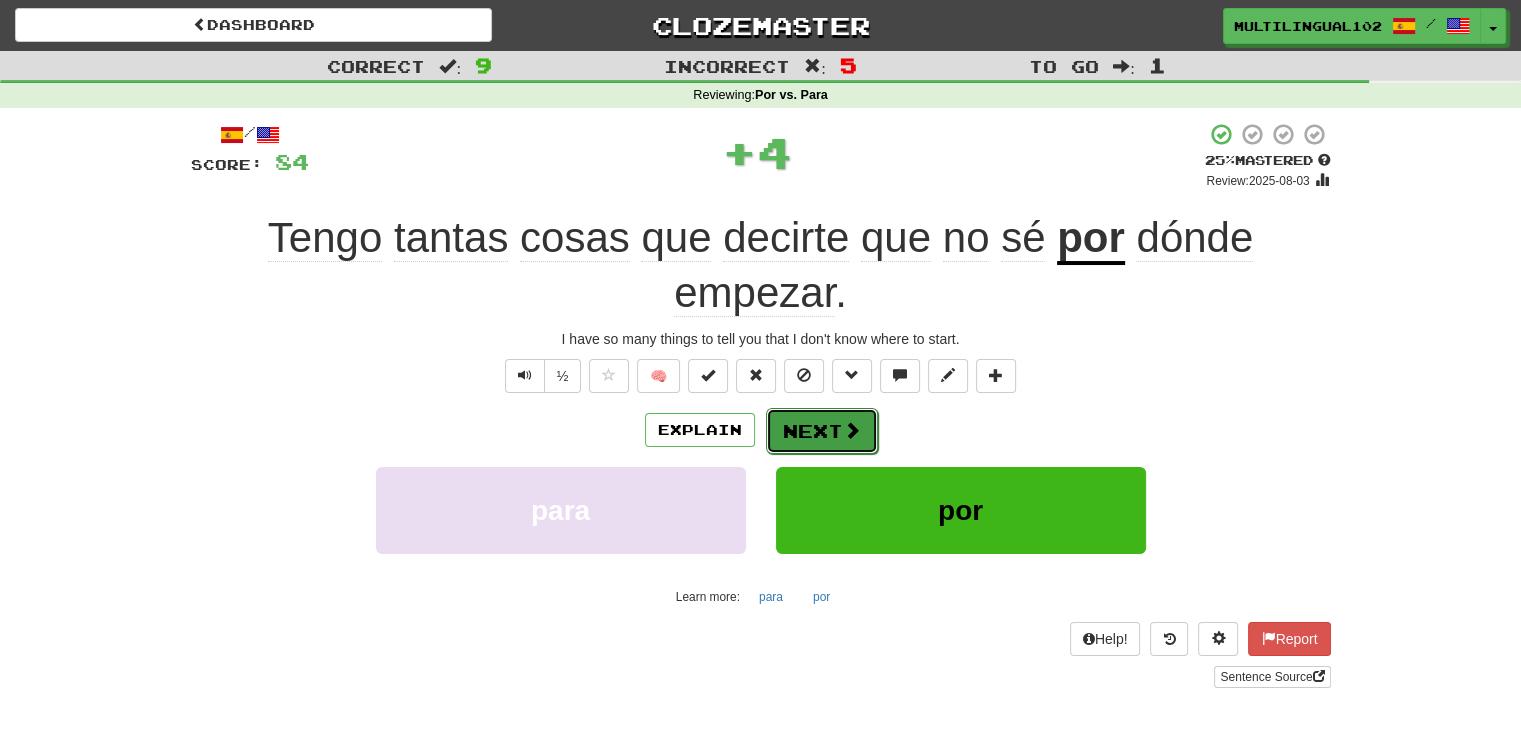 click on "Next" at bounding box center [822, 431] 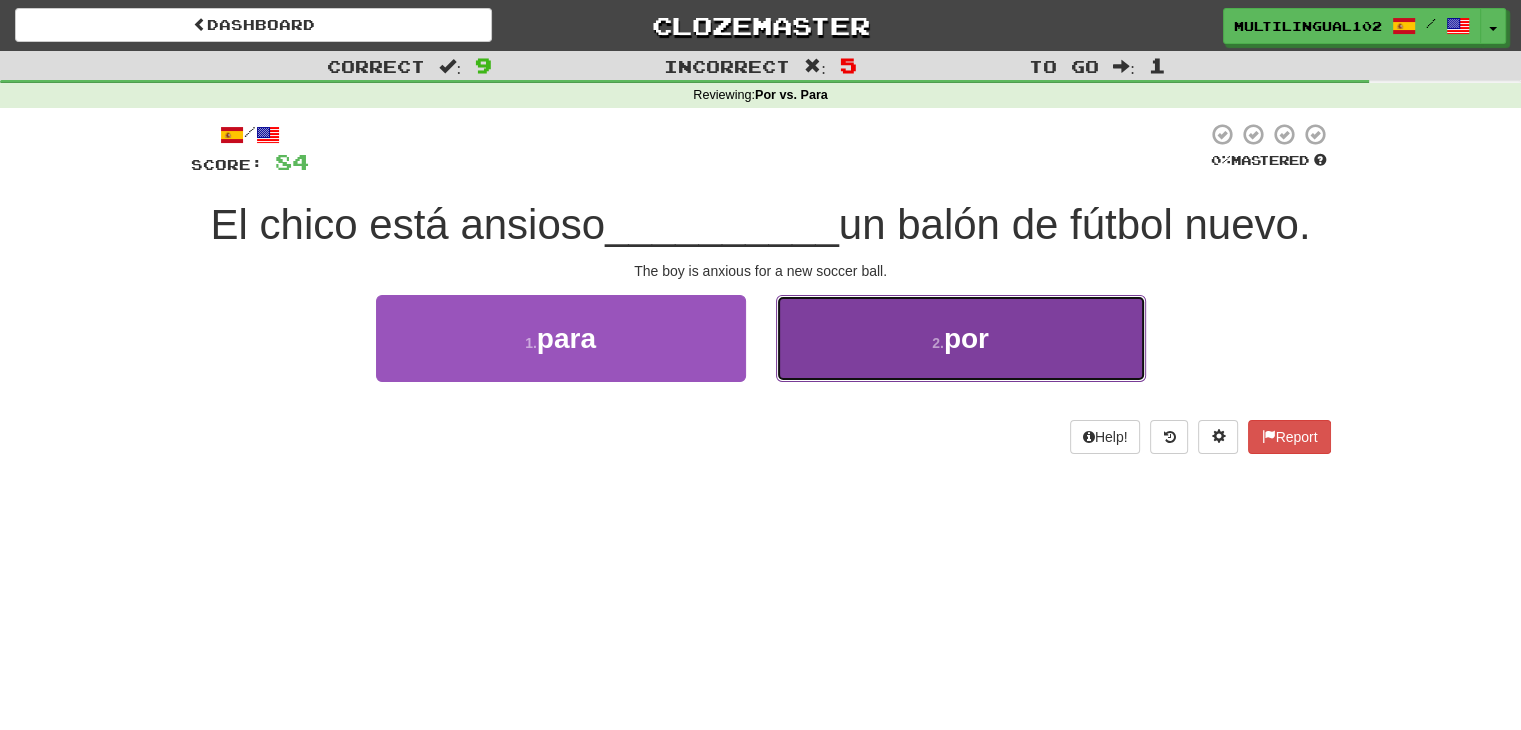 click on "2 .  por" at bounding box center [961, 338] 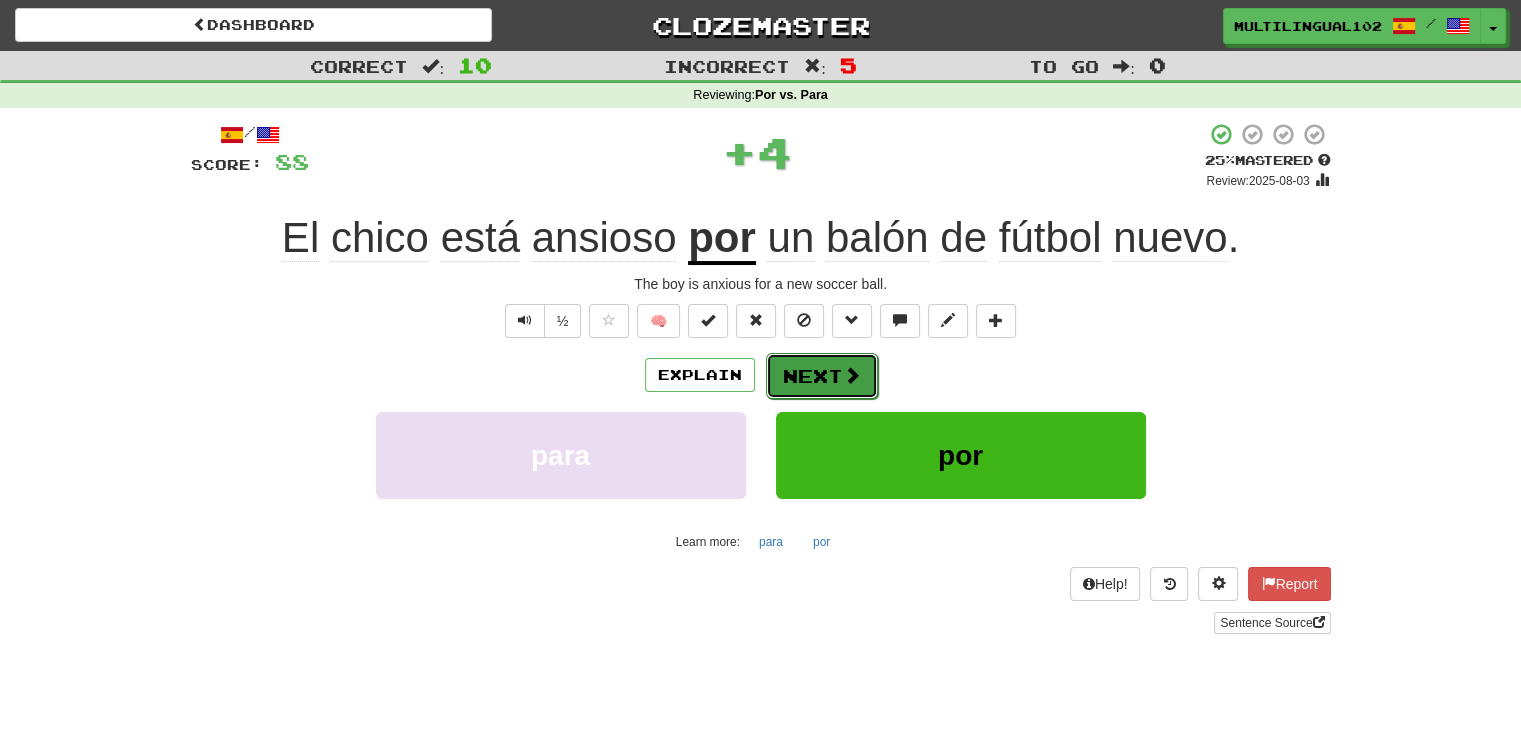 click on "Next" at bounding box center [822, 376] 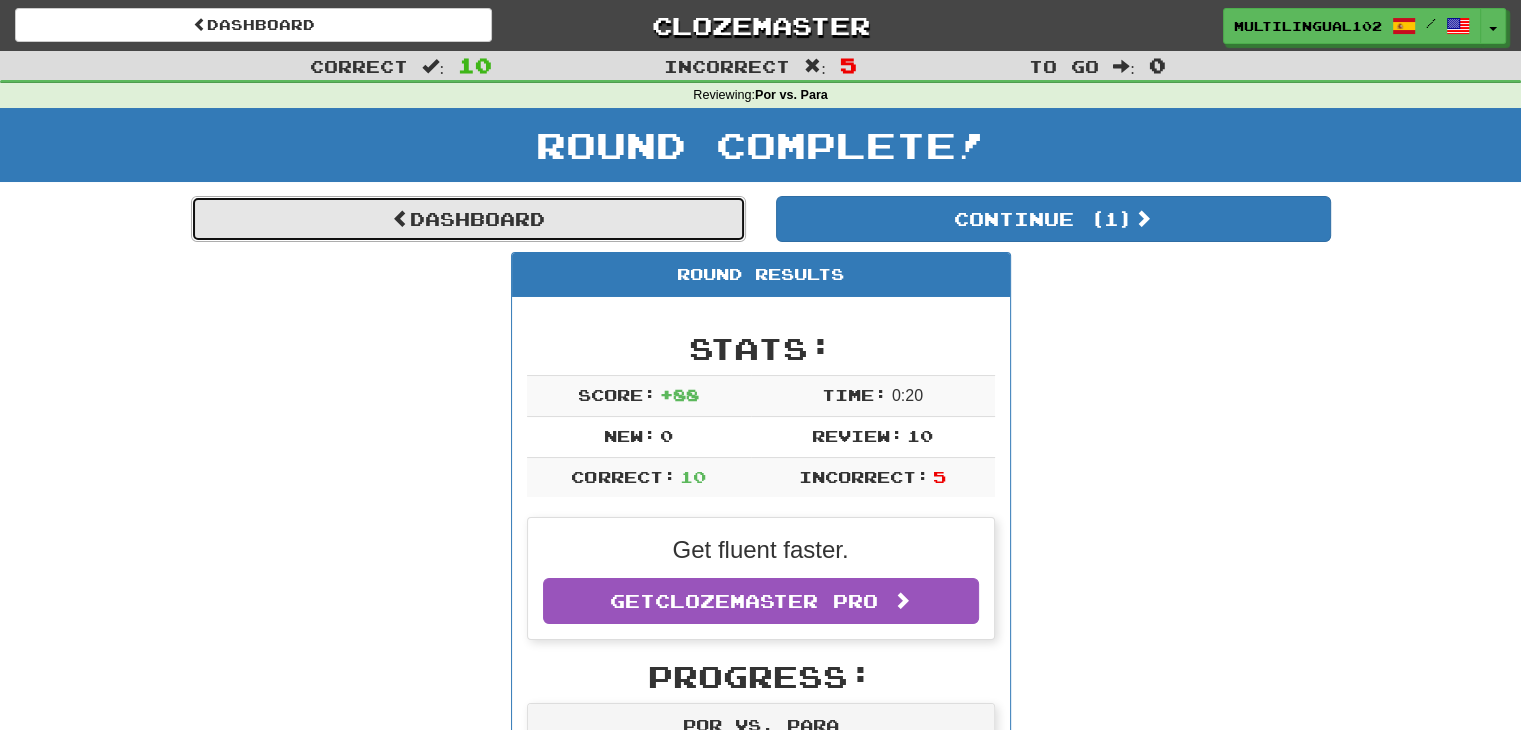 click on "Dashboard" at bounding box center (468, 219) 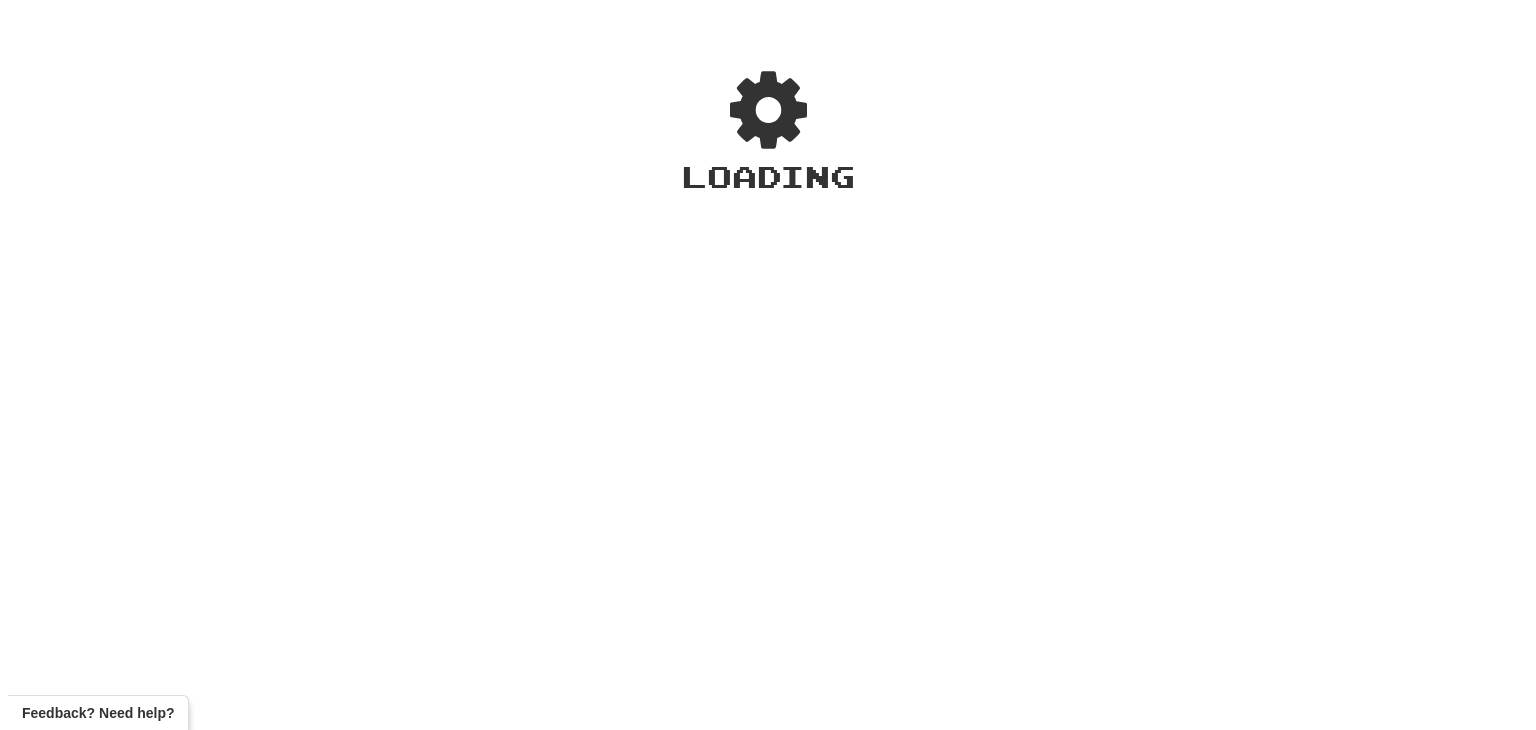 scroll, scrollTop: 0, scrollLeft: 0, axis: both 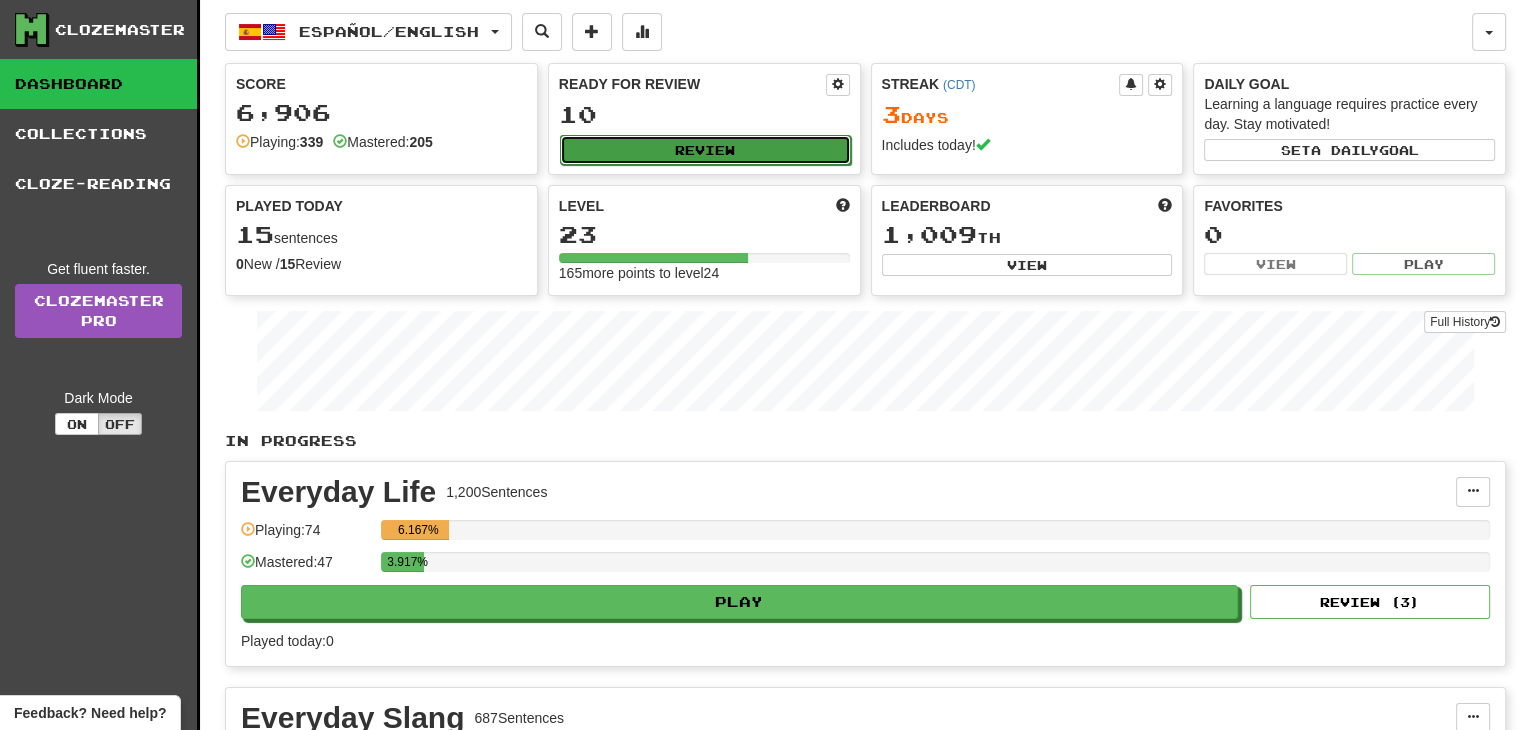 click on "Review" at bounding box center (705, 150) 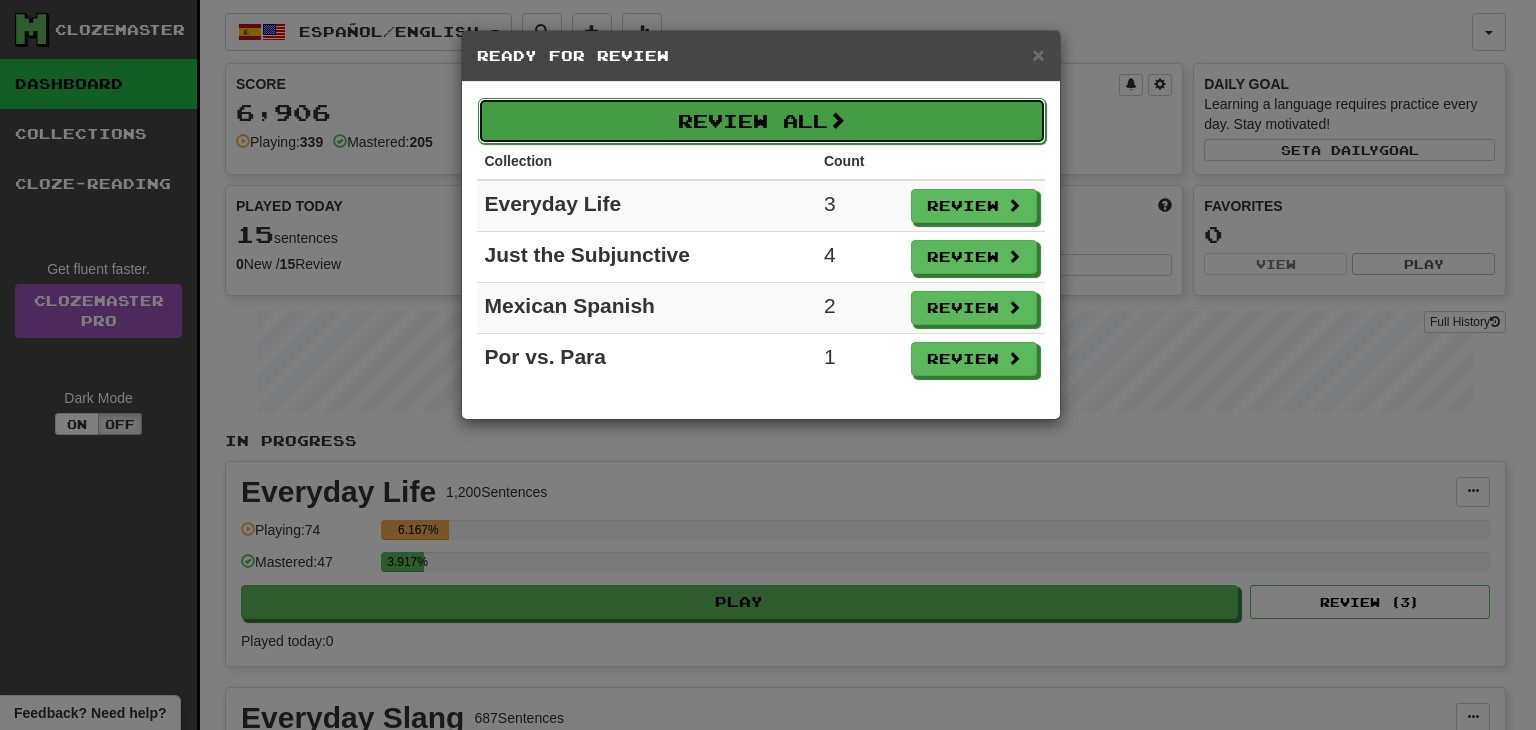click on "Review All" at bounding box center [762, 121] 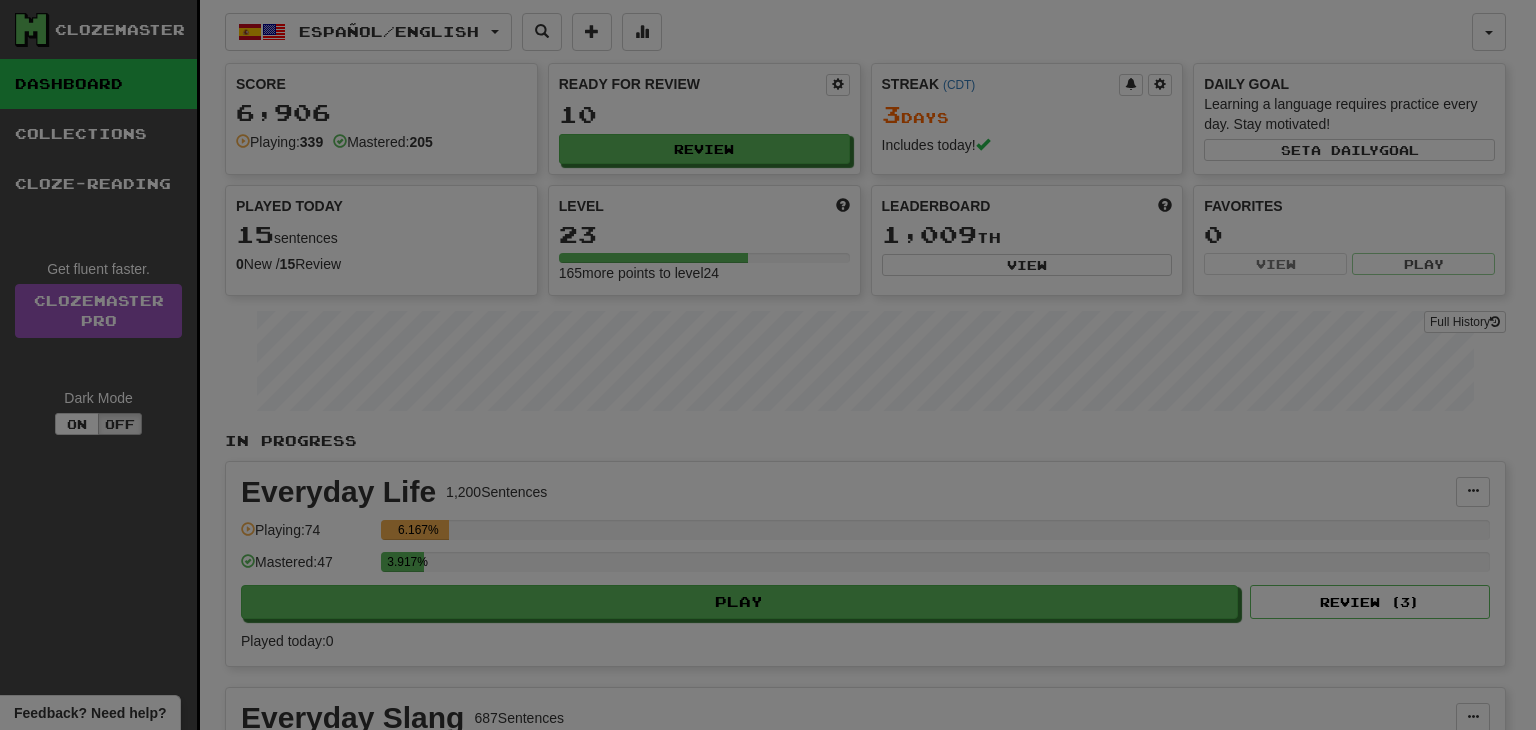 select on "**" 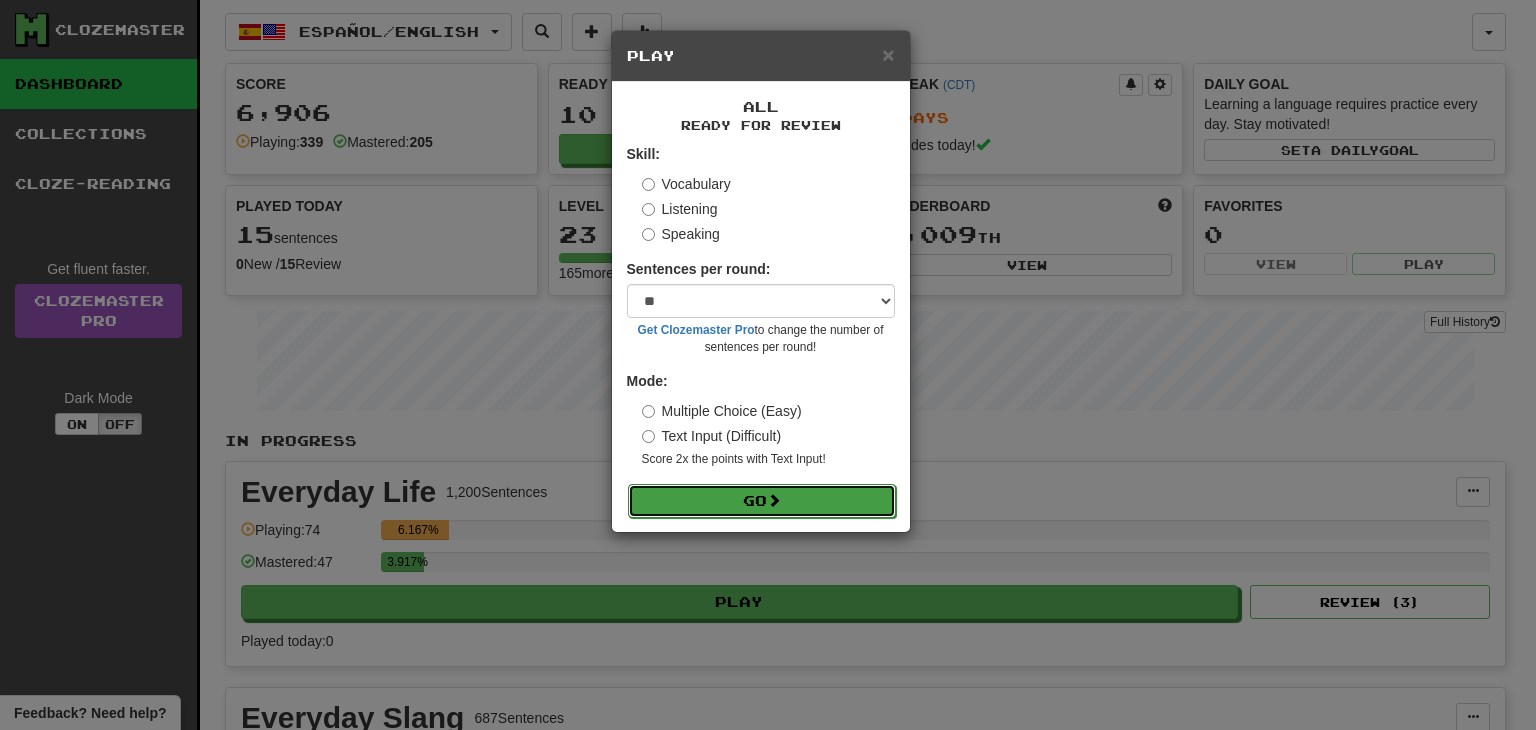click on "Go" at bounding box center [762, 501] 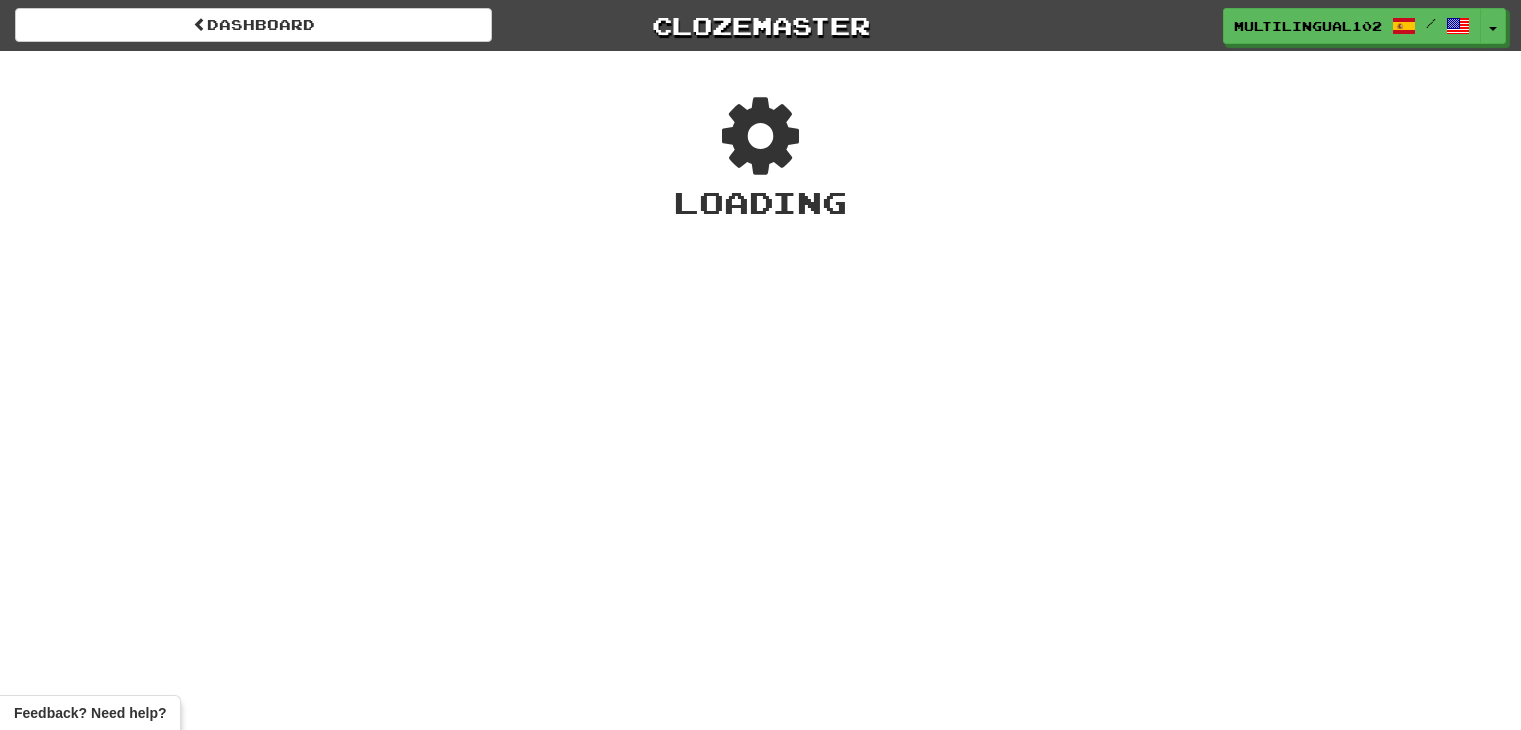 scroll, scrollTop: 0, scrollLeft: 0, axis: both 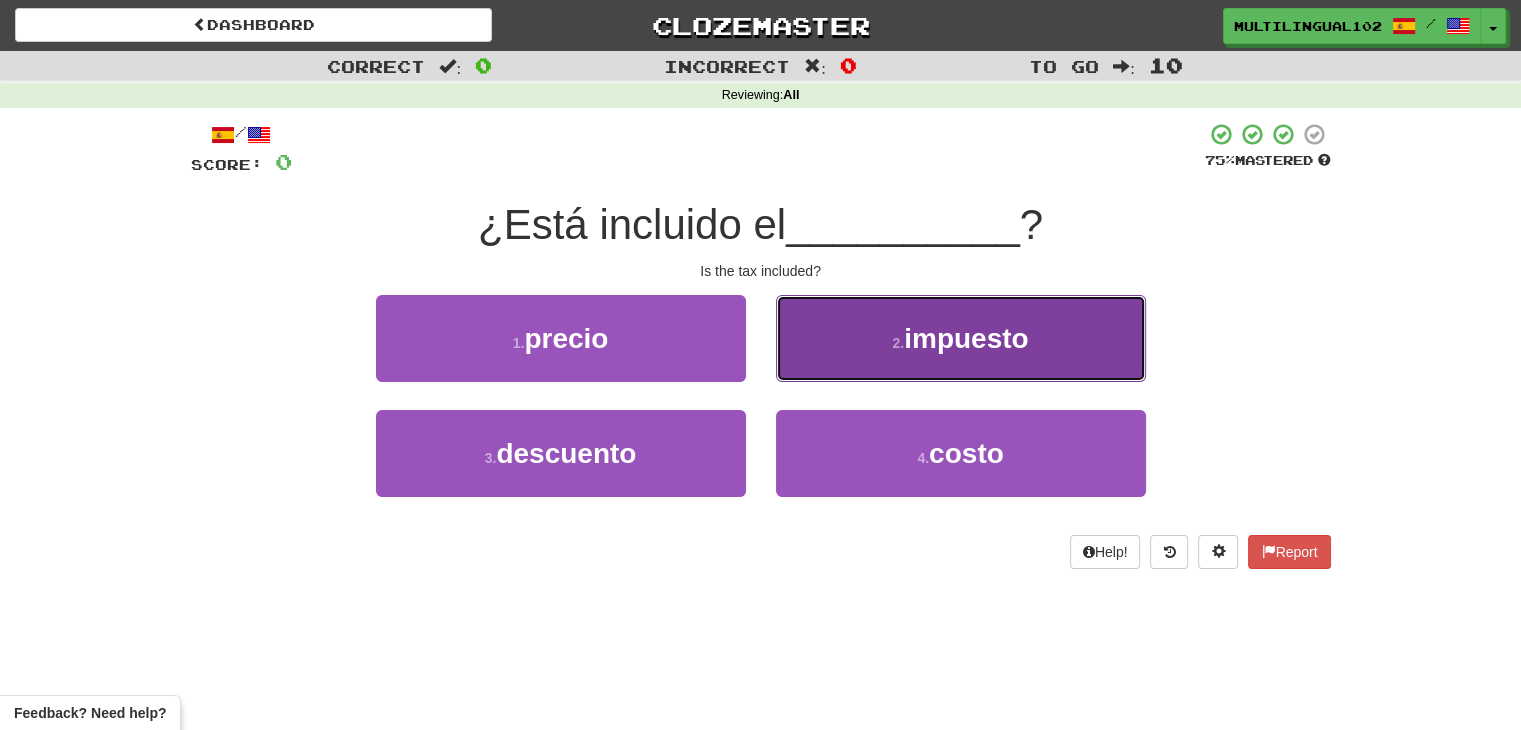click on "2 .  impuesto" at bounding box center (961, 338) 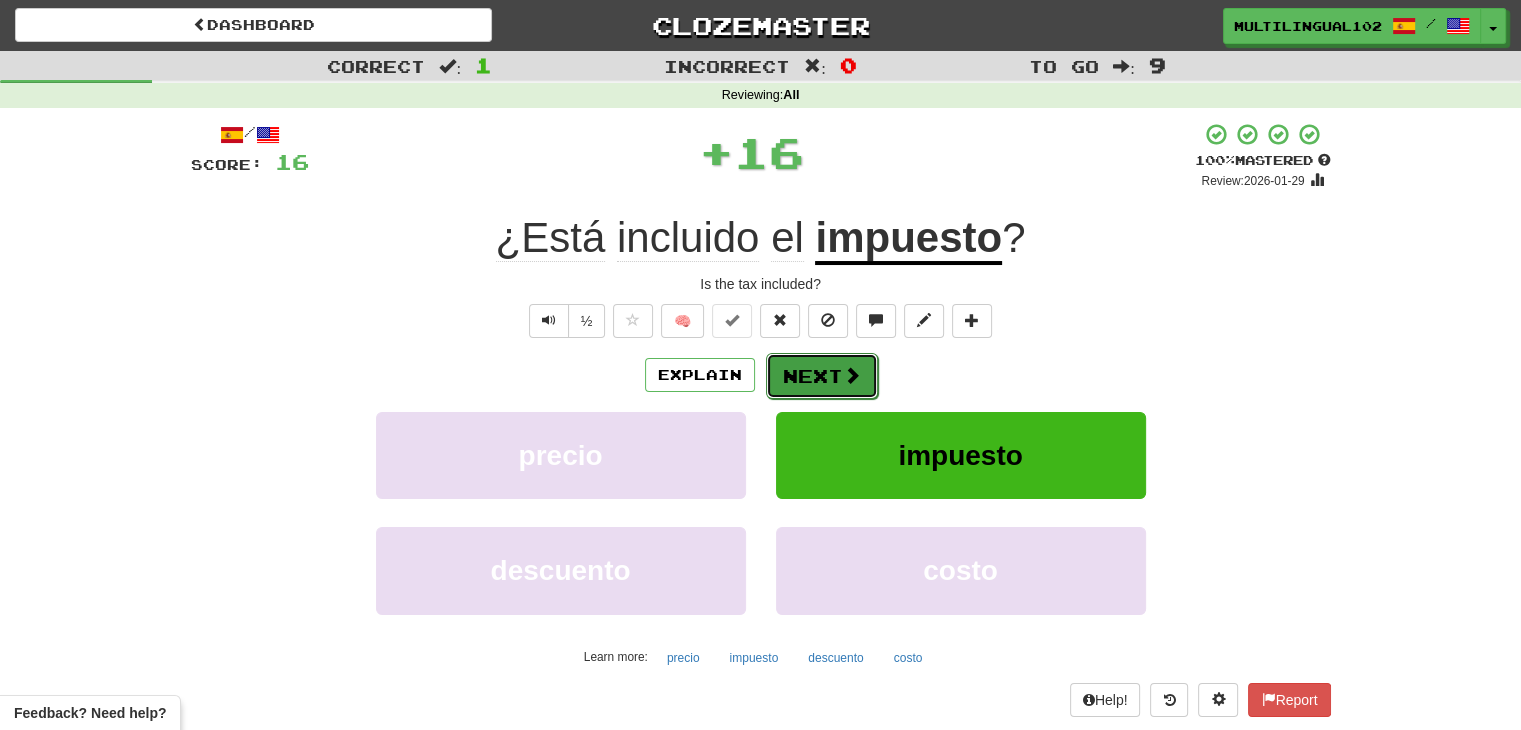 click on "Next" at bounding box center (822, 376) 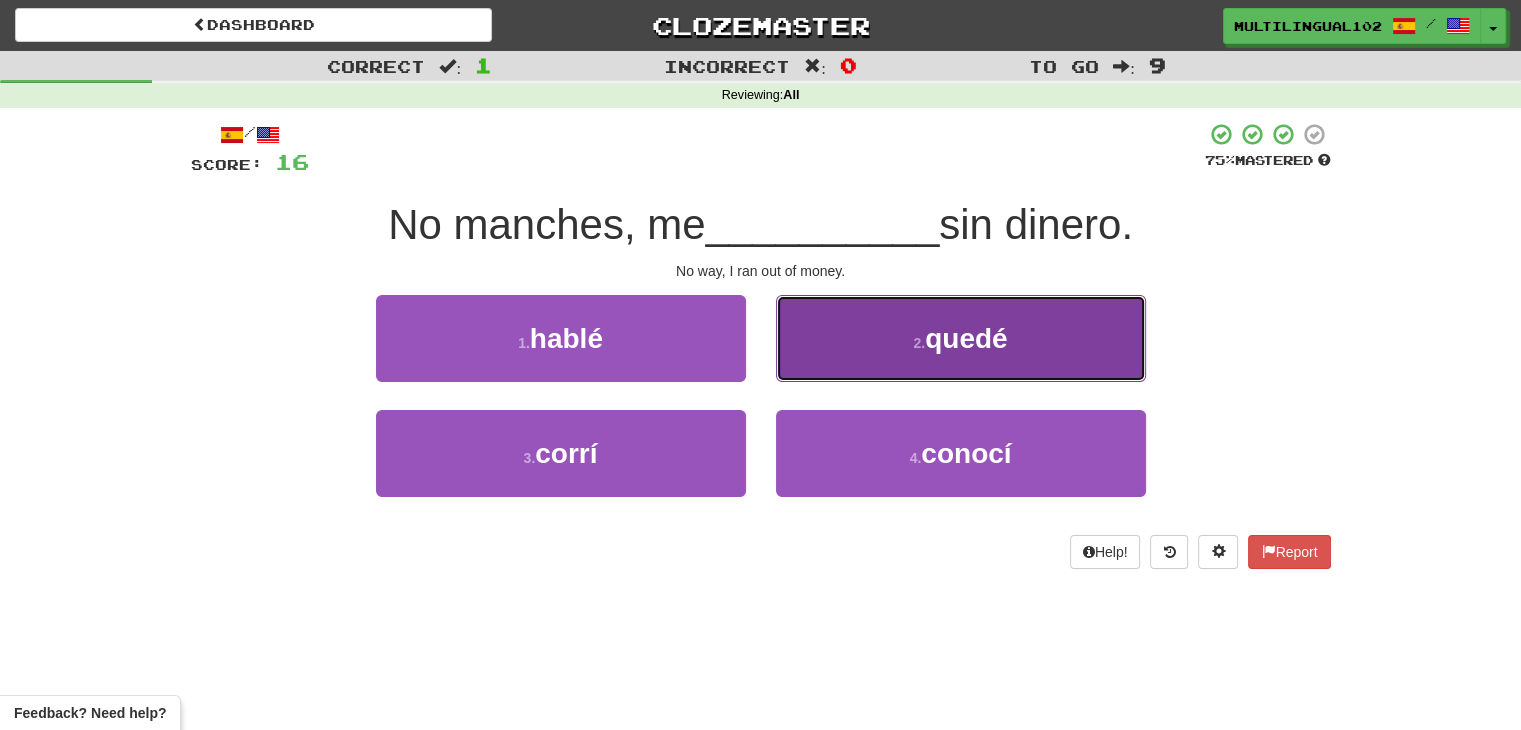 click on "2 .  quedé" at bounding box center [961, 338] 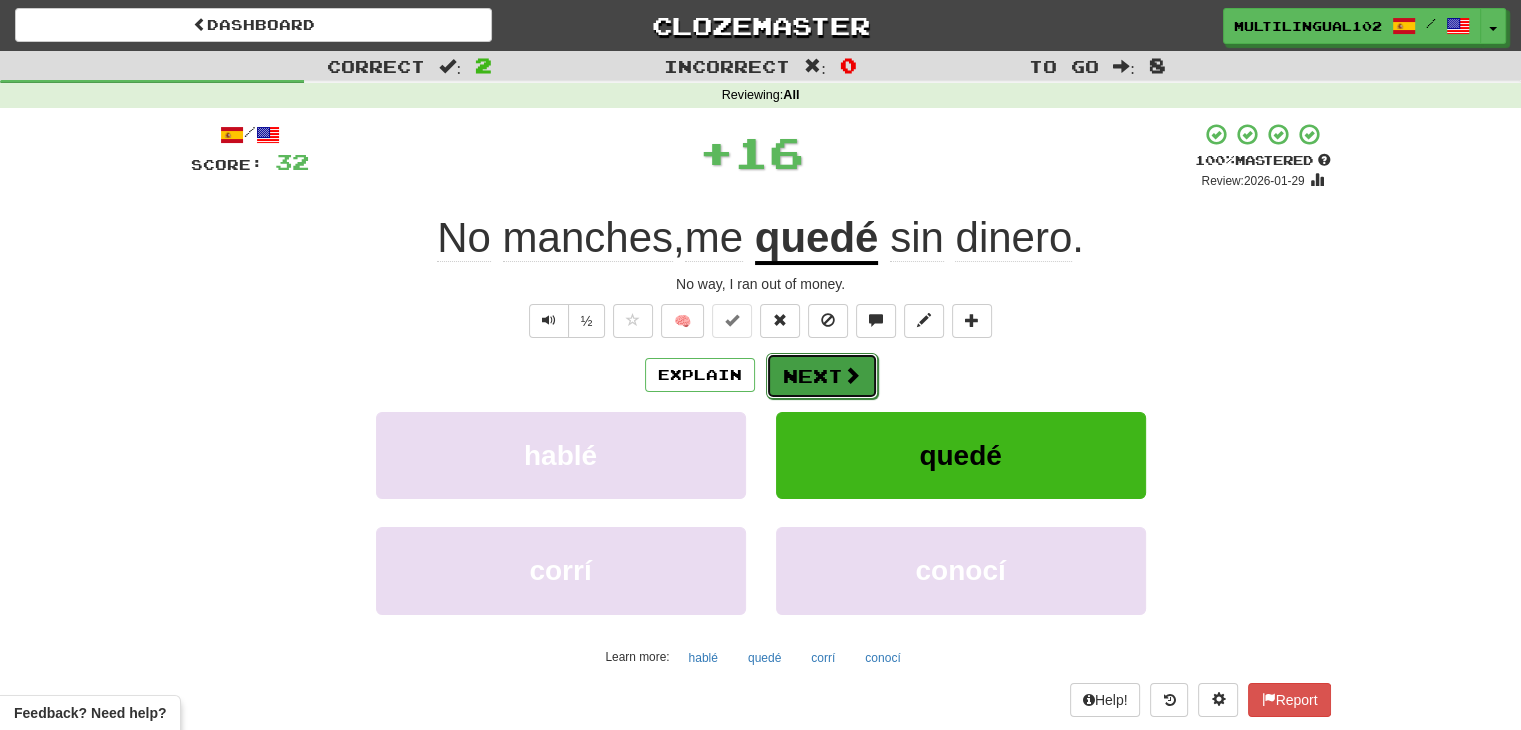 click on "Next" at bounding box center [822, 376] 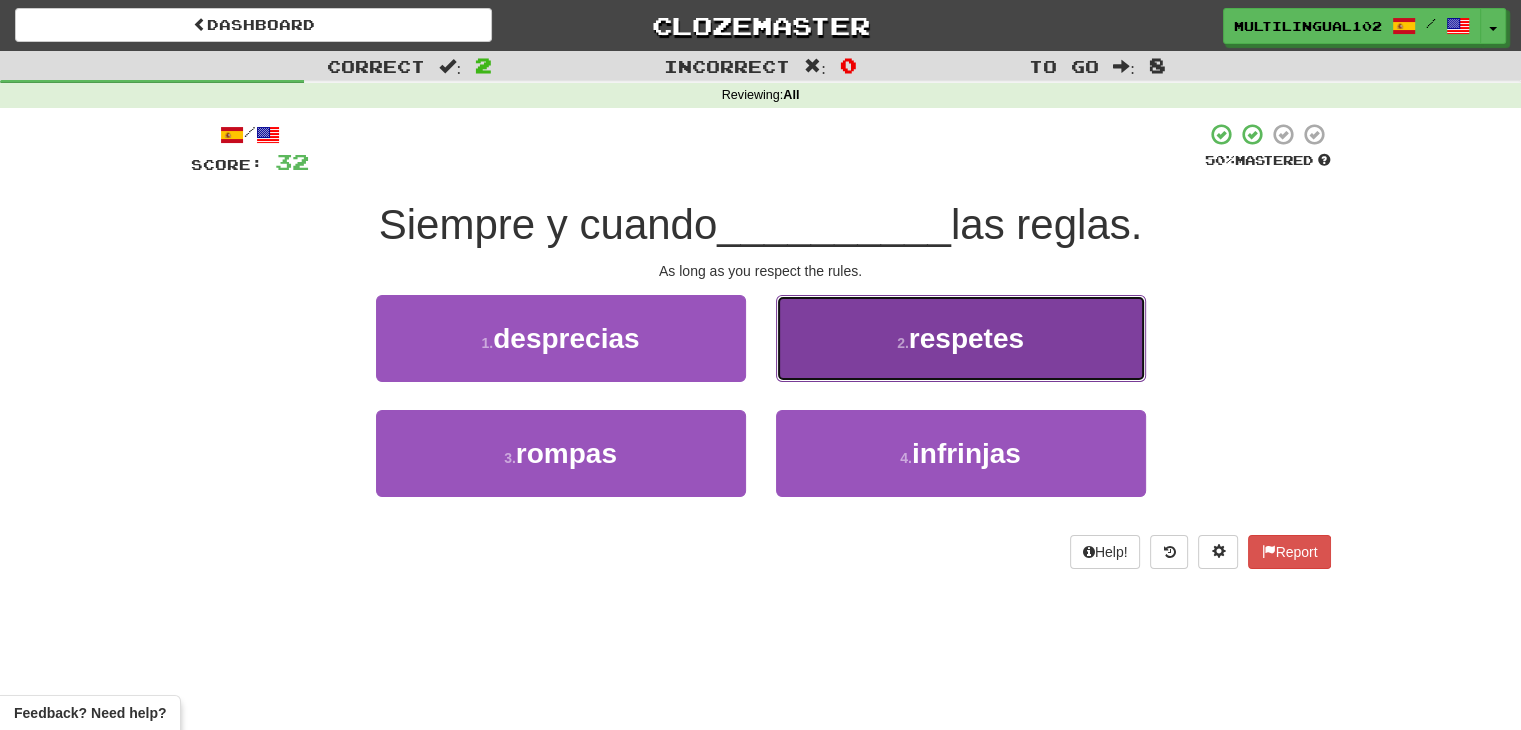 click on "2 ." at bounding box center [903, 343] 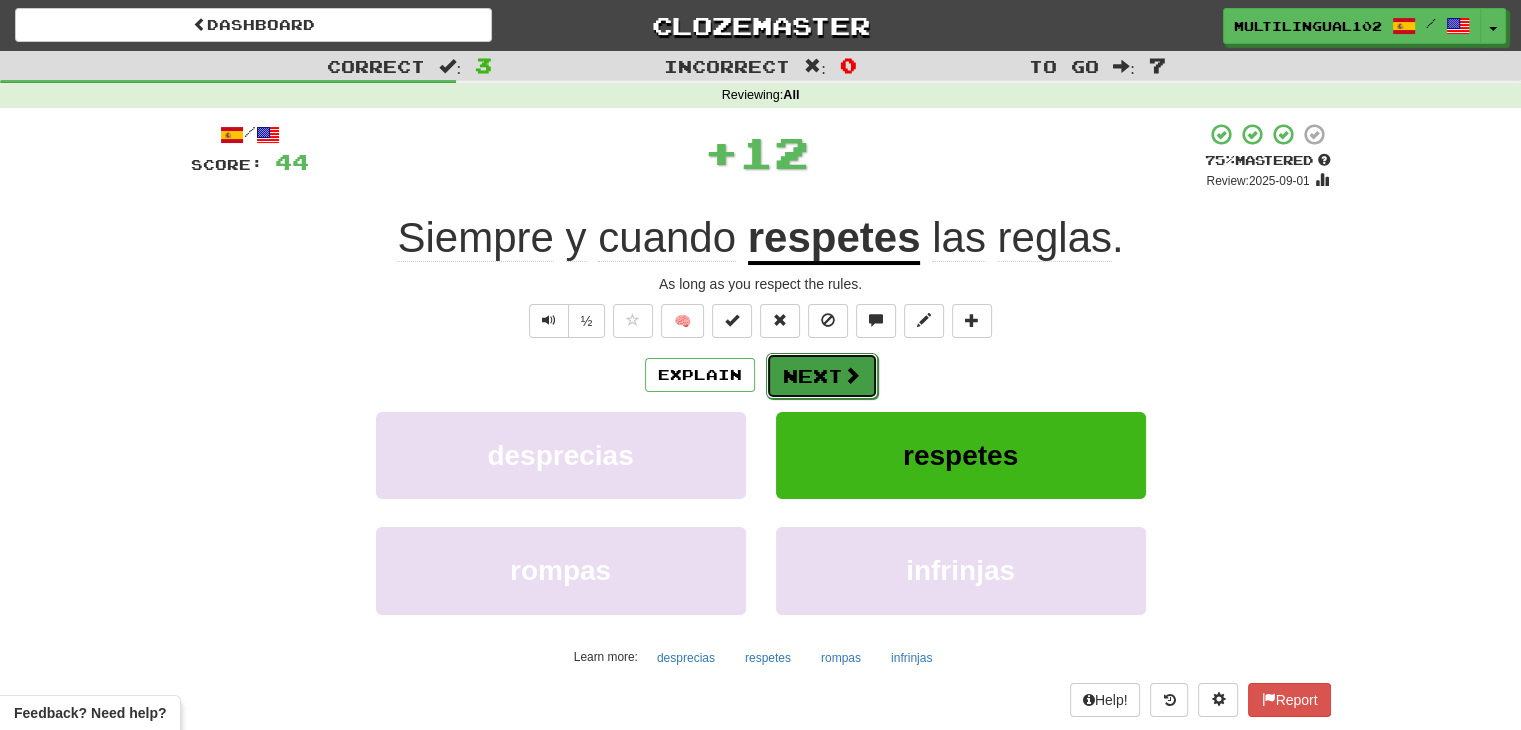 click at bounding box center (852, 375) 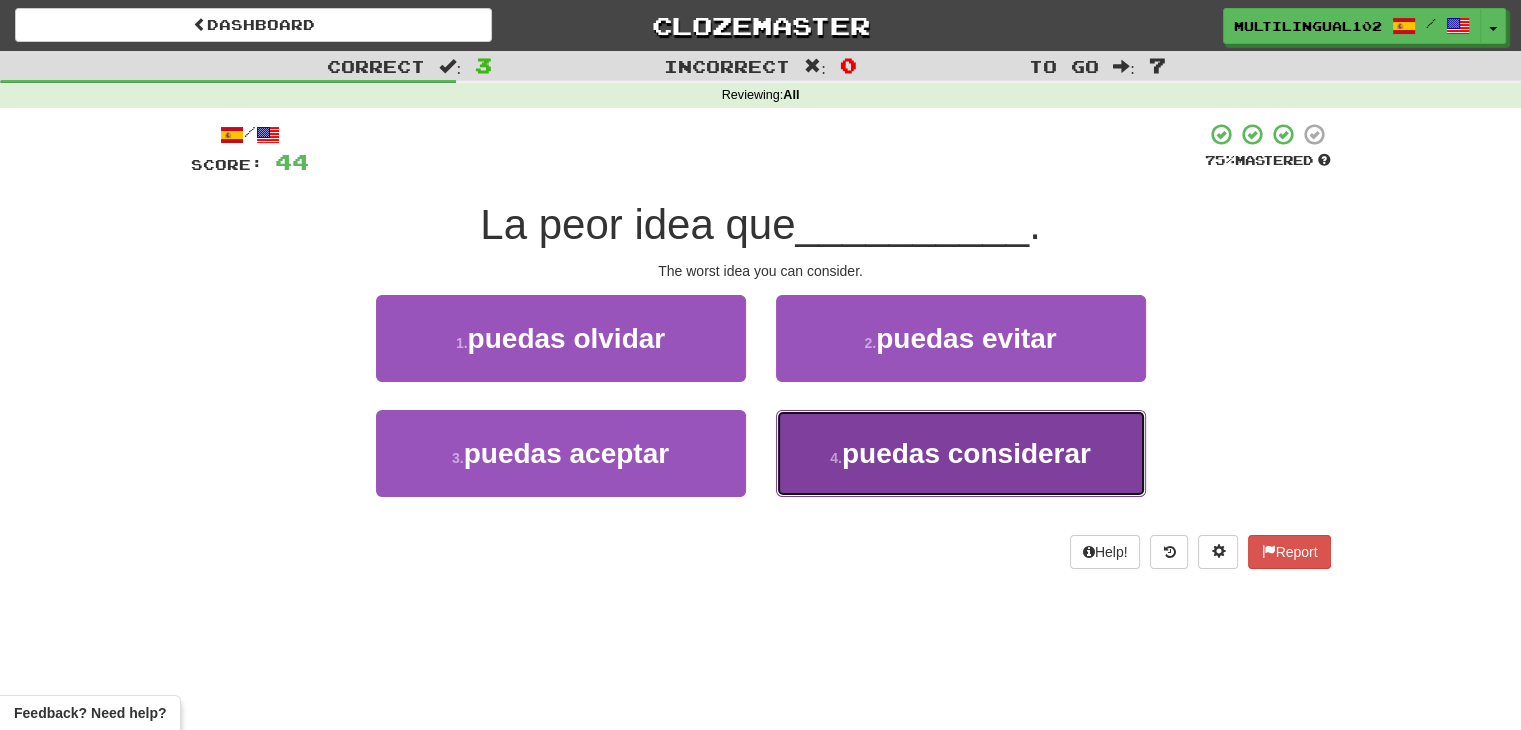click on "puedas considerar" at bounding box center [966, 453] 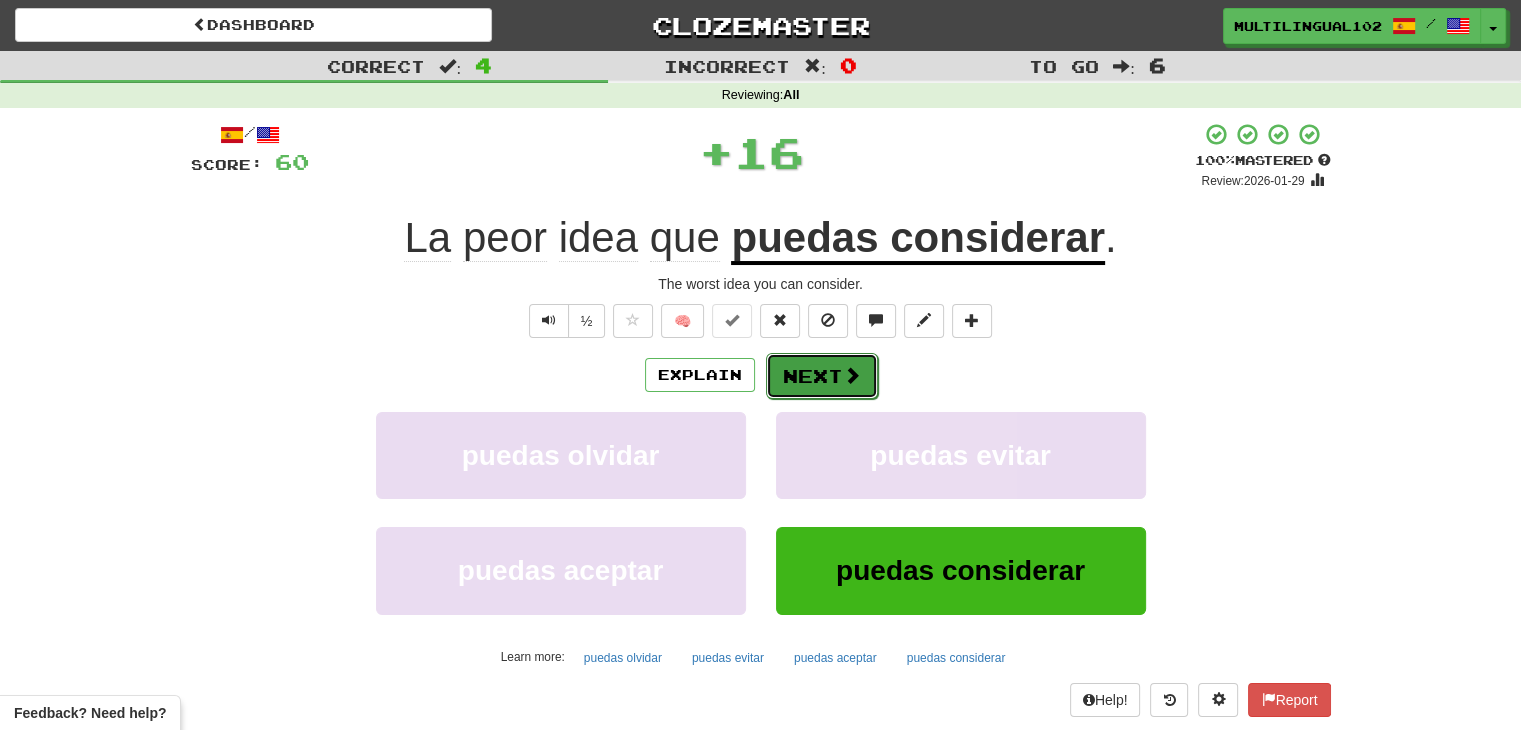 click on "Next" at bounding box center [822, 376] 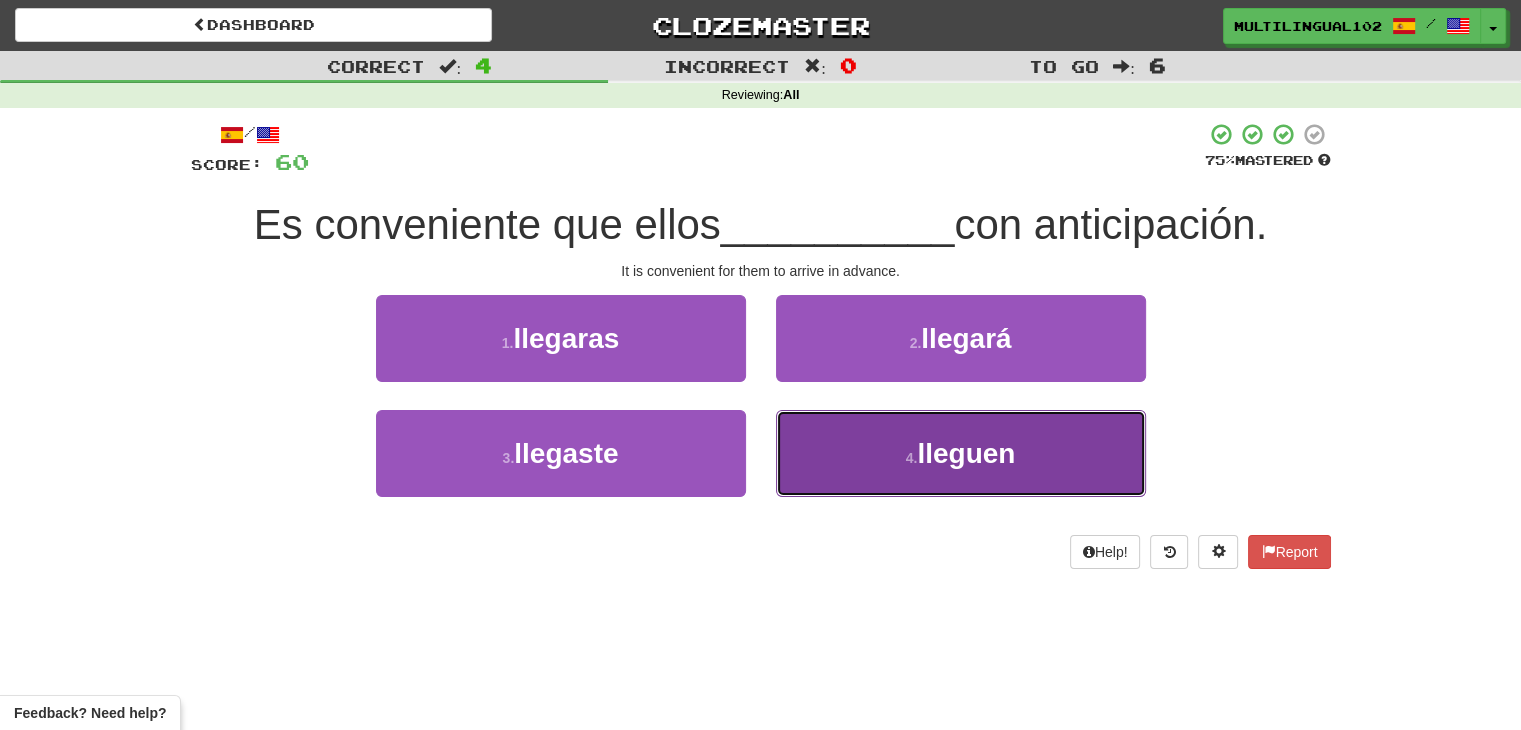 click on "4 .  lleguen" at bounding box center [961, 453] 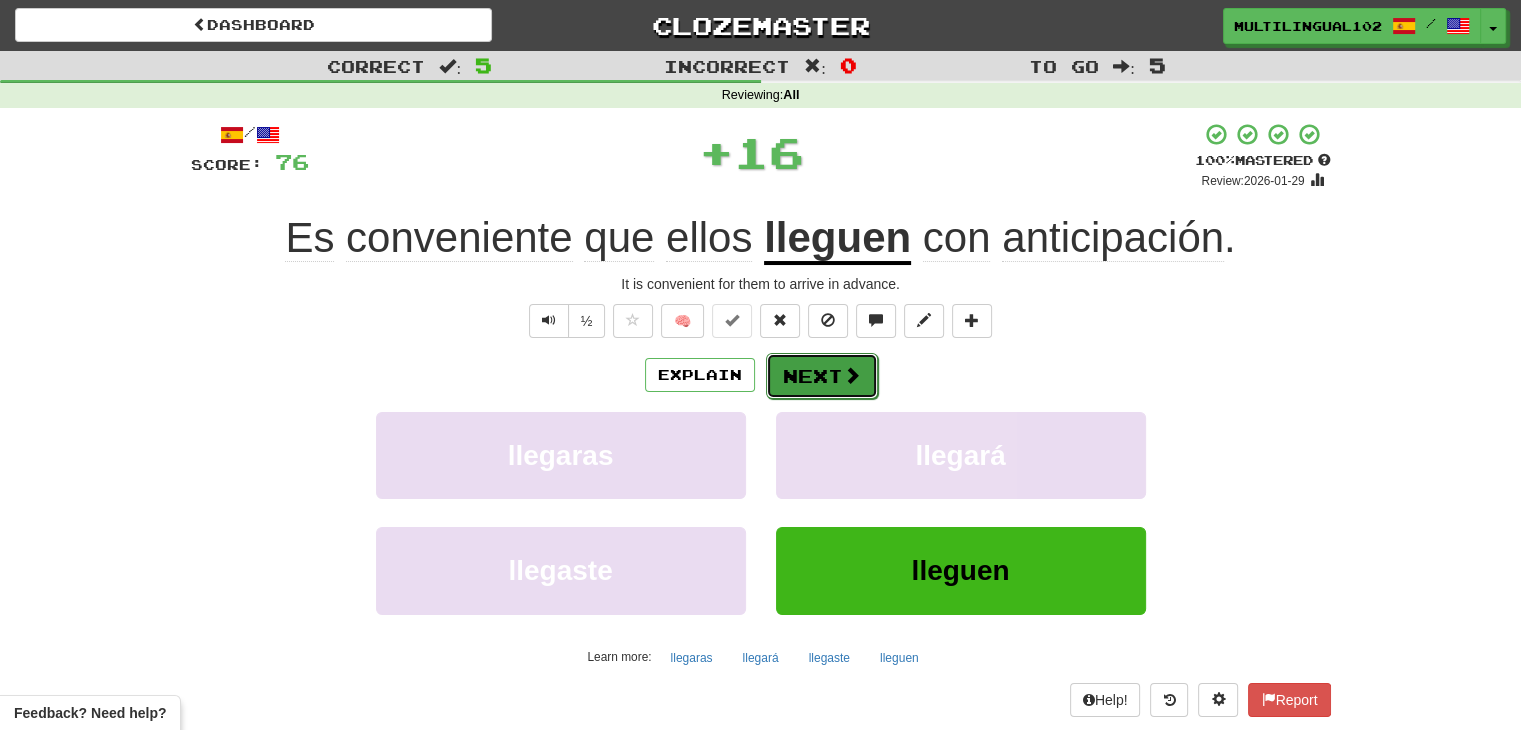 click on "Next" at bounding box center [822, 376] 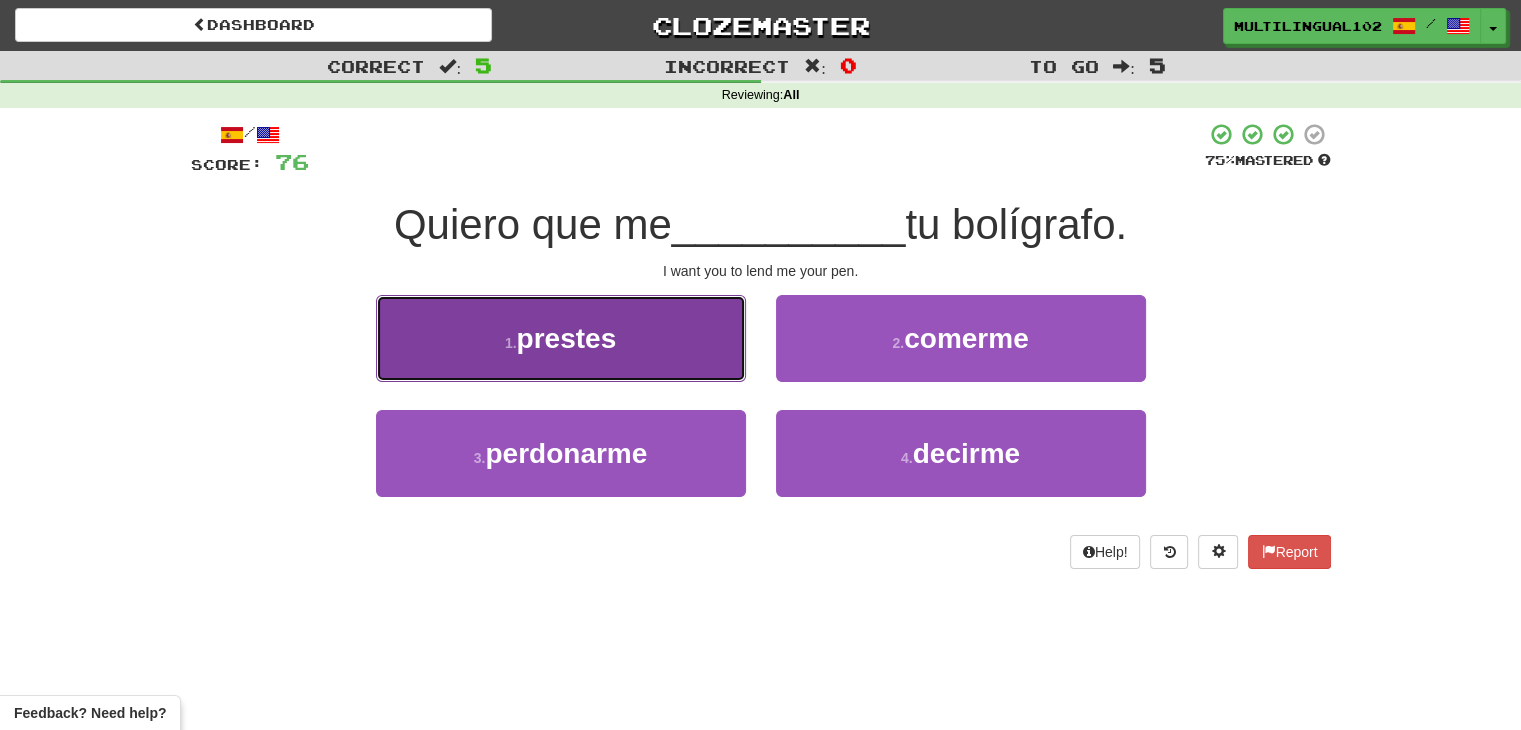 click on "1 .  prestes" at bounding box center (561, 338) 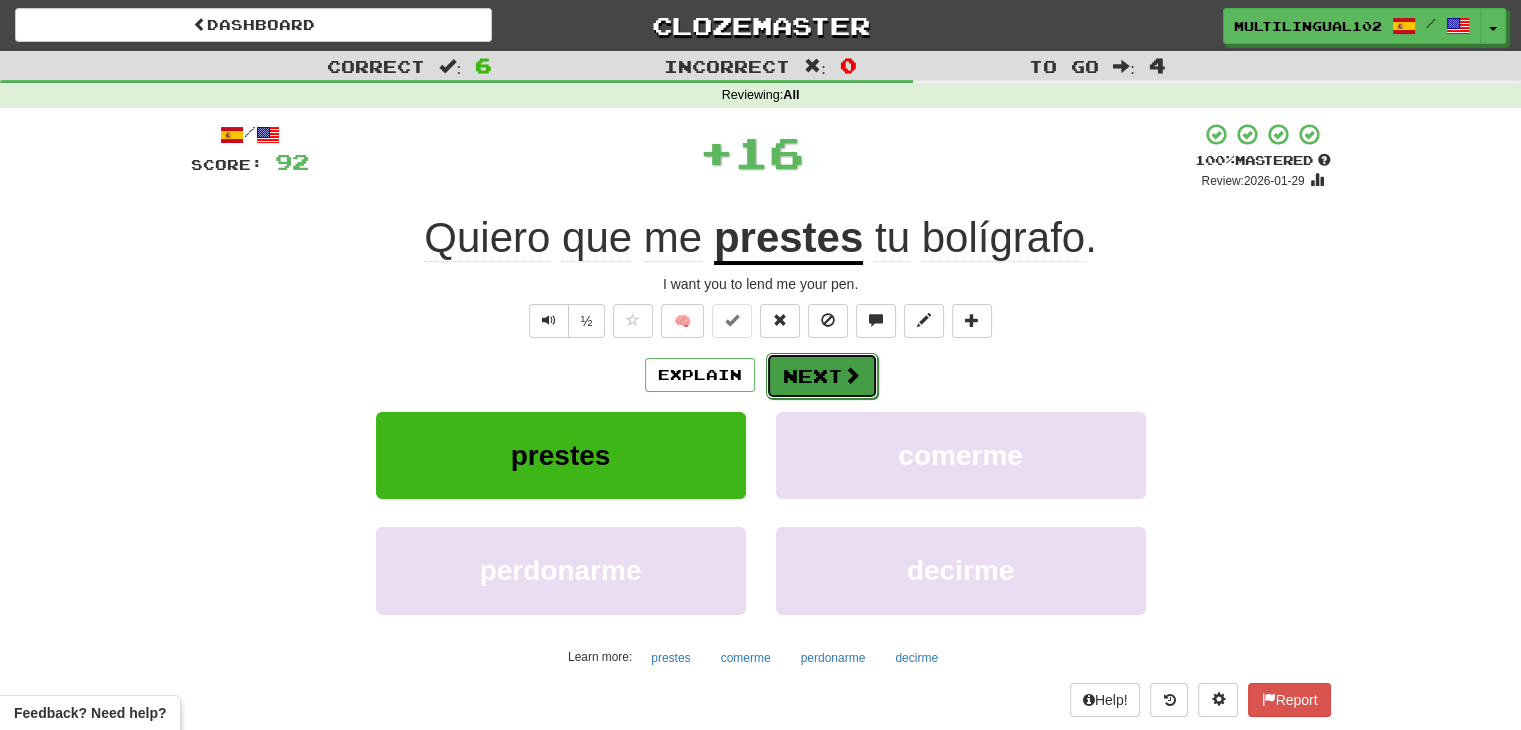 click on "Next" at bounding box center [822, 376] 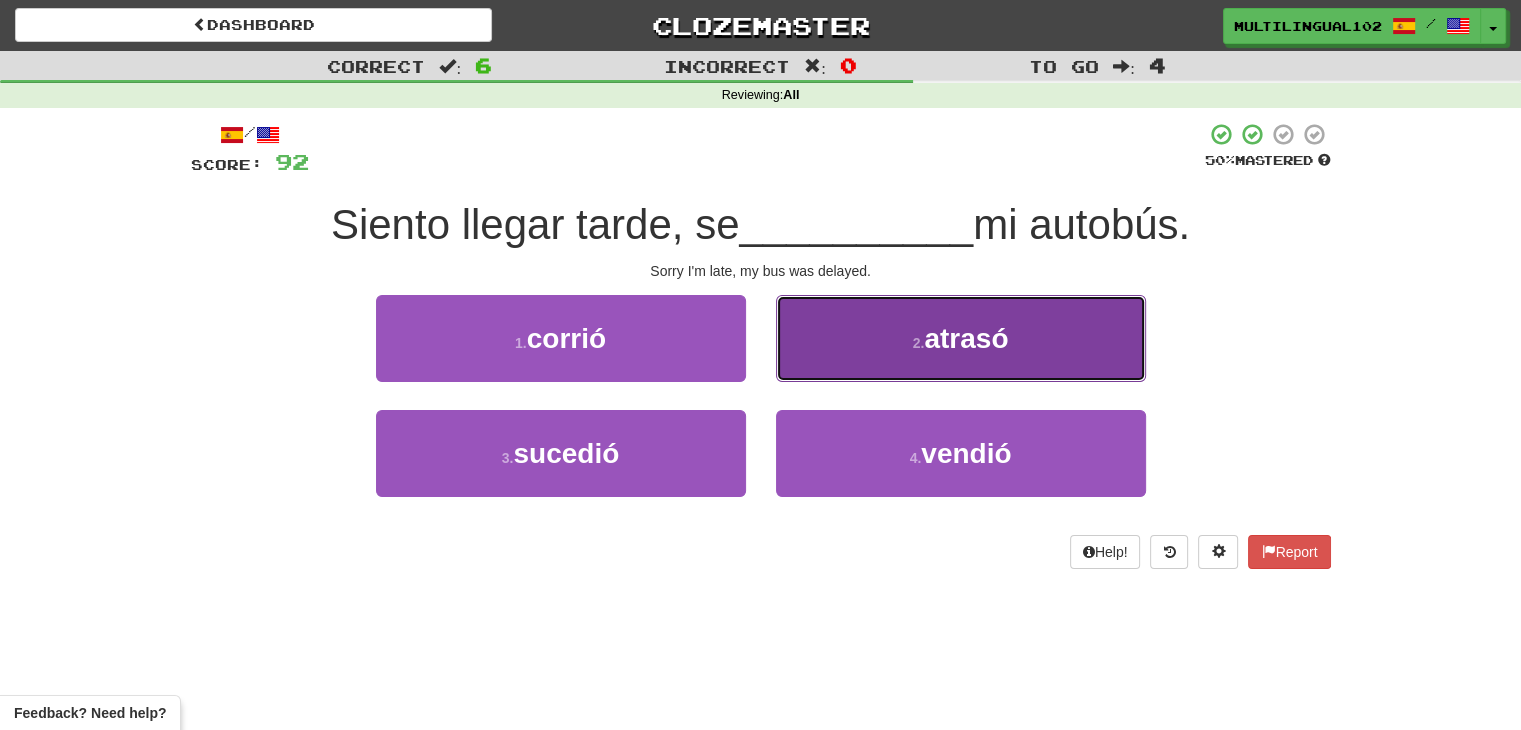 click on "2 .  atrasó" at bounding box center [961, 338] 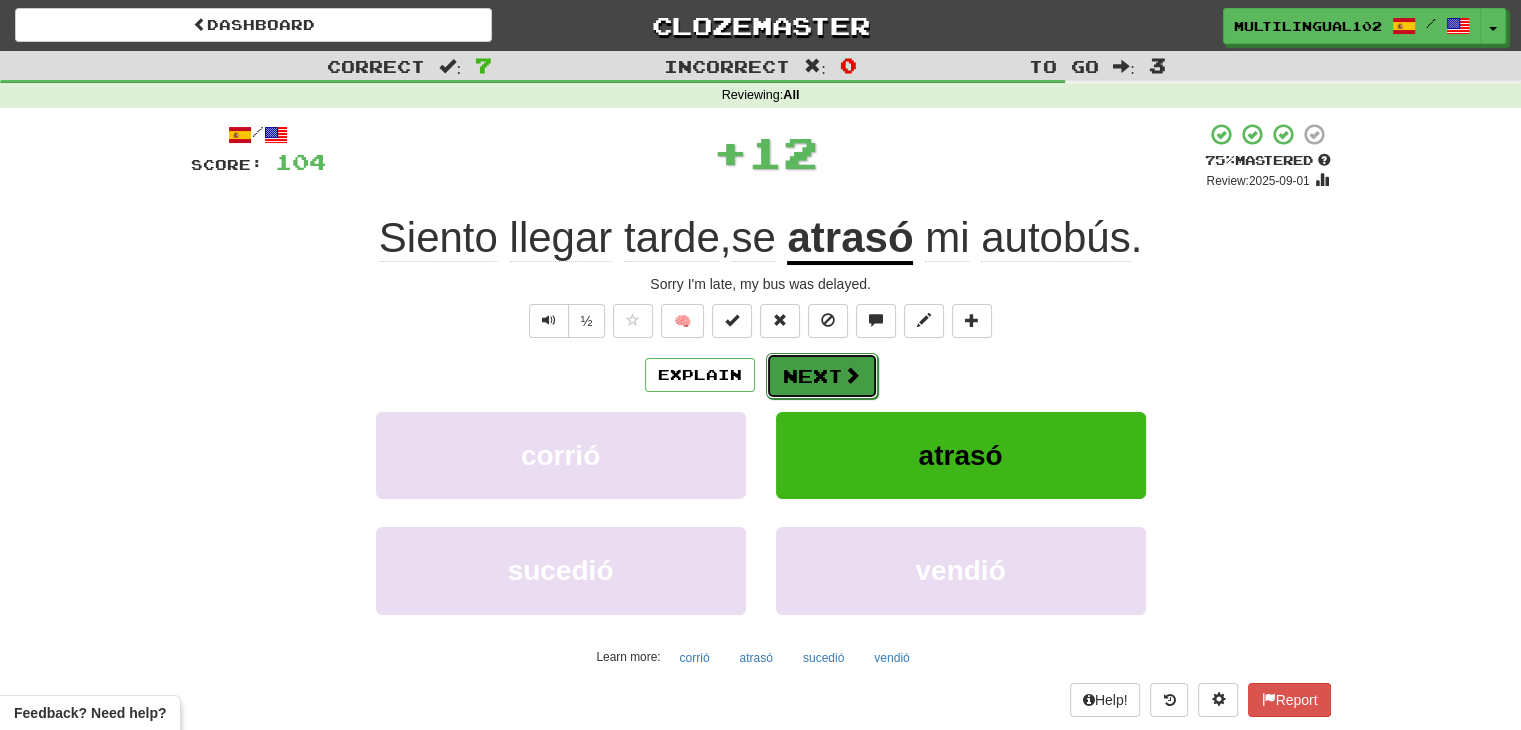 click on "Next" at bounding box center (822, 376) 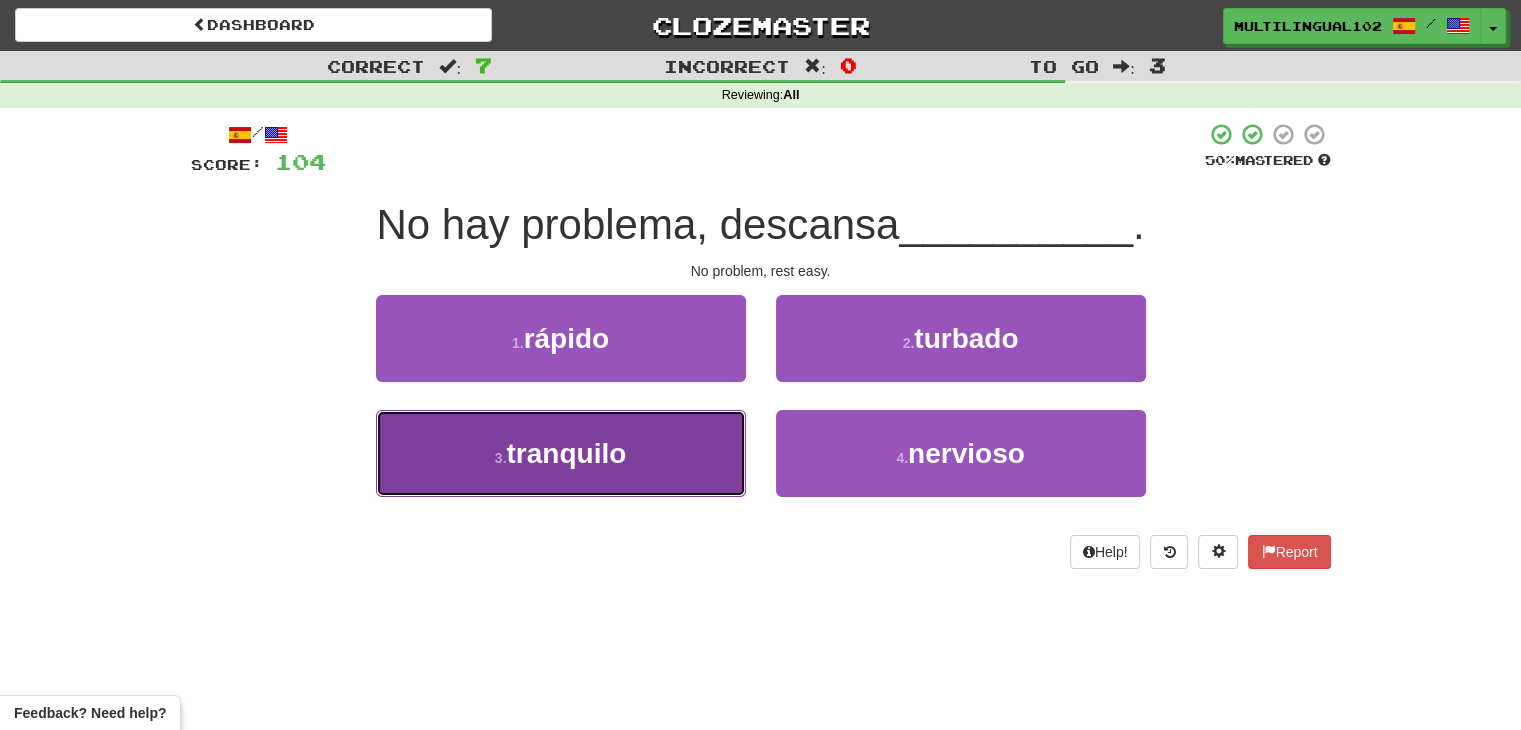 click on "3 .  tranquilo" at bounding box center [561, 453] 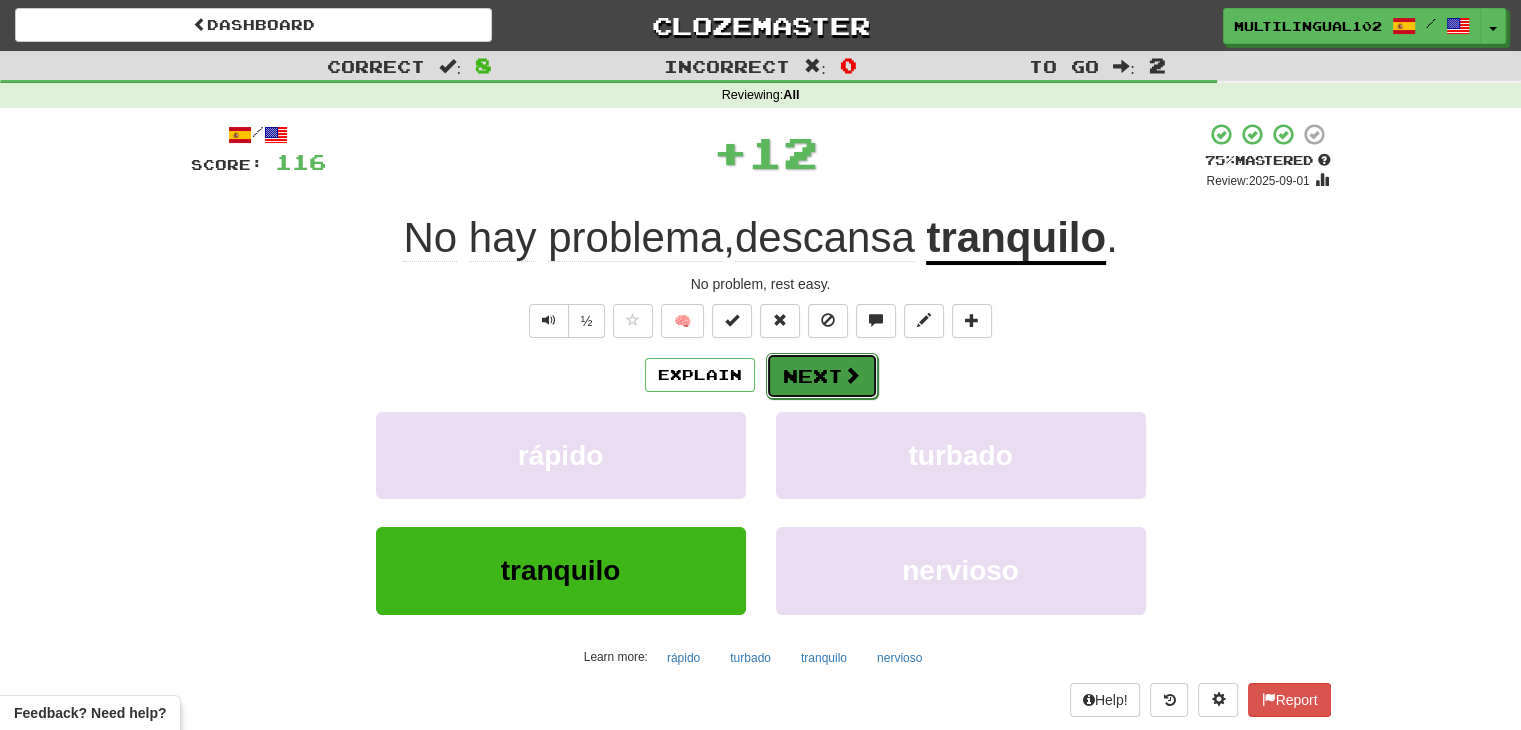 click on "Next" at bounding box center [822, 376] 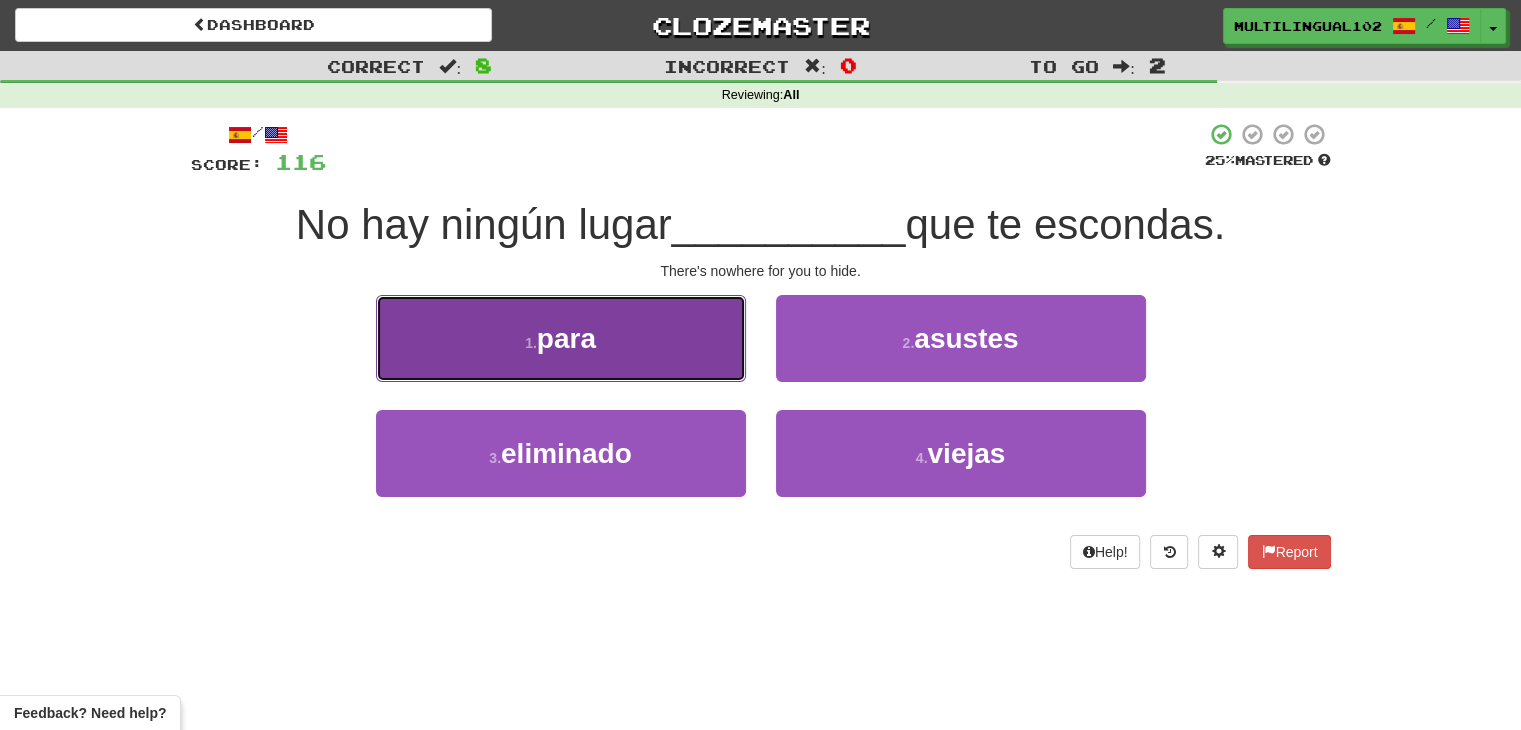 click on "1 .  para" at bounding box center [561, 338] 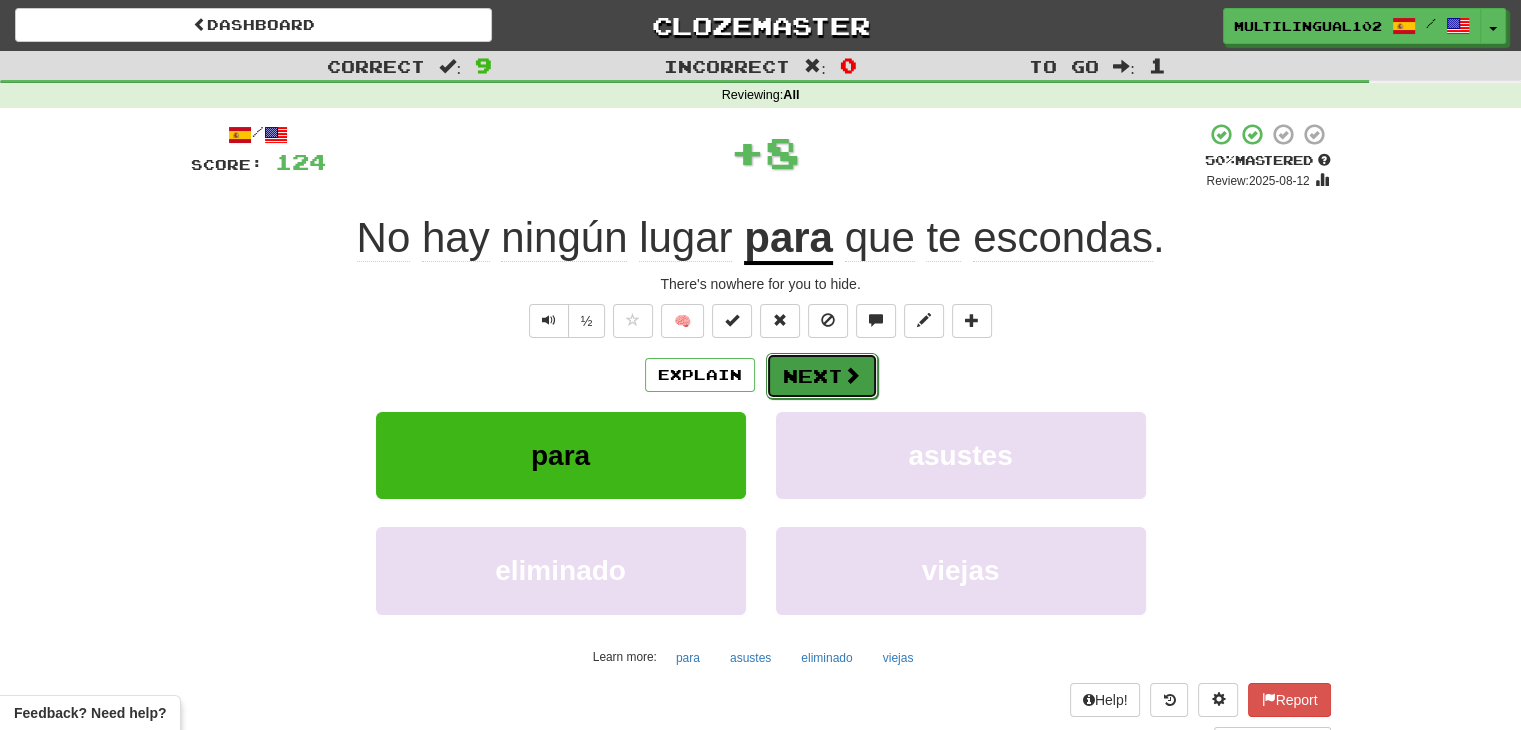 click on "Next" at bounding box center [822, 376] 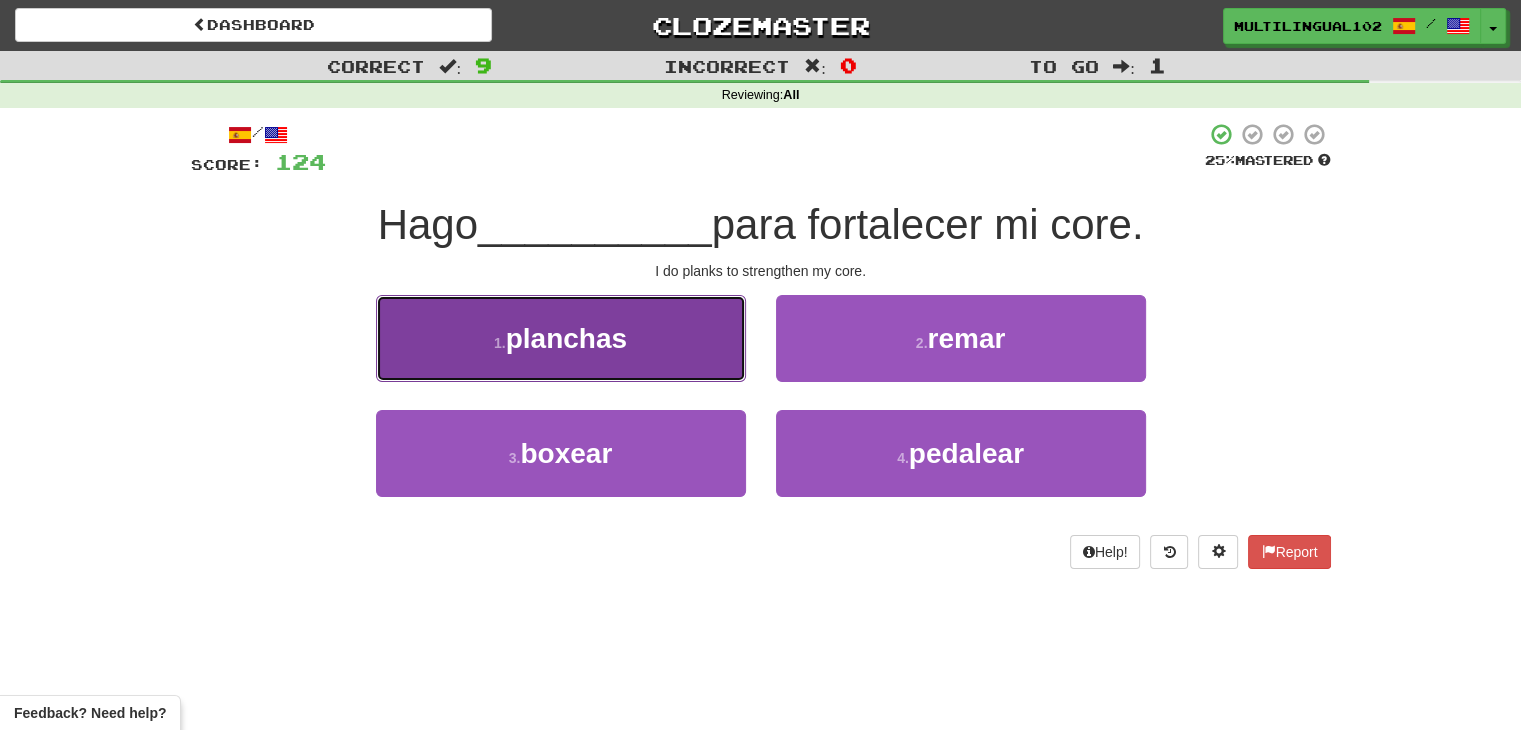 click on "1 .  planchas" at bounding box center (561, 338) 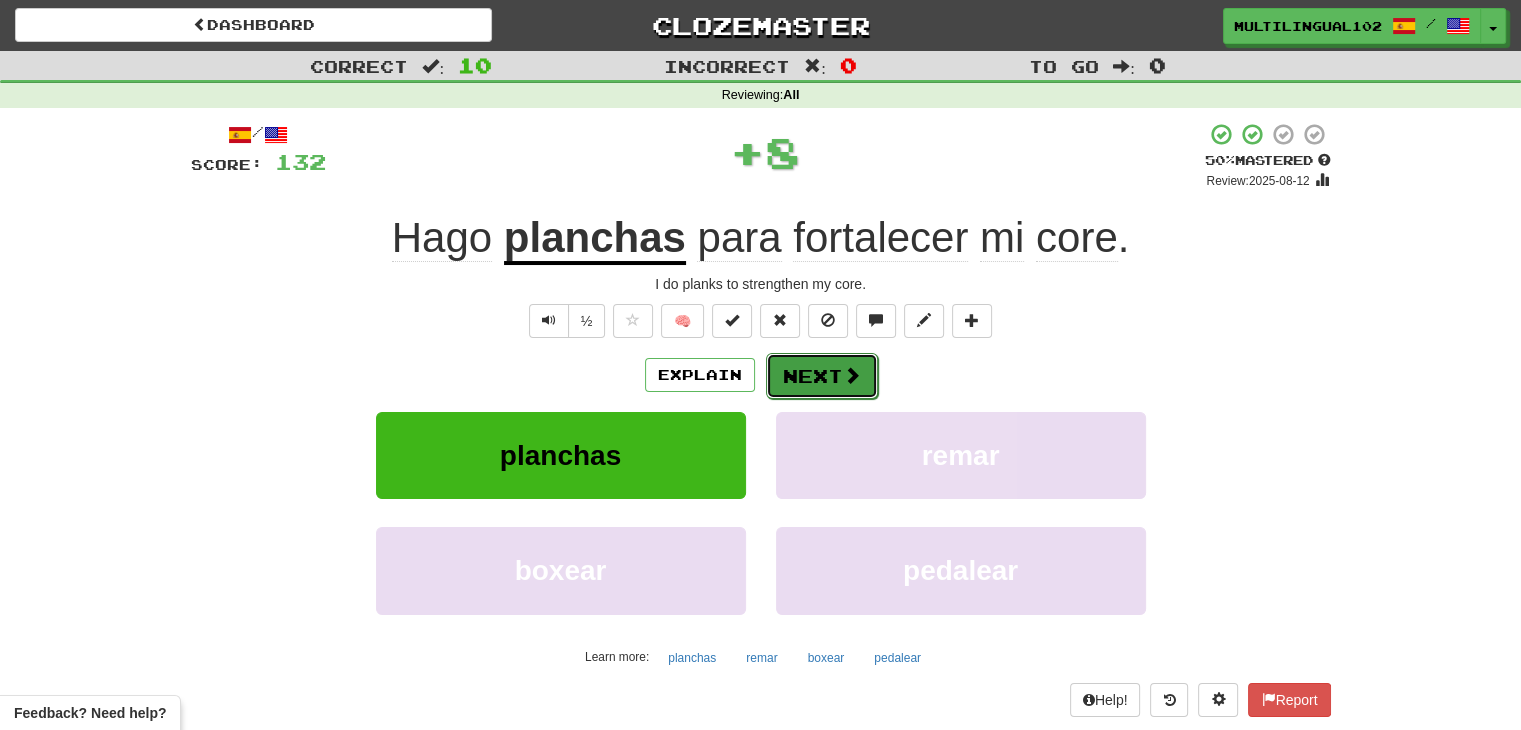 click on "Next" at bounding box center [822, 376] 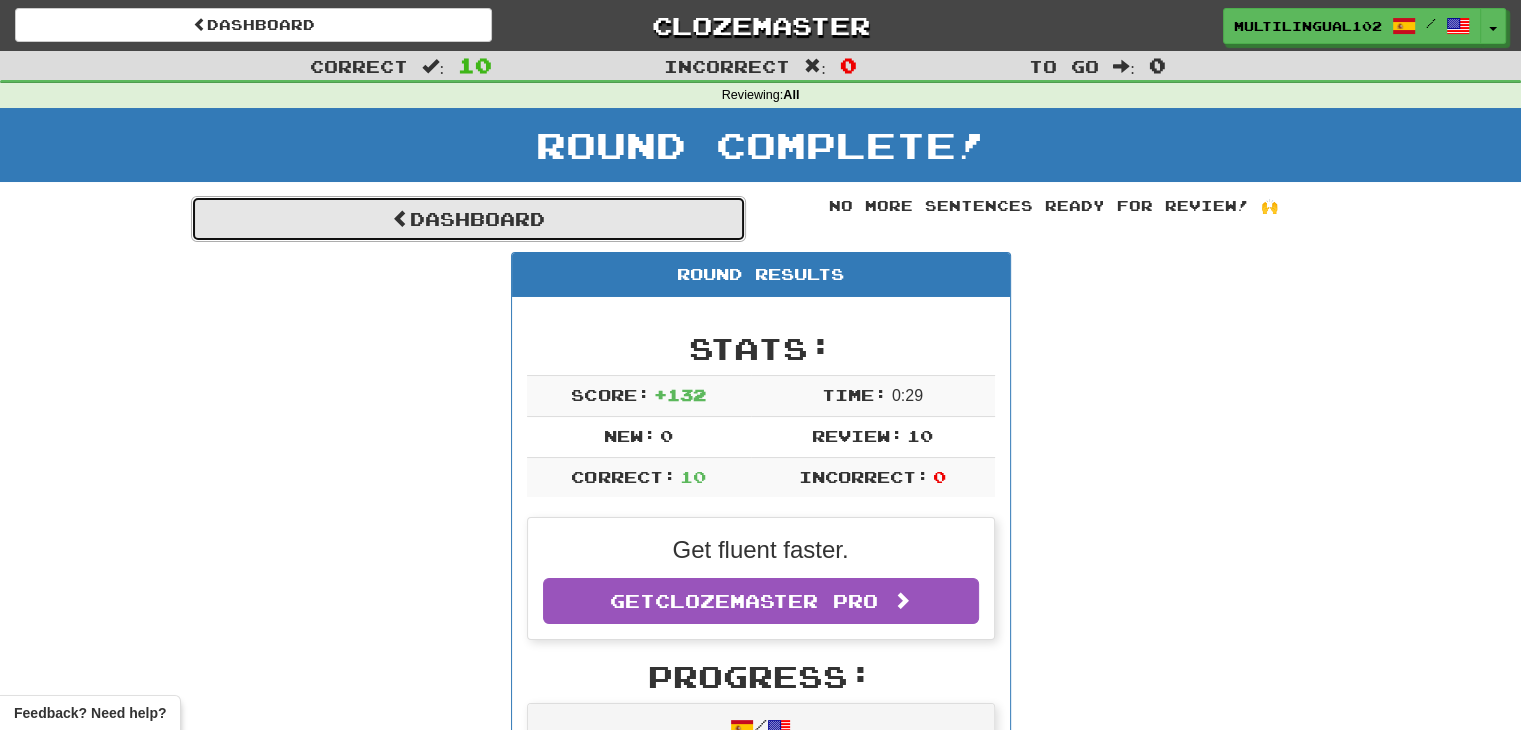 click on "Dashboard" at bounding box center (468, 219) 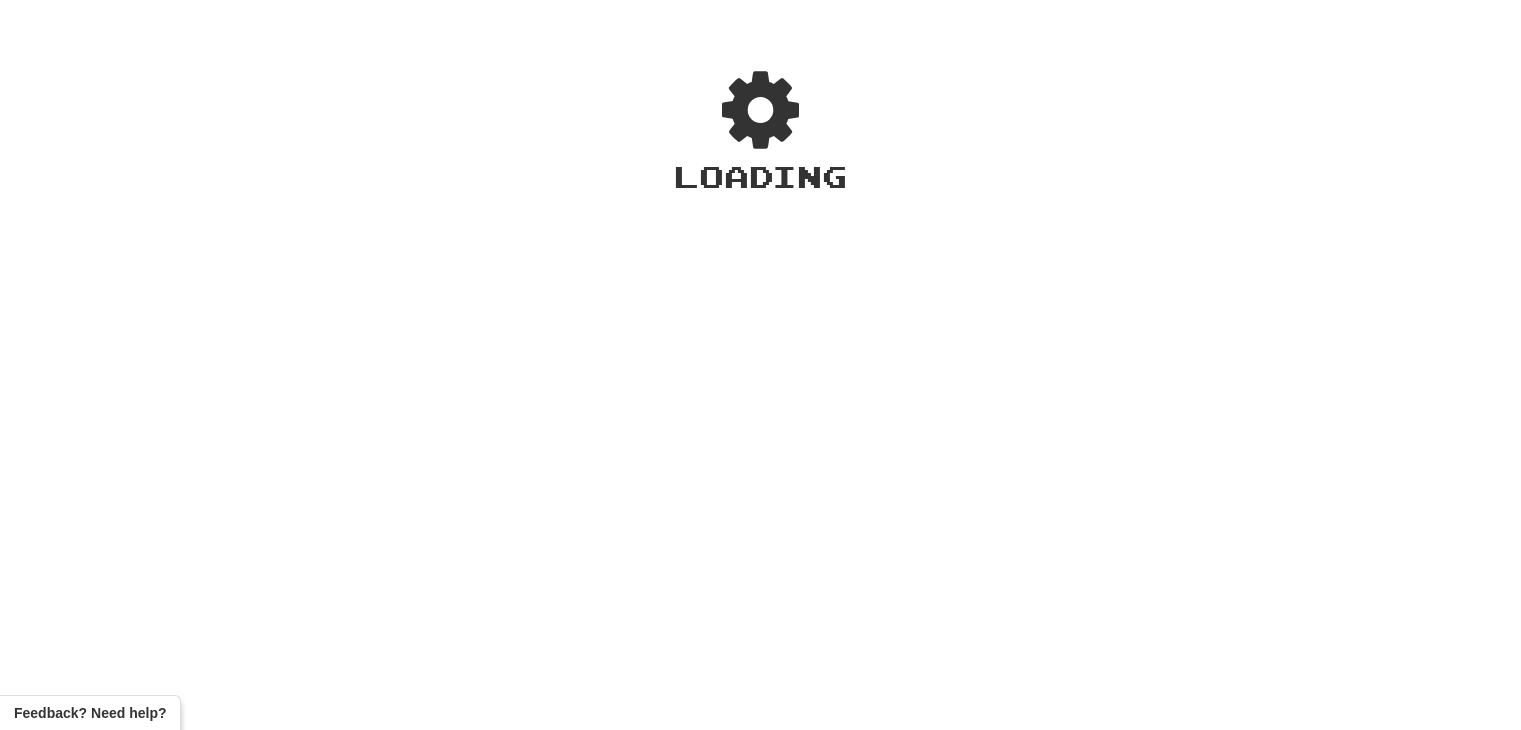 scroll, scrollTop: 0, scrollLeft: 0, axis: both 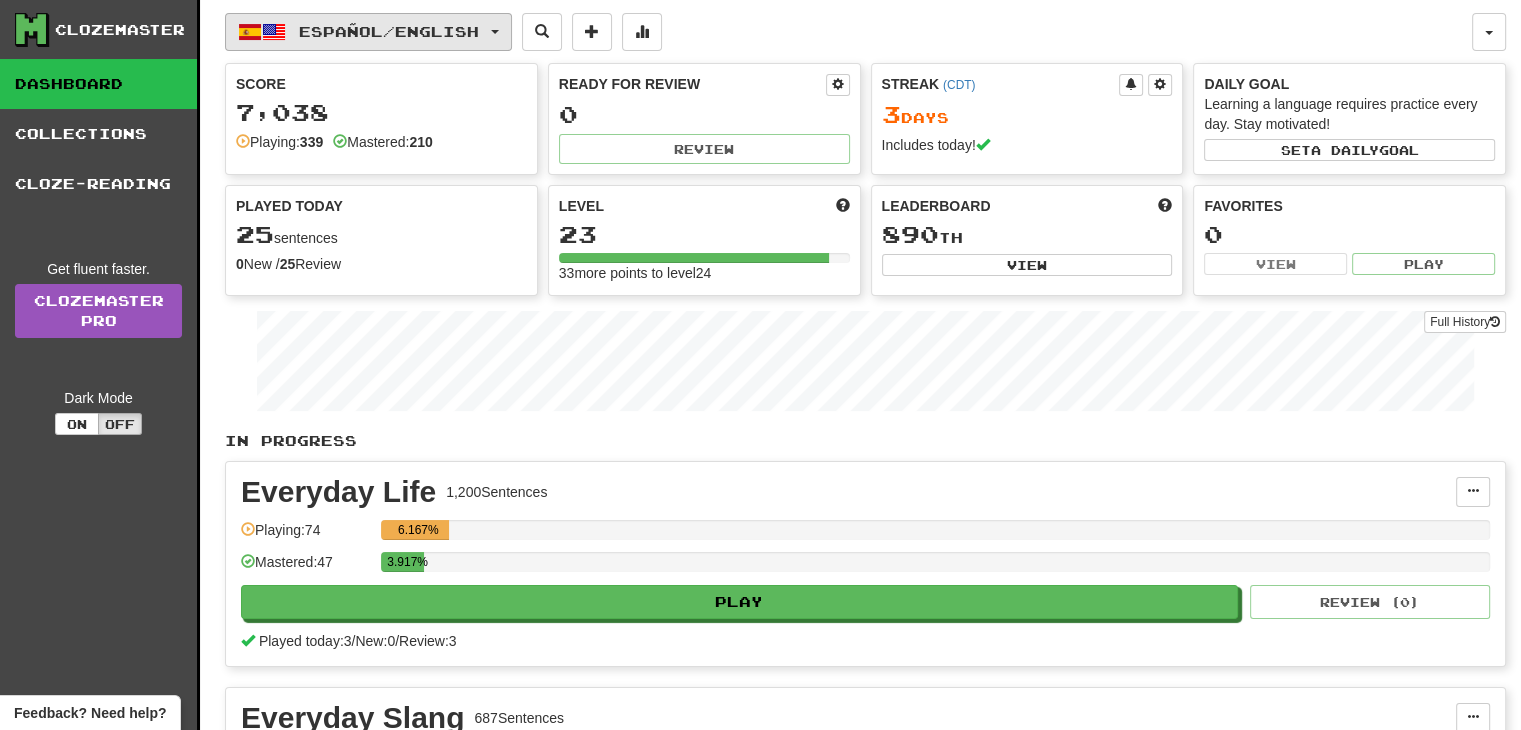 click on "Español  /  English" at bounding box center [368, 32] 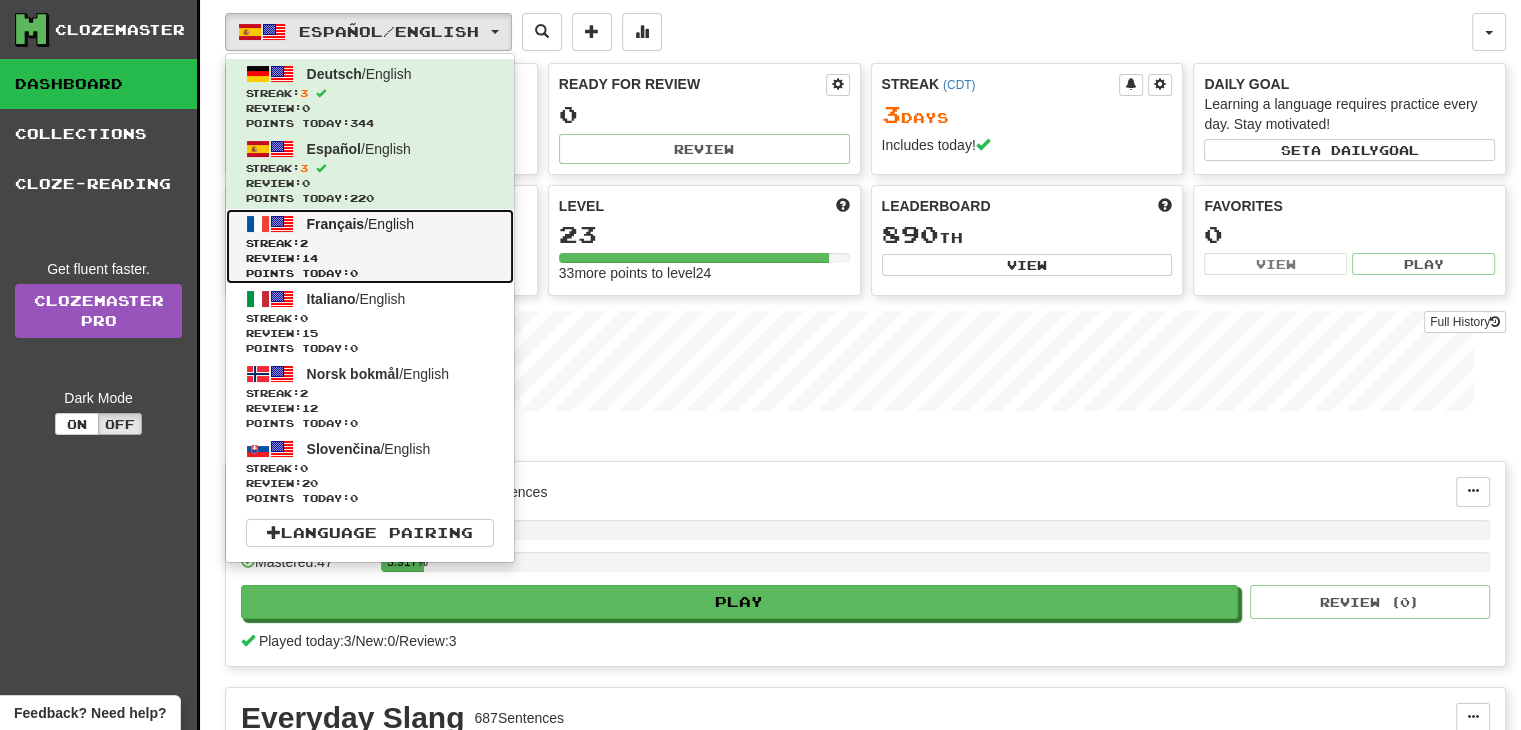 click on "Français  /  English" at bounding box center [360, 224] 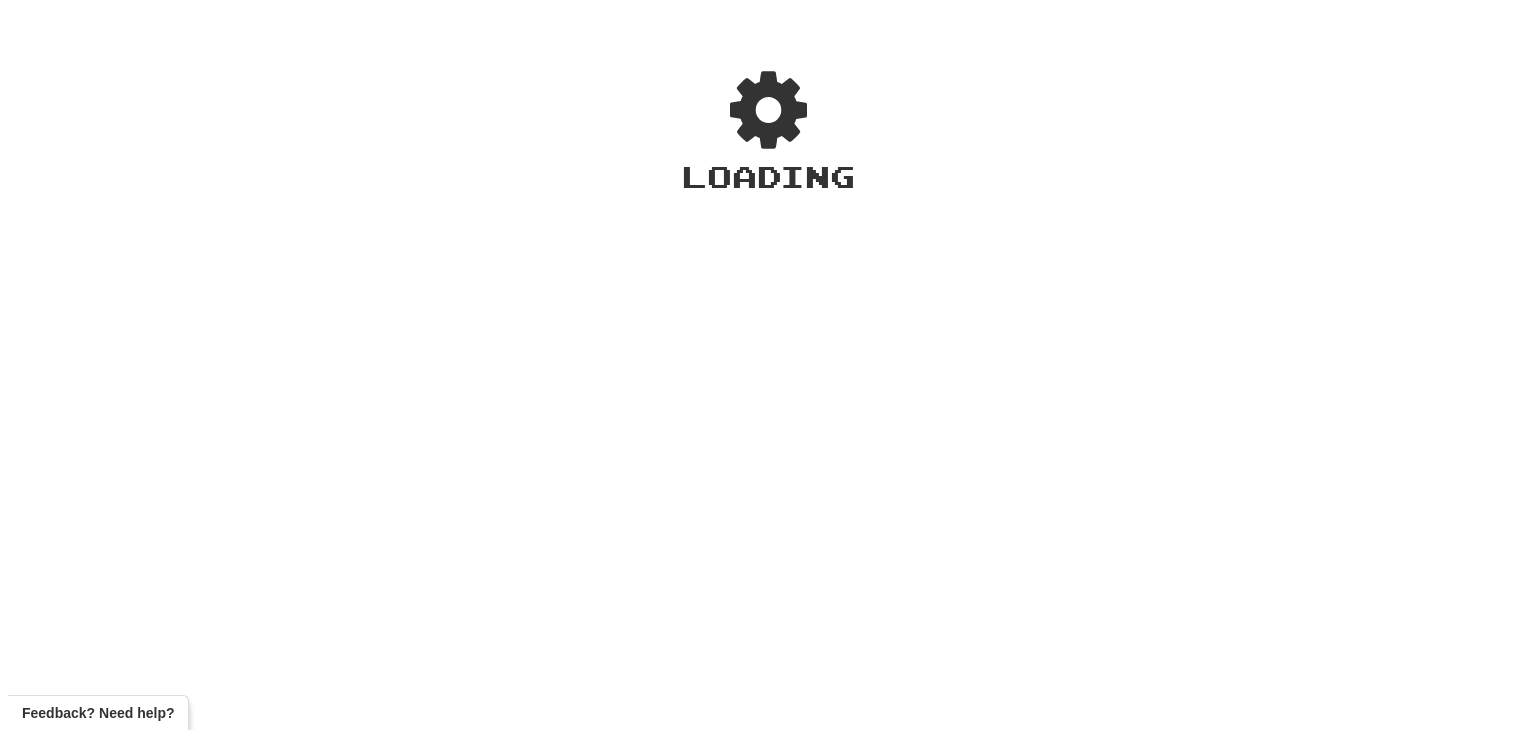 scroll, scrollTop: 0, scrollLeft: 0, axis: both 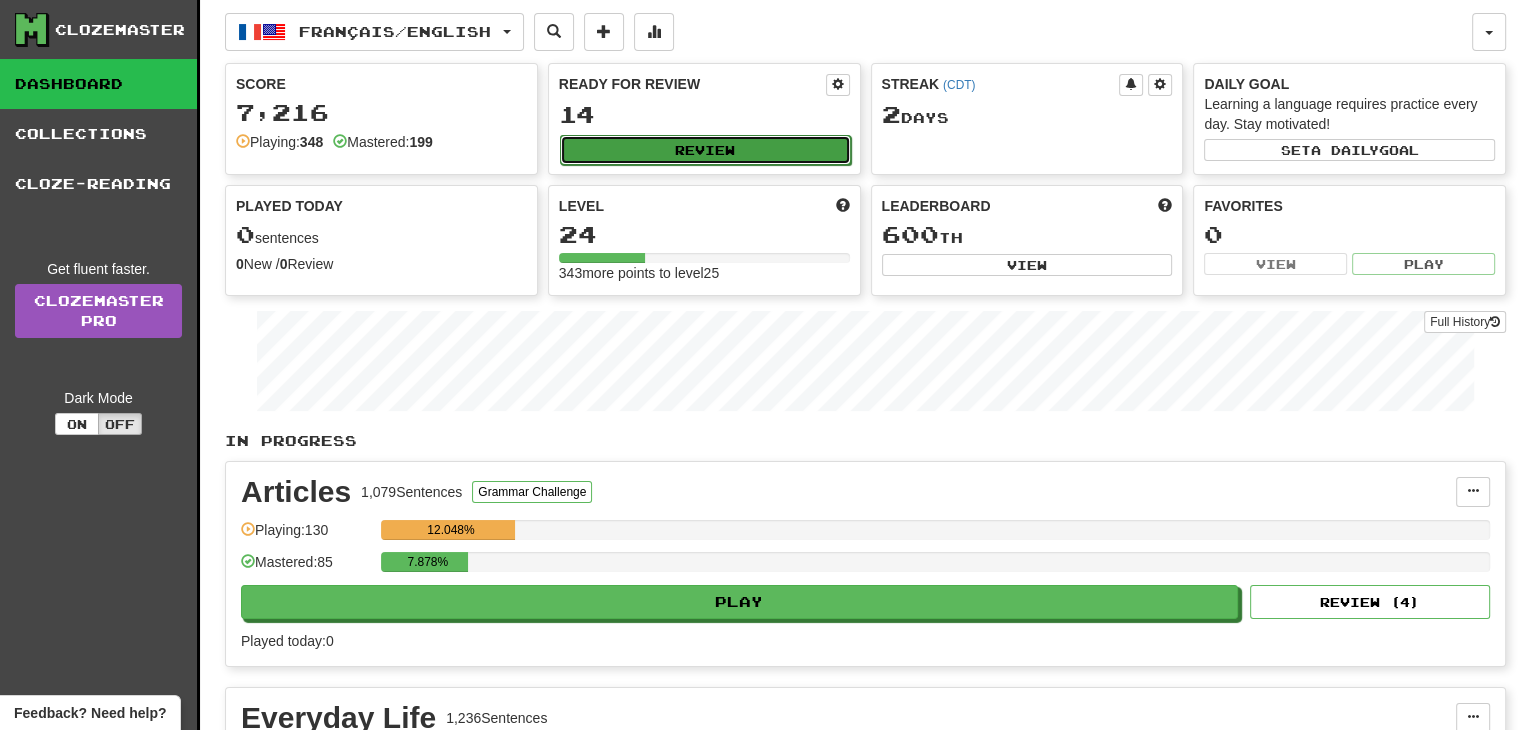 click on "Review" at bounding box center (705, 150) 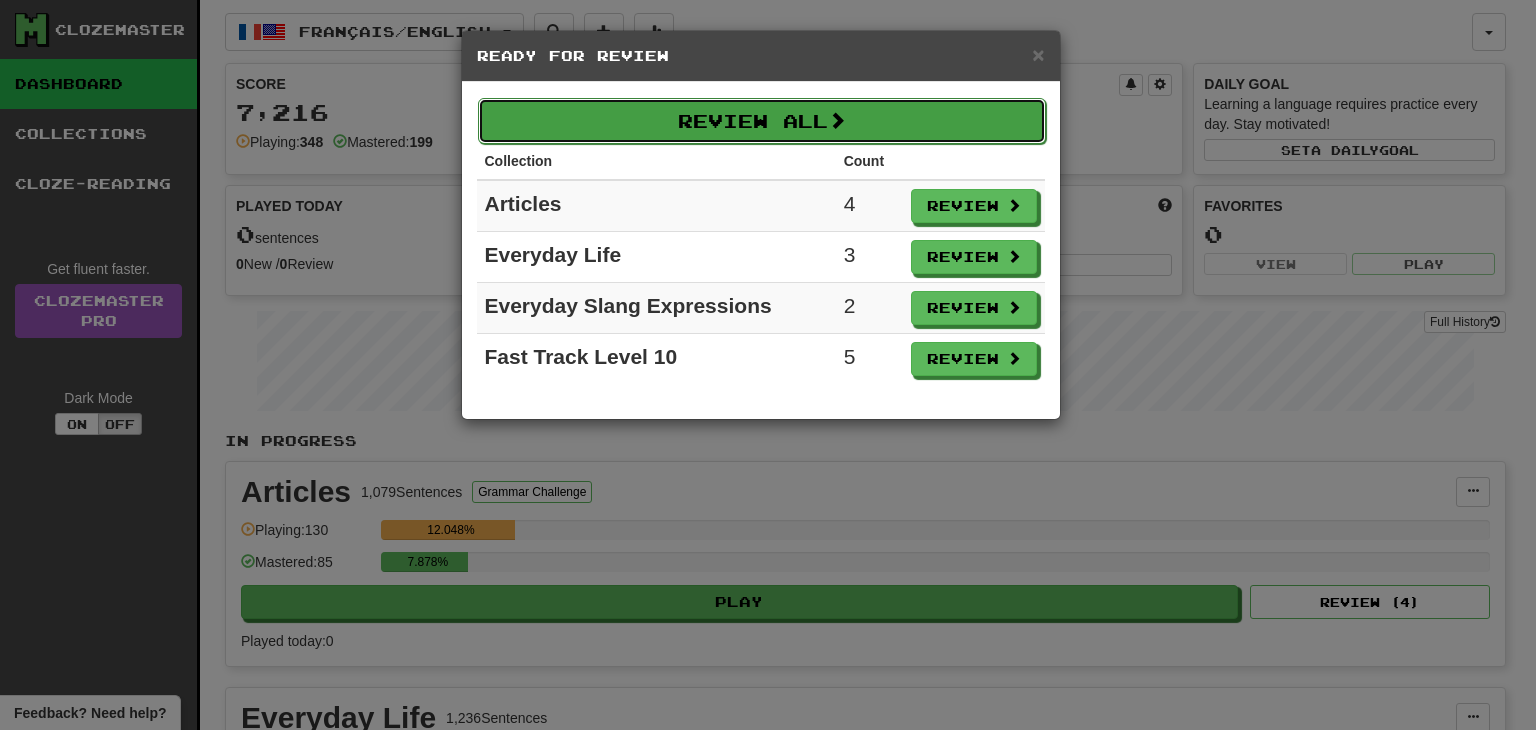 click at bounding box center (837, 120) 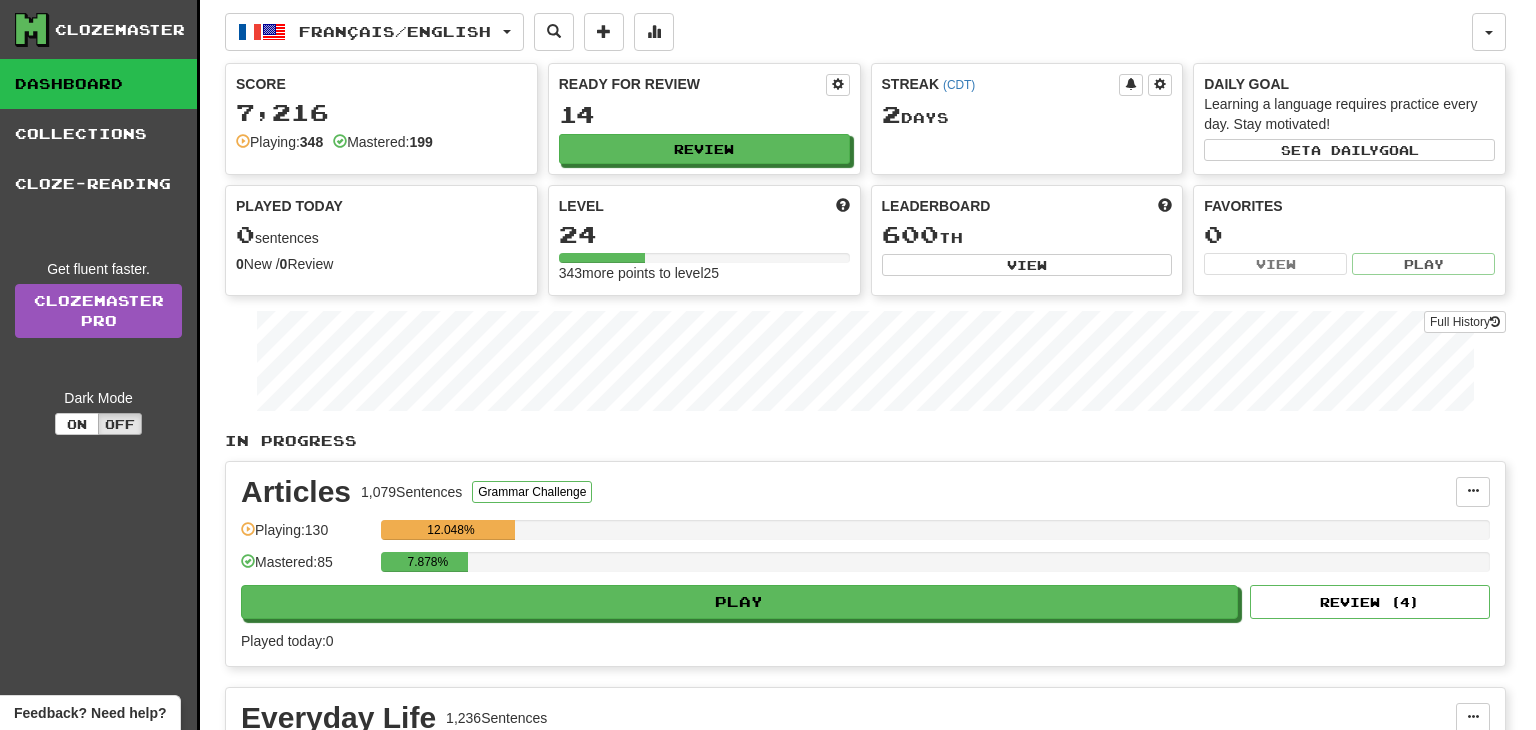 select on "**" 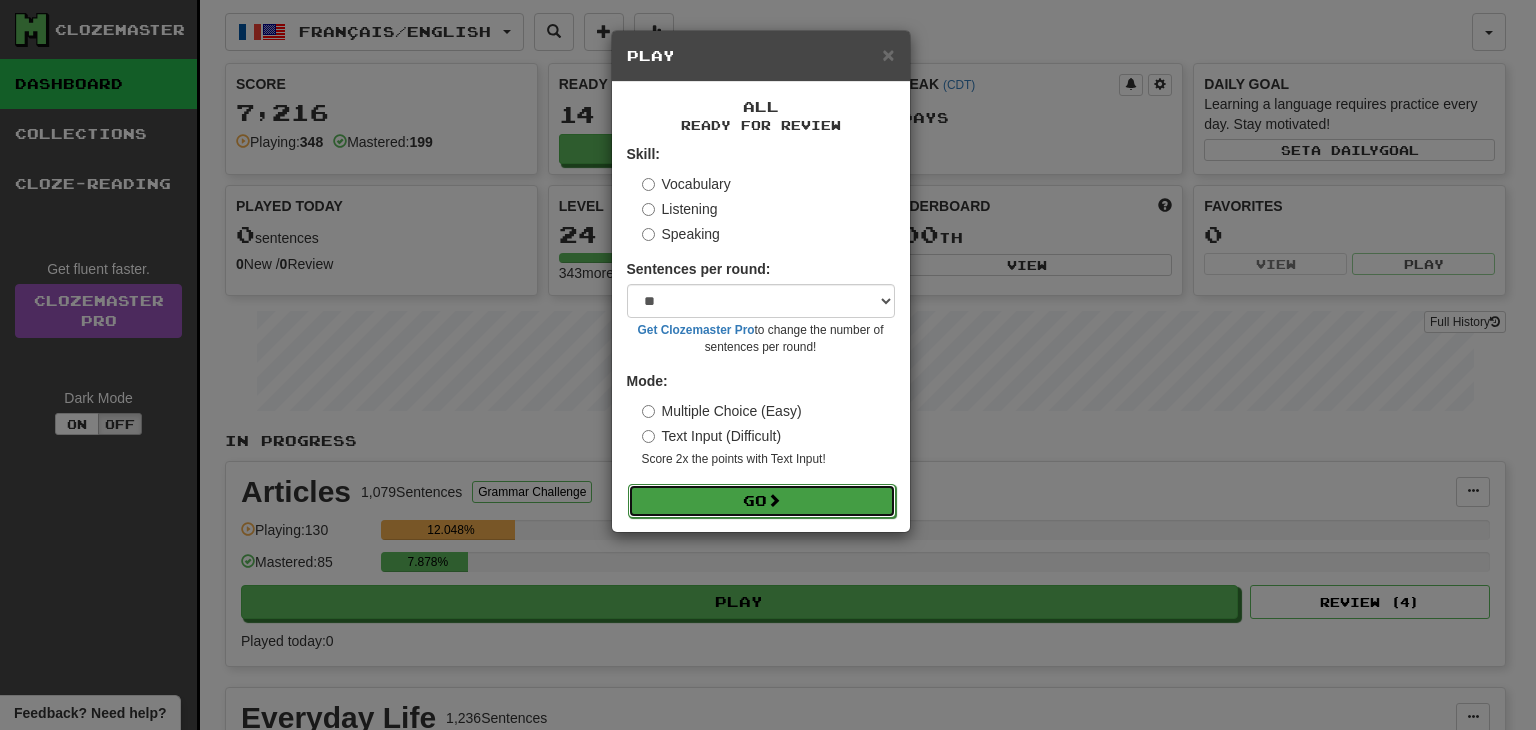 click at bounding box center [774, 500] 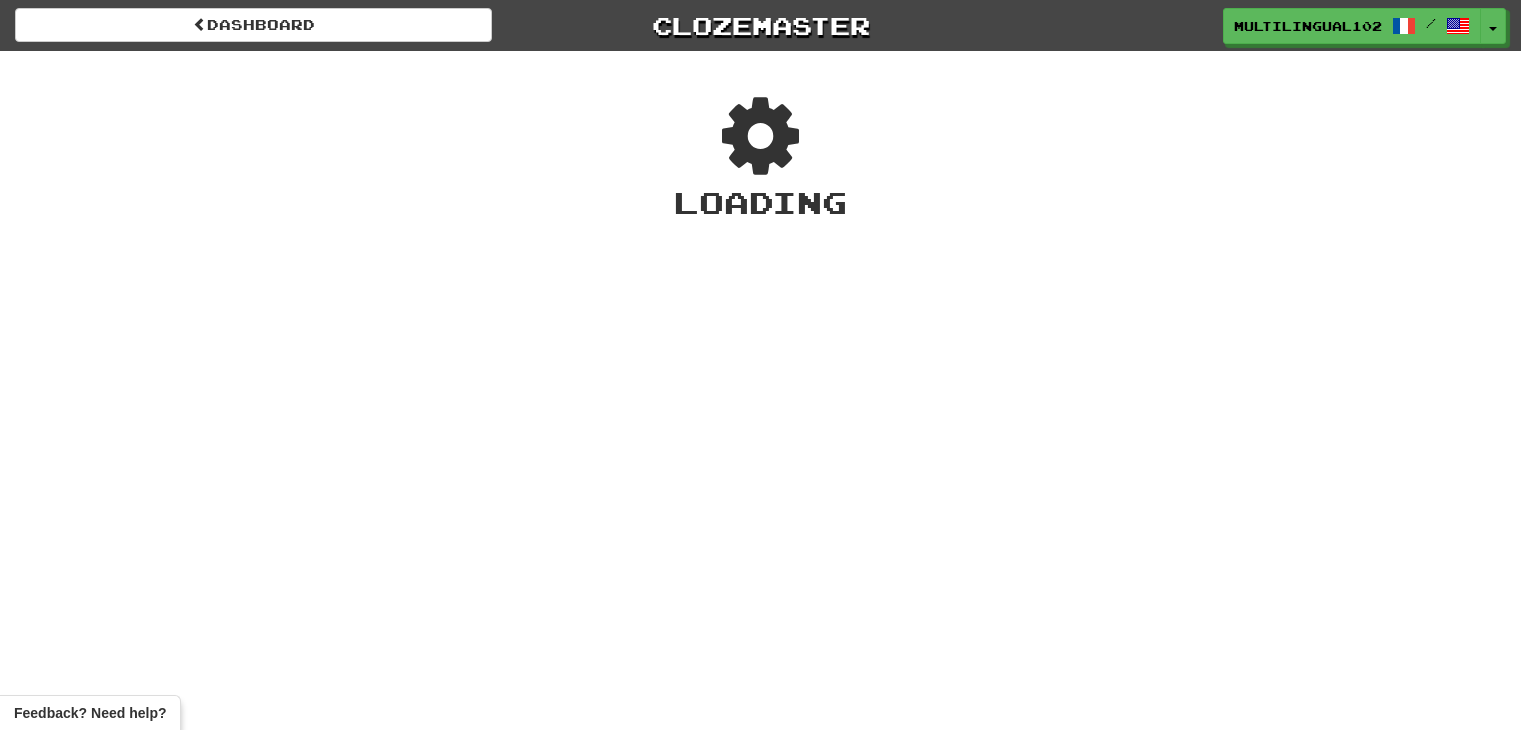 scroll, scrollTop: 0, scrollLeft: 0, axis: both 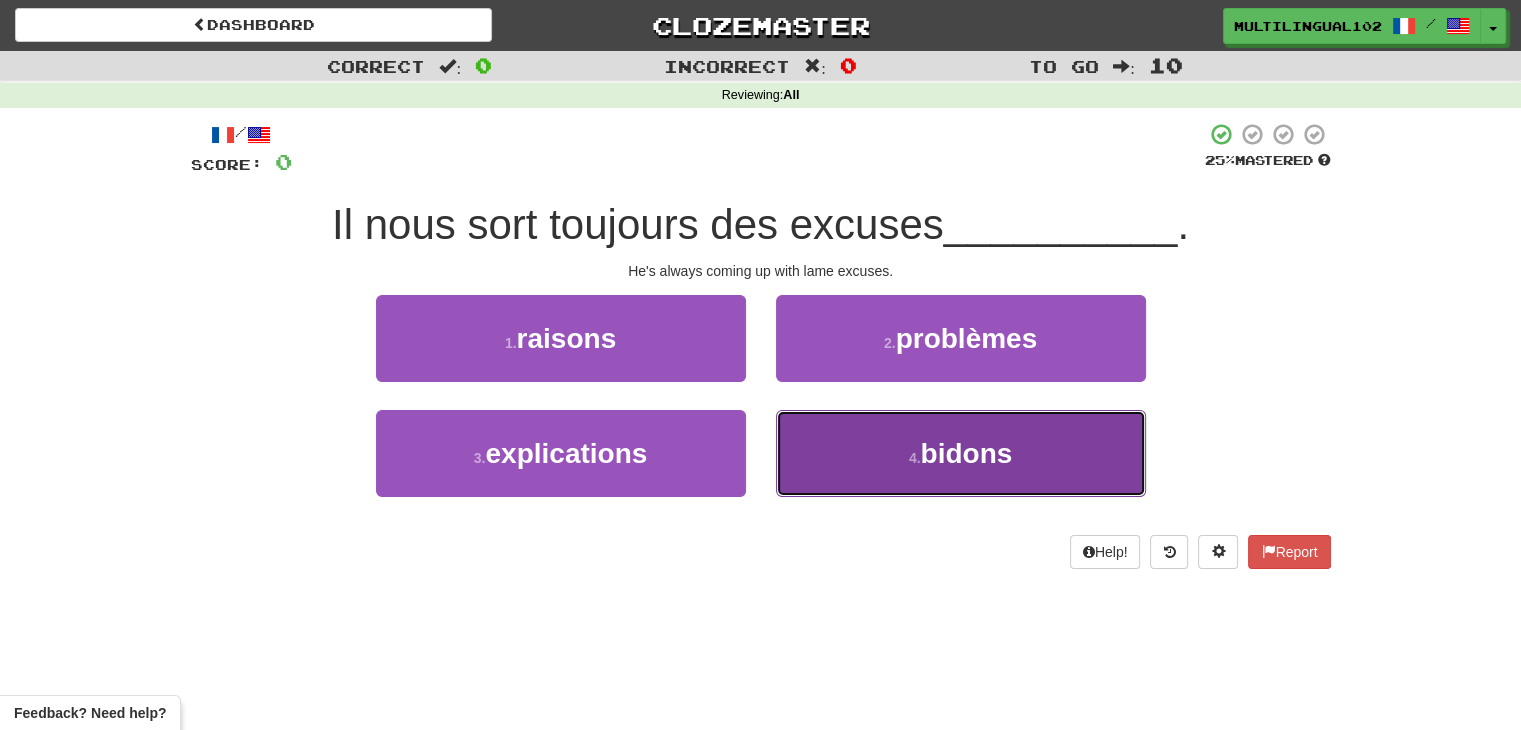 click on "4 .  bidons" at bounding box center [961, 453] 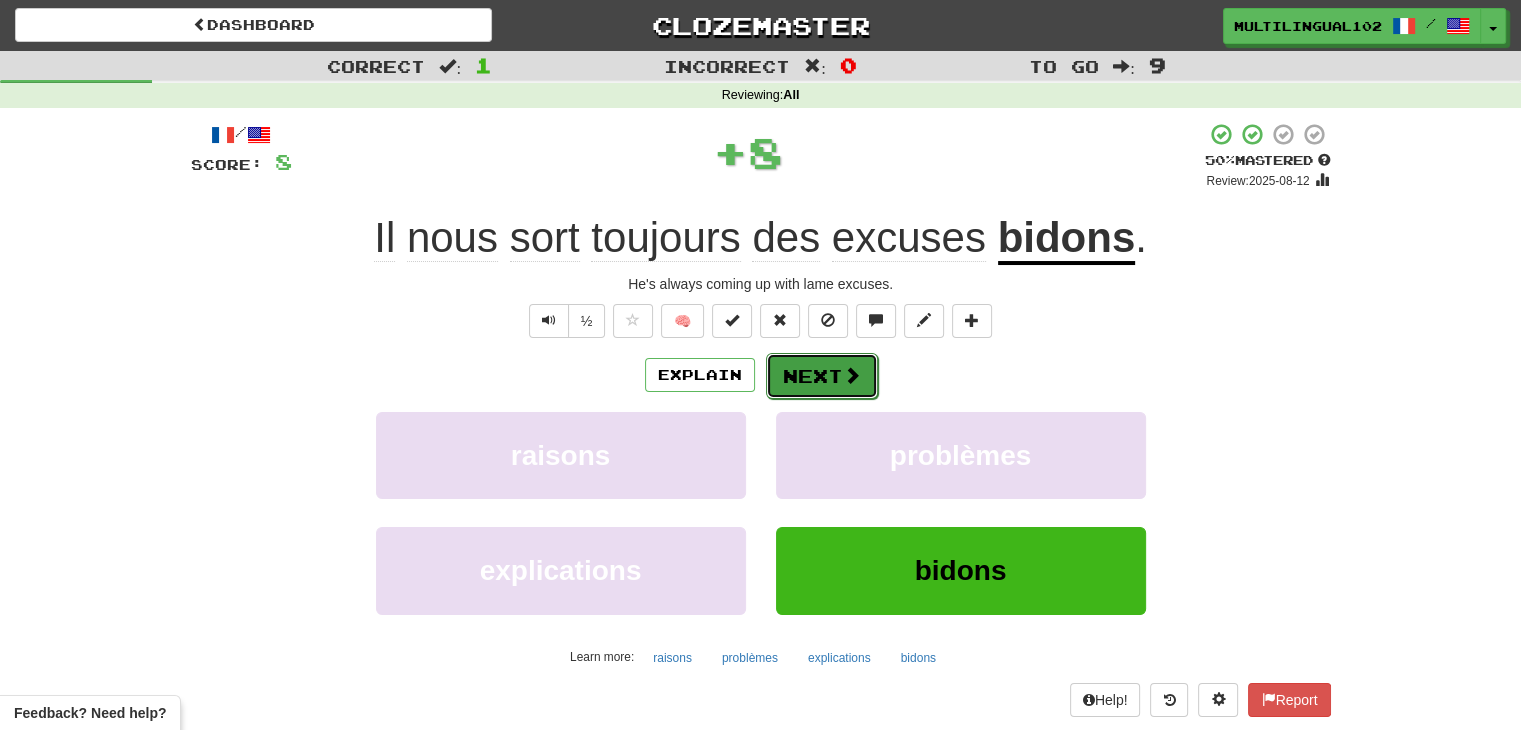 click on "Next" at bounding box center (822, 376) 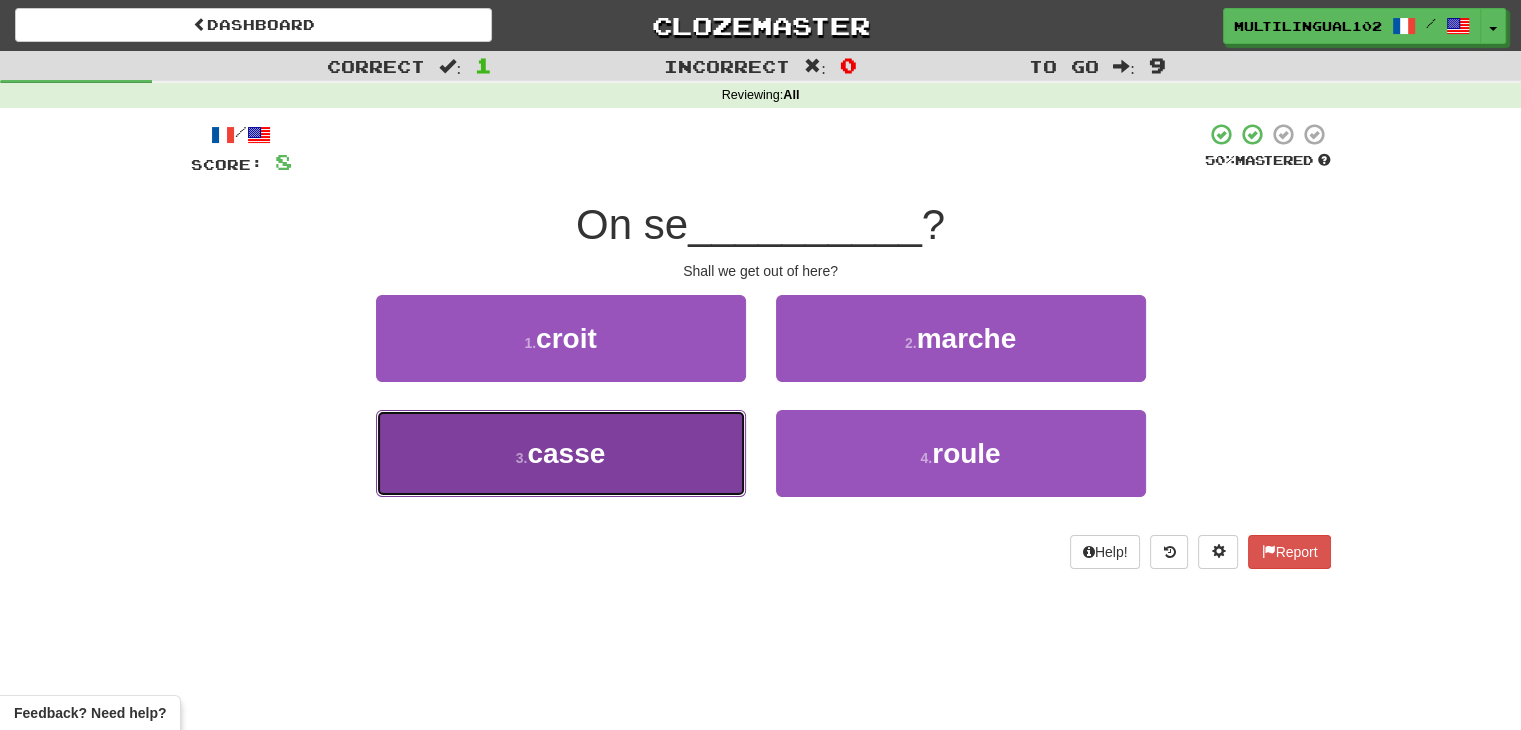 click on "3 .  casse" at bounding box center (561, 453) 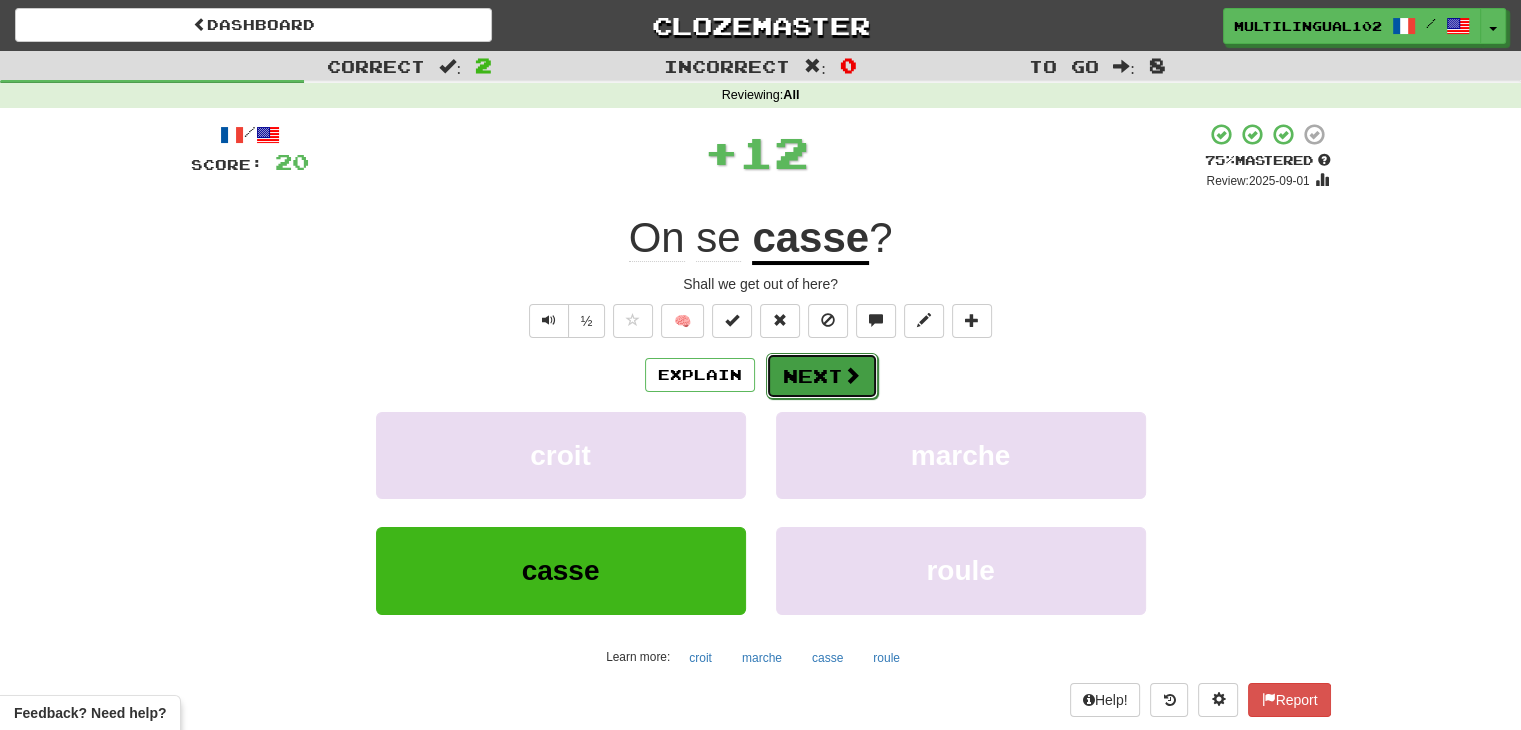 click on "Next" at bounding box center [822, 376] 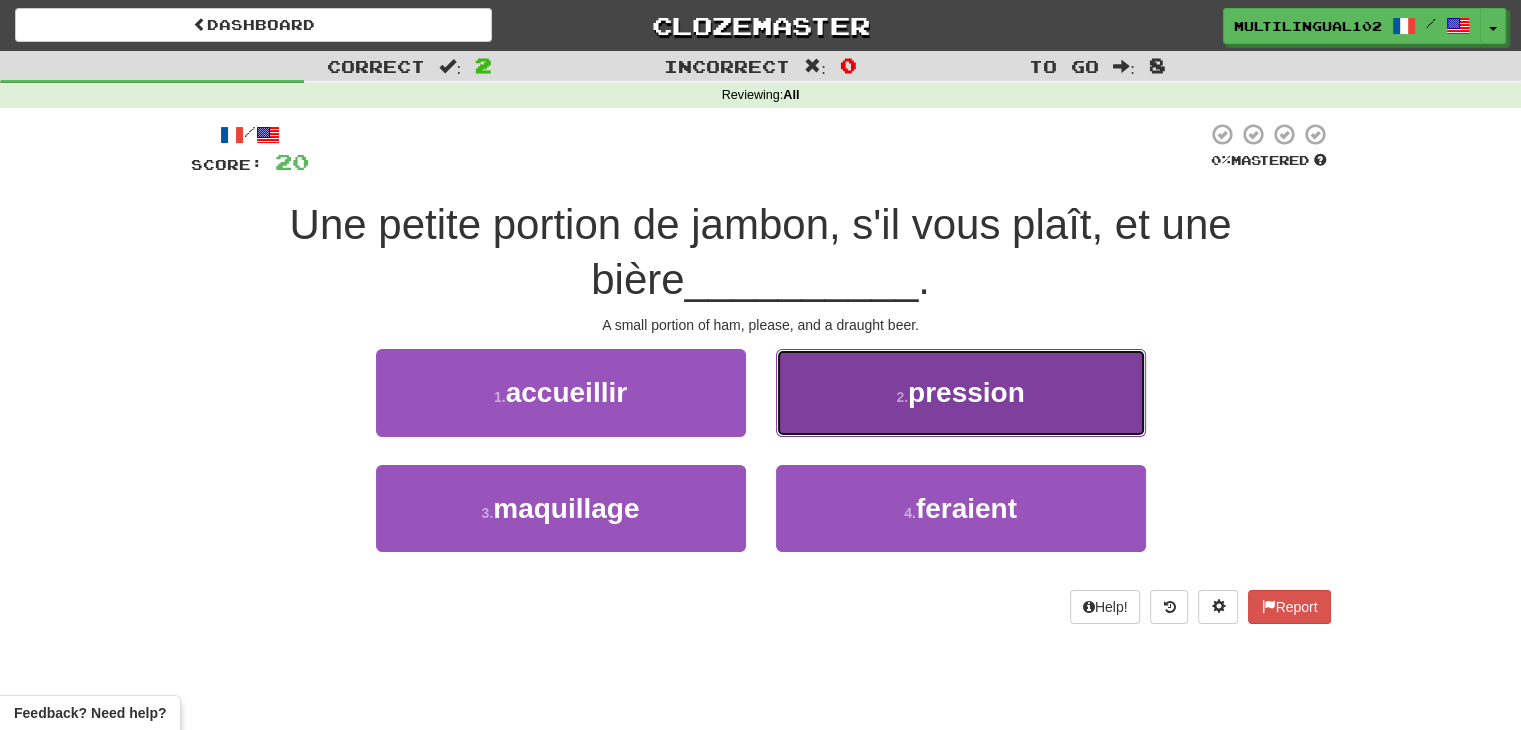 click on "2 .  pression" at bounding box center [961, 392] 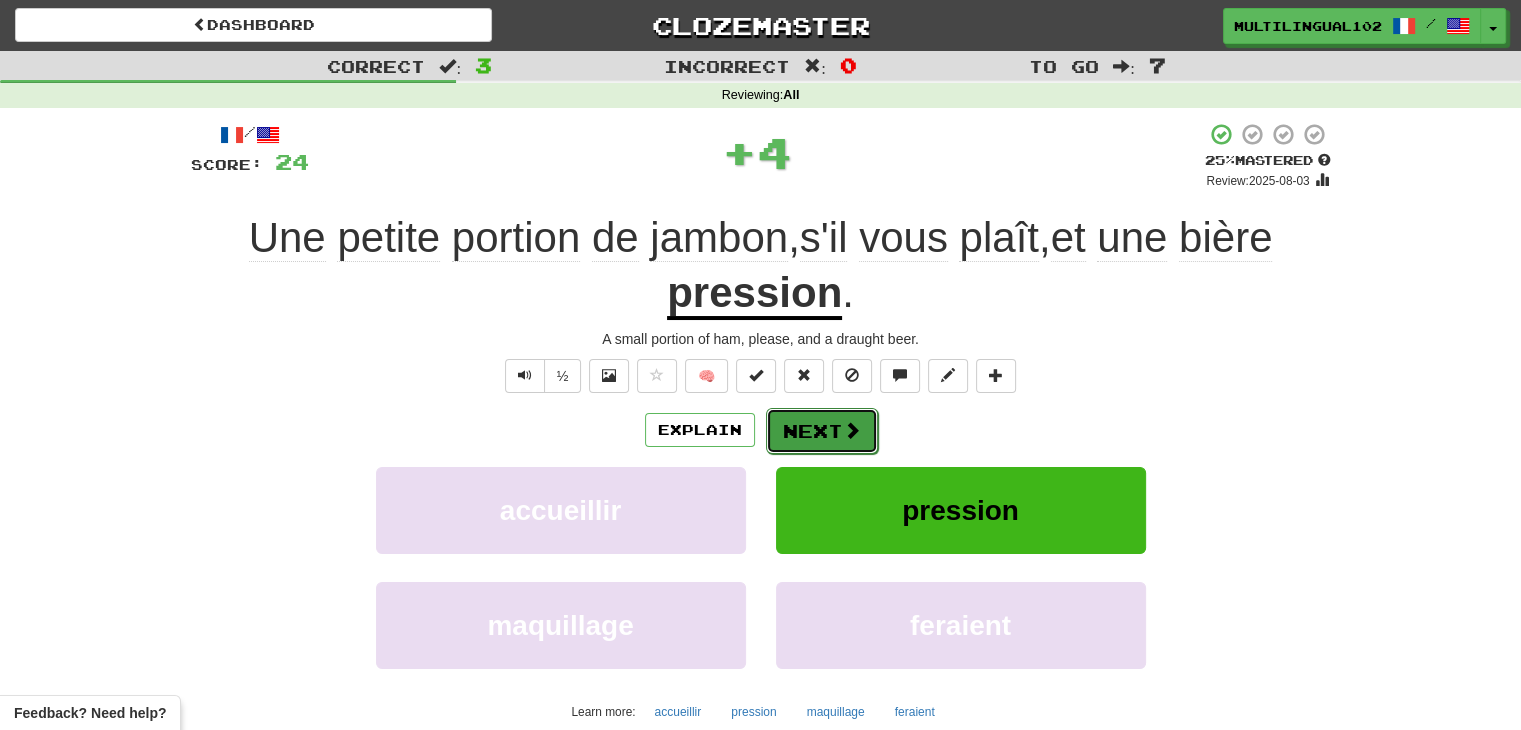 click on "Next" at bounding box center [822, 431] 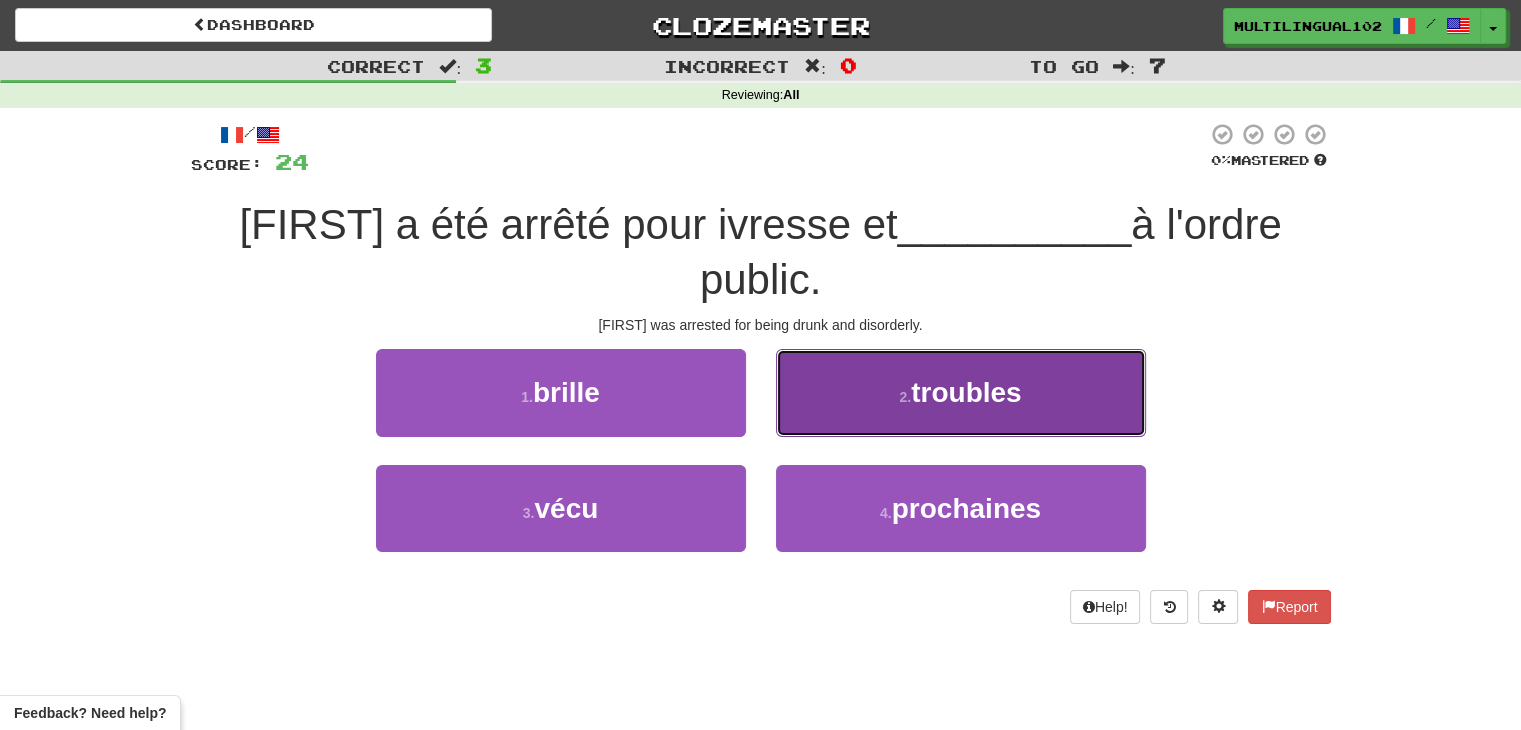 click on "troubles" at bounding box center [966, 392] 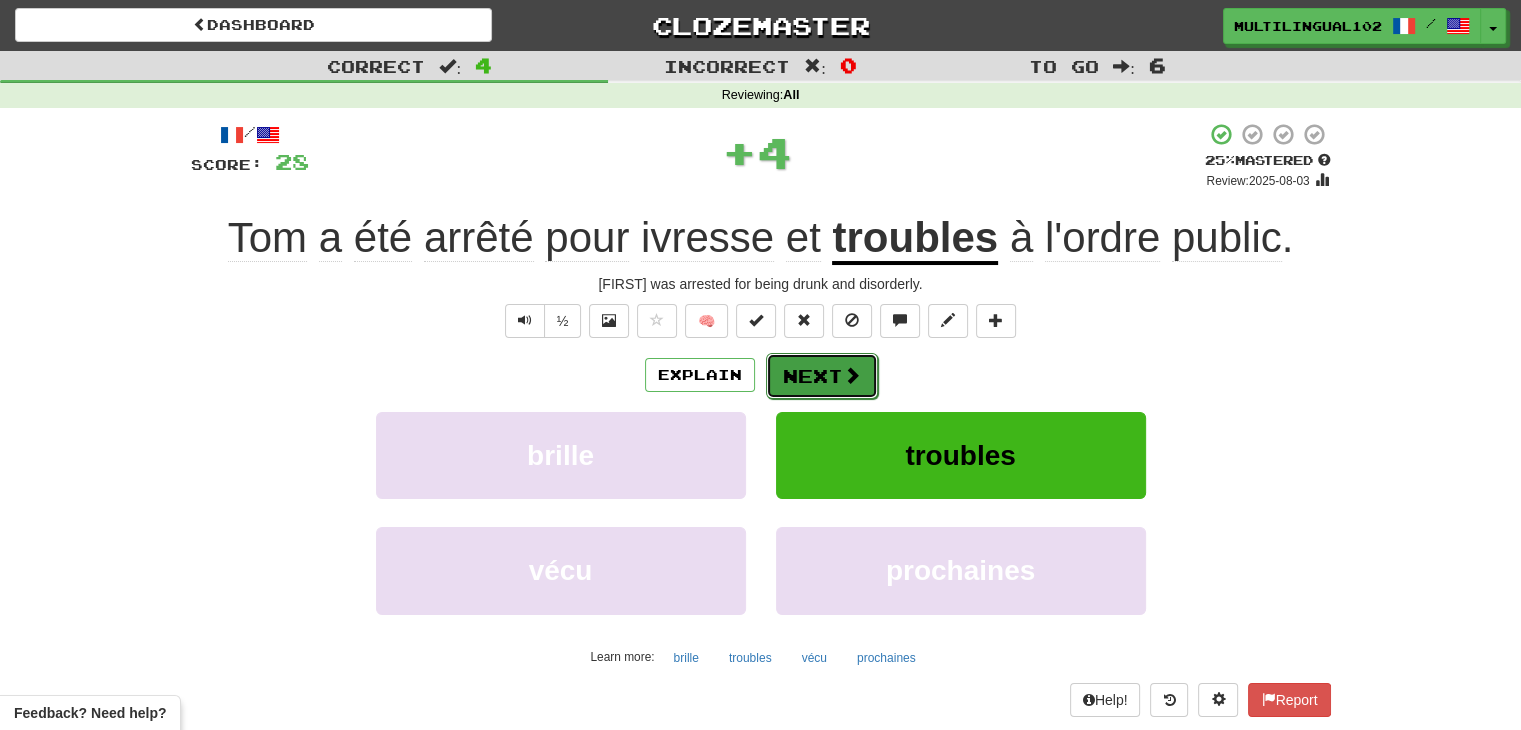 click on "Next" at bounding box center (822, 376) 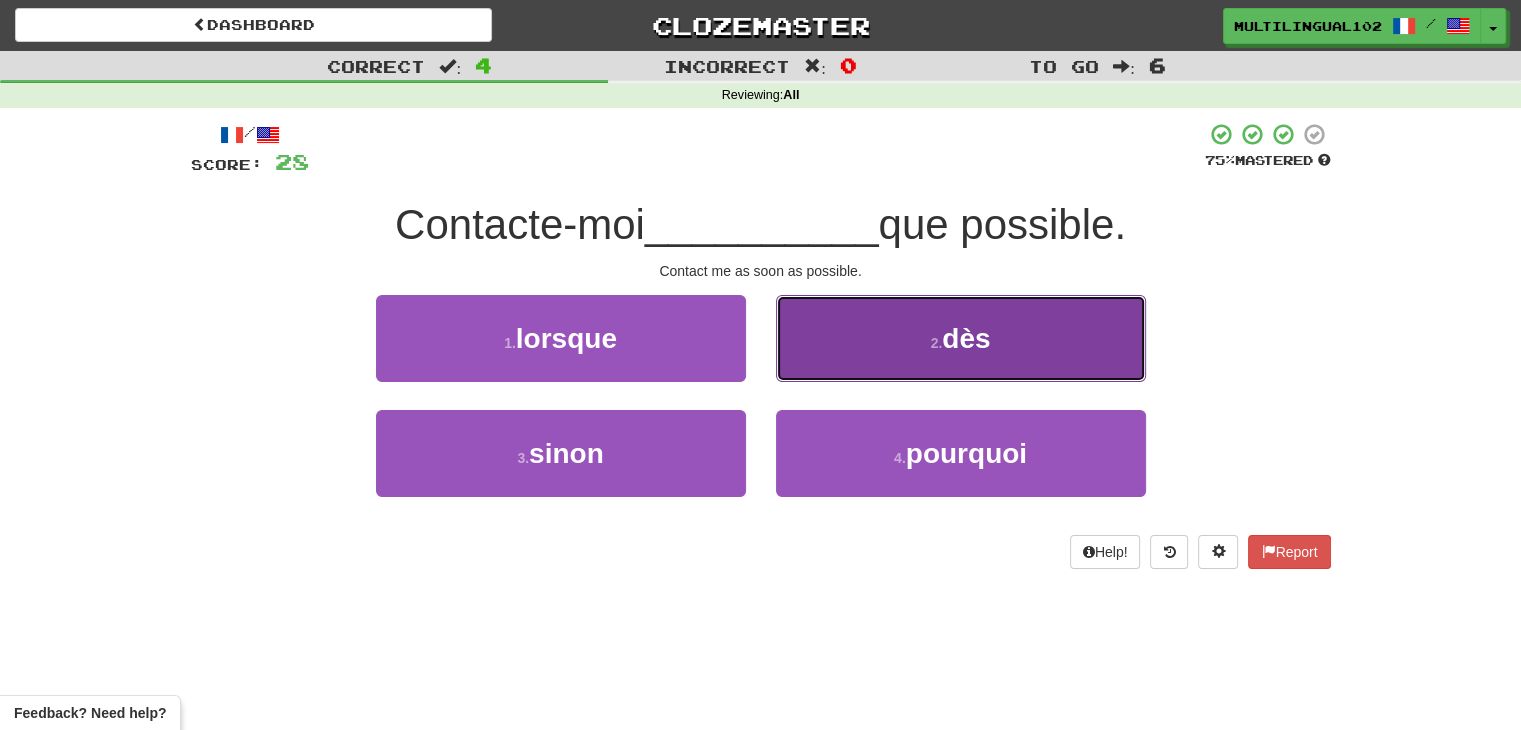 click on "2 .  dès" at bounding box center (961, 338) 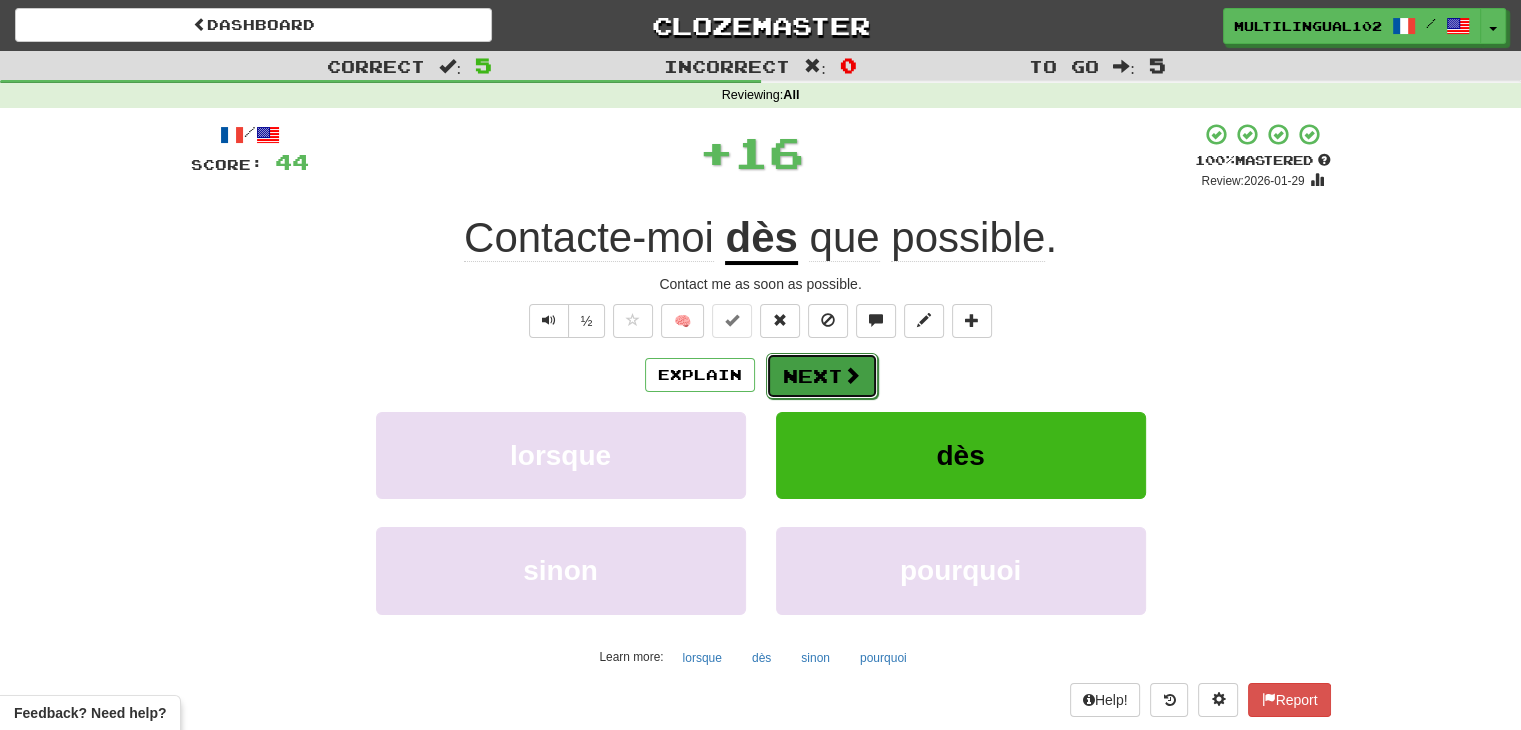 click on "Next" at bounding box center [822, 376] 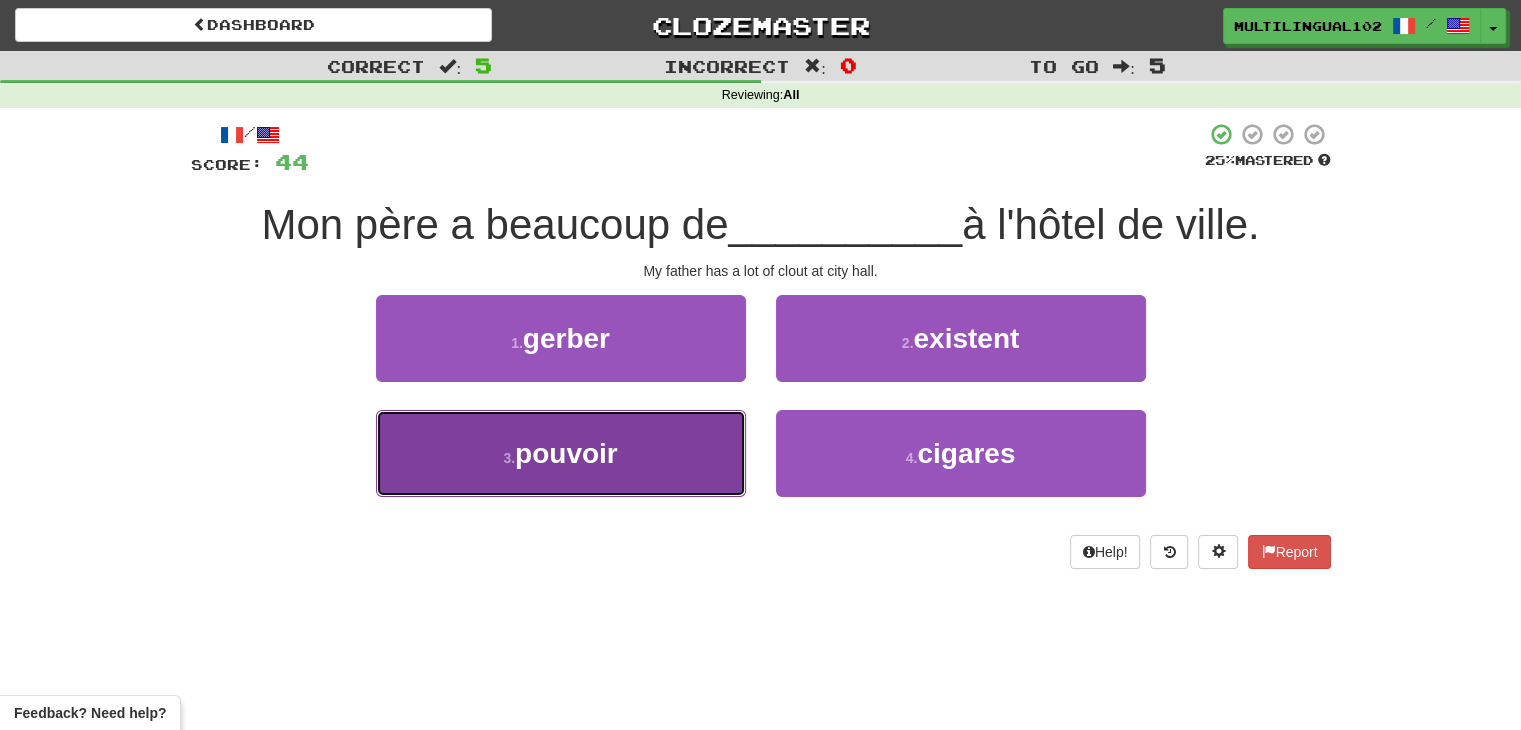 click on "3 .  pouvoir" at bounding box center (561, 453) 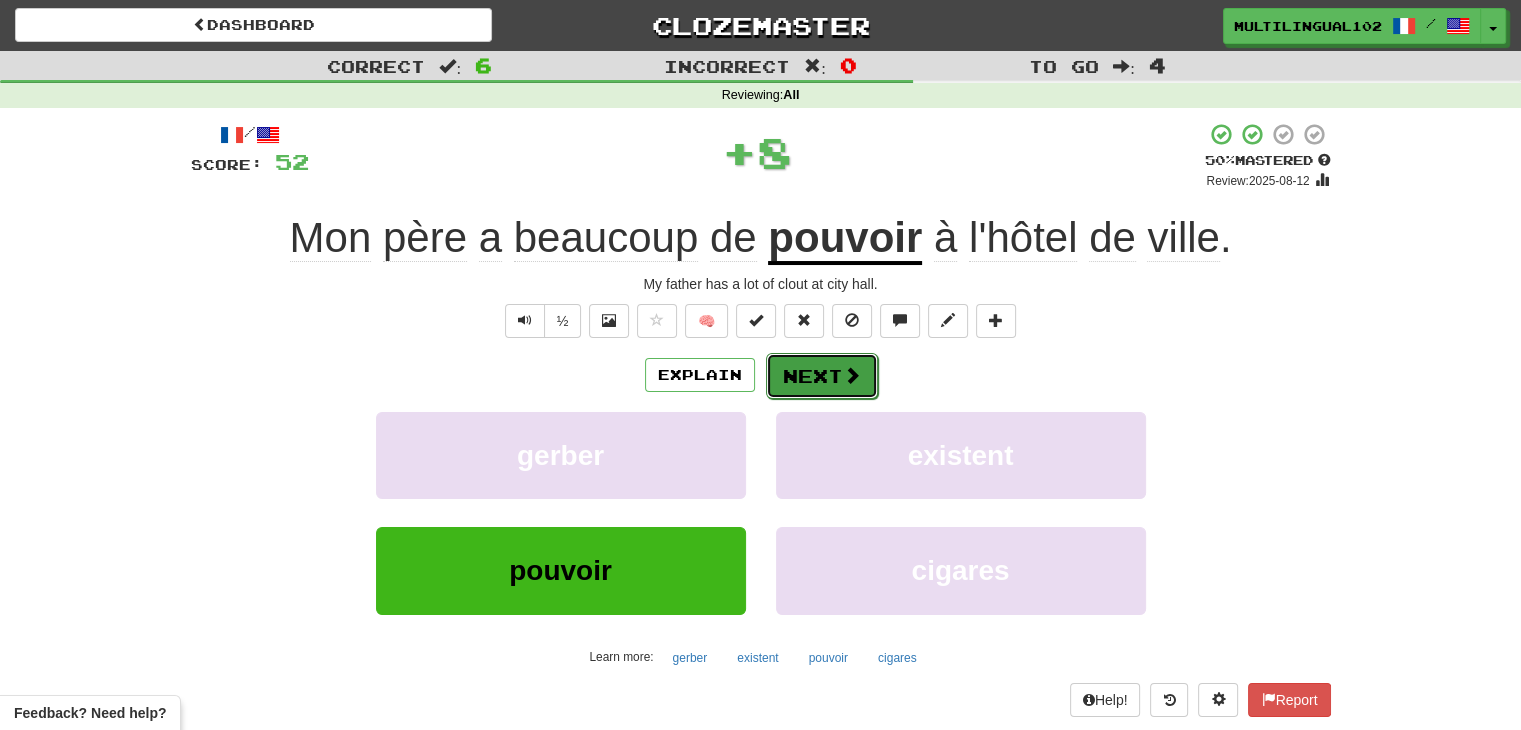 click on "Next" at bounding box center [822, 376] 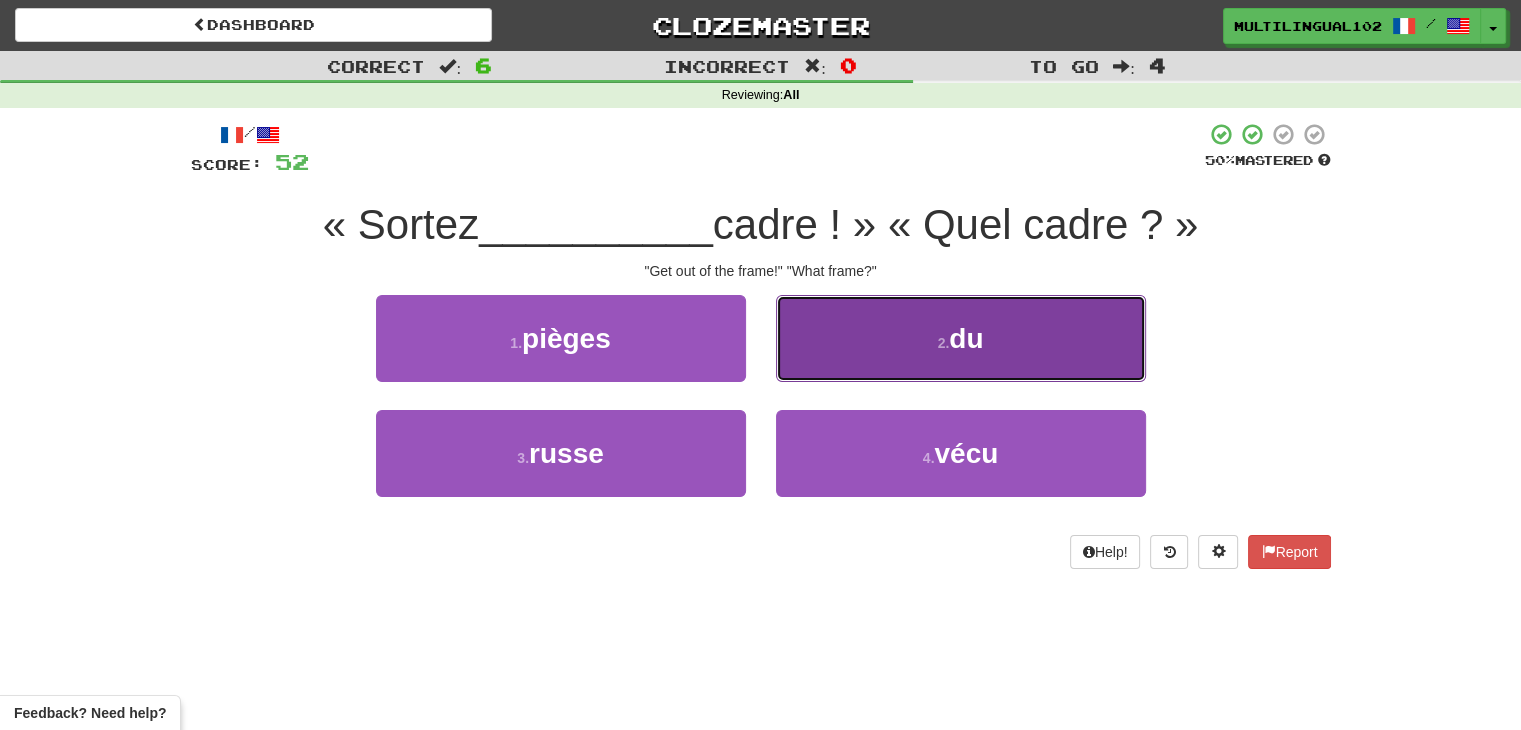 click on "2 .  du" at bounding box center (961, 338) 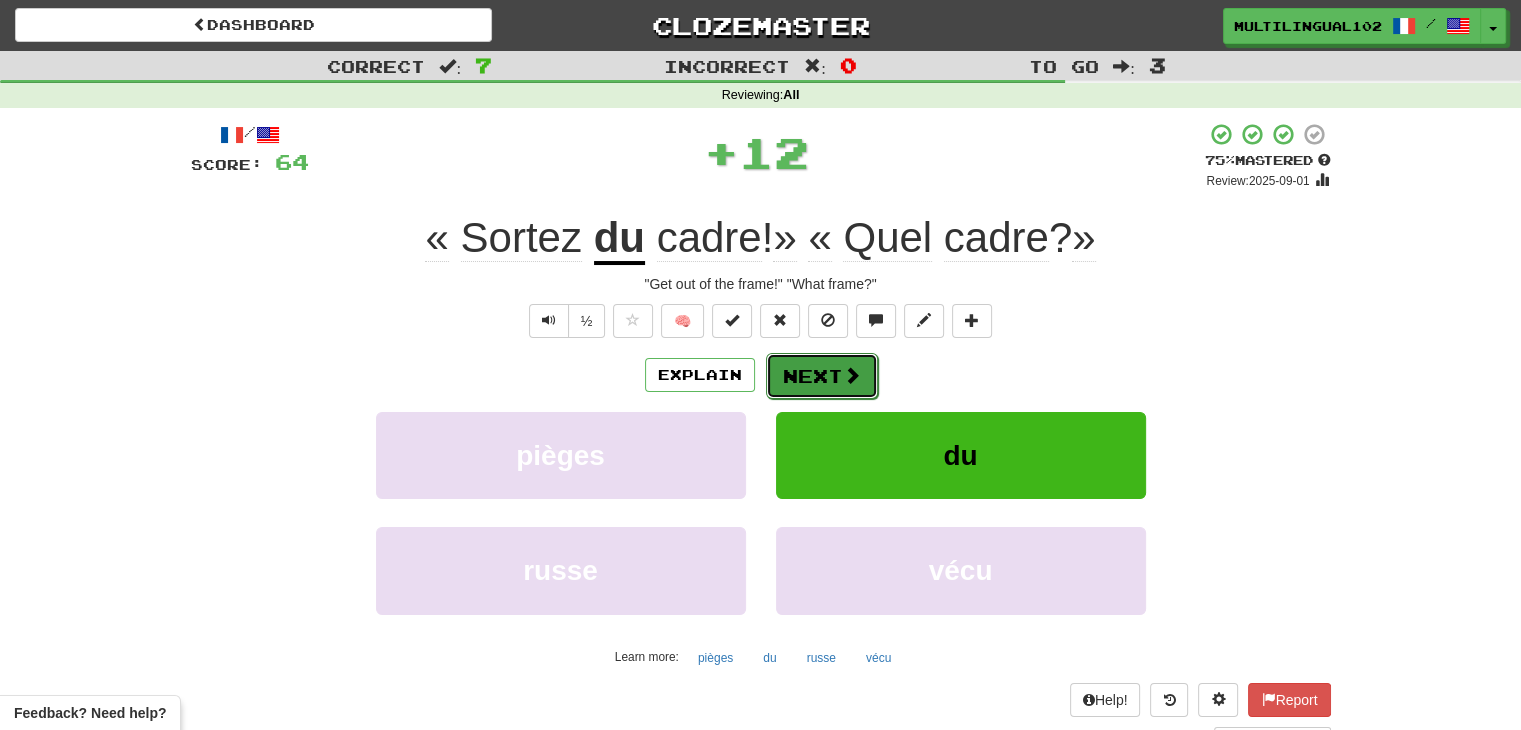 click on "Next" at bounding box center (822, 376) 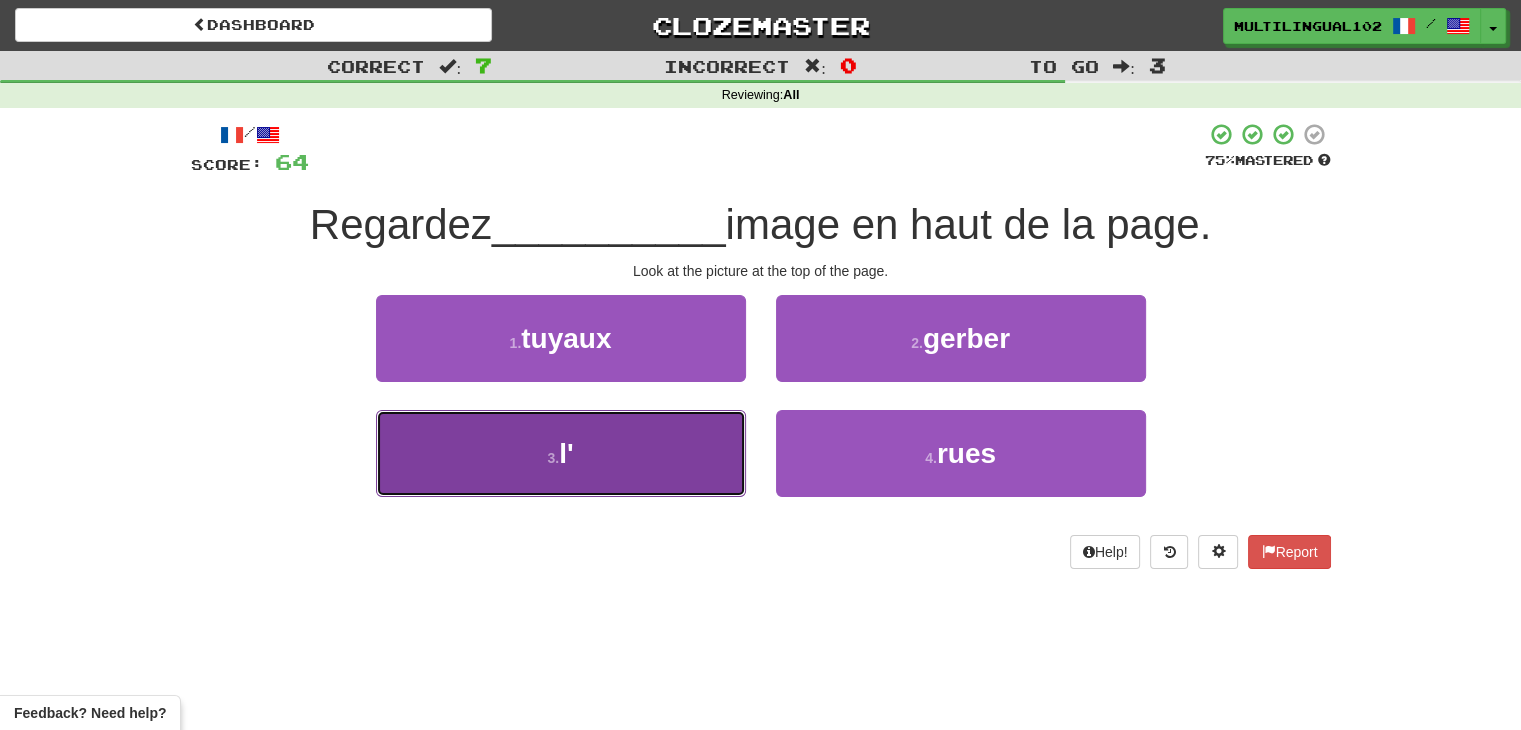 click on "3 .  l'" at bounding box center [561, 453] 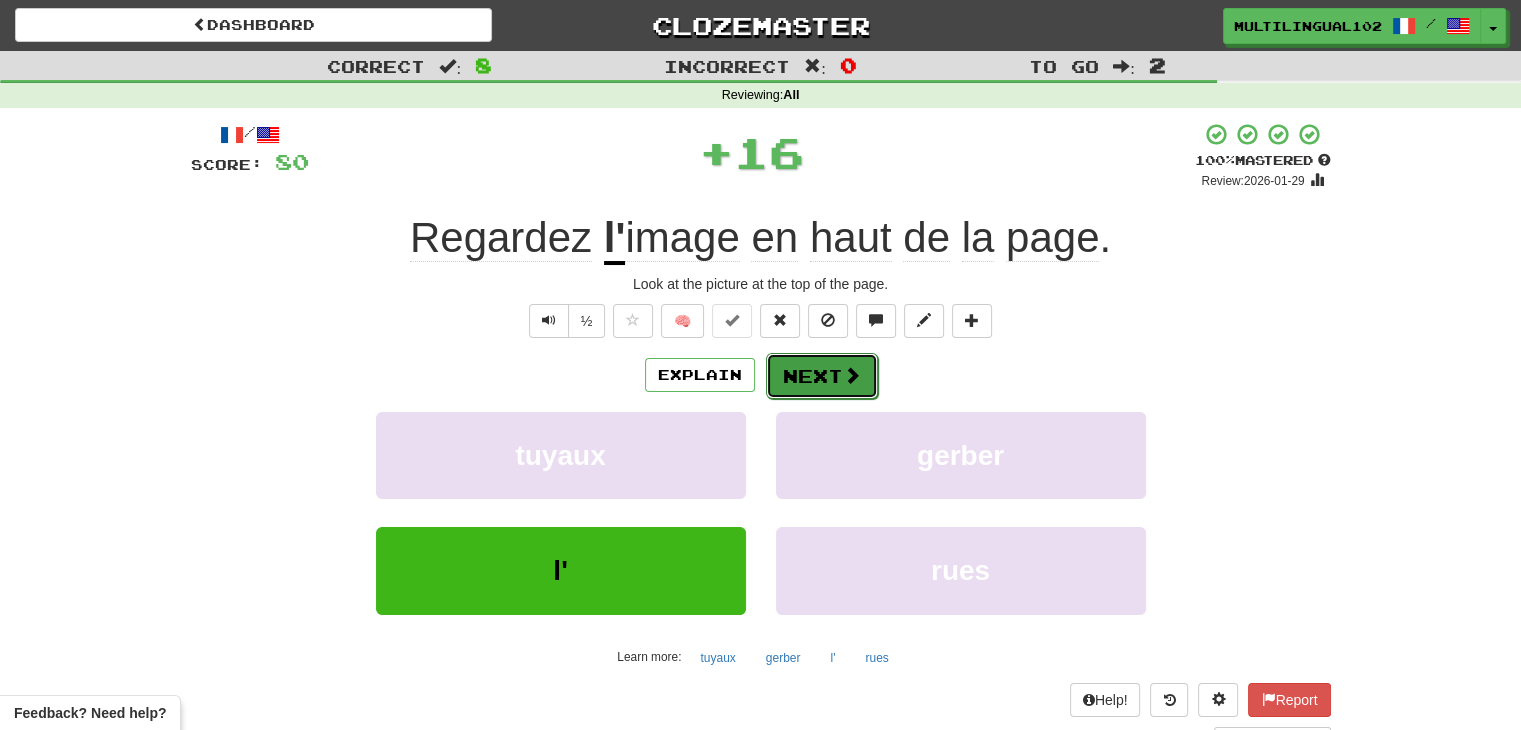 click on "Next" at bounding box center [822, 376] 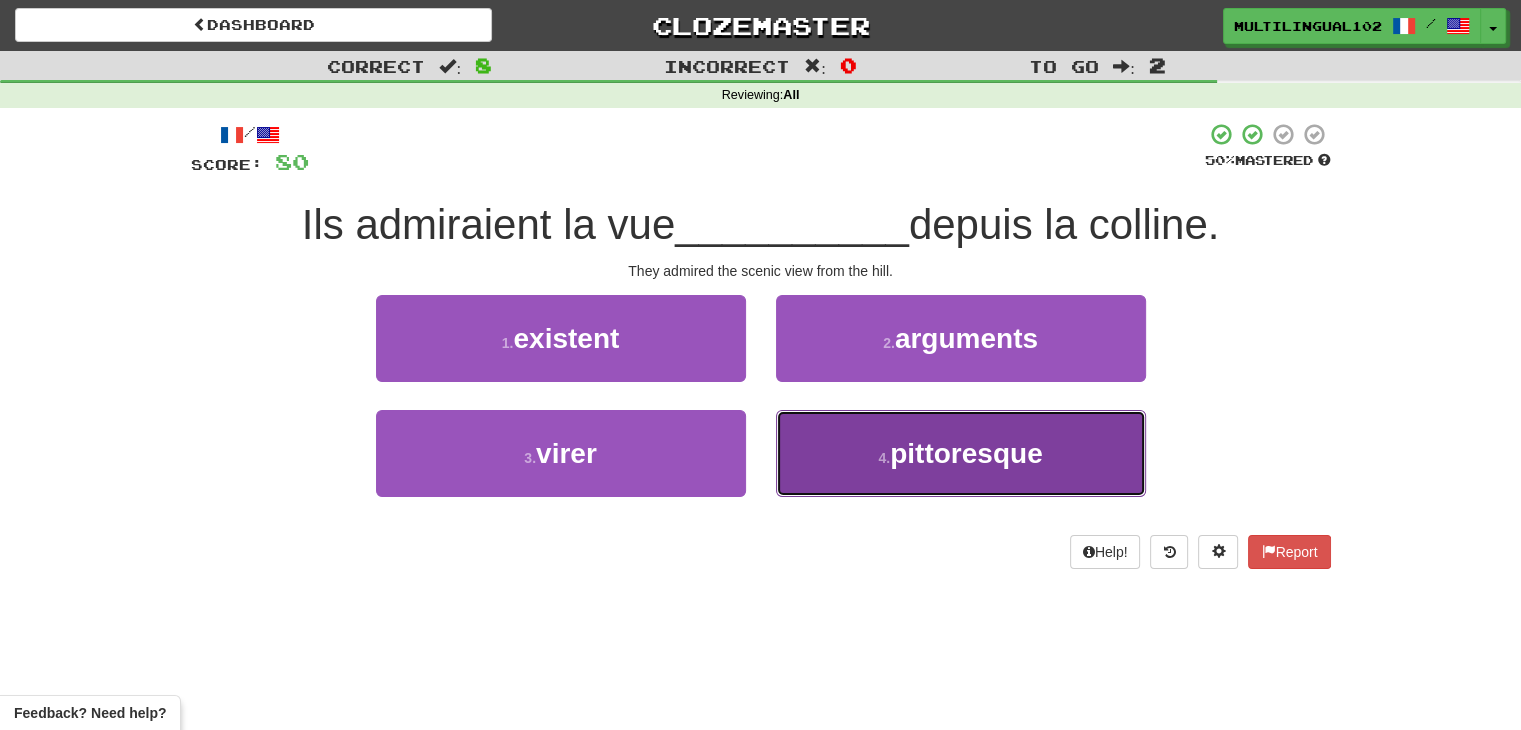 click on "pittoresque" at bounding box center [966, 453] 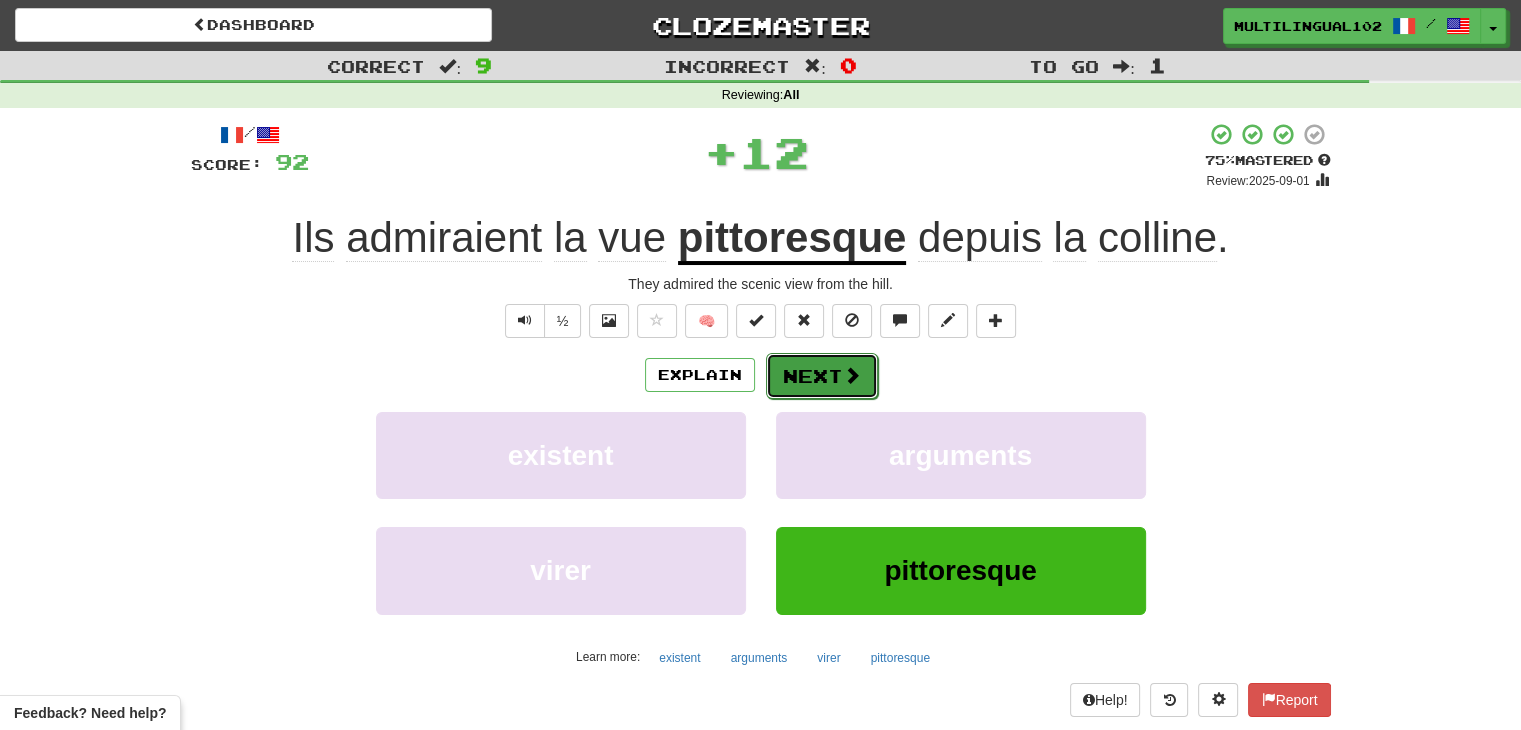 click on "Next" at bounding box center (822, 376) 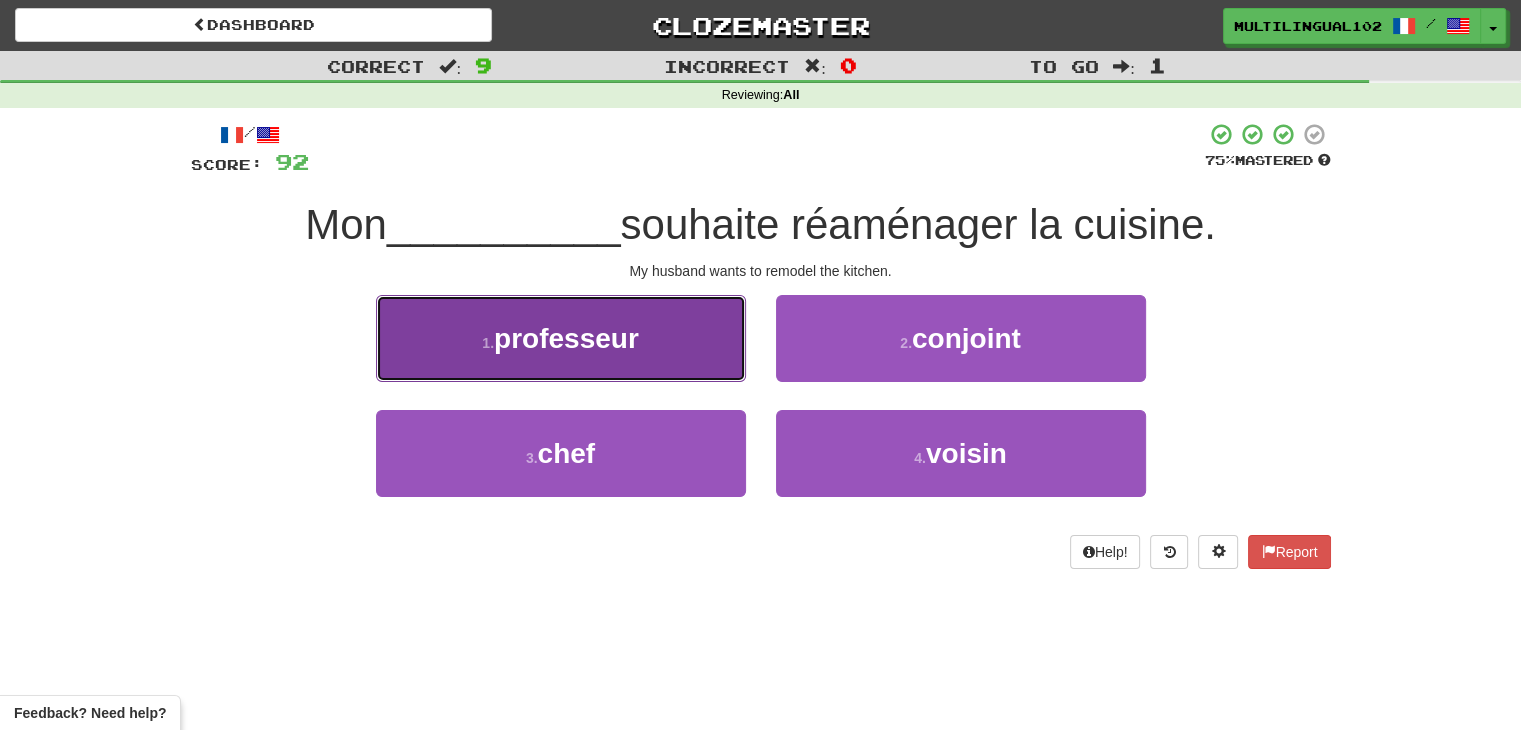 click on "1 .  professeur" at bounding box center (561, 338) 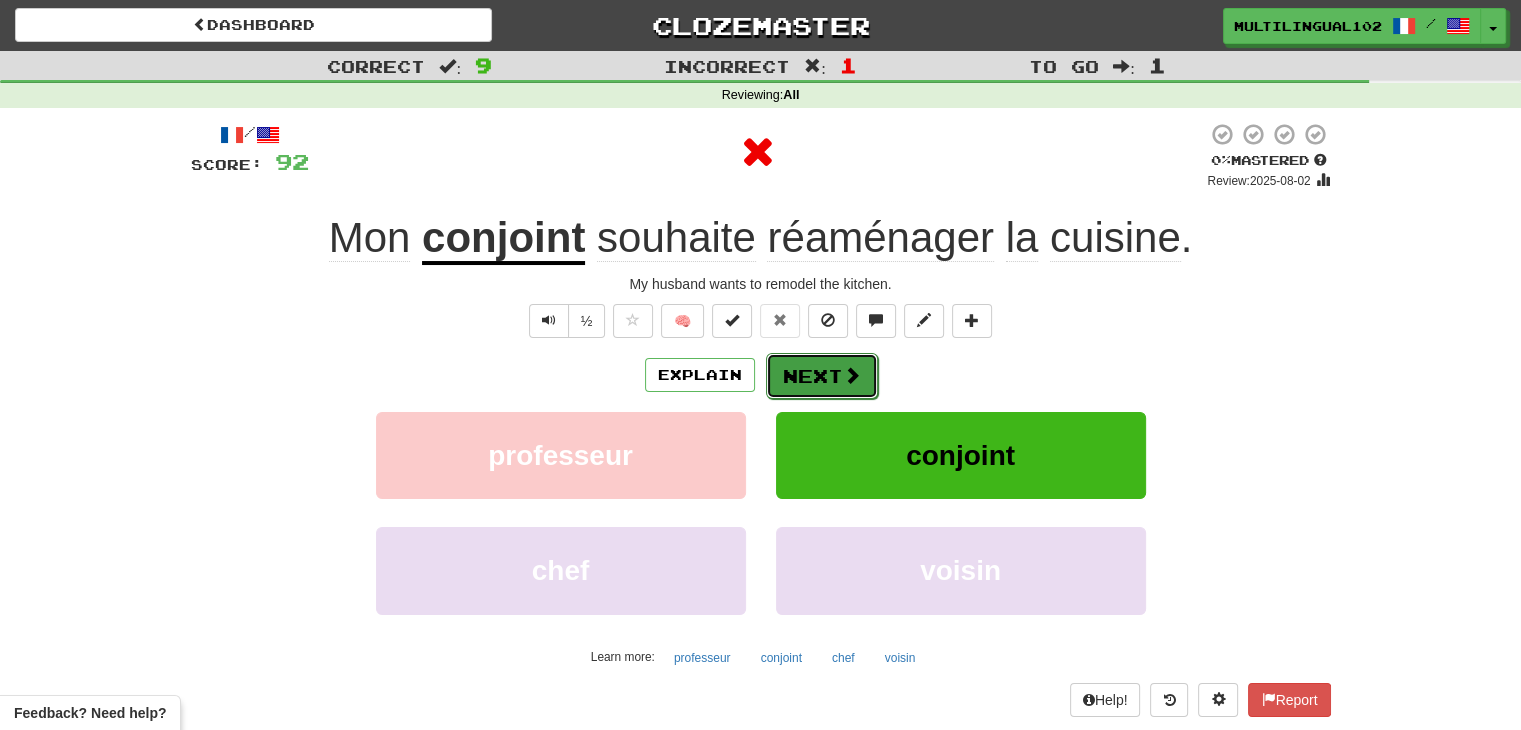 click on "Next" at bounding box center [822, 376] 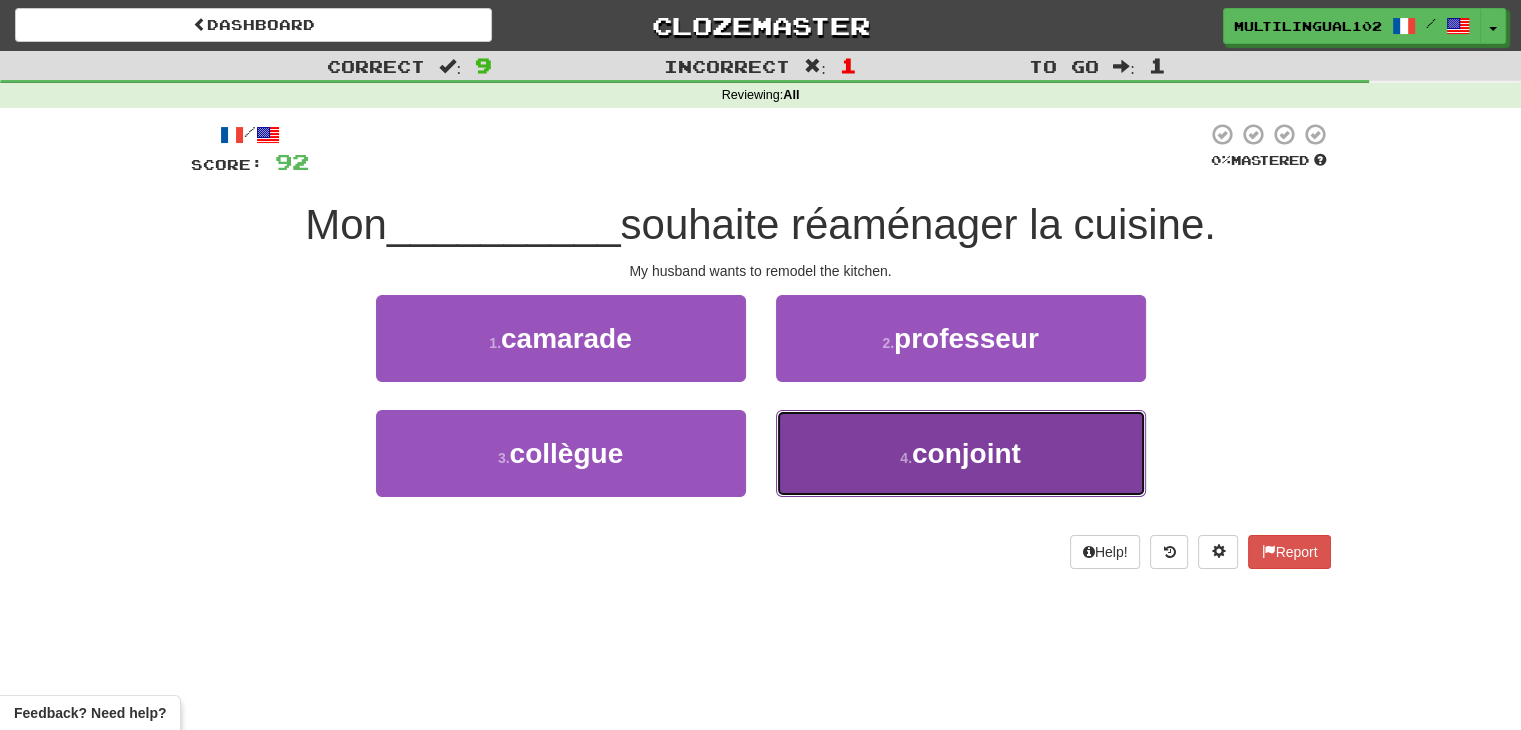click on "4 .  conjoint" at bounding box center [961, 453] 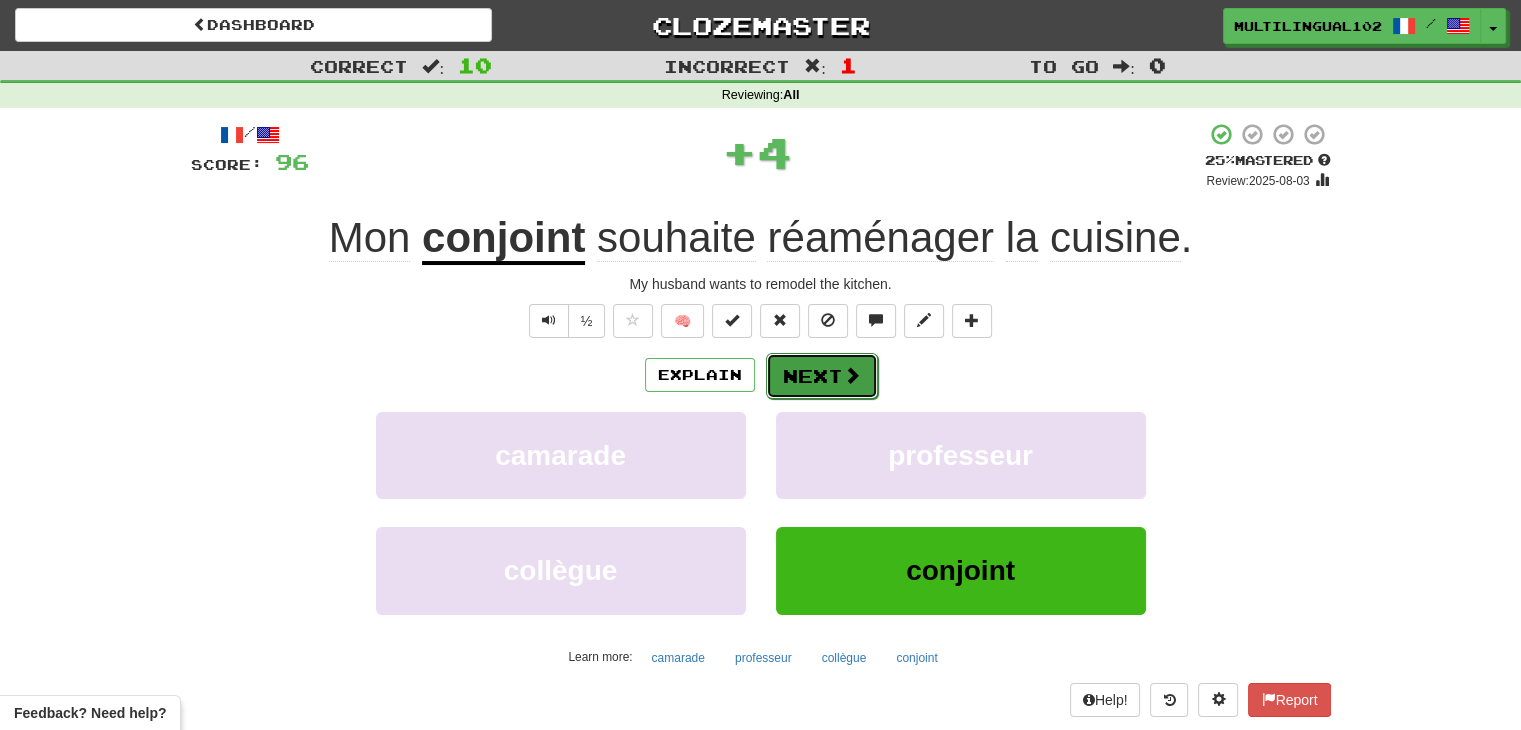 click on "Next" at bounding box center [822, 376] 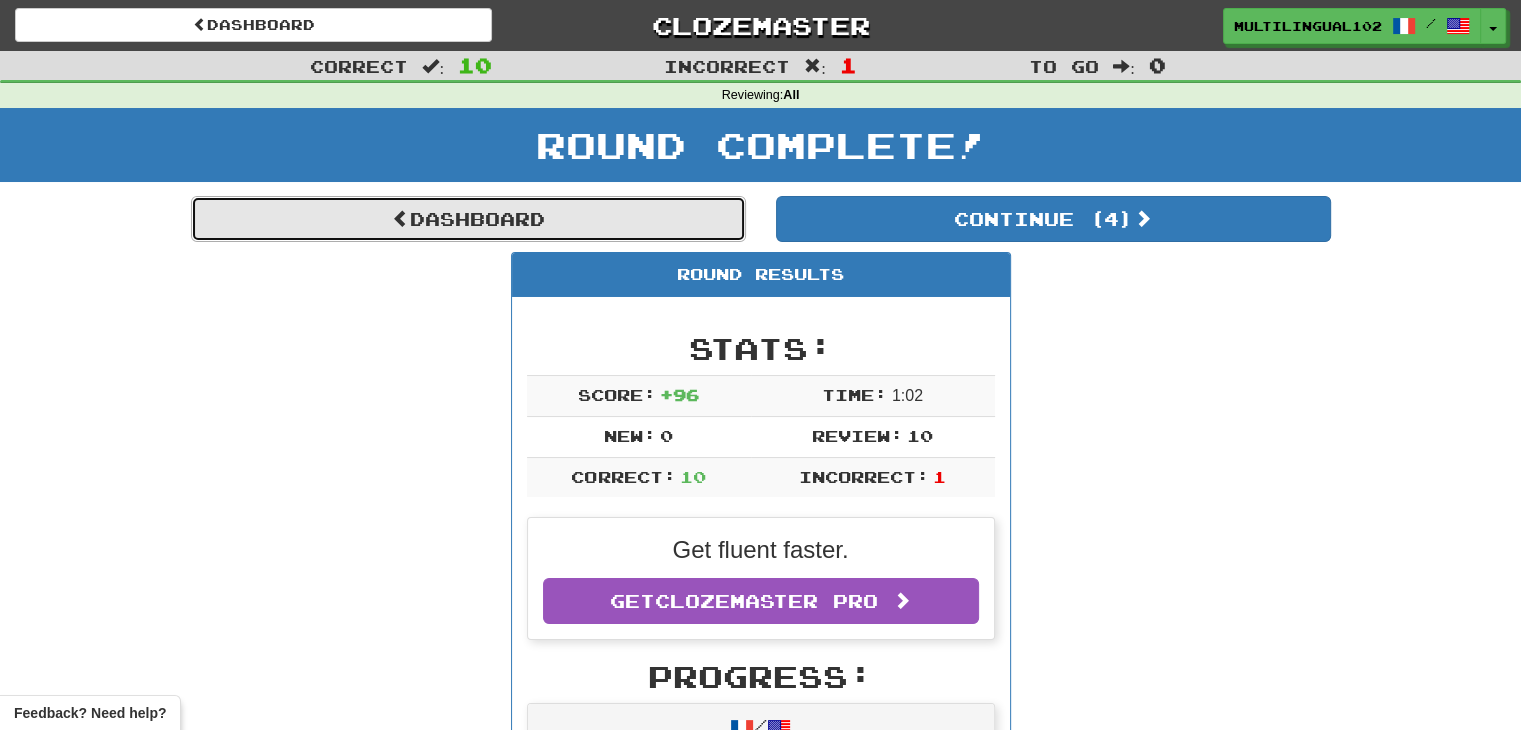 click on "Dashboard" at bounding box center [468, 219] 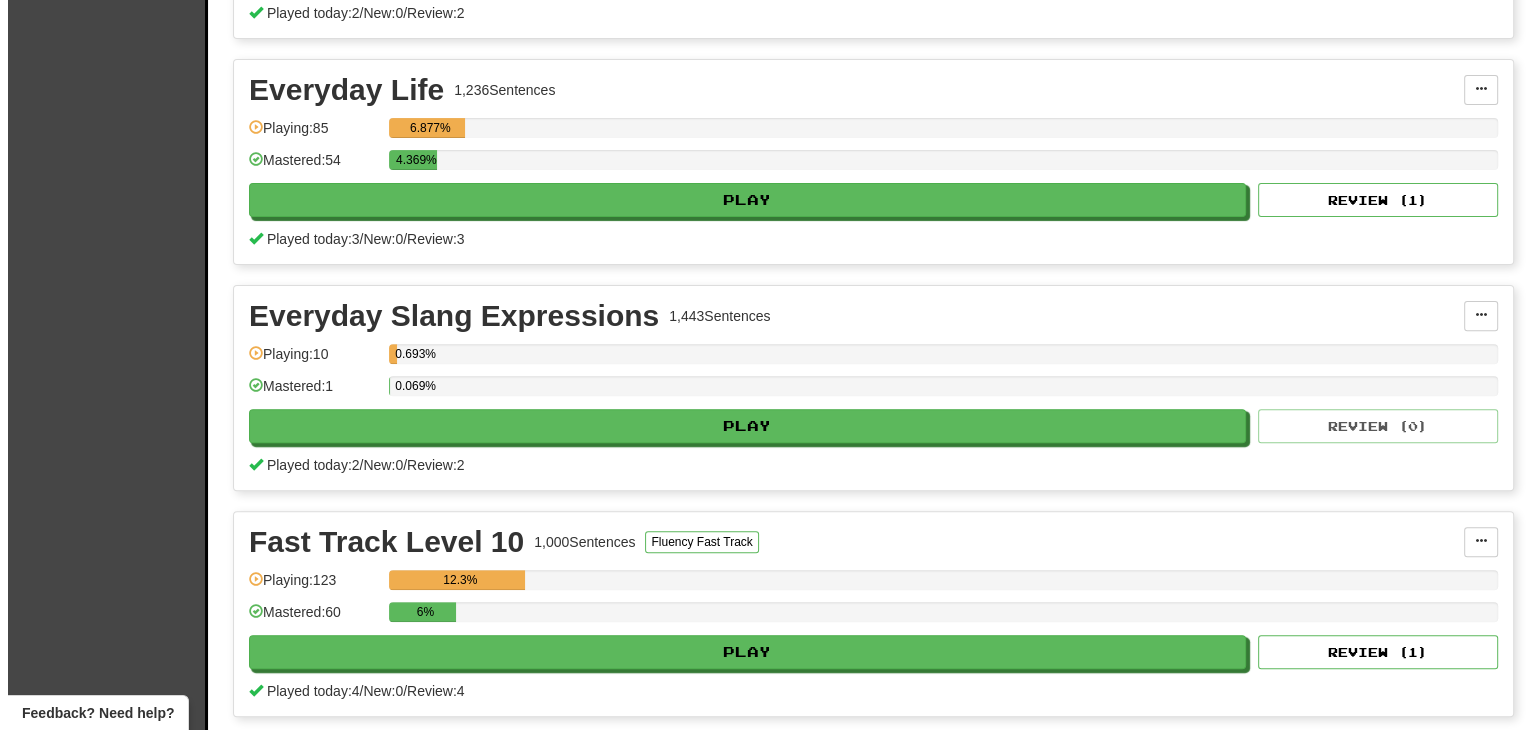 scroll, scrollTop: 818, scrollLeft: 0, axis: vertical 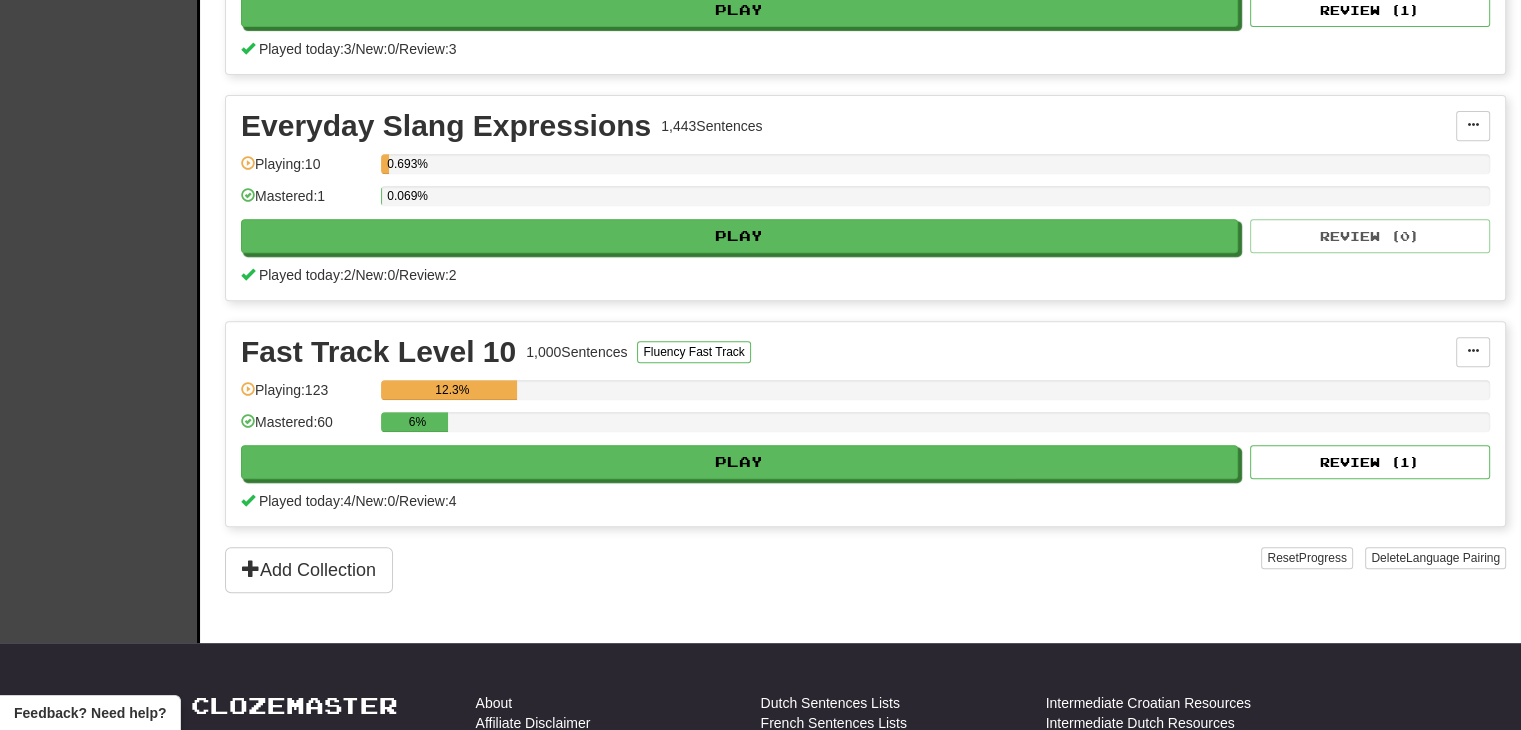 click on "Everyday Slang Expressions 1,443  Sentences Manage Sentences Unpin from Dashboard  Playing:  10 0.693%  Mastered:  1 0.069% Play Review ( 0 )   Played today:  2  /  New:  0  /  Review:  2" at bounding box center [865, 198] 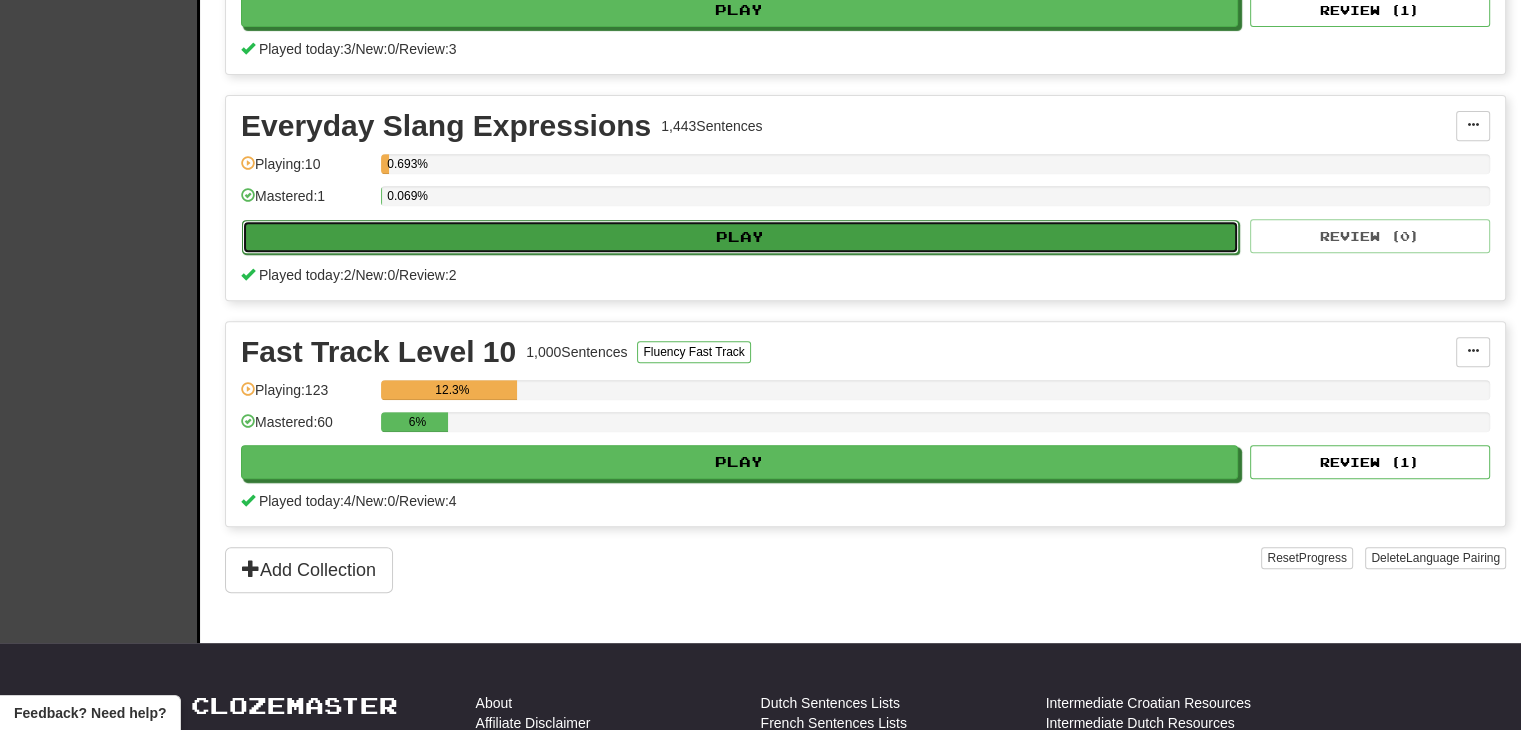 click on "Play" at bounding box center (740, 237) 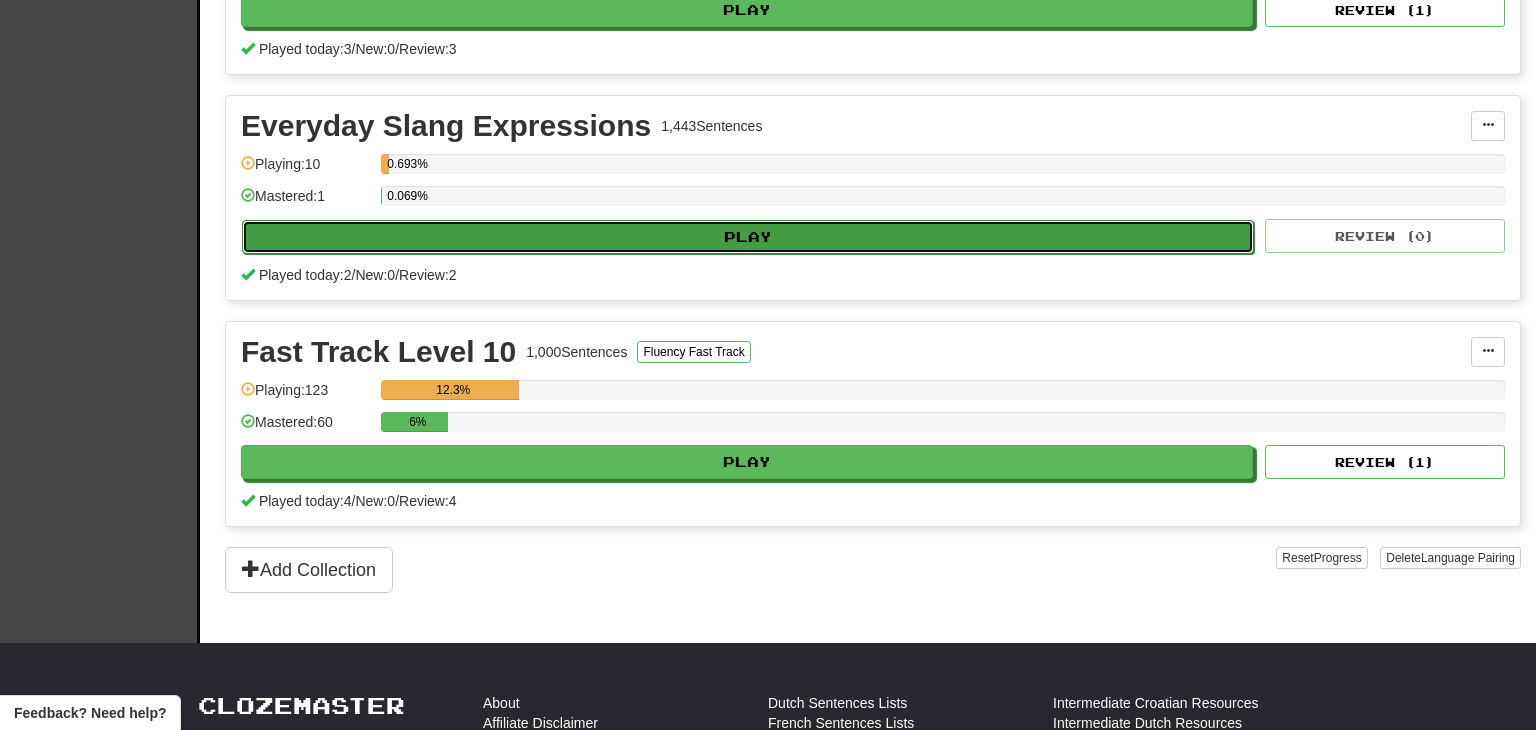 select on "**" 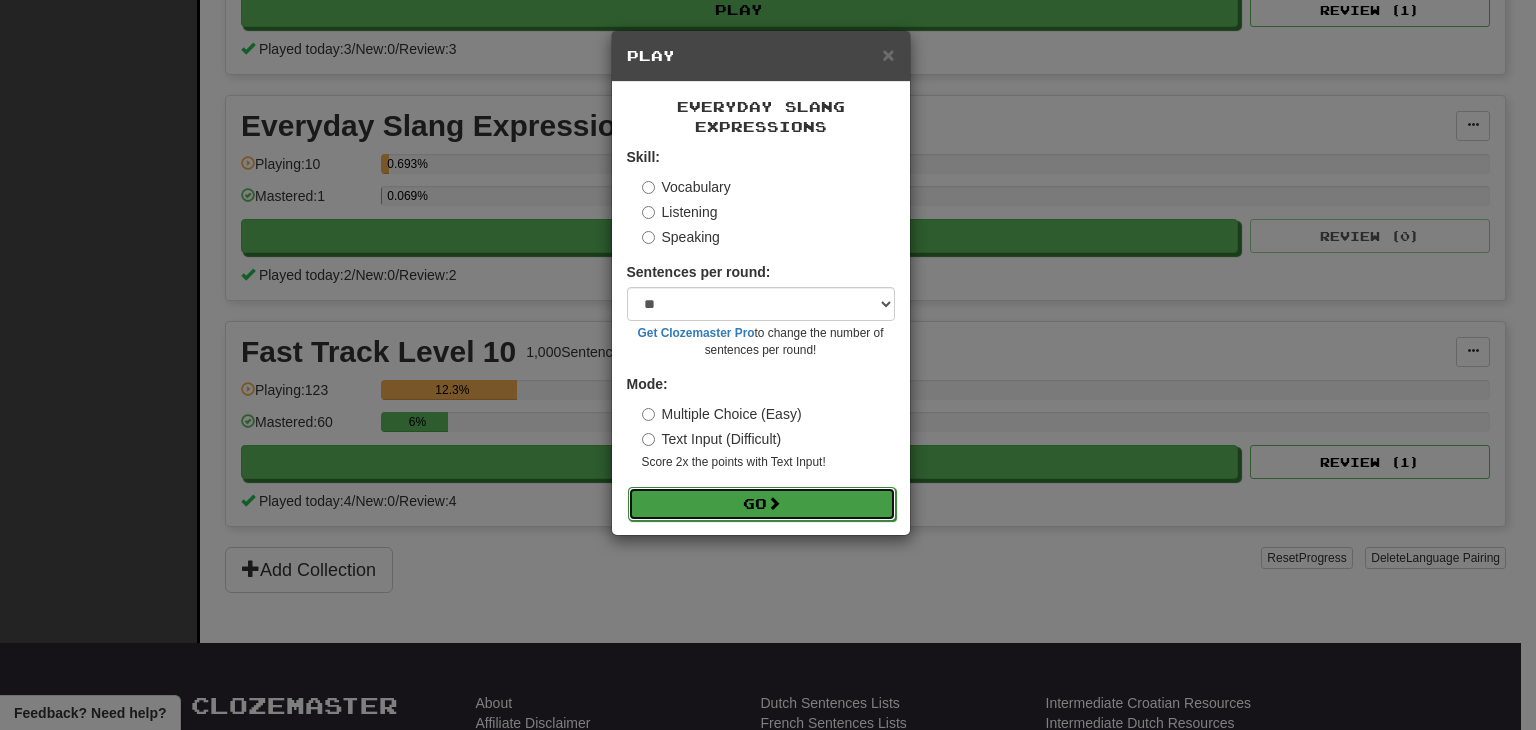 click on "Go" at bounding box center (762, 504) 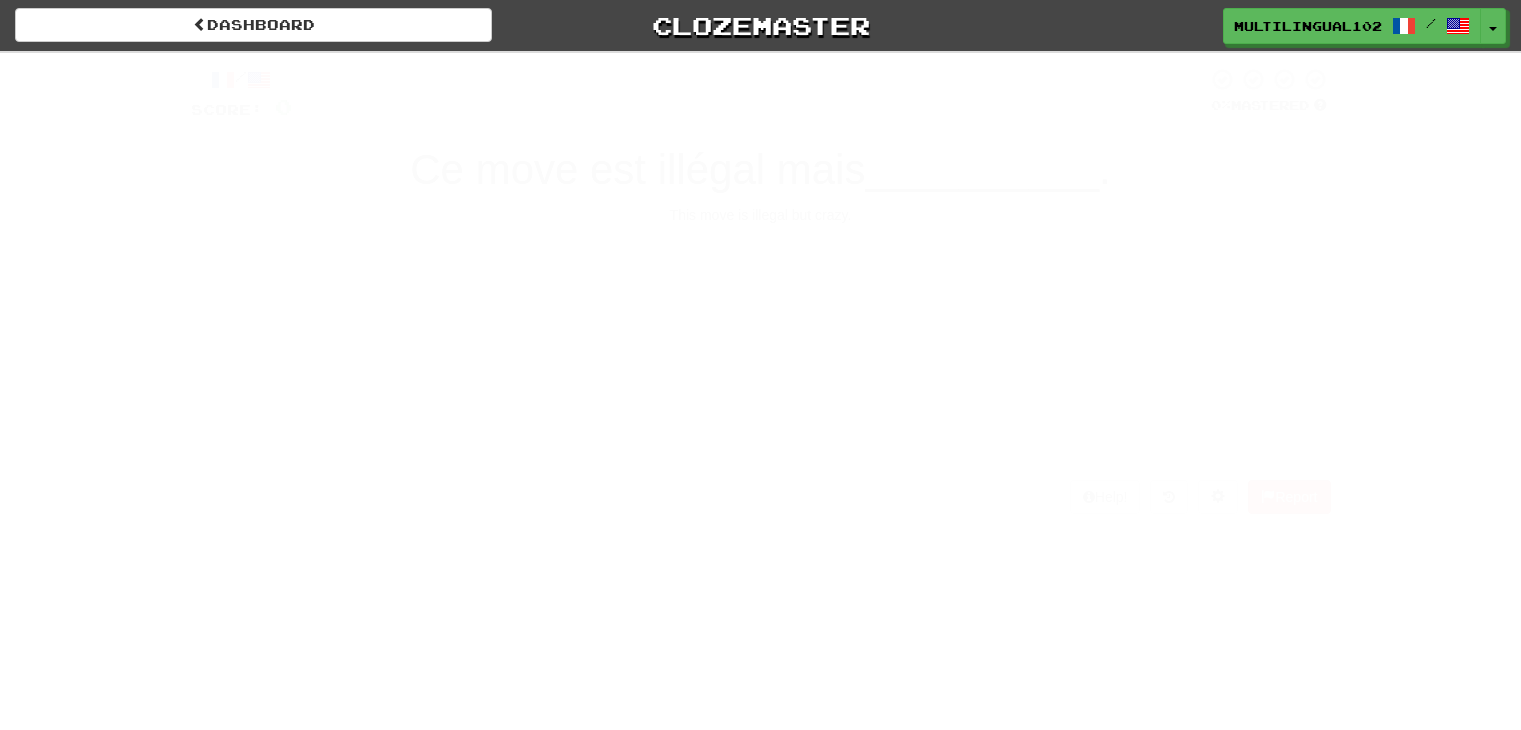 scroll, scrollTop: 0, scrollLeft: 0, axis: both 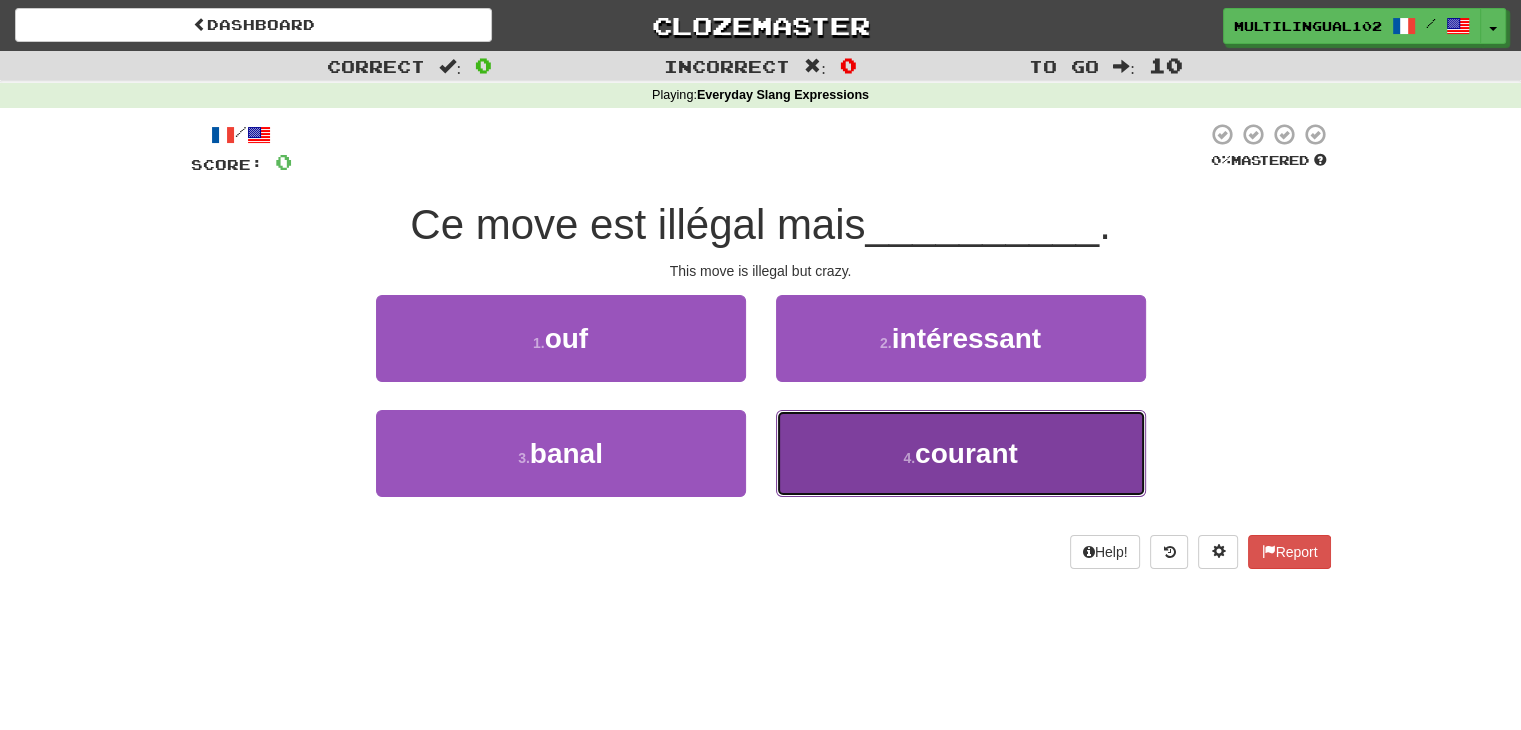 click on "4 . courant" at bounding box center (961, 453) 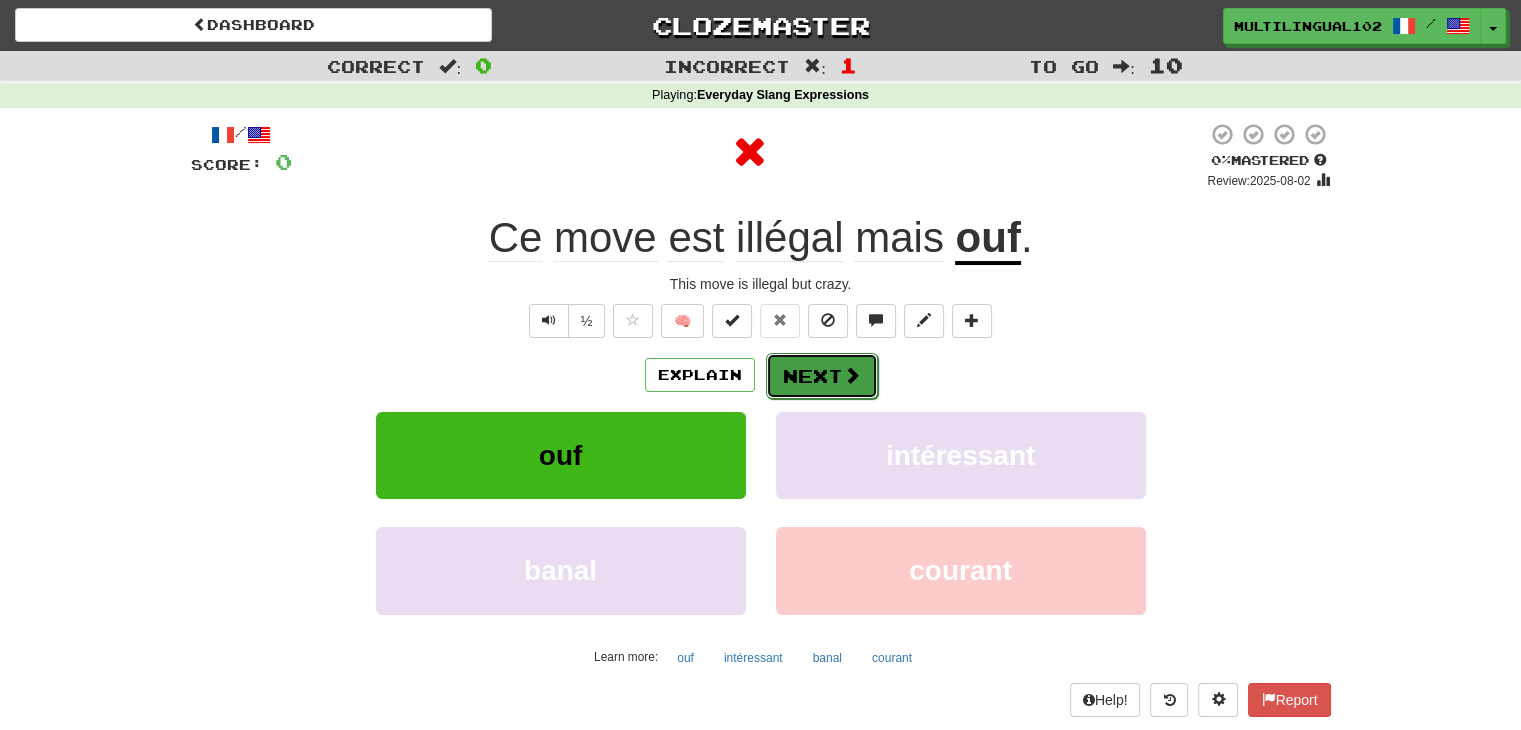 click on "Next" at bounding box center (822, 376) 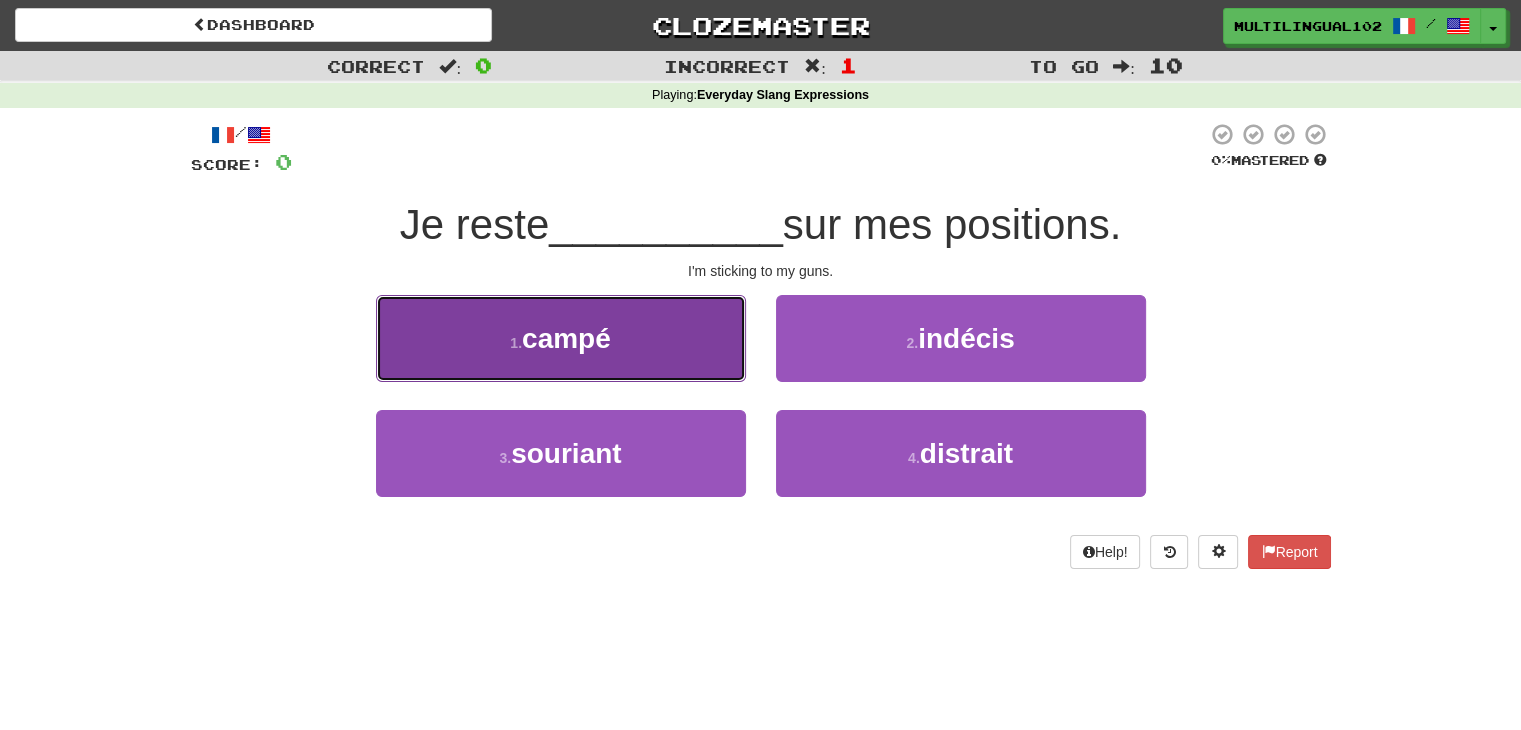 click on "1 .  campé" at bounding box center [561, 338] 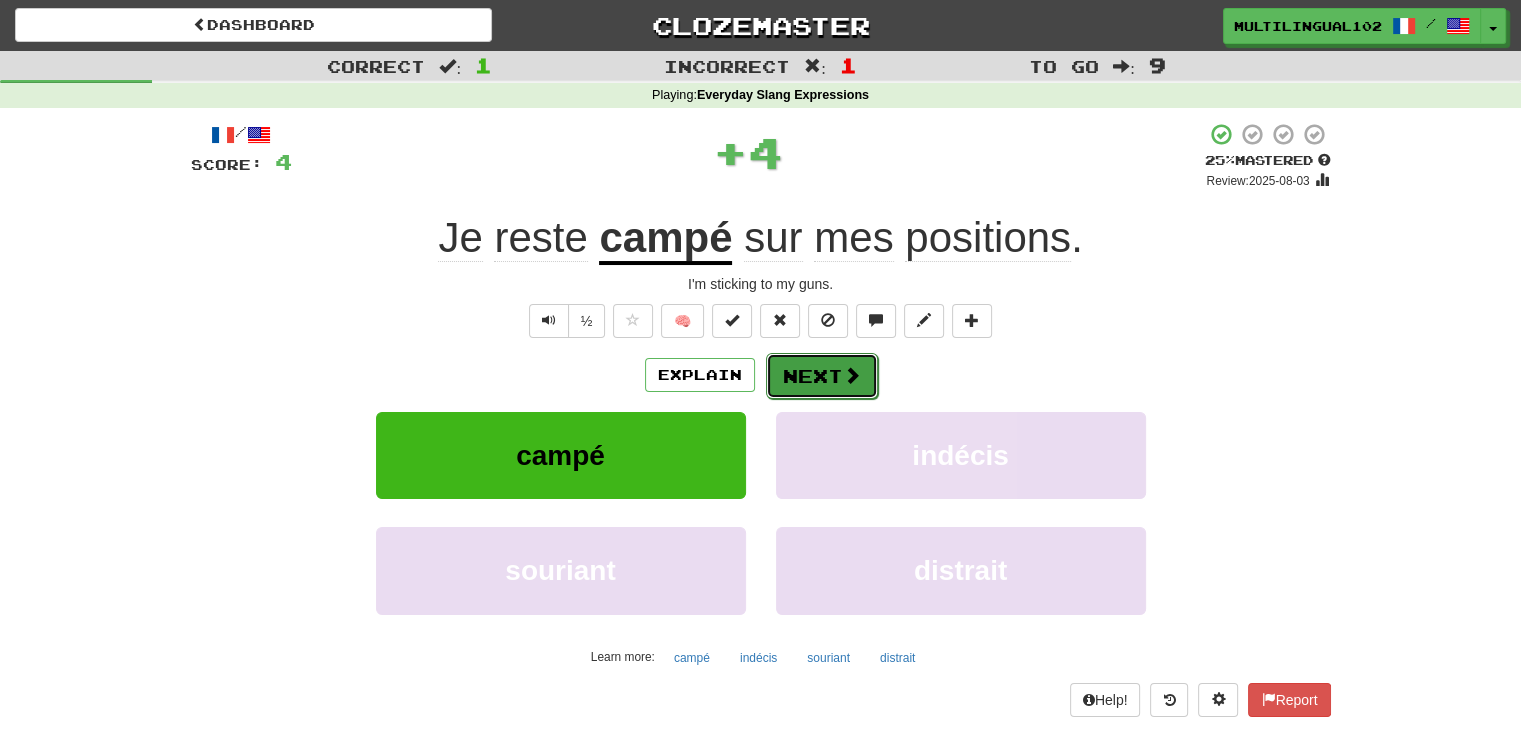 click on "Next" at bounding box center (822, 376) 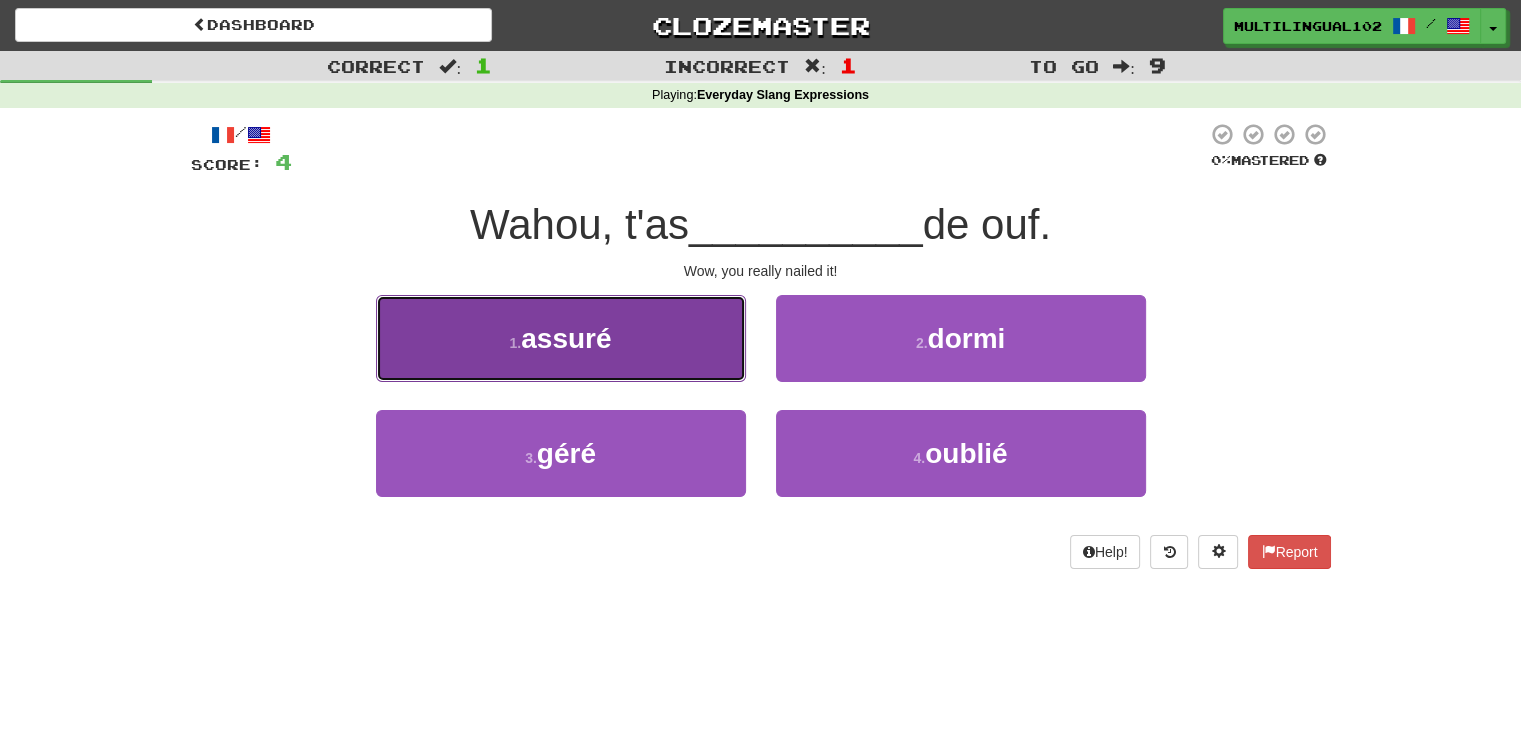 click on "1 .  assuré" at bounding box center [561, 338] 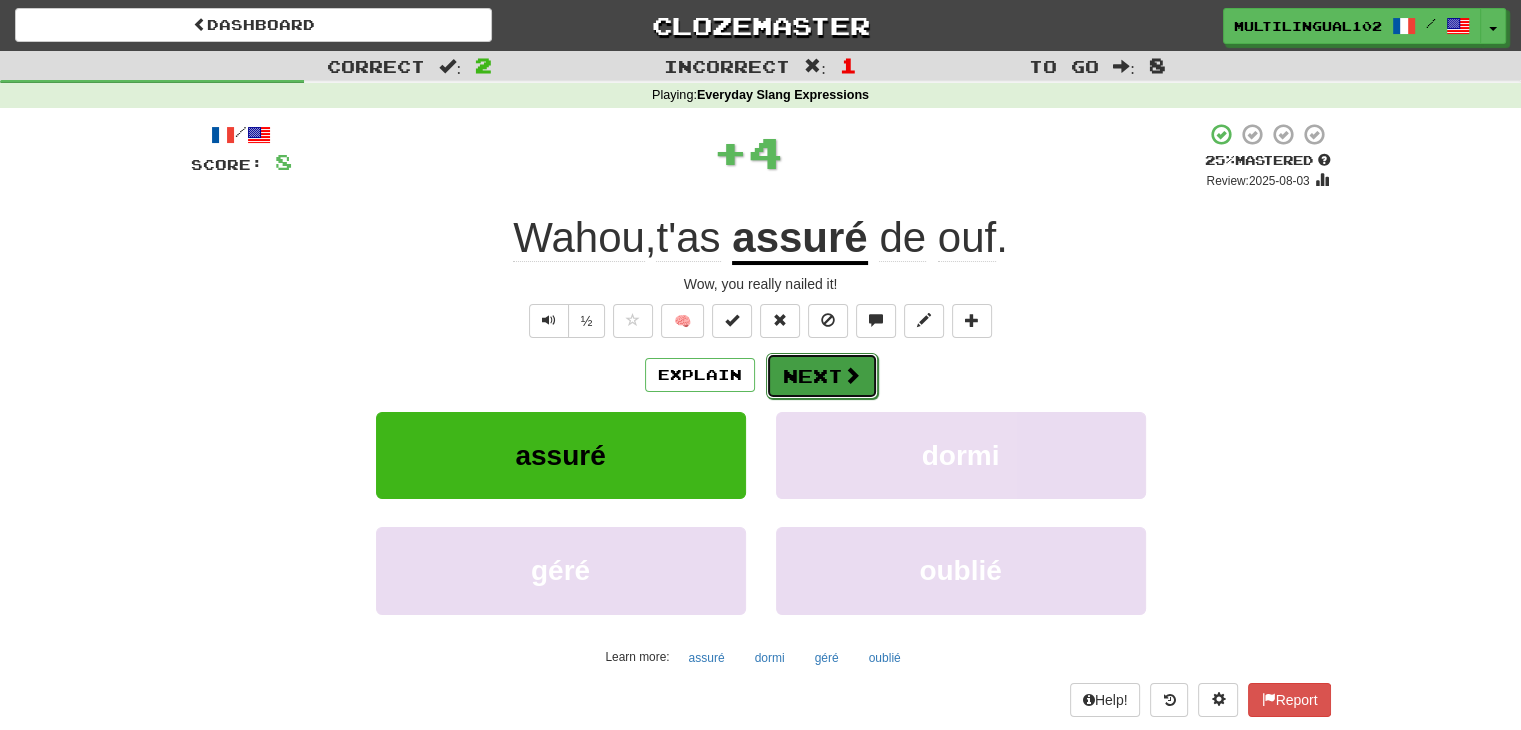 click on "Next" at bounding box center (822, 376) 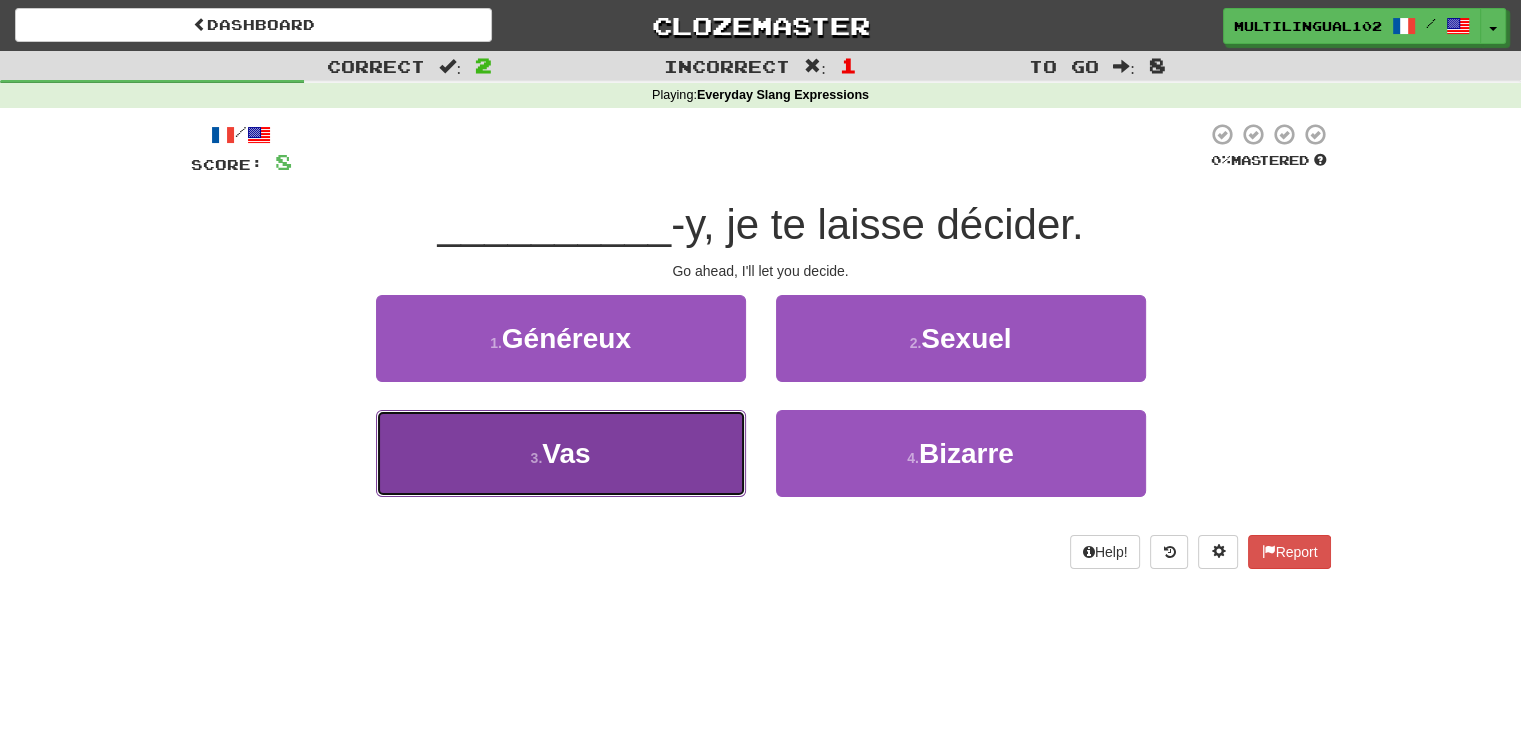click on "3 .  Vas" at bounding box center (561, 453) 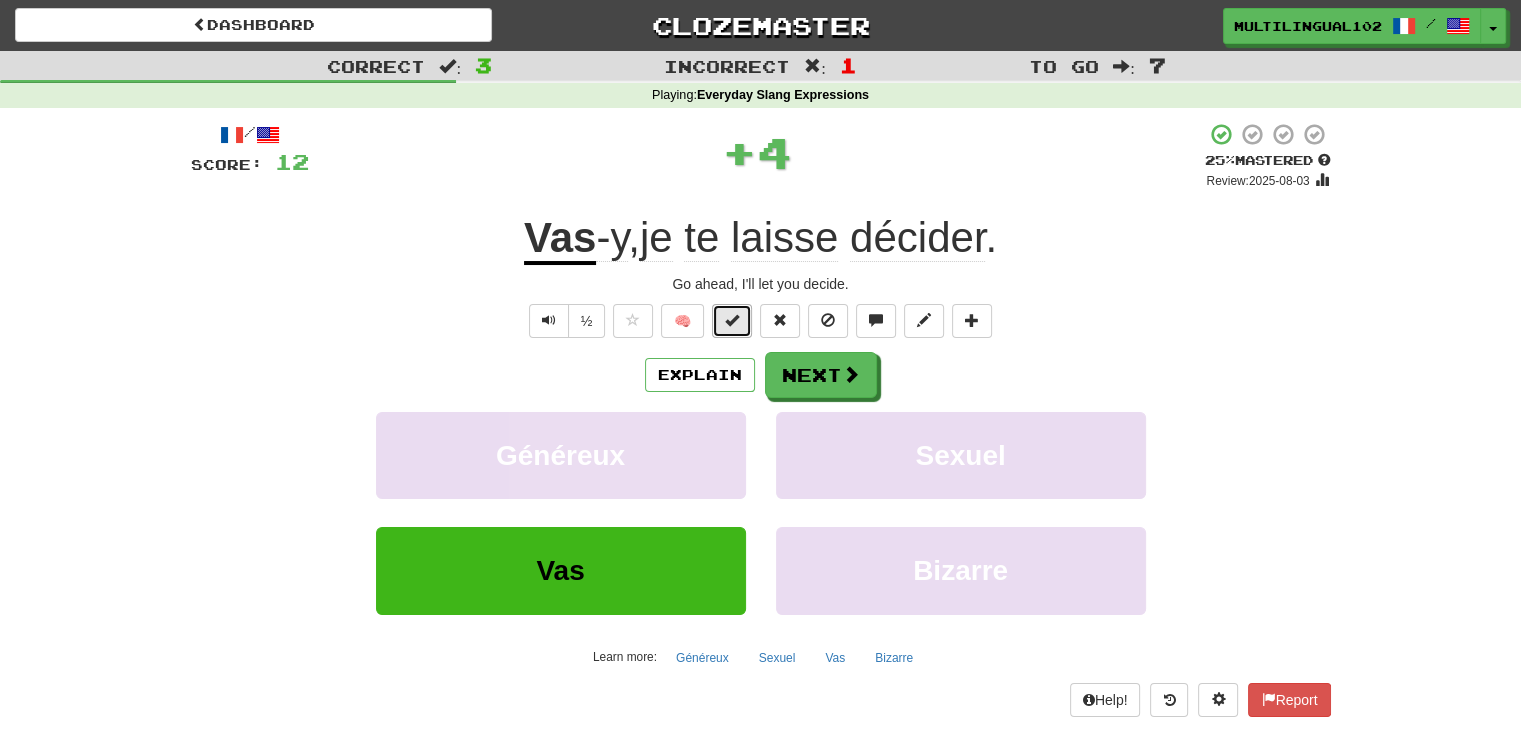 click at bounding box center (732, 321) 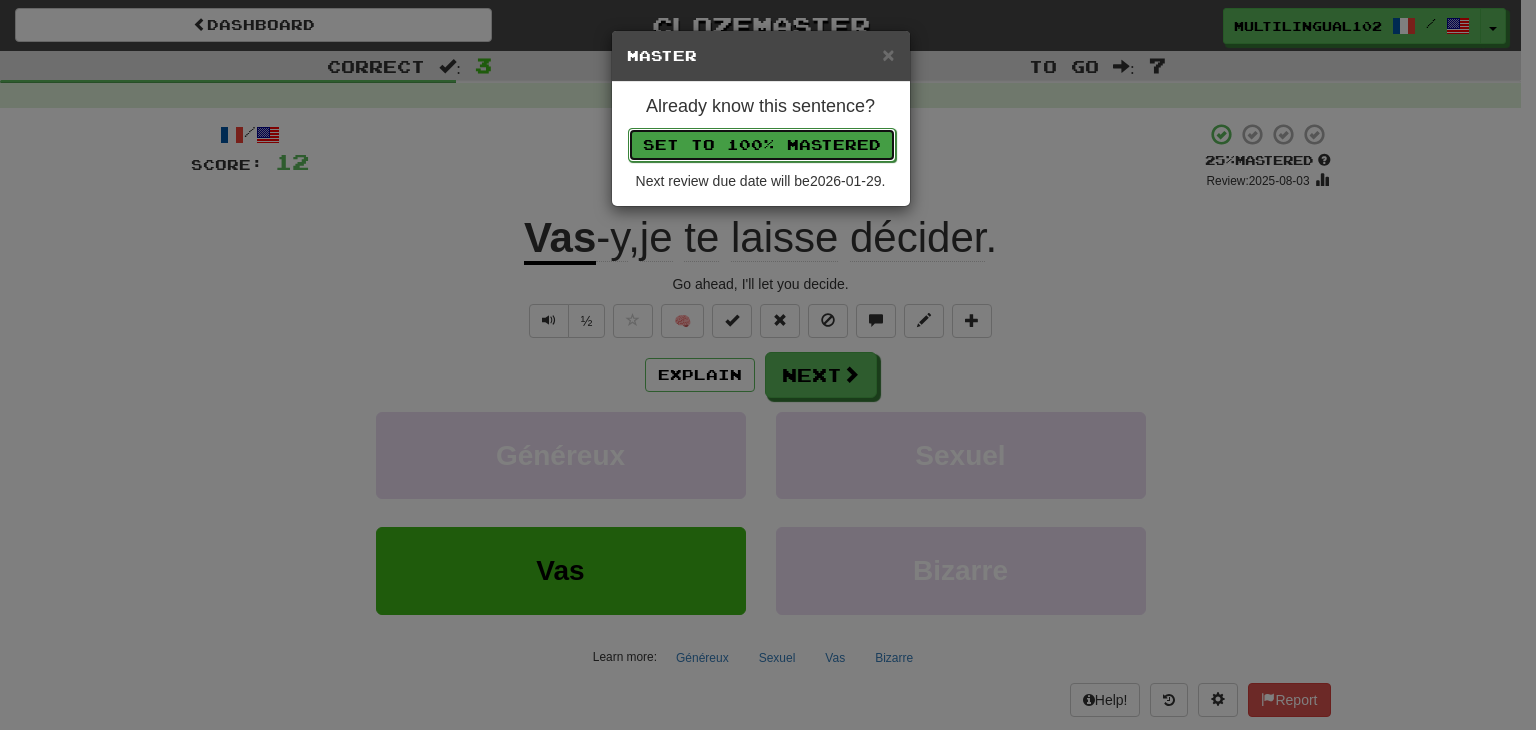 click on "Set to 100% Mastered" at bounding box center [762, 145] 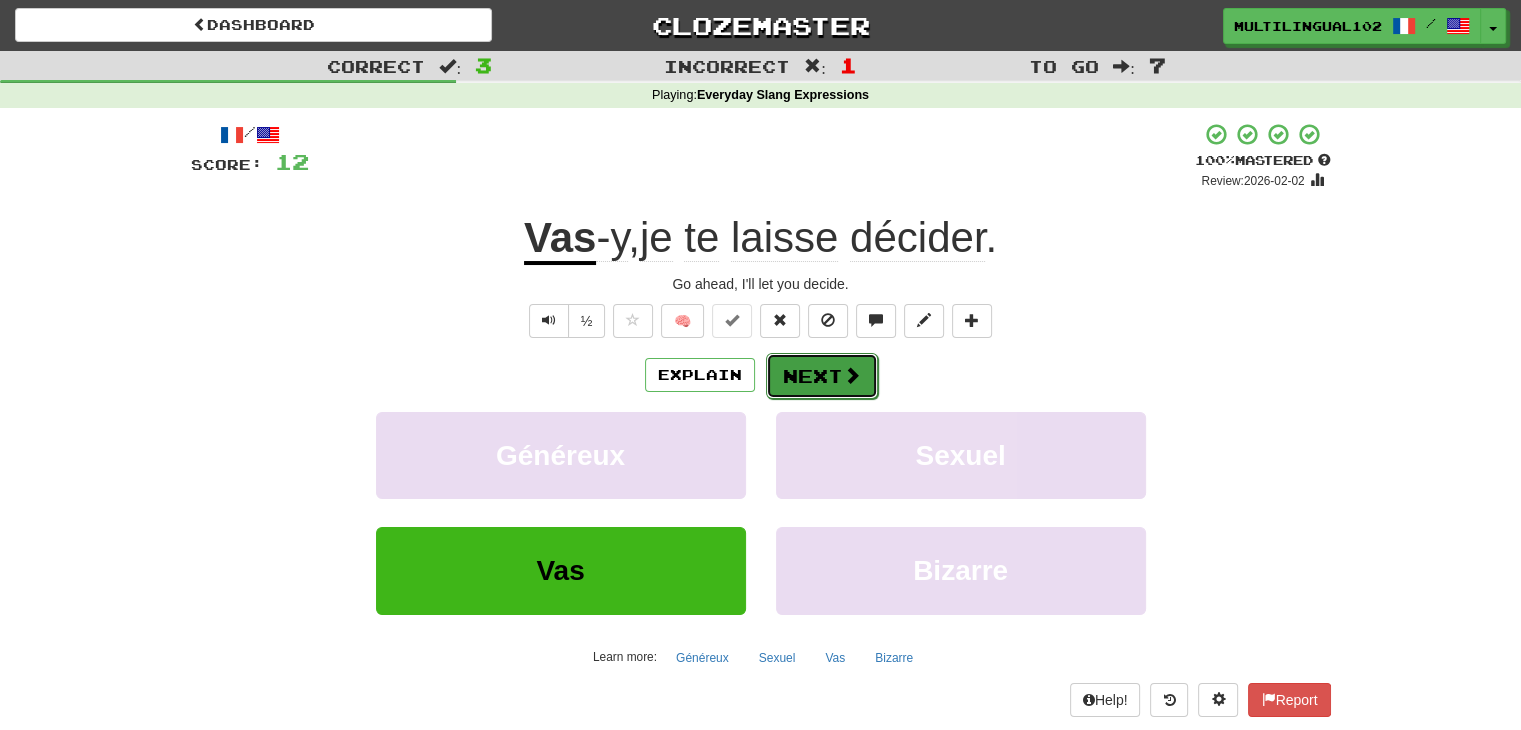 click on "Next" at bounding box center (822, 376) 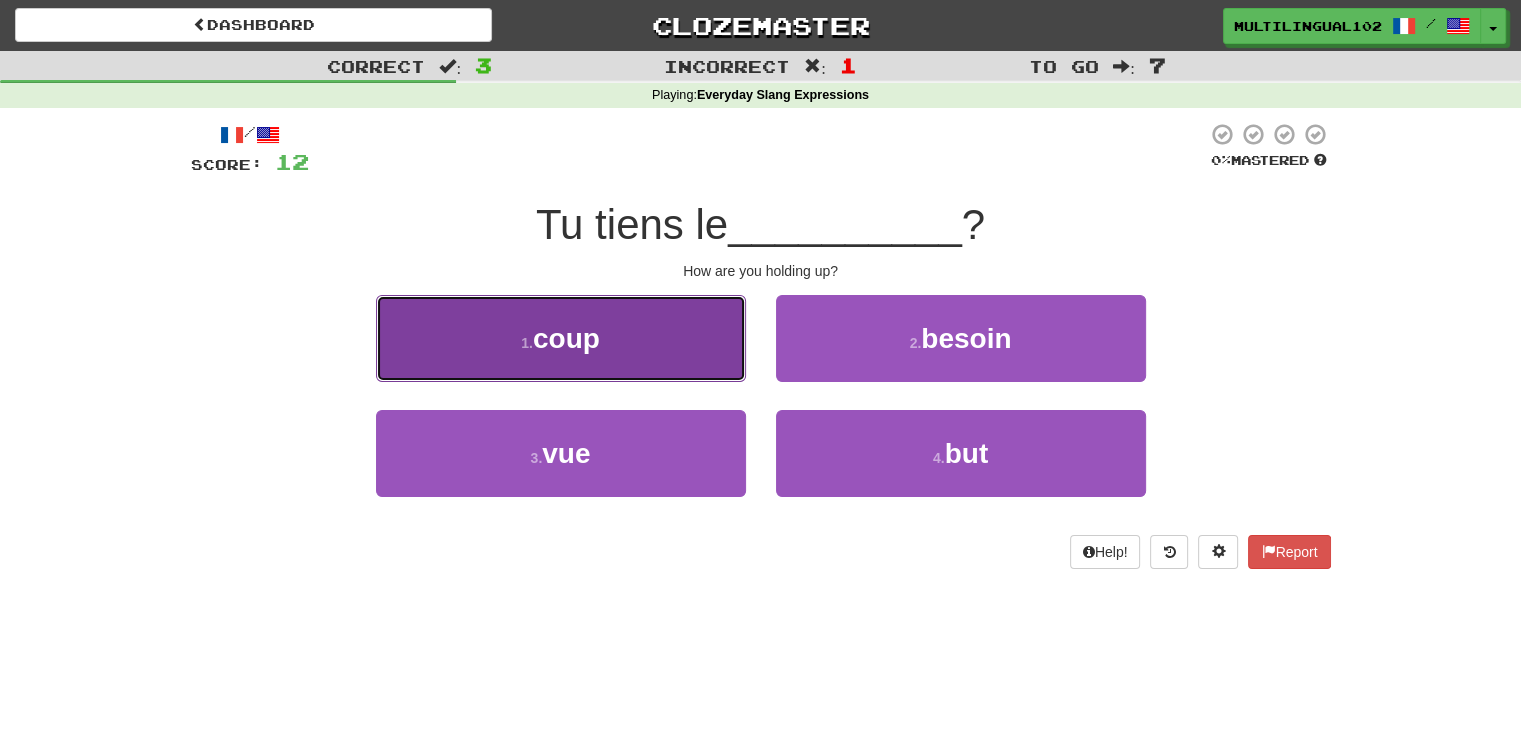 click on "1 .  coup" at bounding box center (561, 338) 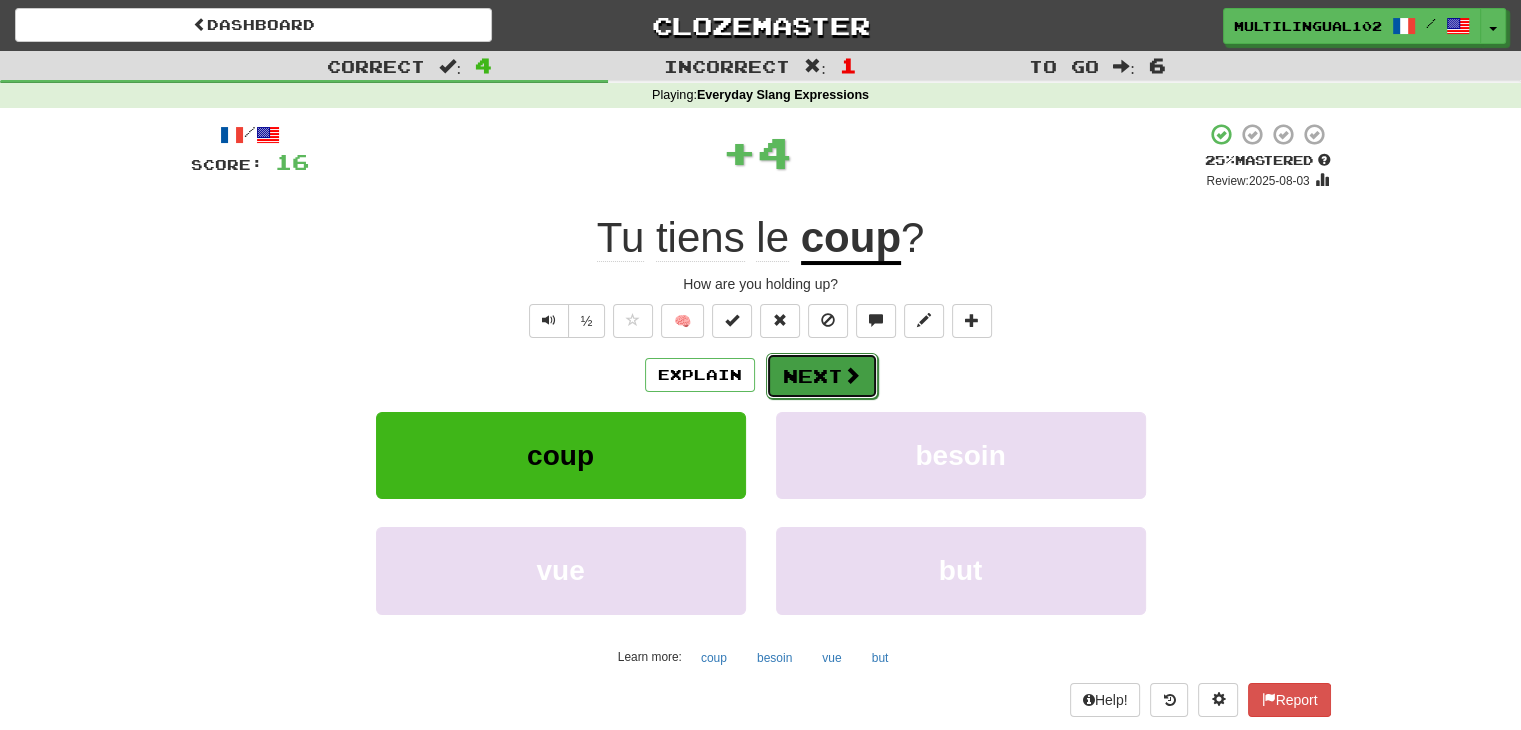 click on "Next" at bounding box center [822, 376] 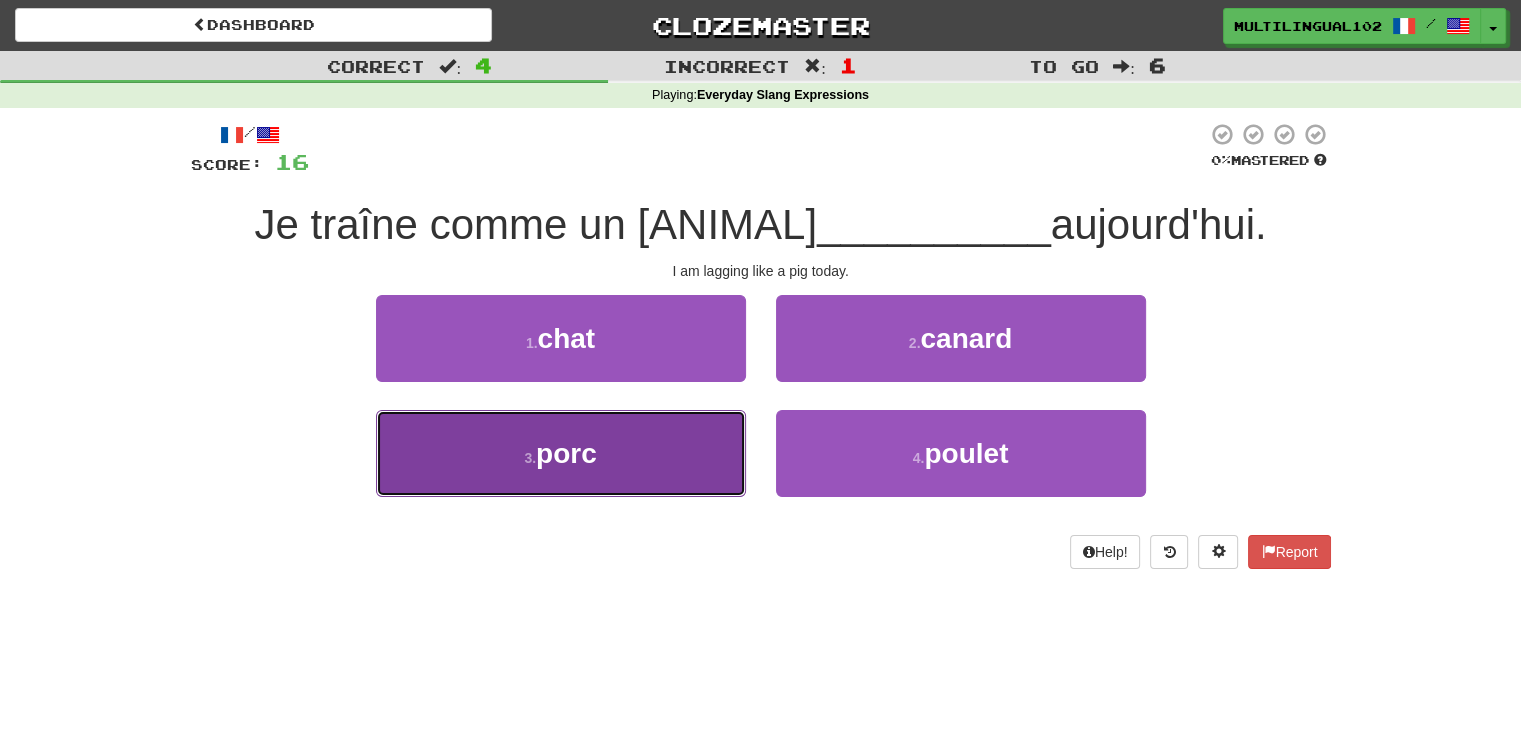 click on "3 .  porc" at bounding box center [561, 453] 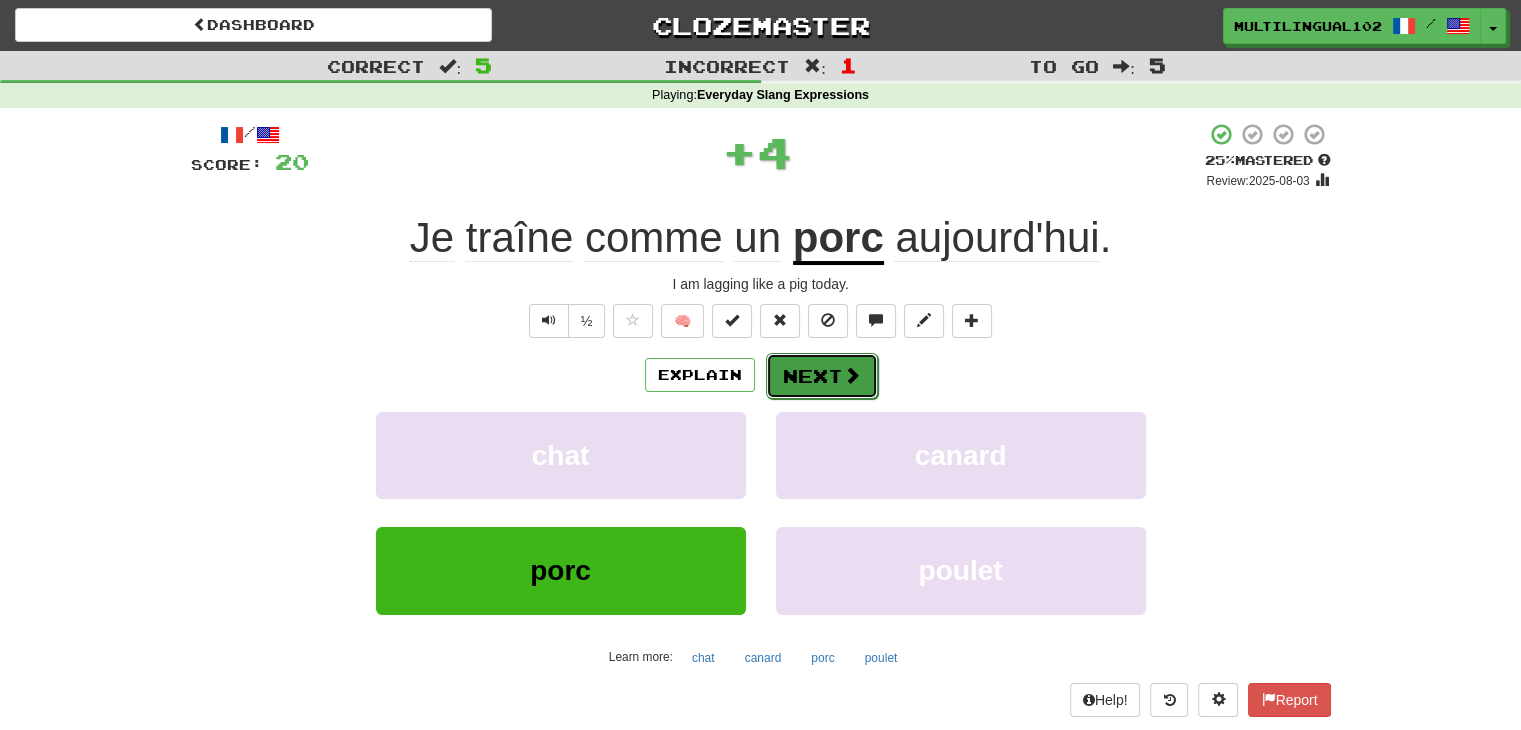 click on "Next" at bounding box center [822, 376] 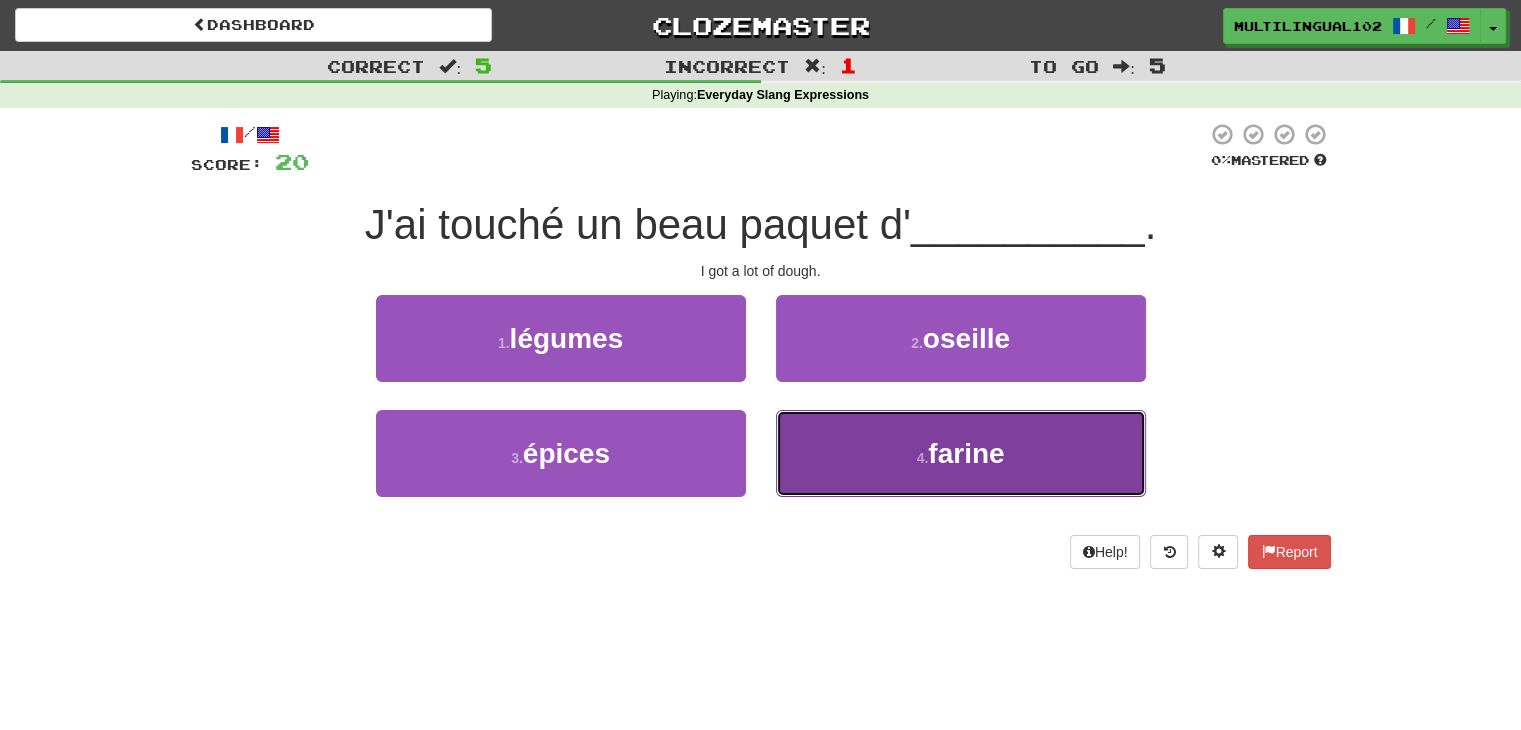 click on "4 .  farine" at bounding box center (961, 453) 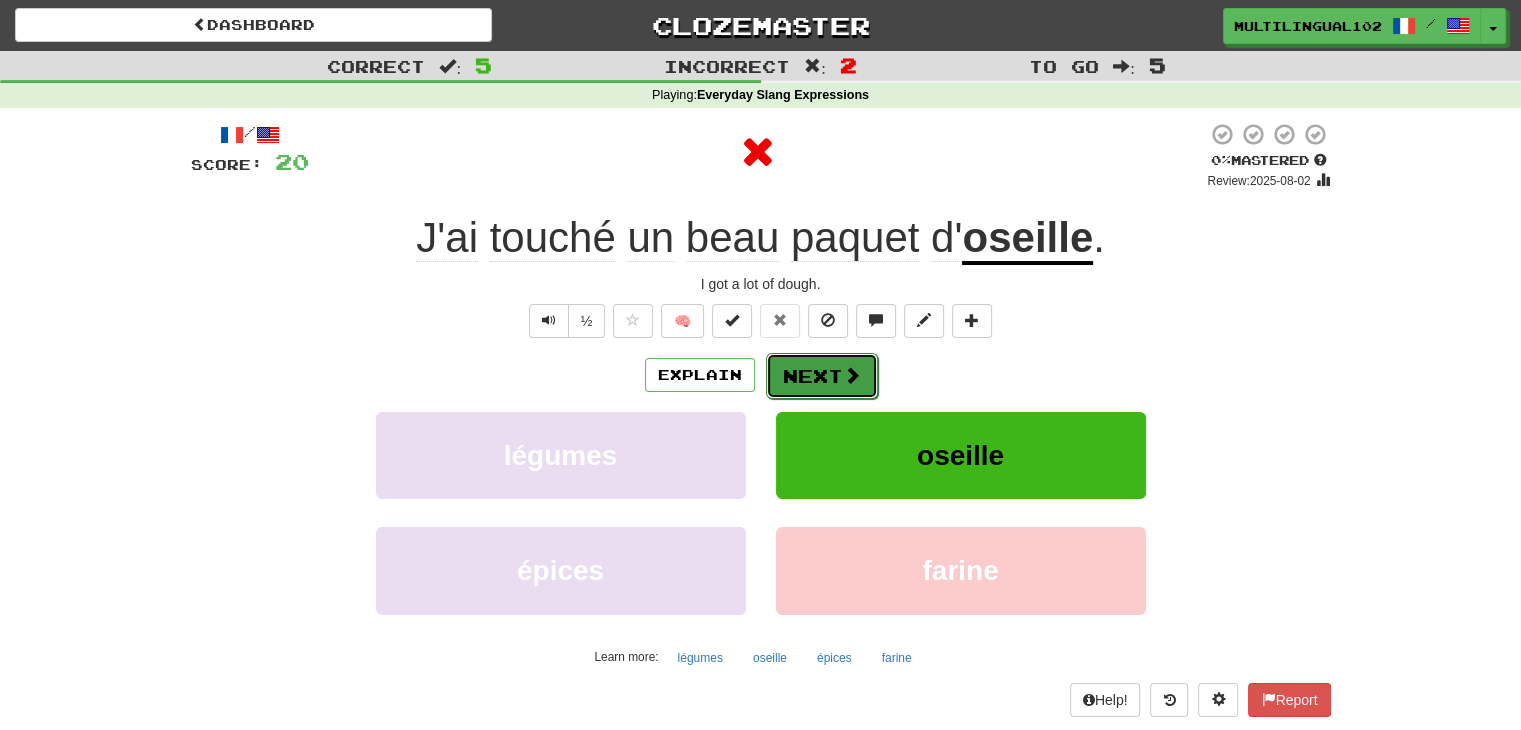 click on "Next" at bounding box center (822, 376) 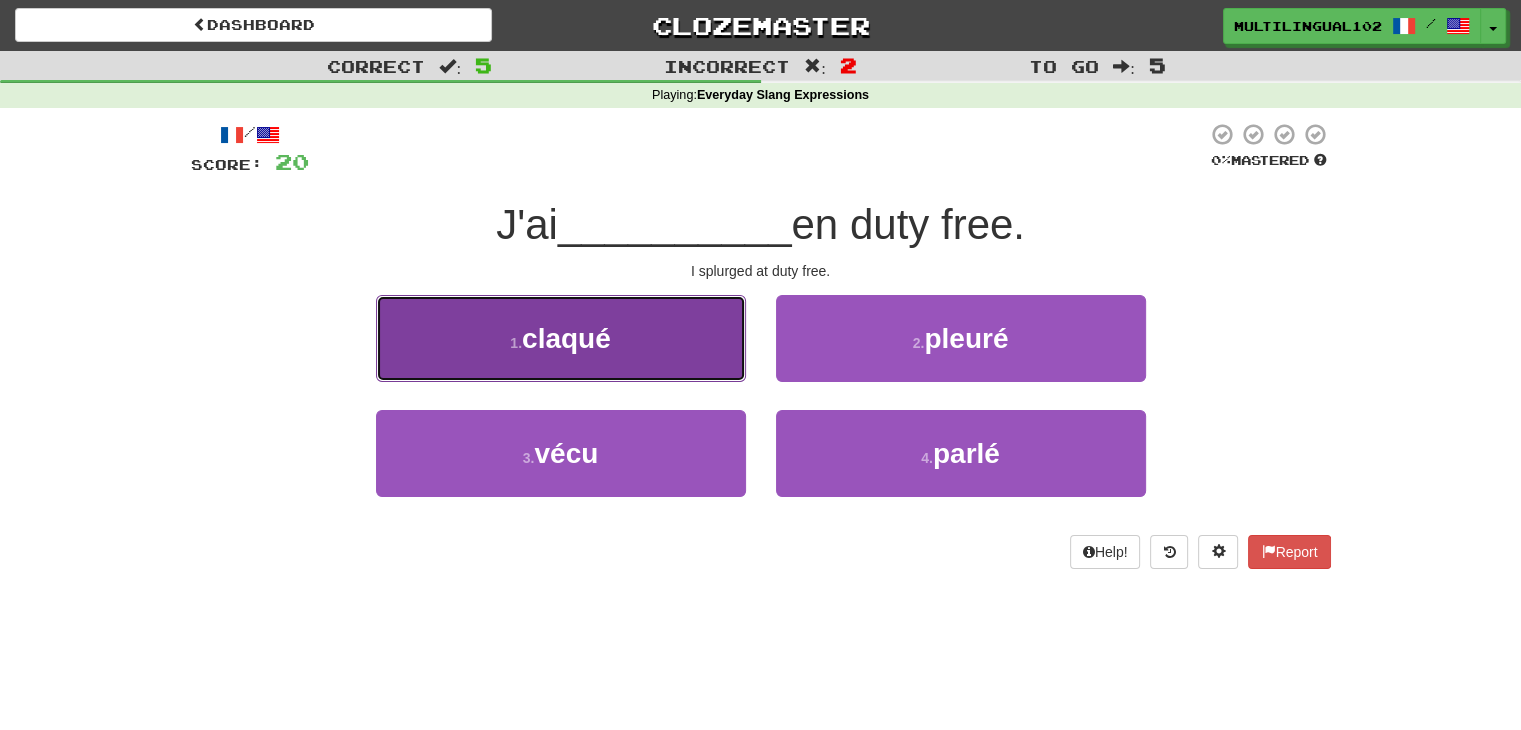 click on "1 .  claqué" at bounding box center [561, 338] 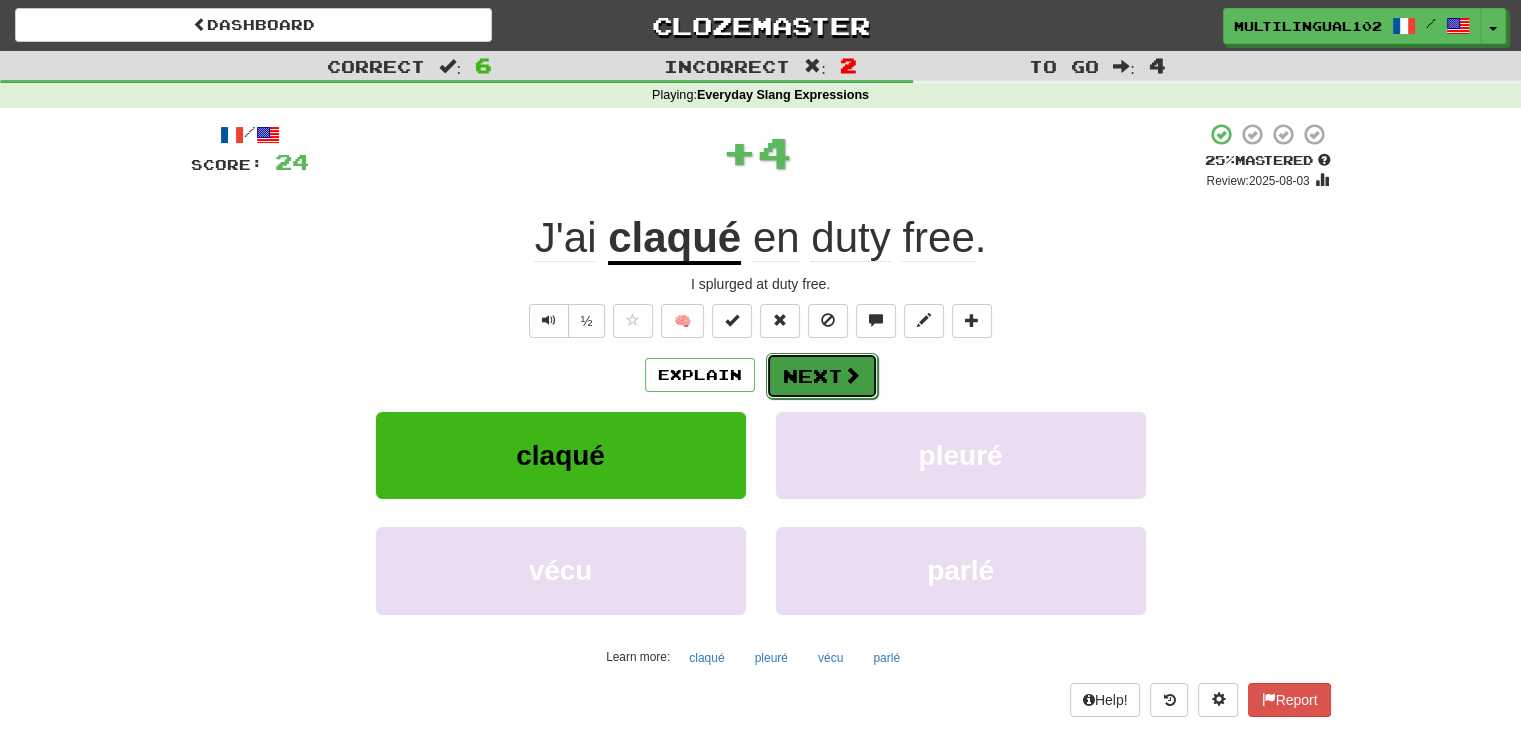 click on "Next" at bounding box center [822, 376] 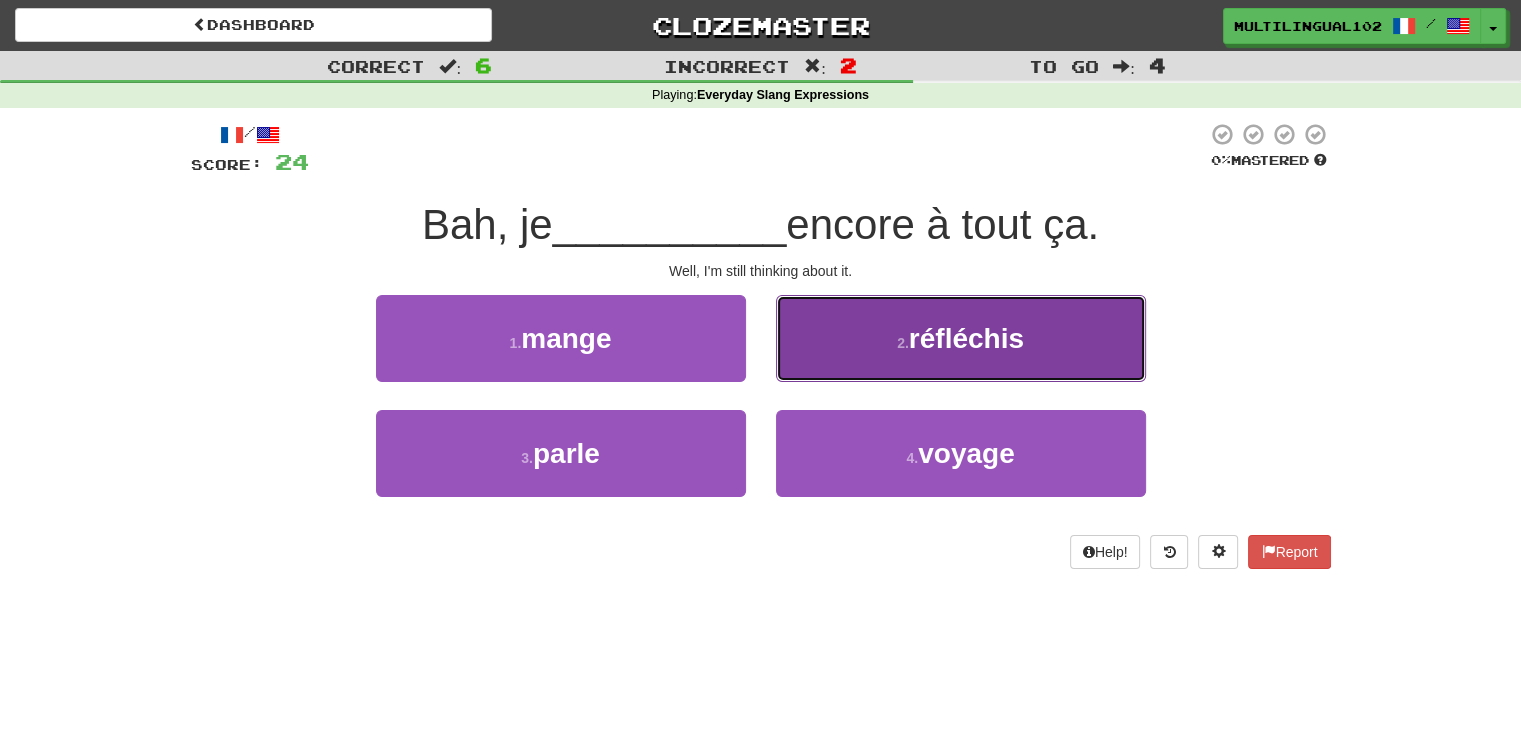 click on "2 .  réfléchis" at bounding box center (961, 338) 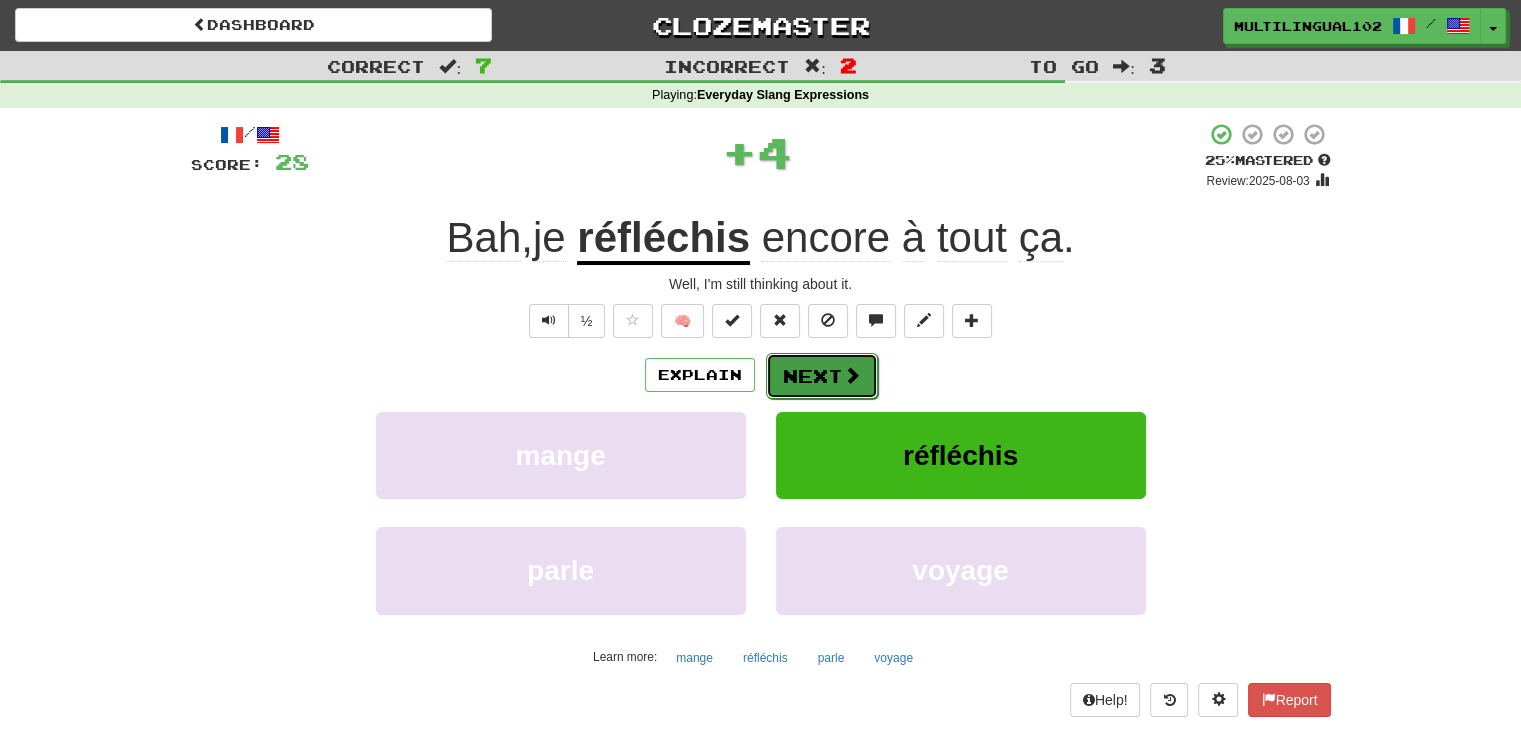 click on "Next" at bounding box center (822, 376) 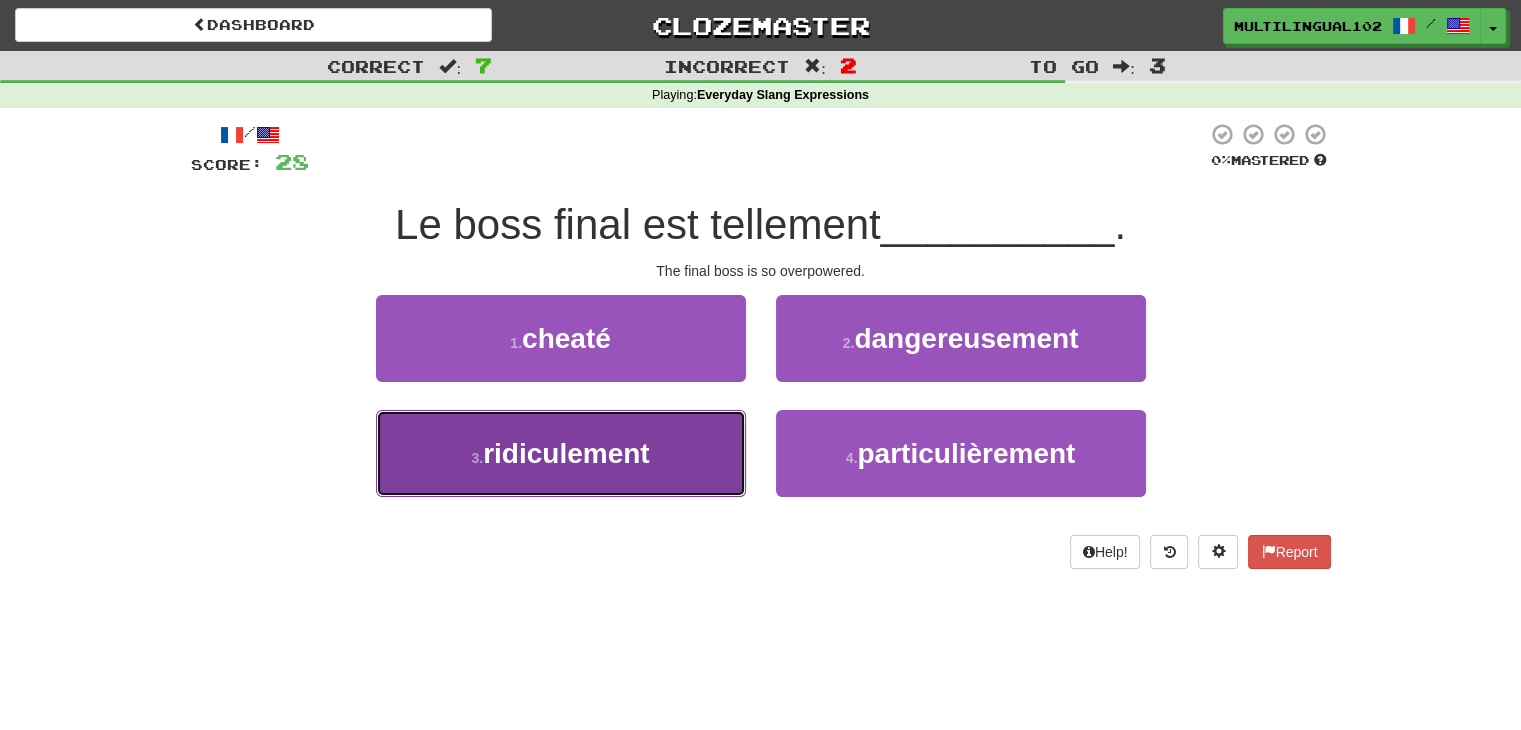 click on "3 .  ridiculement" at bounding box center (561, 453) 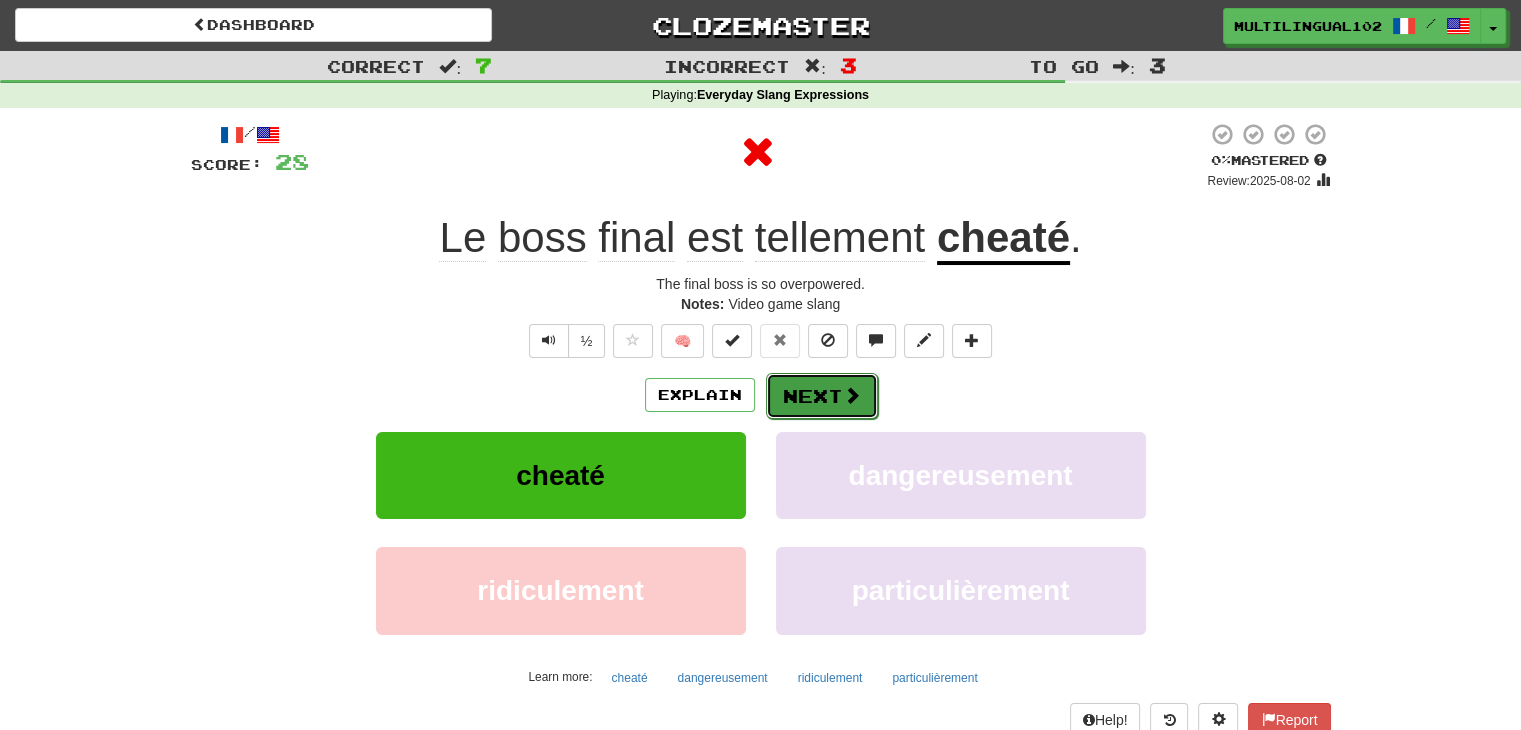 click on "Next" at bounding box center [822, 396] 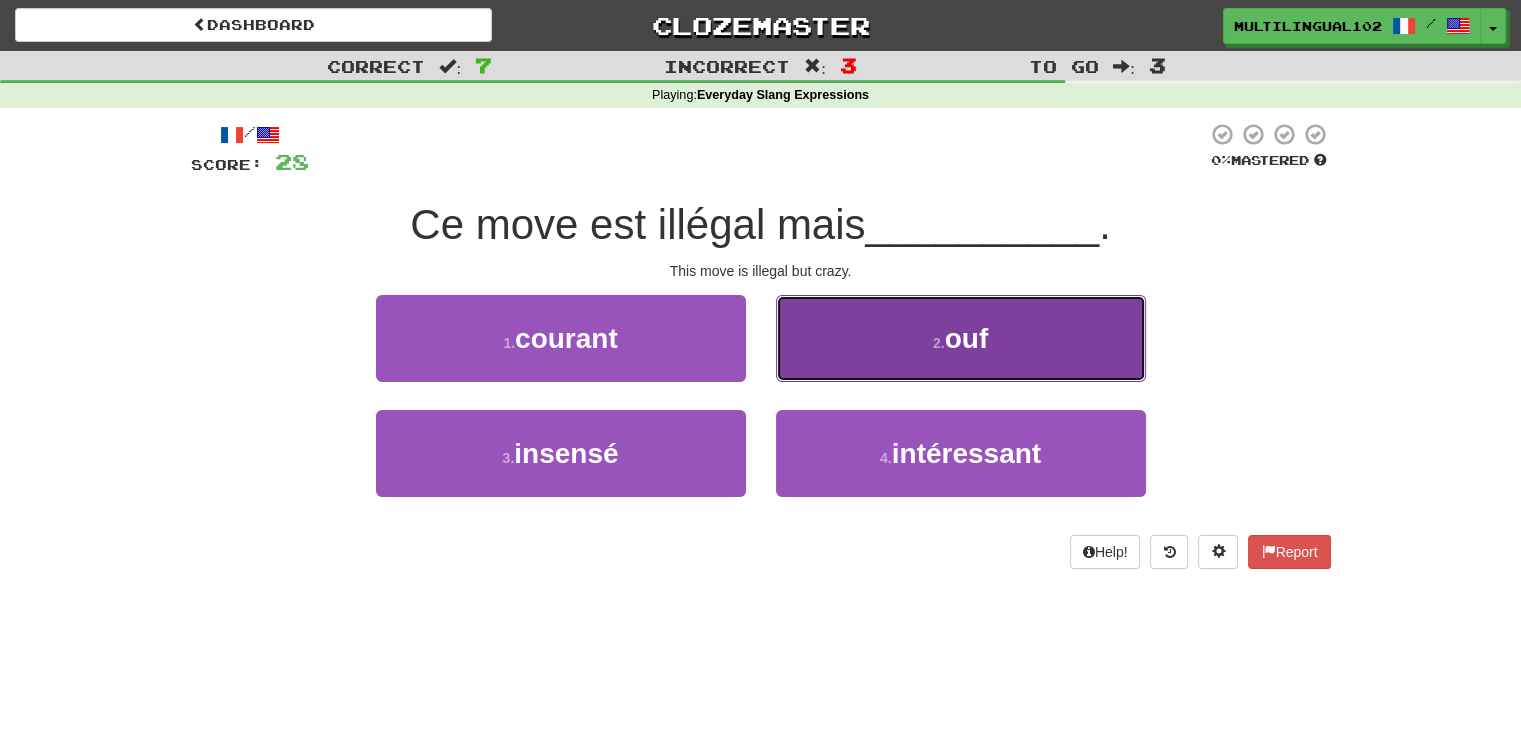 click on "2 .  ouf" at bounding box center [961, 338] 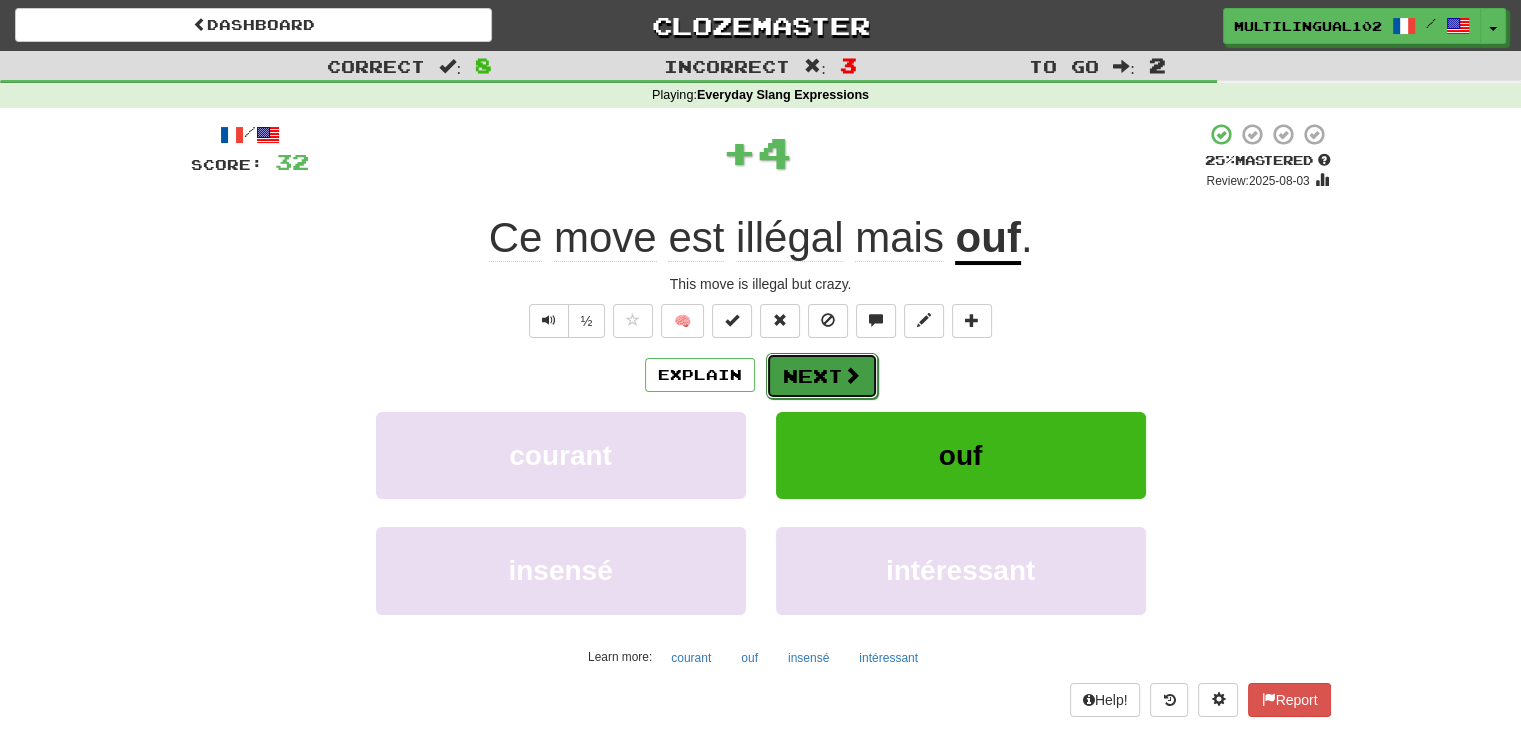 click on "Next" at bounding box center [822, 376] 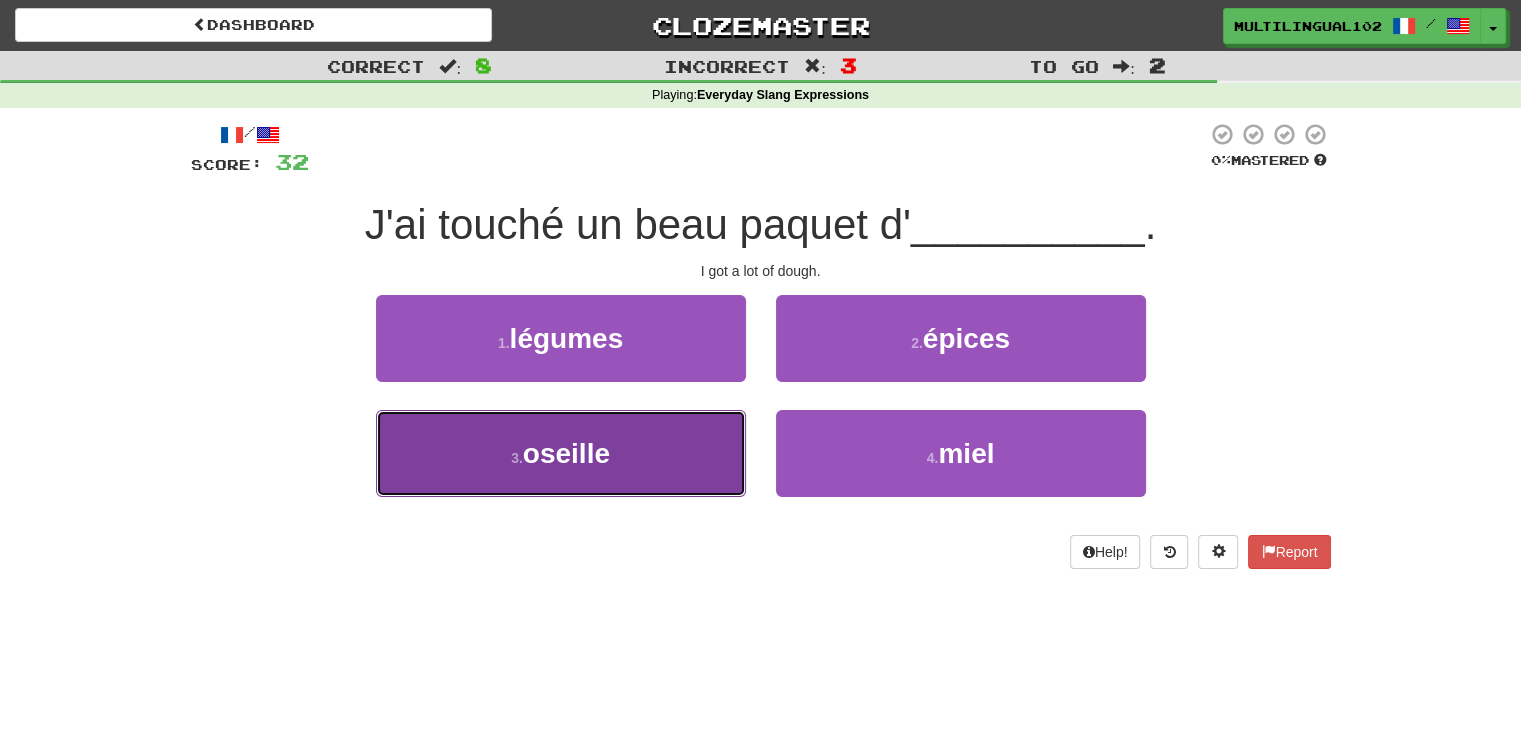 click on "3 .  oseille" at bounding box center (561, 453) 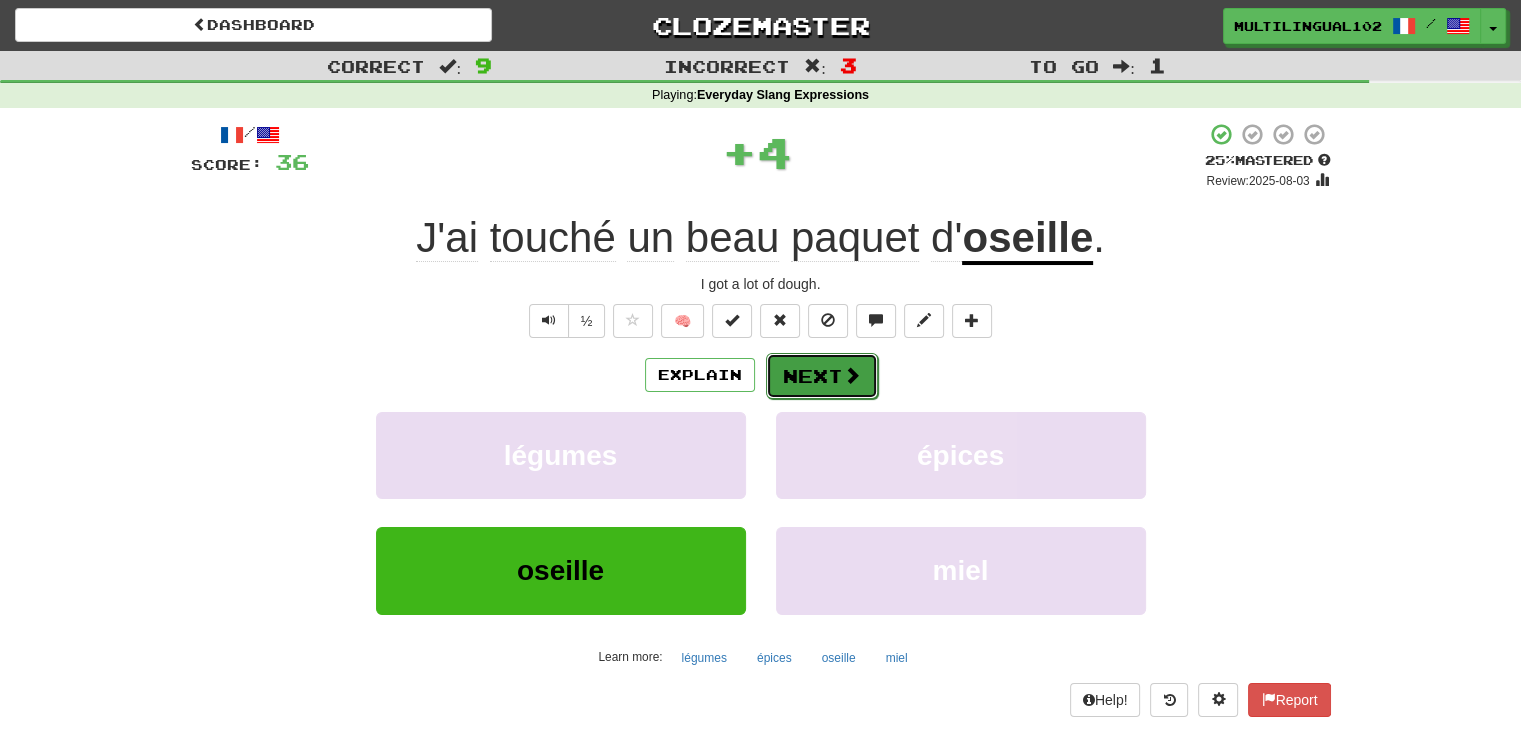 click on "Next" at bounding box center [822, 376] 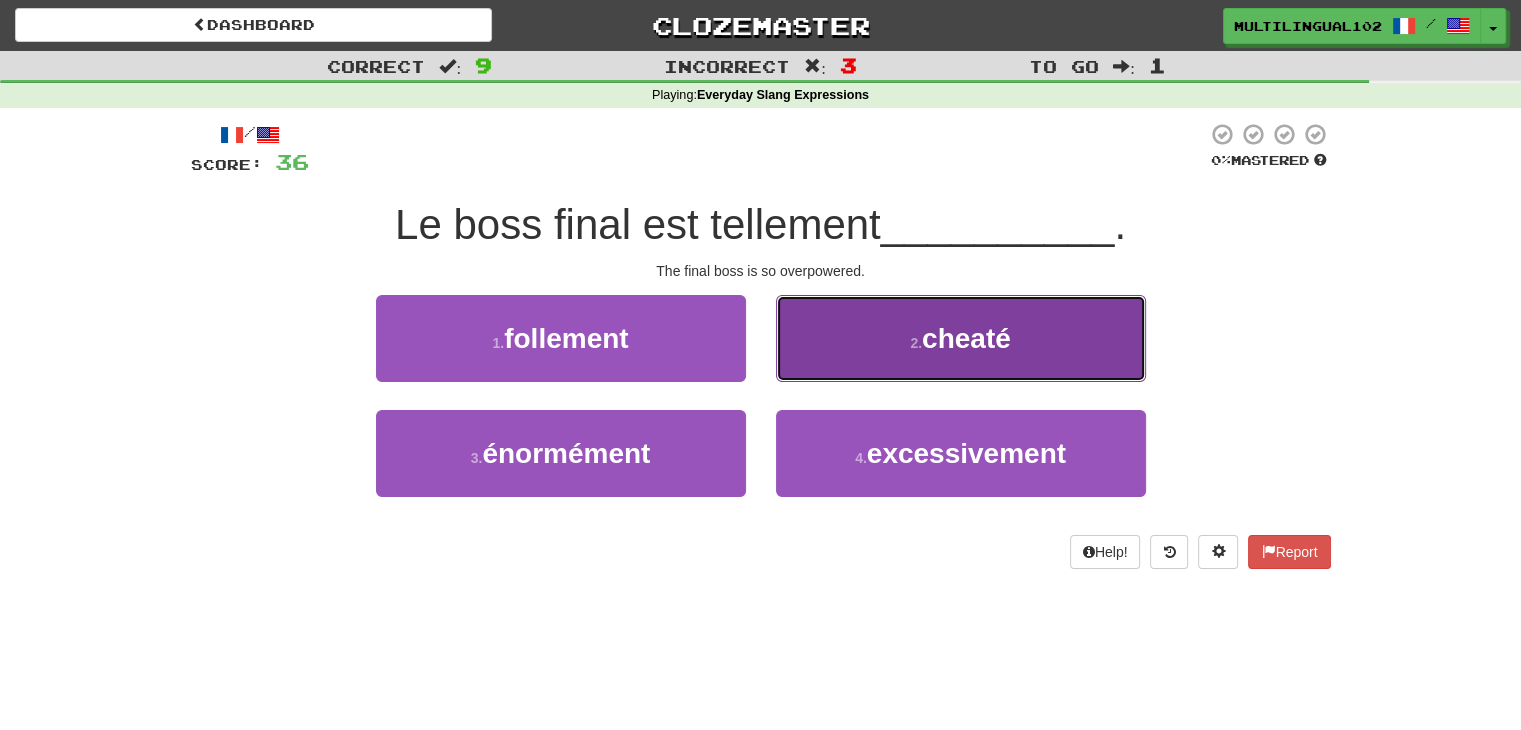 click on "2 .  cheaté" at bounding box center [961, 338] 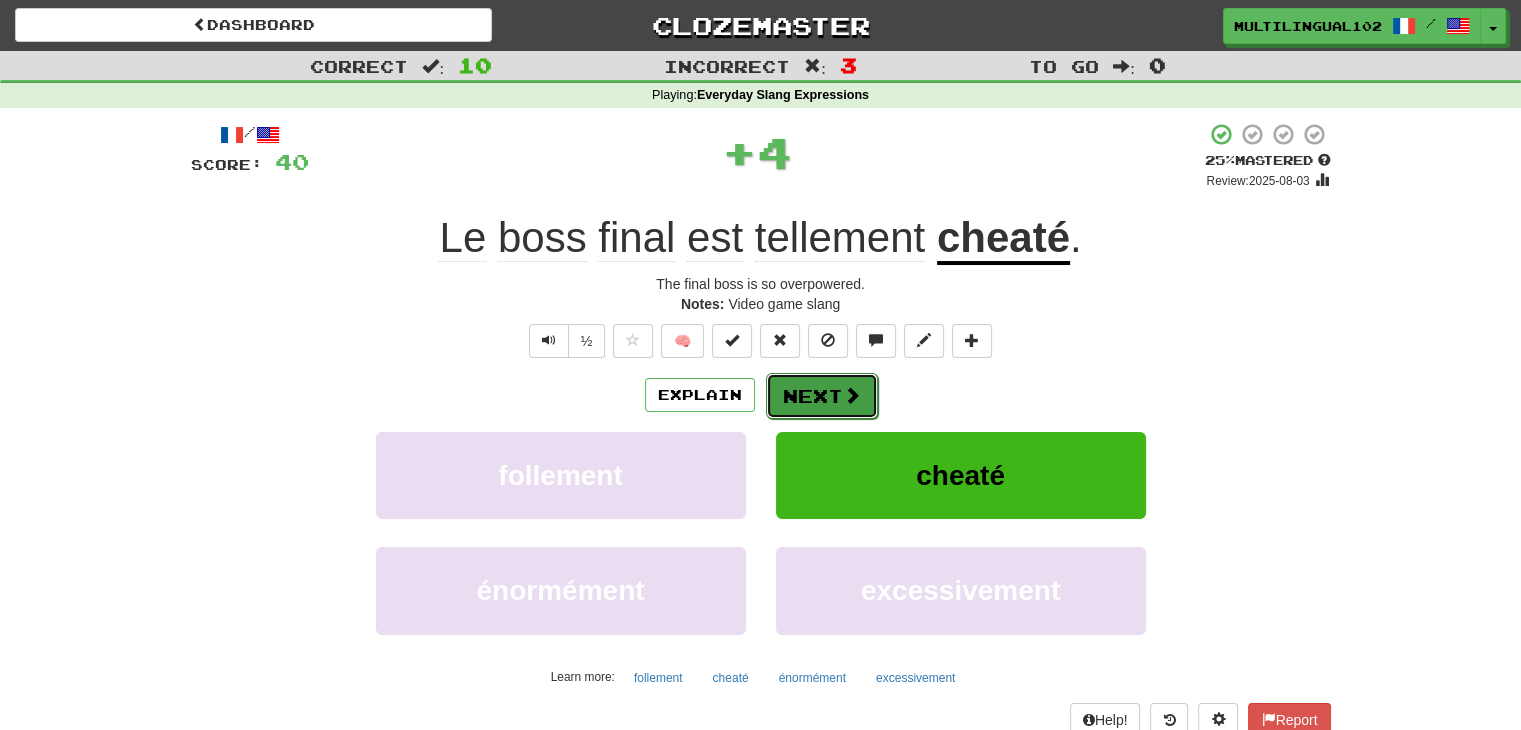 click on "Next" at bounding box center [822, 396] 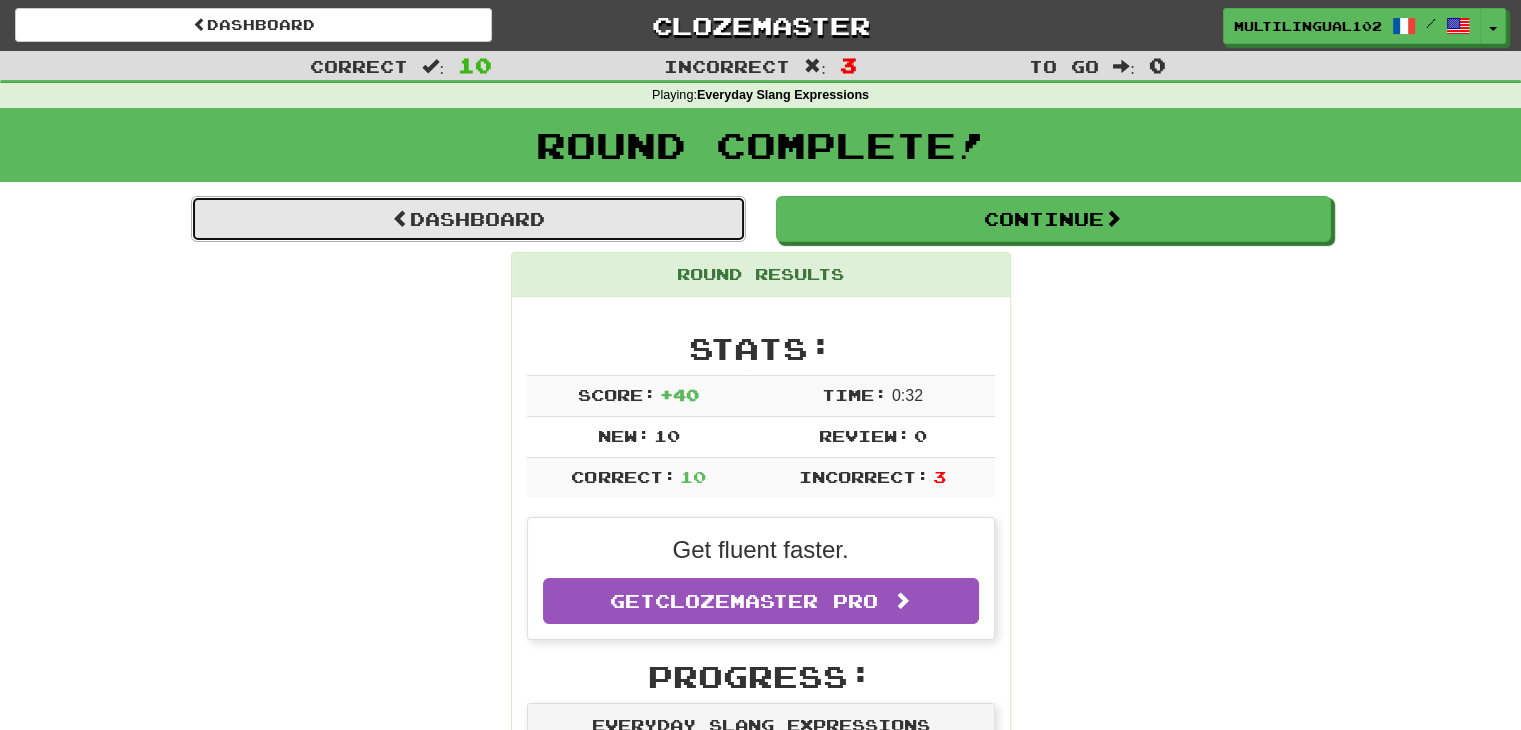 click on "Dashboard" at bounding box center (468, 219) 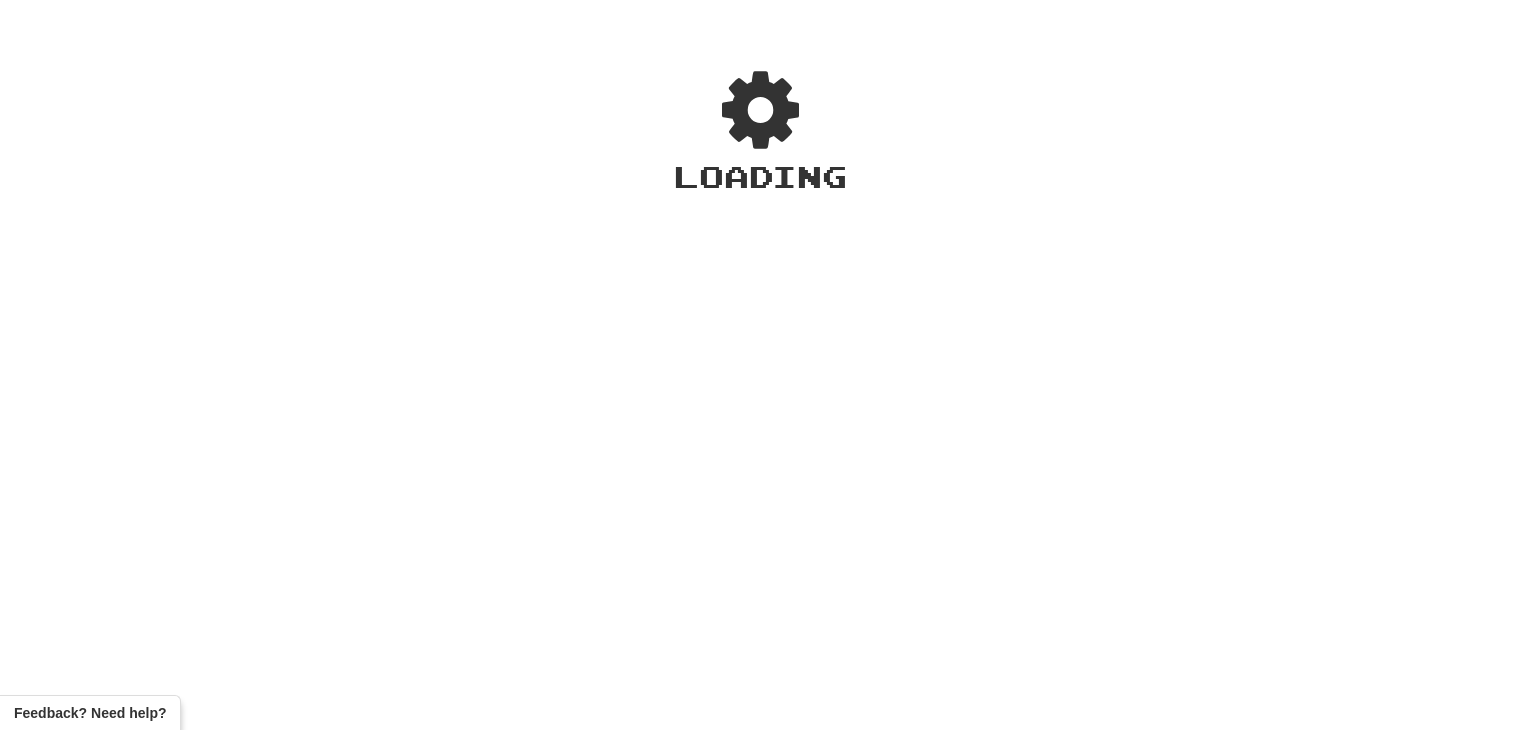 scroll, scrollTop: 0, scrollLeft: 0, axis: both 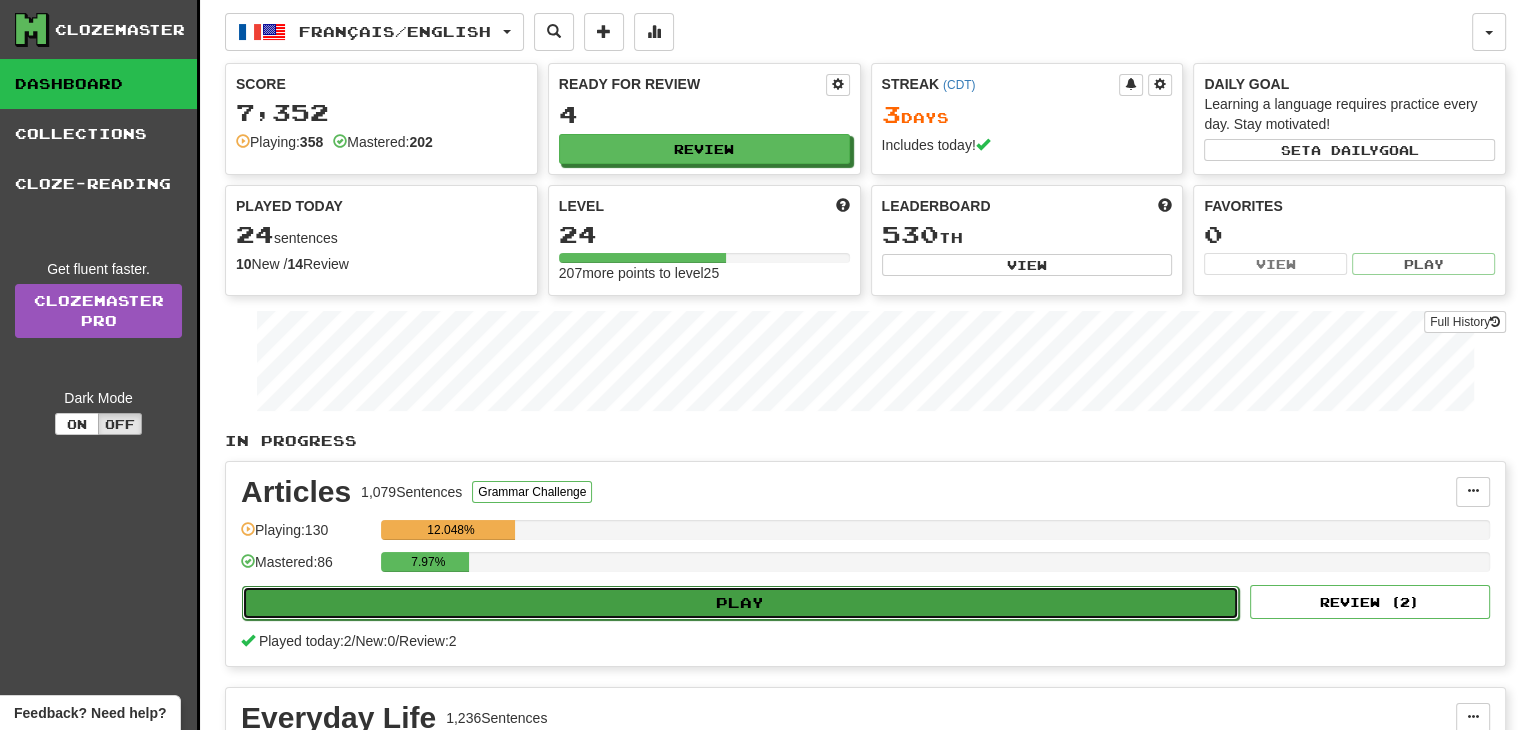 click on "Play" at bounding box center (740, 603) 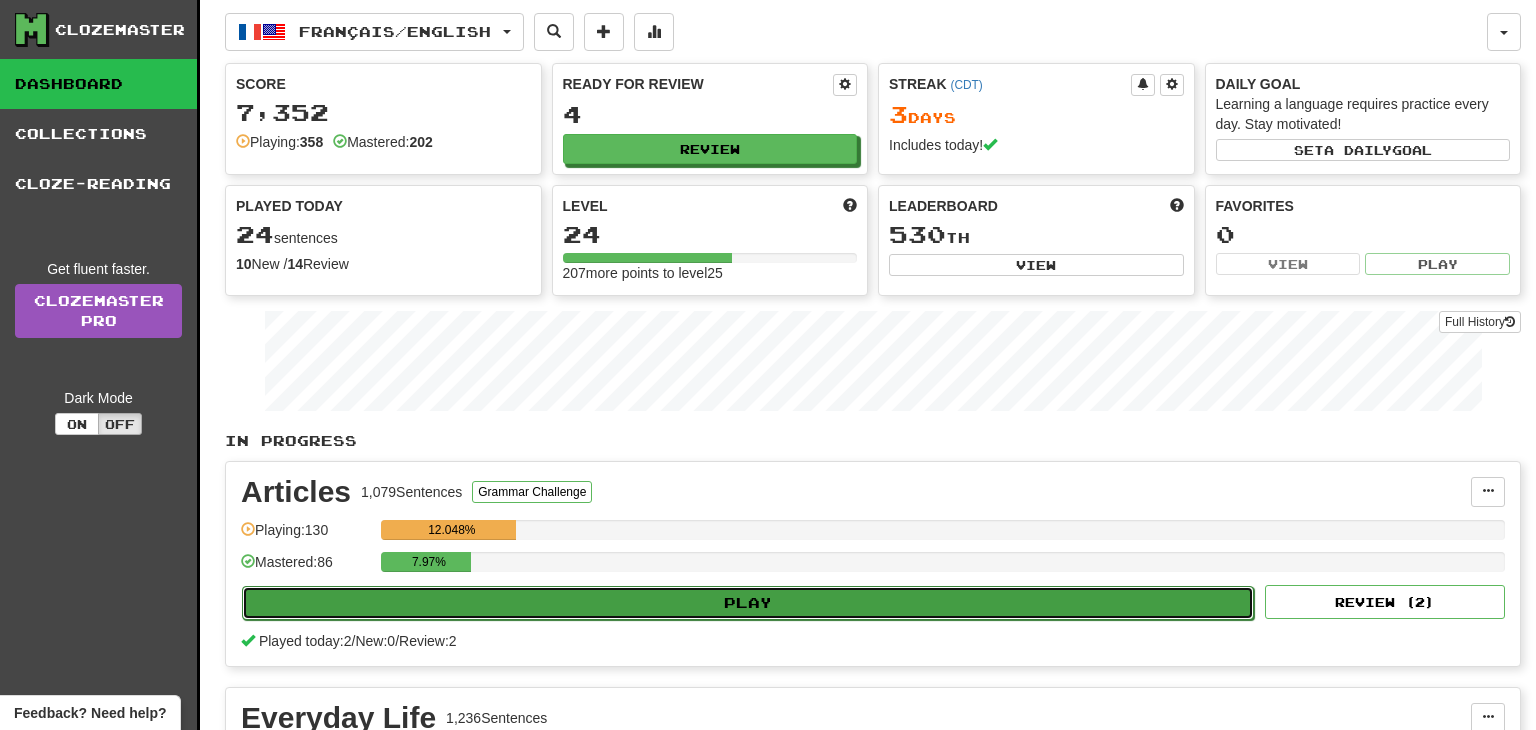 select on "**" 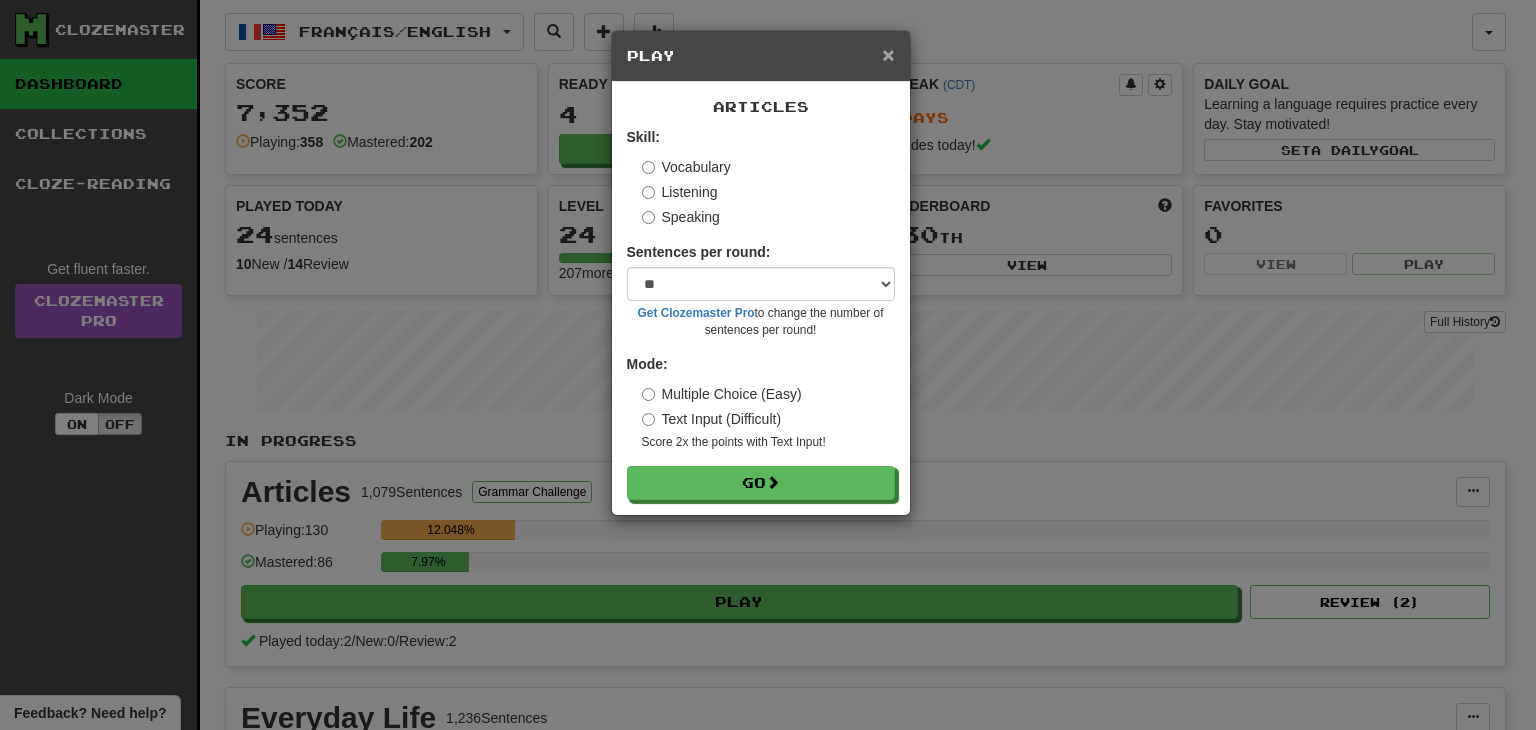 click on "×" at bounding box center (888, 54) 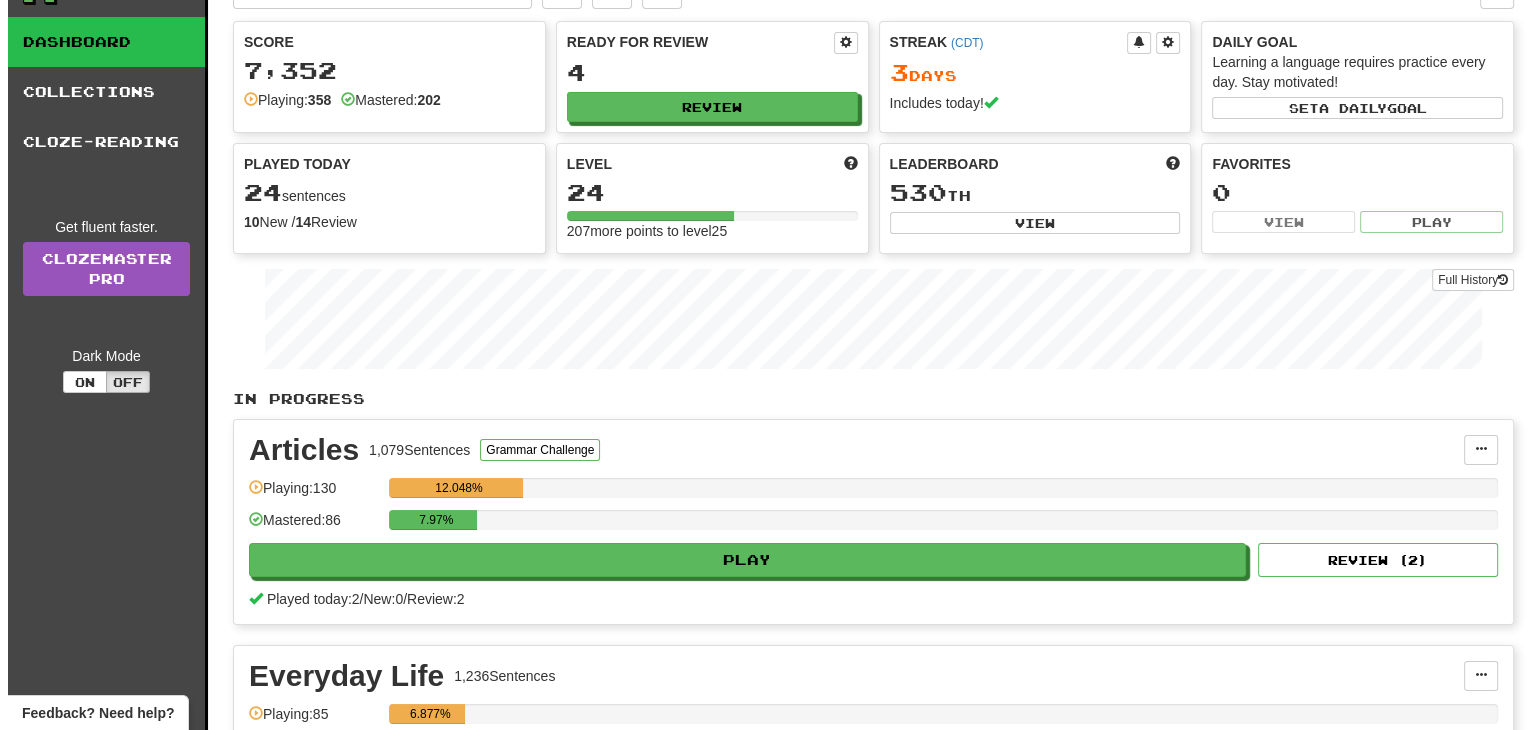 scroll, scrollTop: 0, scrollLeft: 0, axis: both 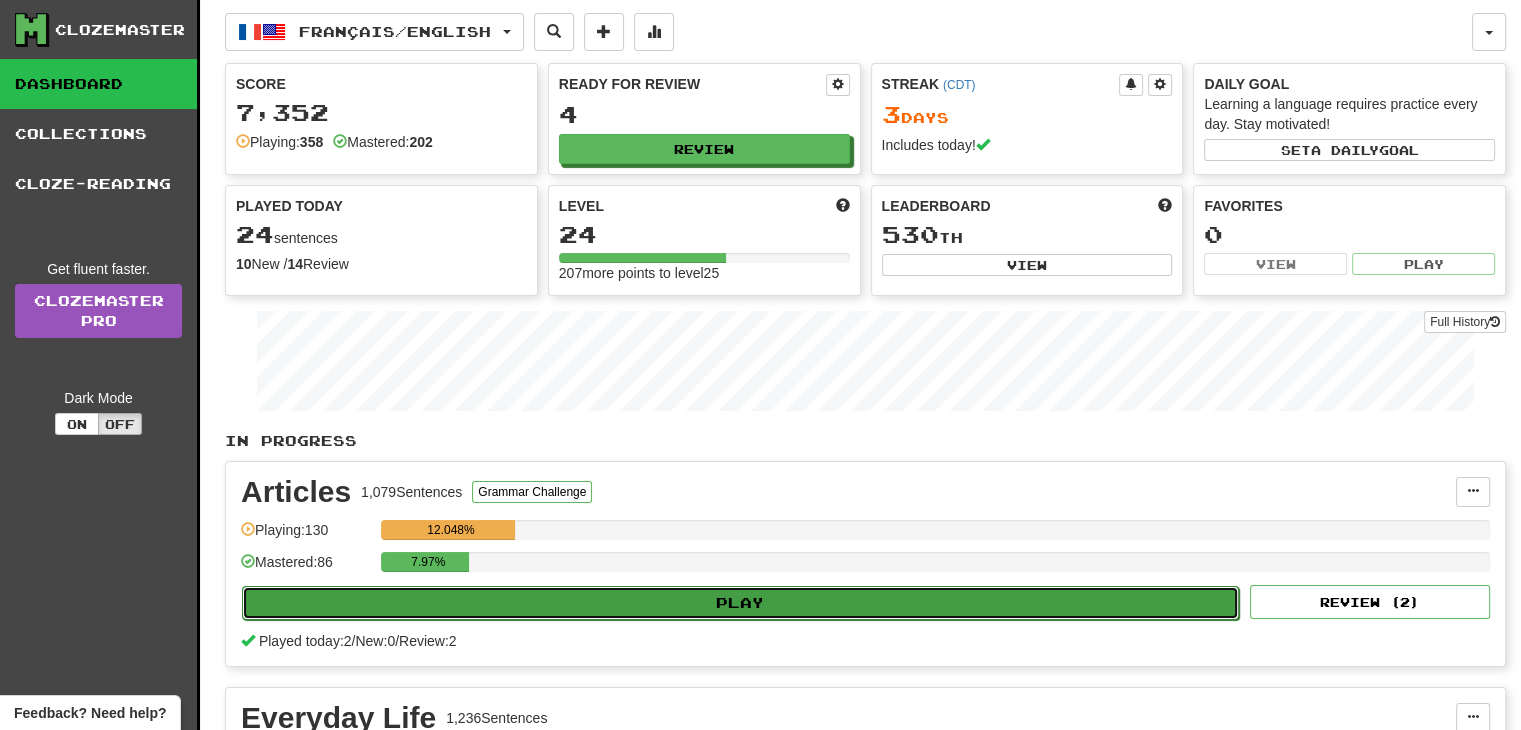 click on "Play" at bounding box center (740, 603) 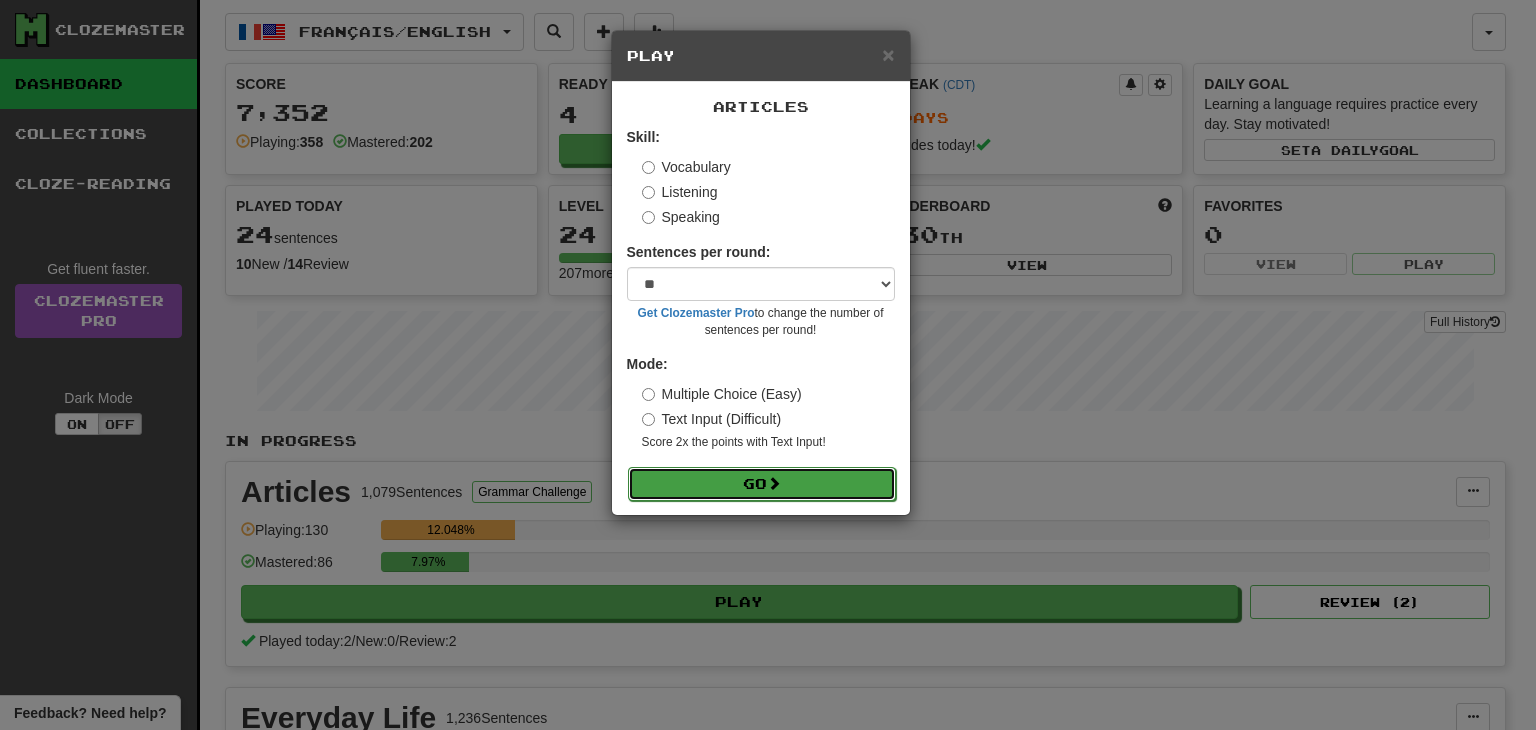 click on "Go" at bounding box center [762, 484] 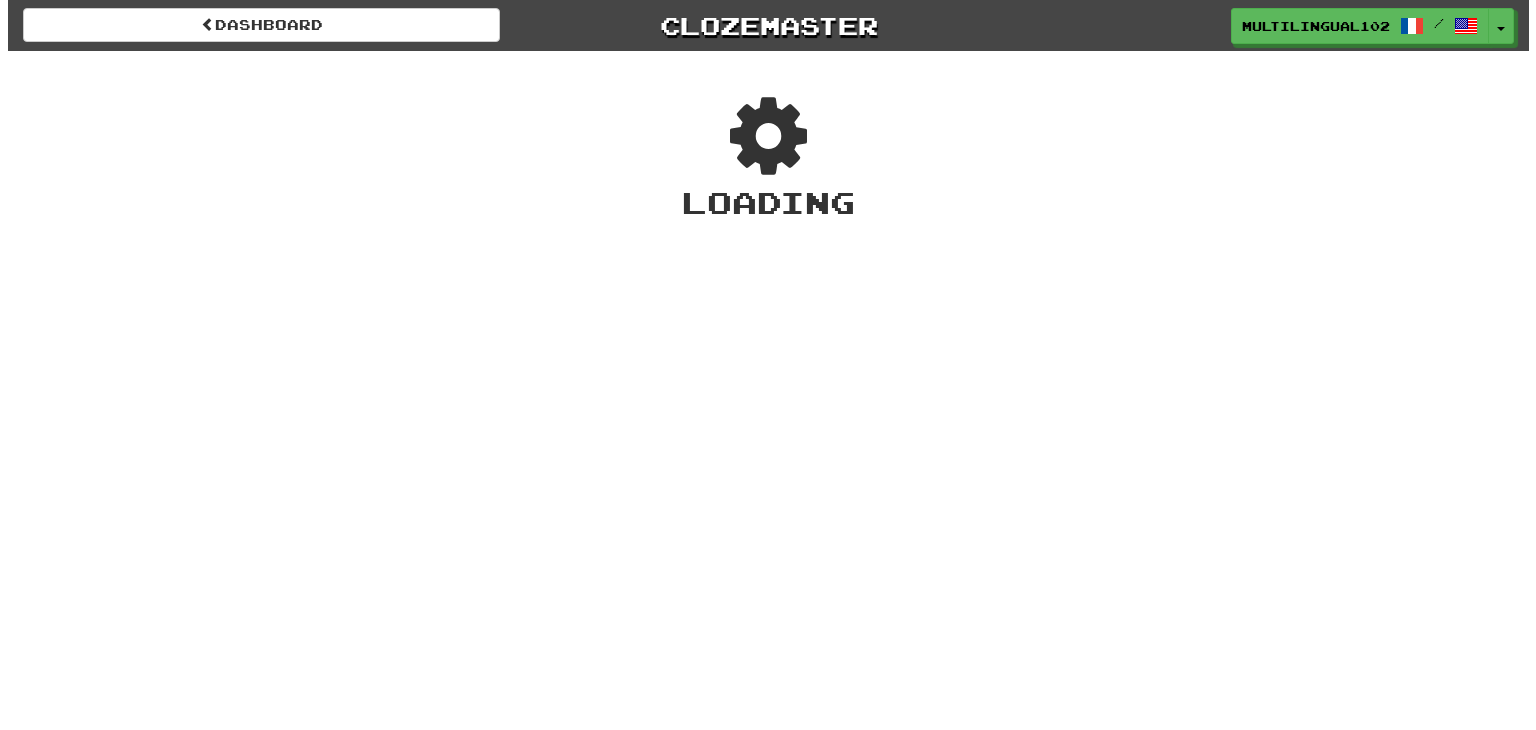 scroll, scrollTop: 0, scrollLeft: 0, axis: both 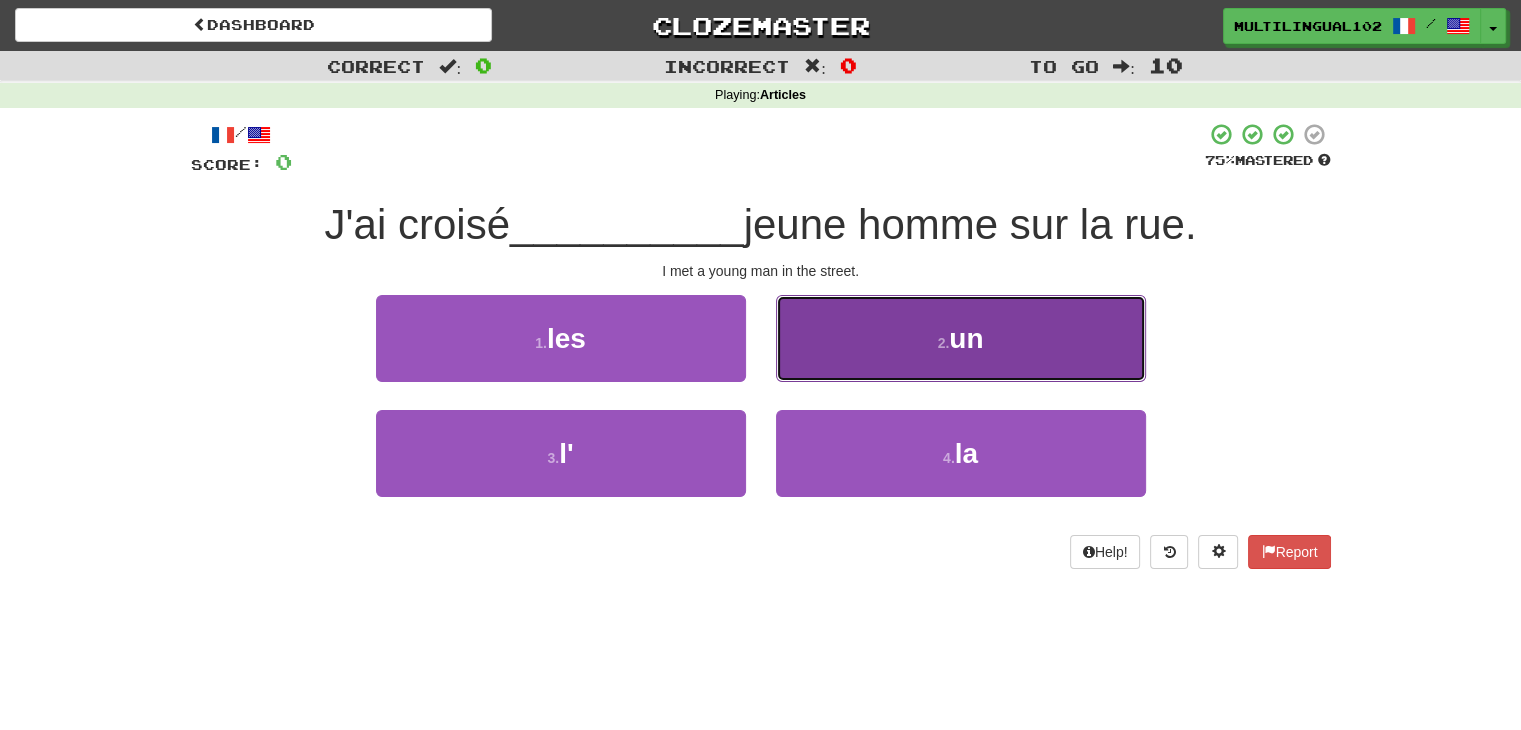 click on "2 .  un" at bounding box center [961, 338] 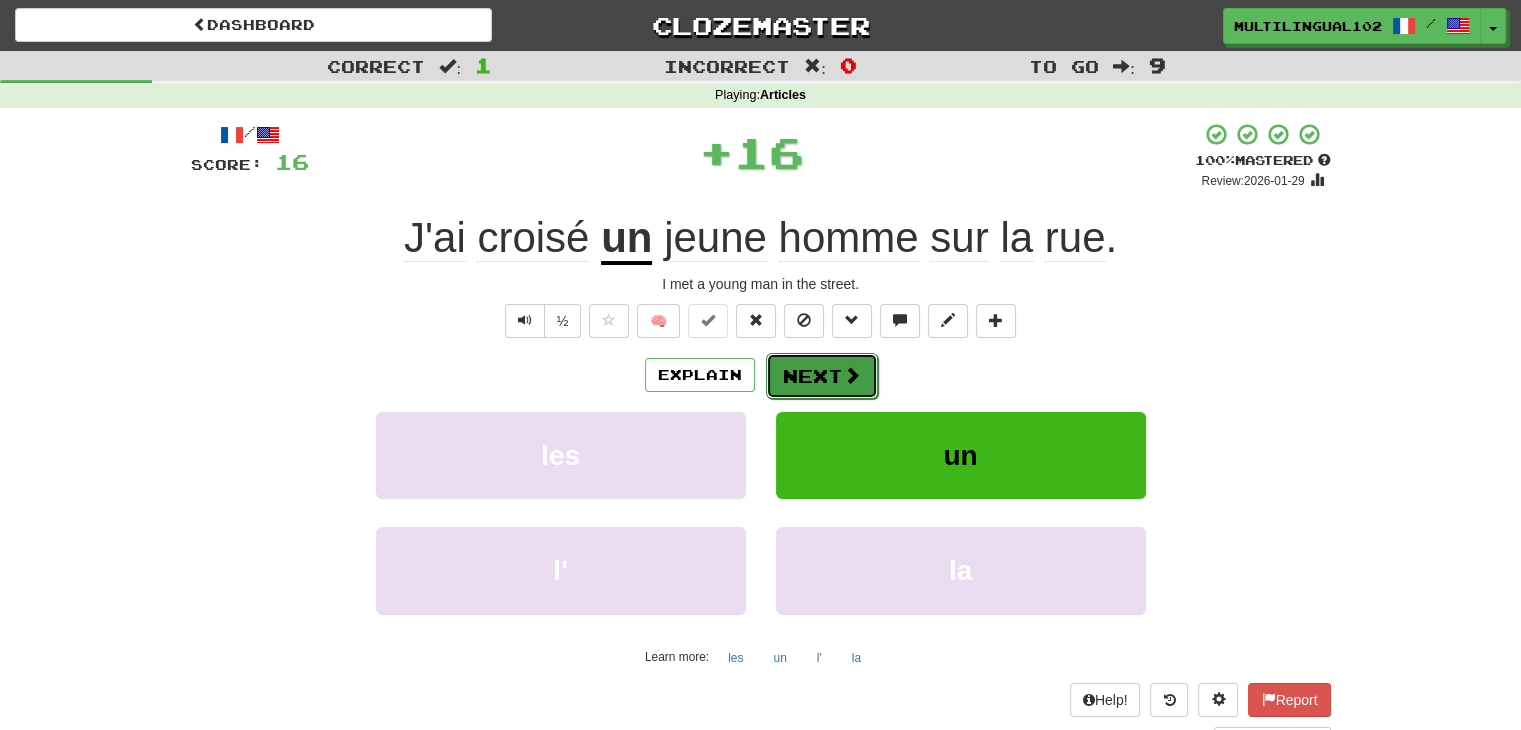 click on "Next" at bounding box center (822, 376) 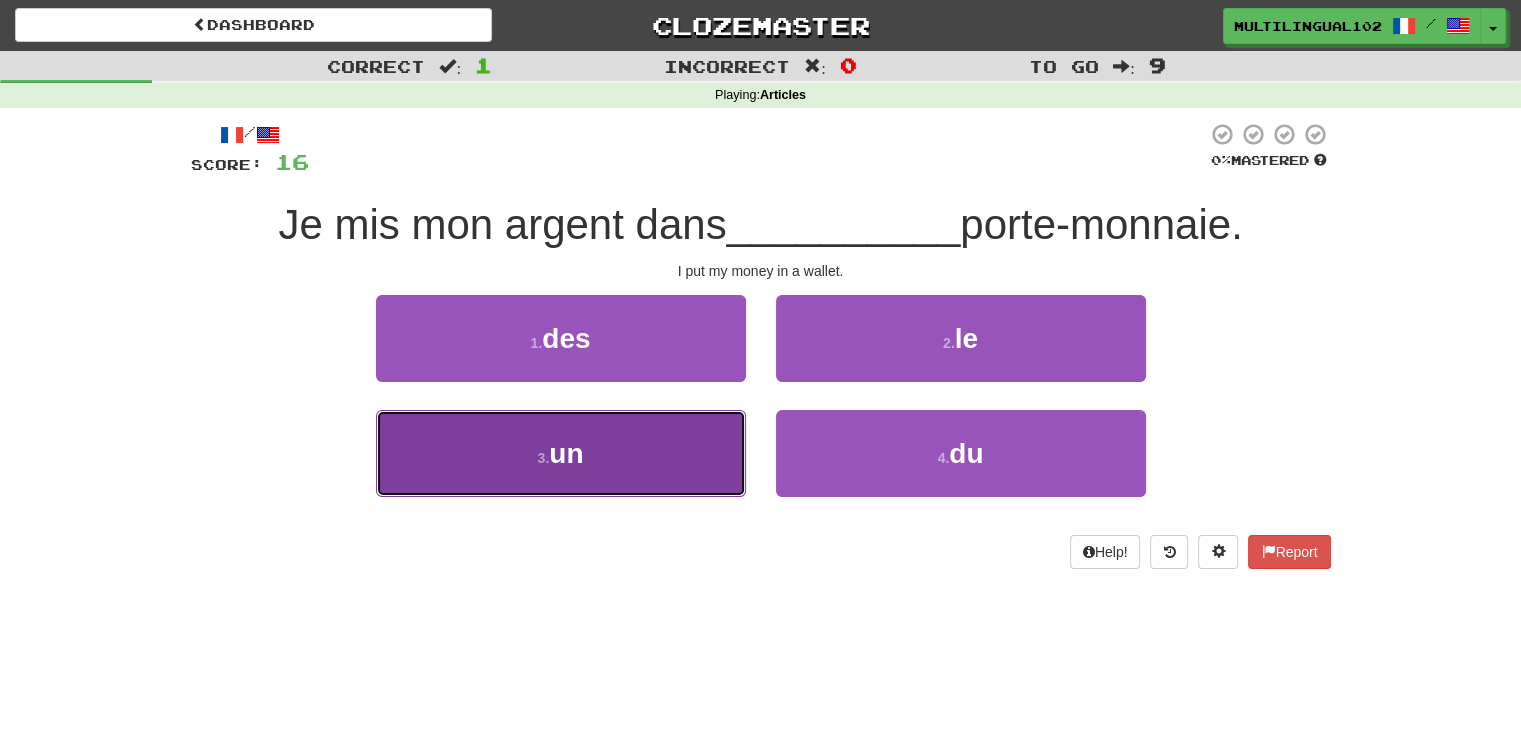 click on "3 .  un" at bounding box center (561, 453) 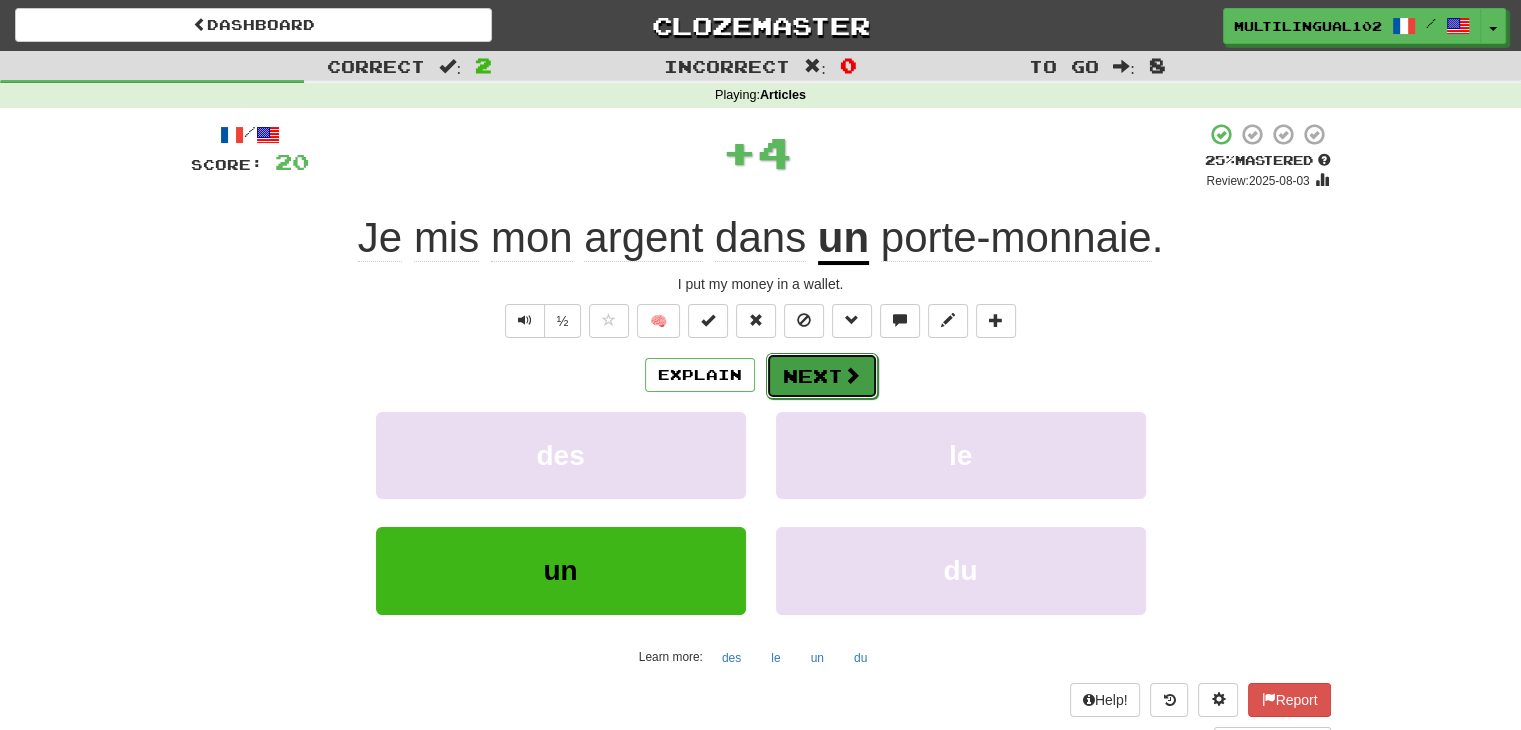 click on "Next" at bounding box center (822, 376) 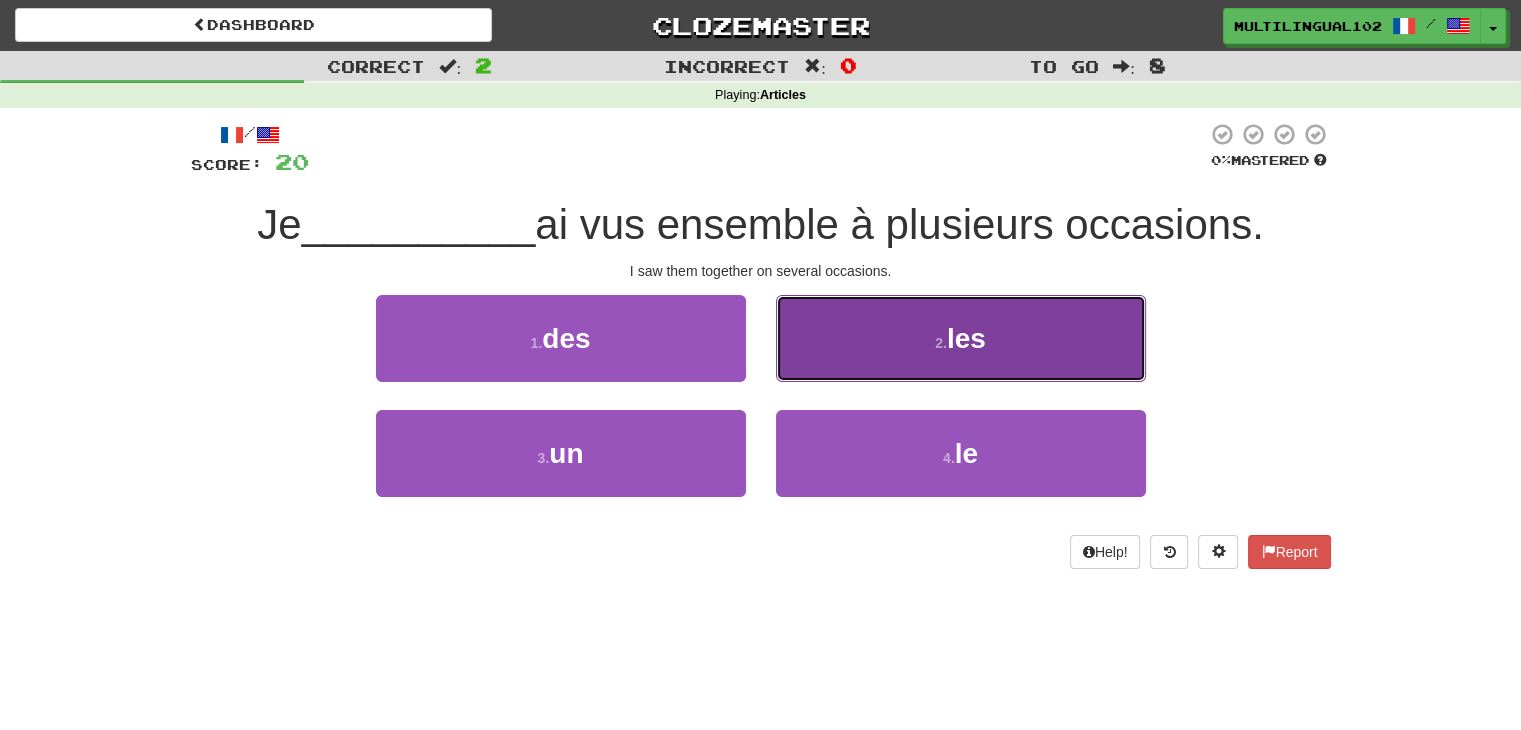 click on "2 .  les" at bounding box center (961, 338) 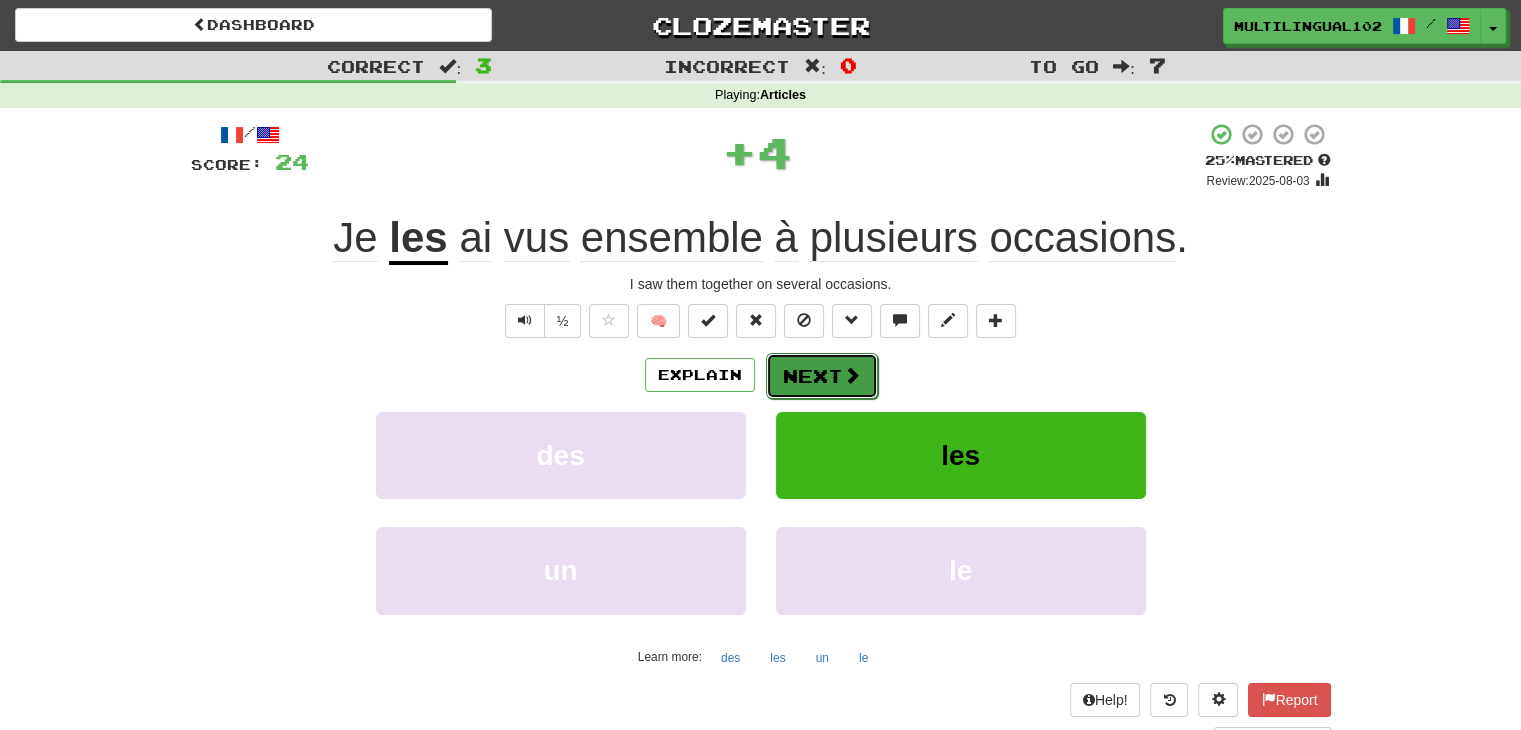 click on "Next" at bounding box center (822, 376) 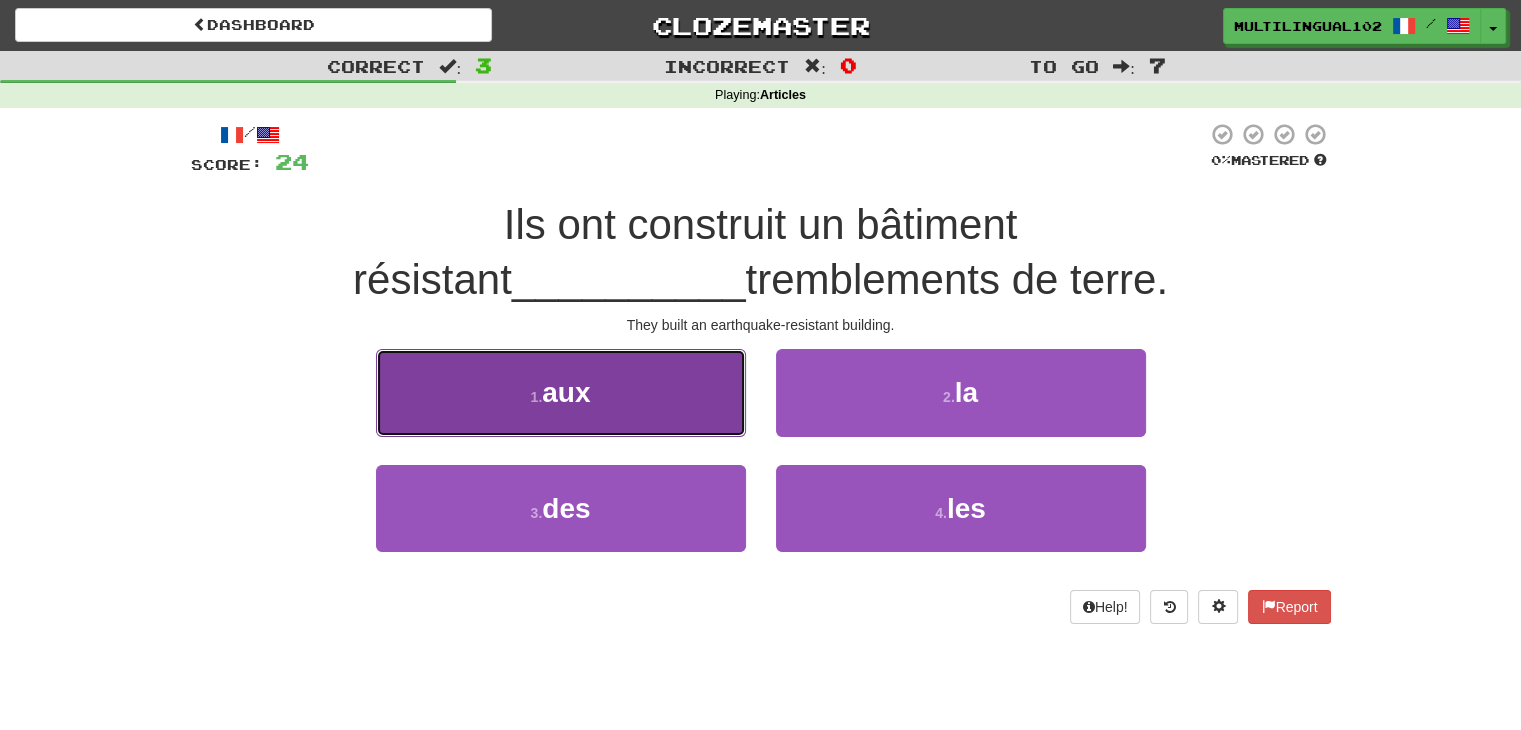 click on "1 .  aux" at bounding box center (561, 392) 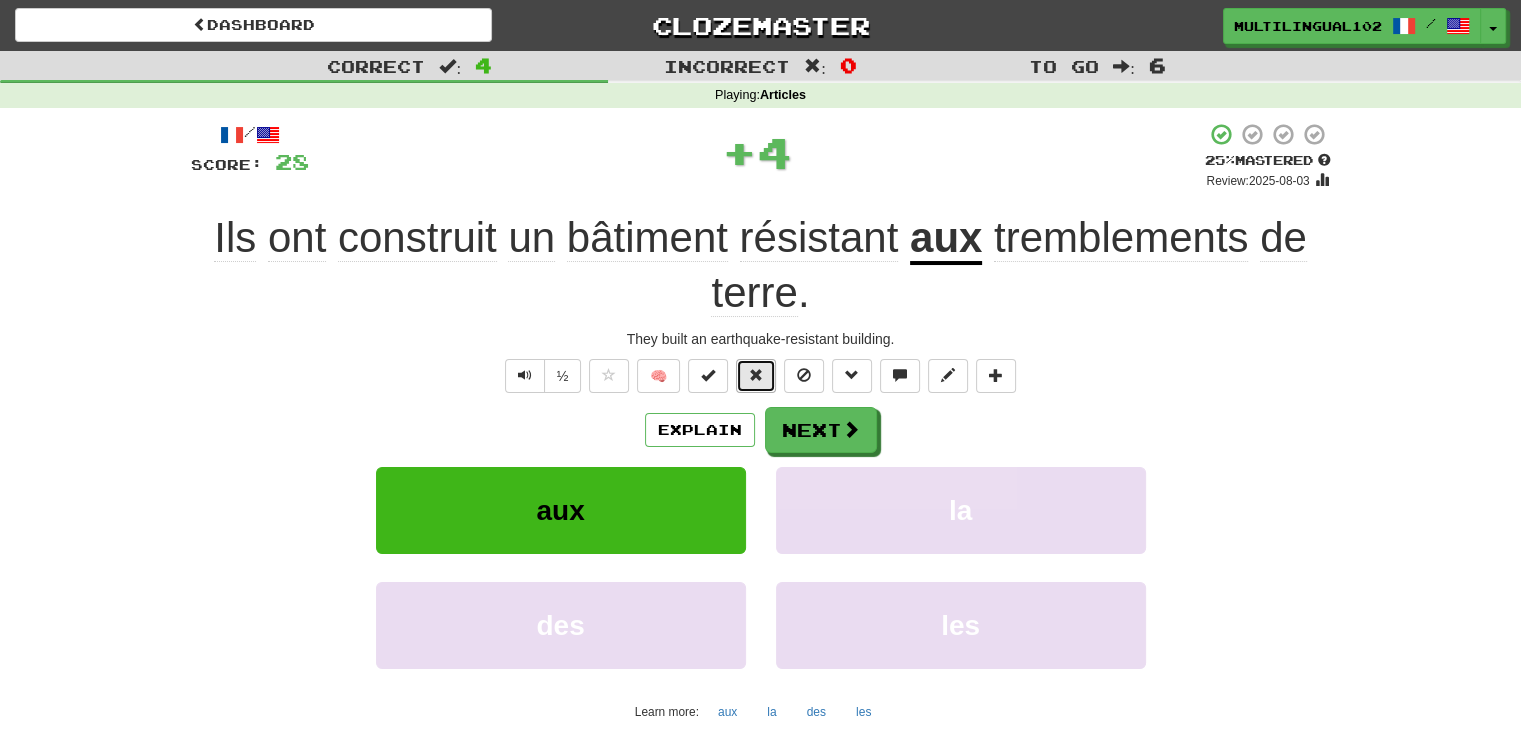 click at bounding box center (756, 375) 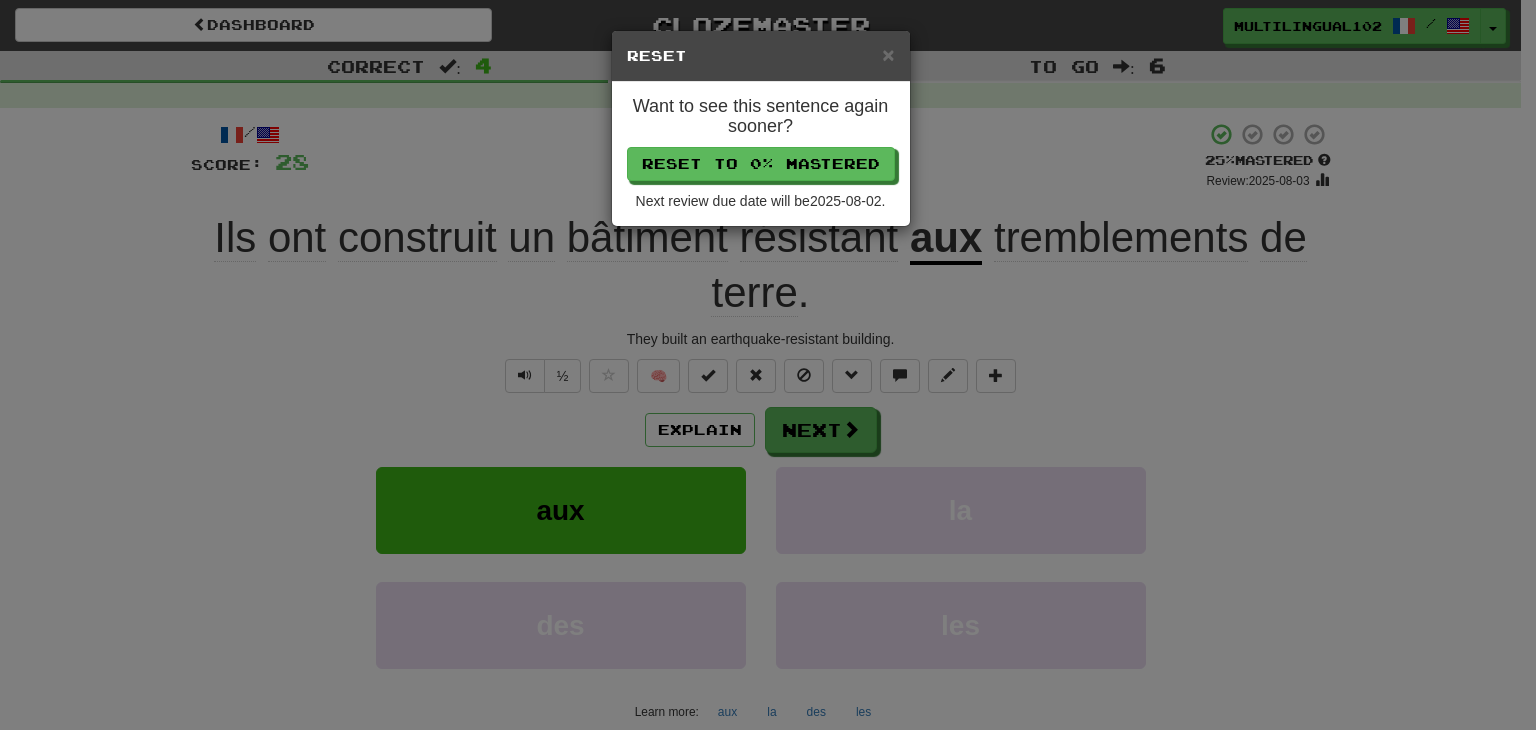 click on "× Reset" at bounding box center (761, 56) 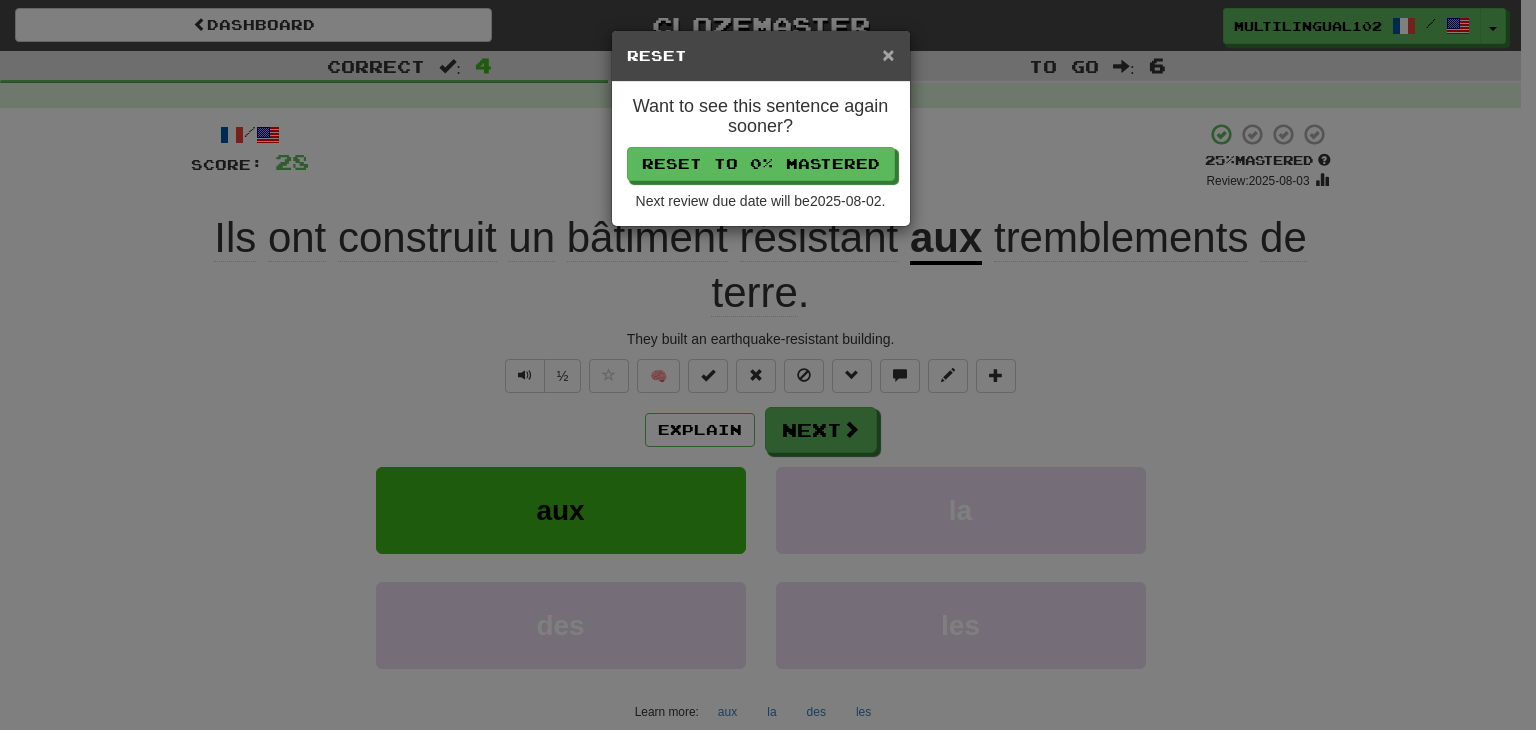 click on "×" at bounding box center [888, 54] 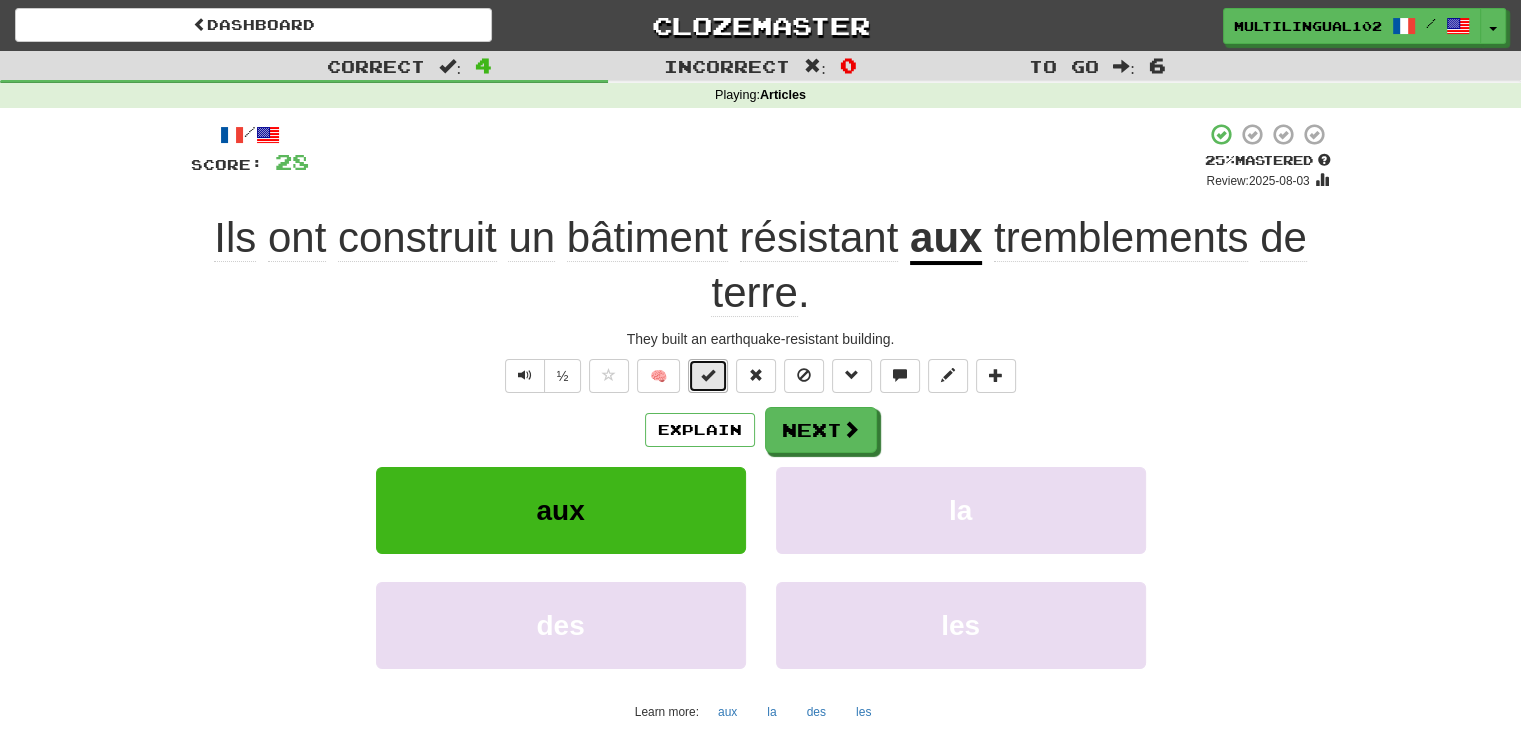 click at bounding box center (708, 376) 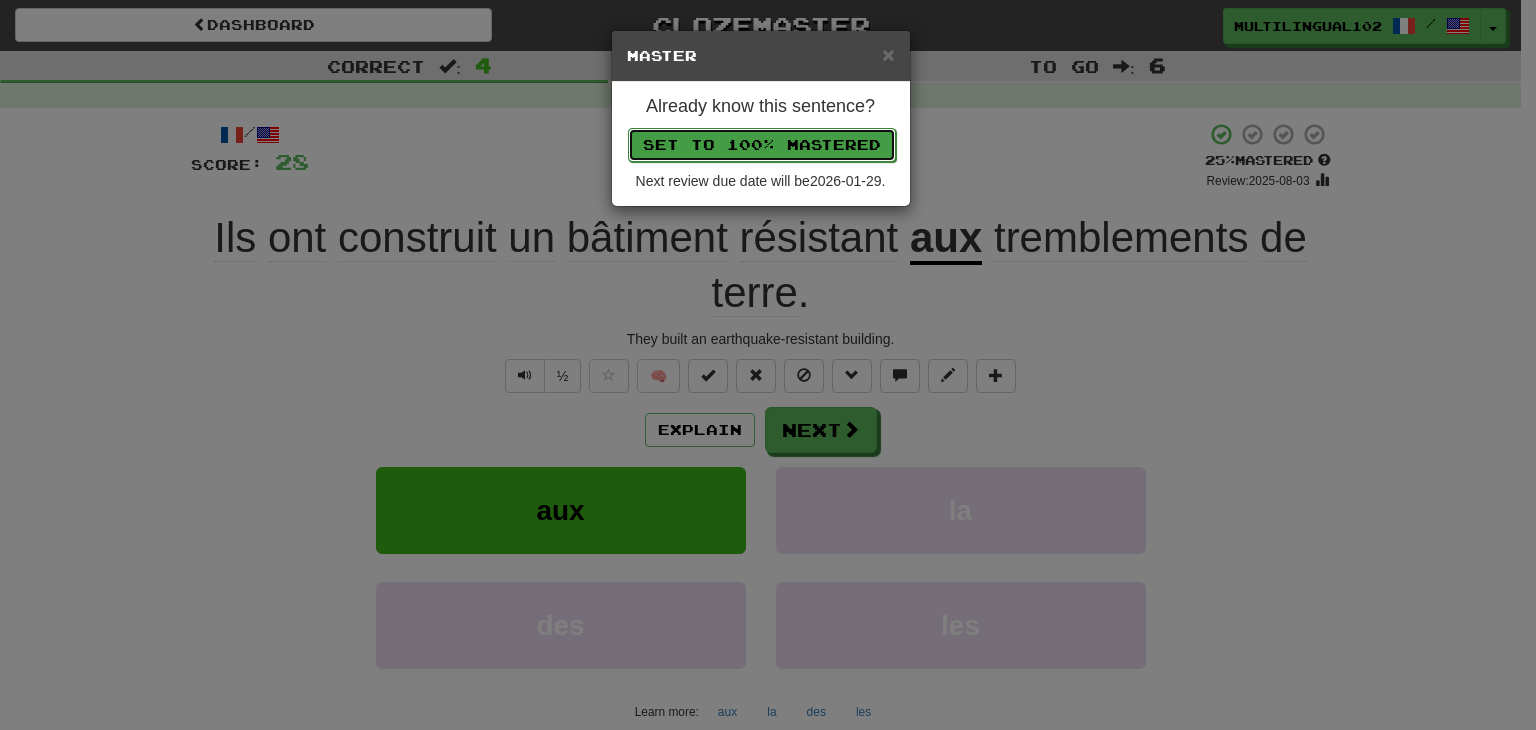 click on "Set to 100% Mastered" at bounding box center [762, 145] 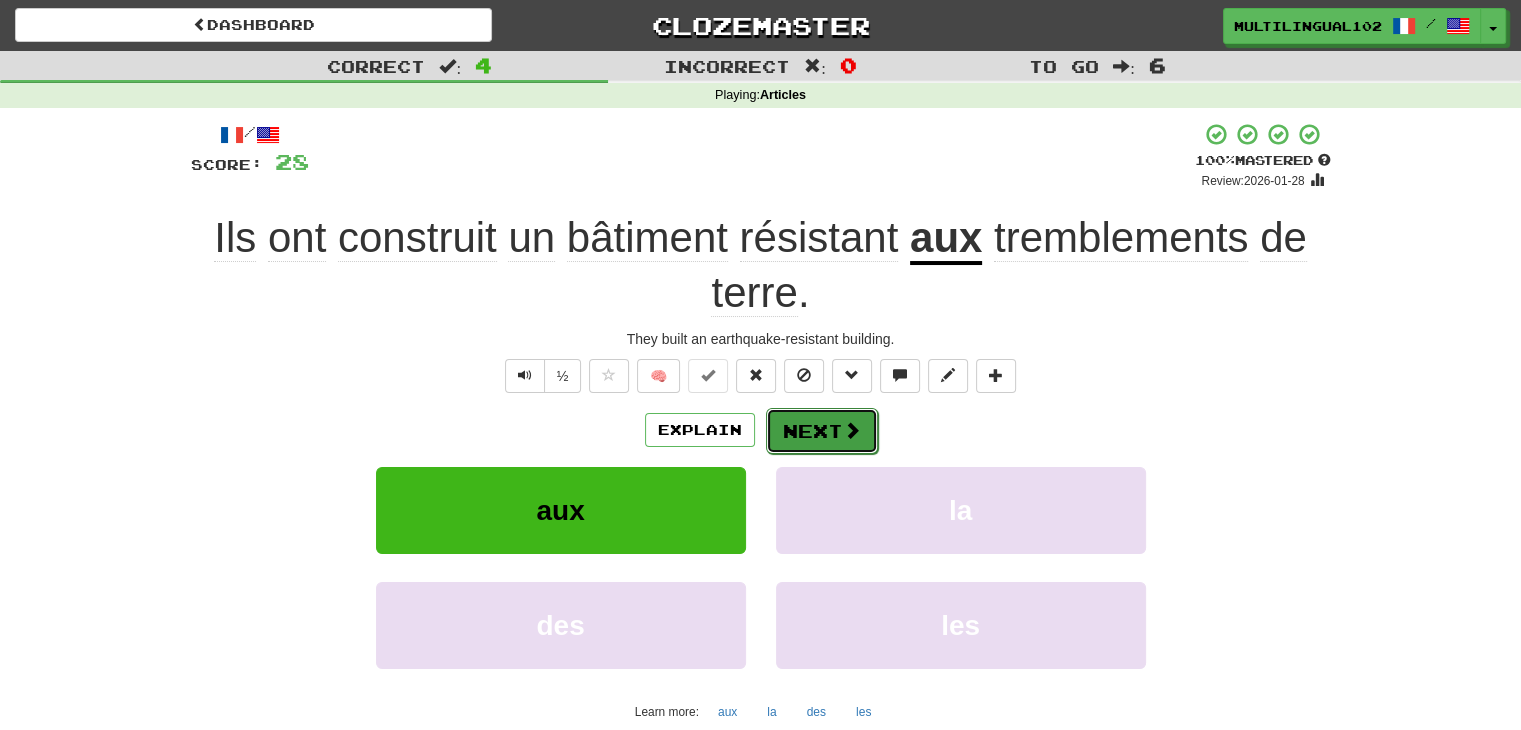 click on "Next" at bounding box center [822, 431] 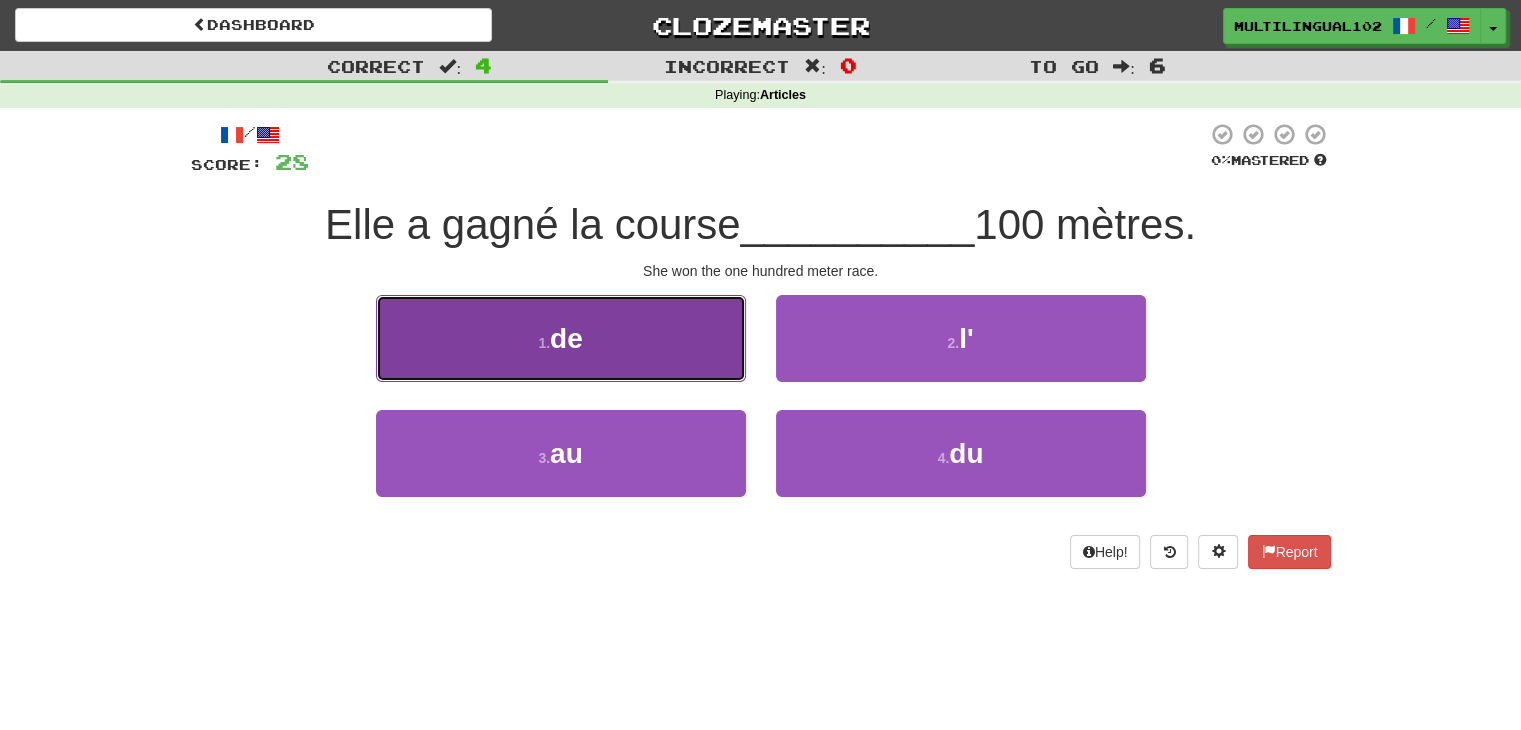 click on "1 .  de" at bounding box center [561, 338] 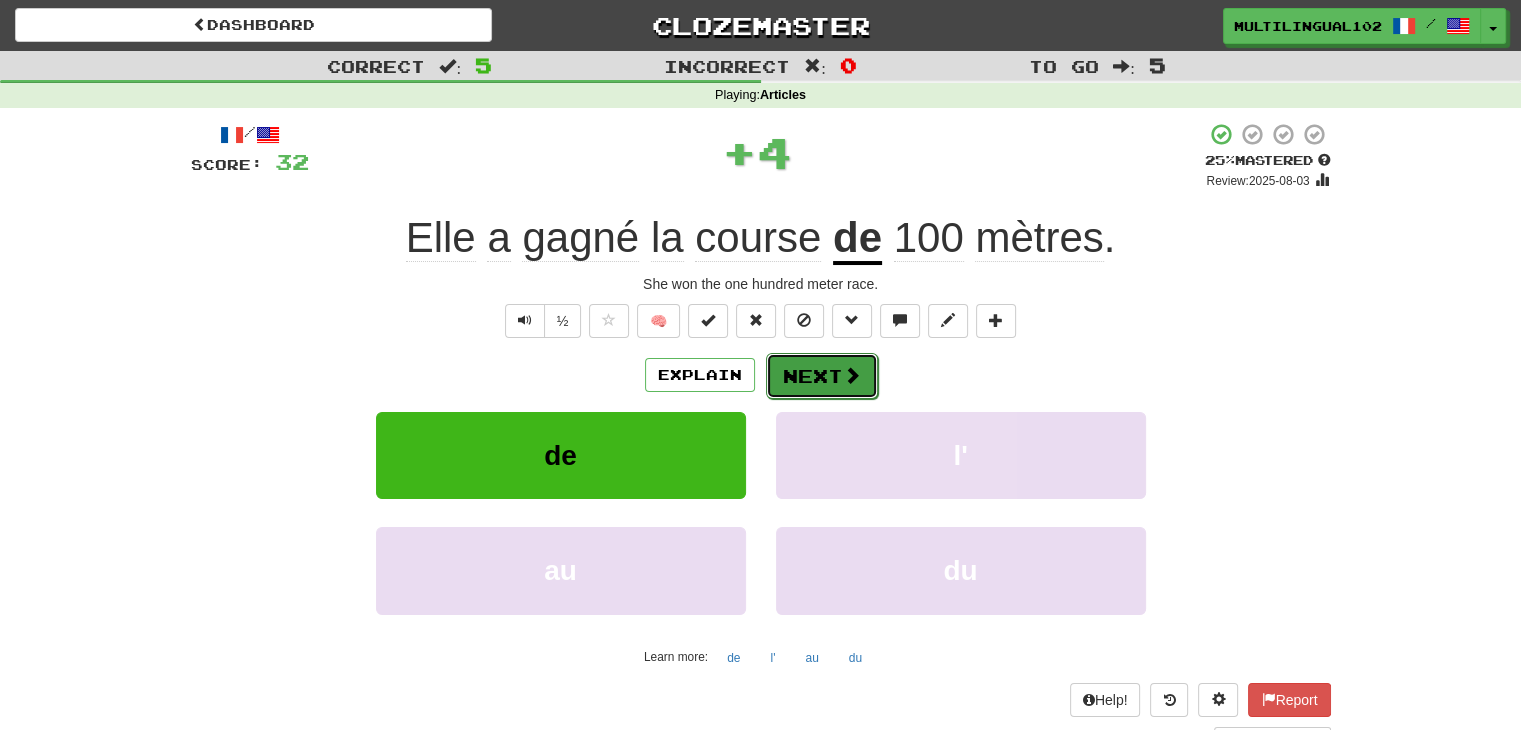 click on "Next" at bounding box center (822, 376) 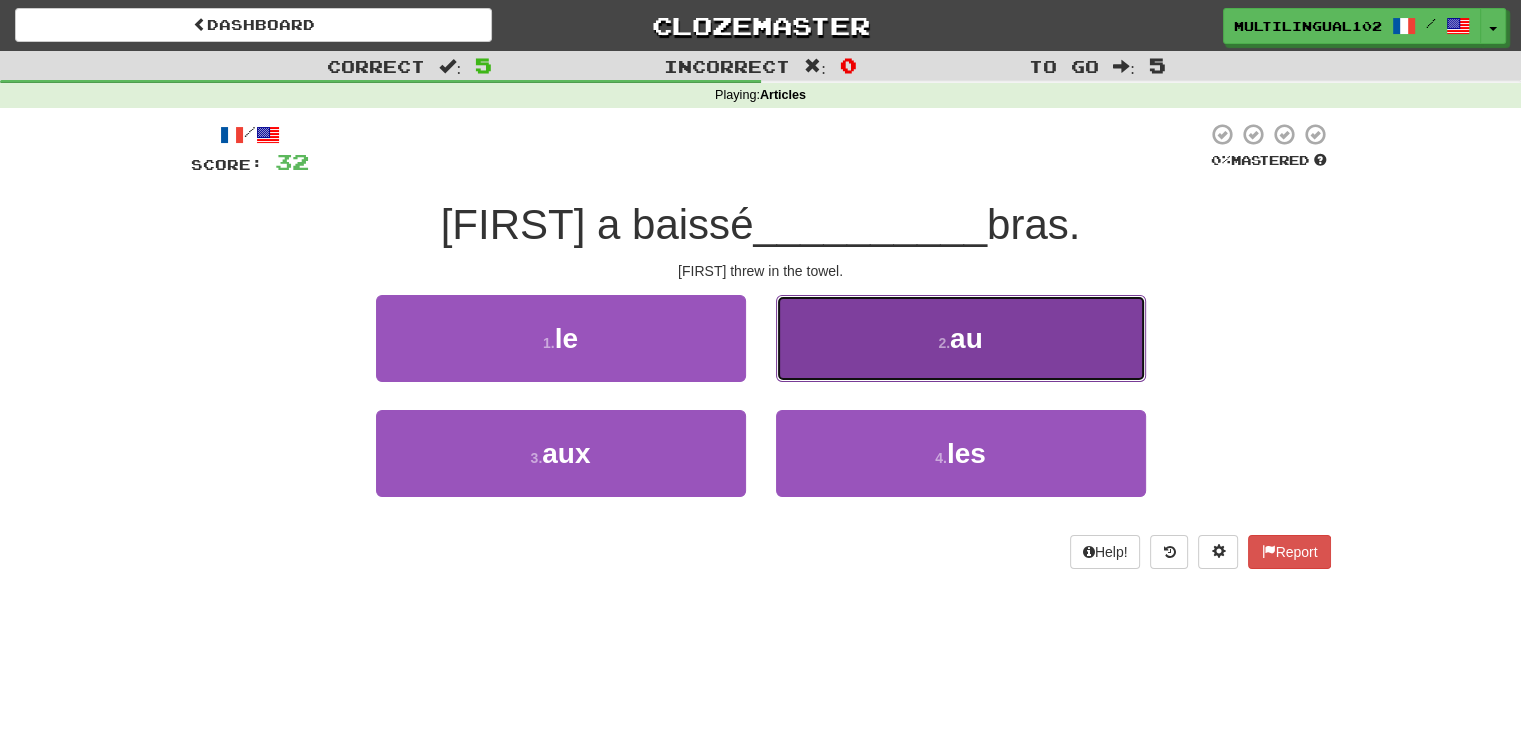 click on "2 .  au" at bounding box center [961, 338] 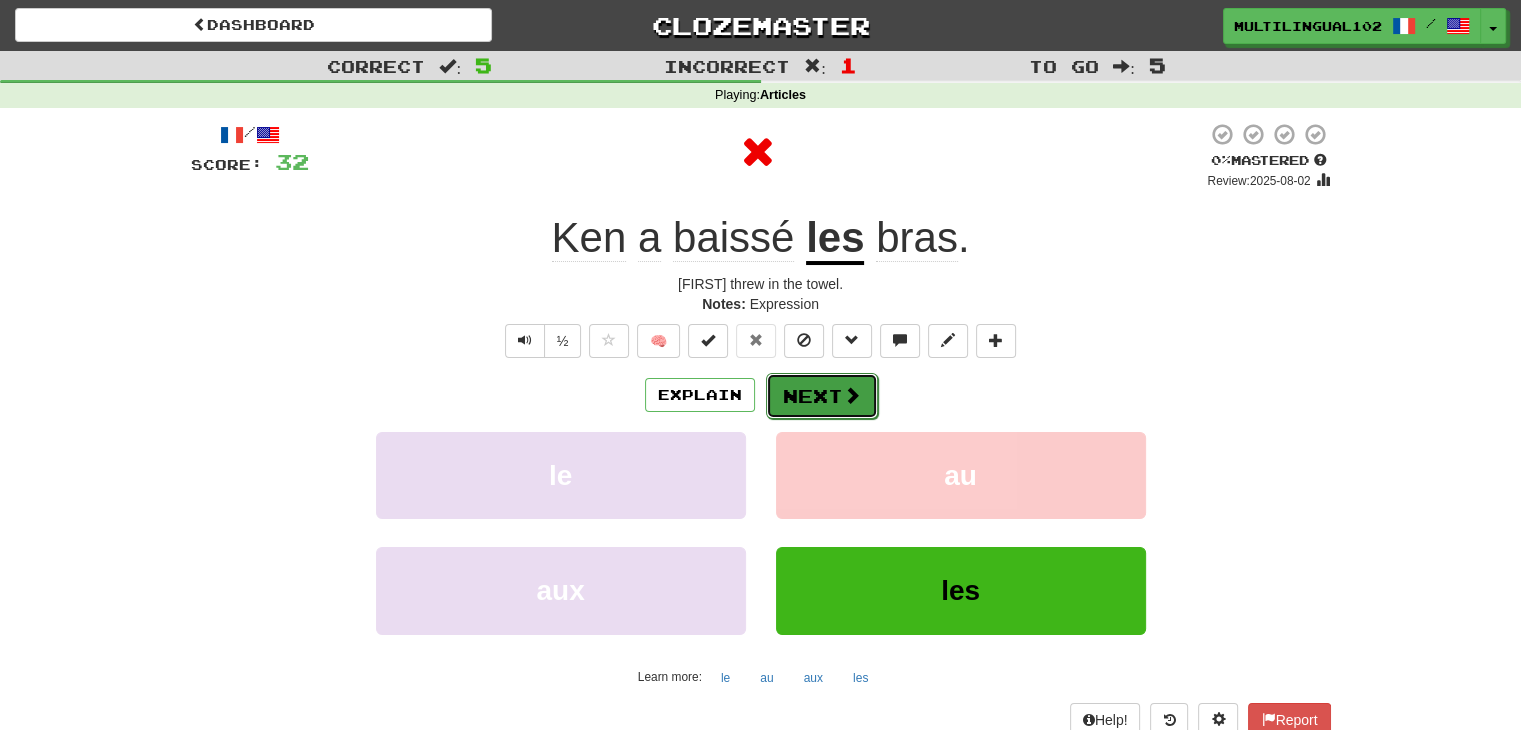 click on "Next" at bounding box center (822, 396) 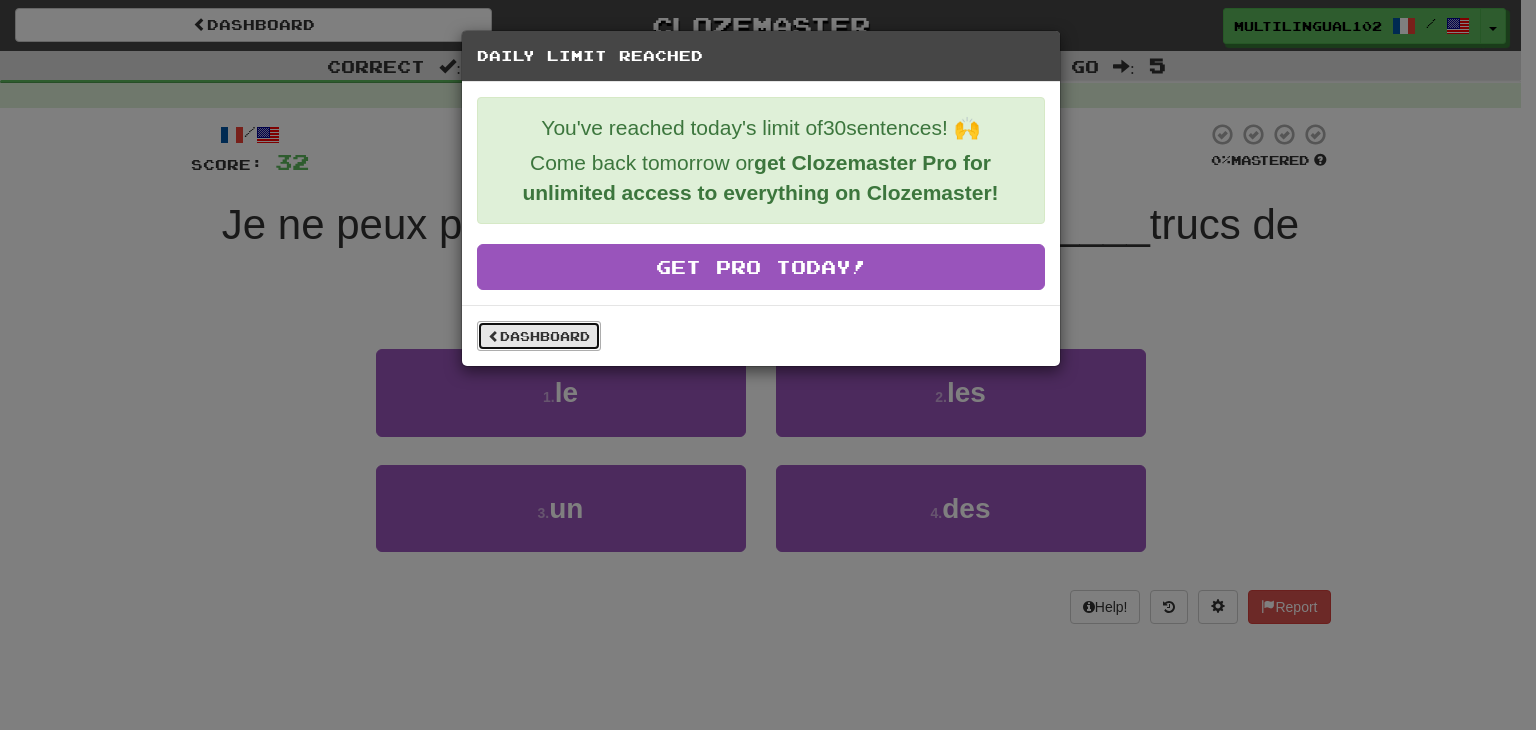click on "Dashboard" at bounding box center [539, 336] 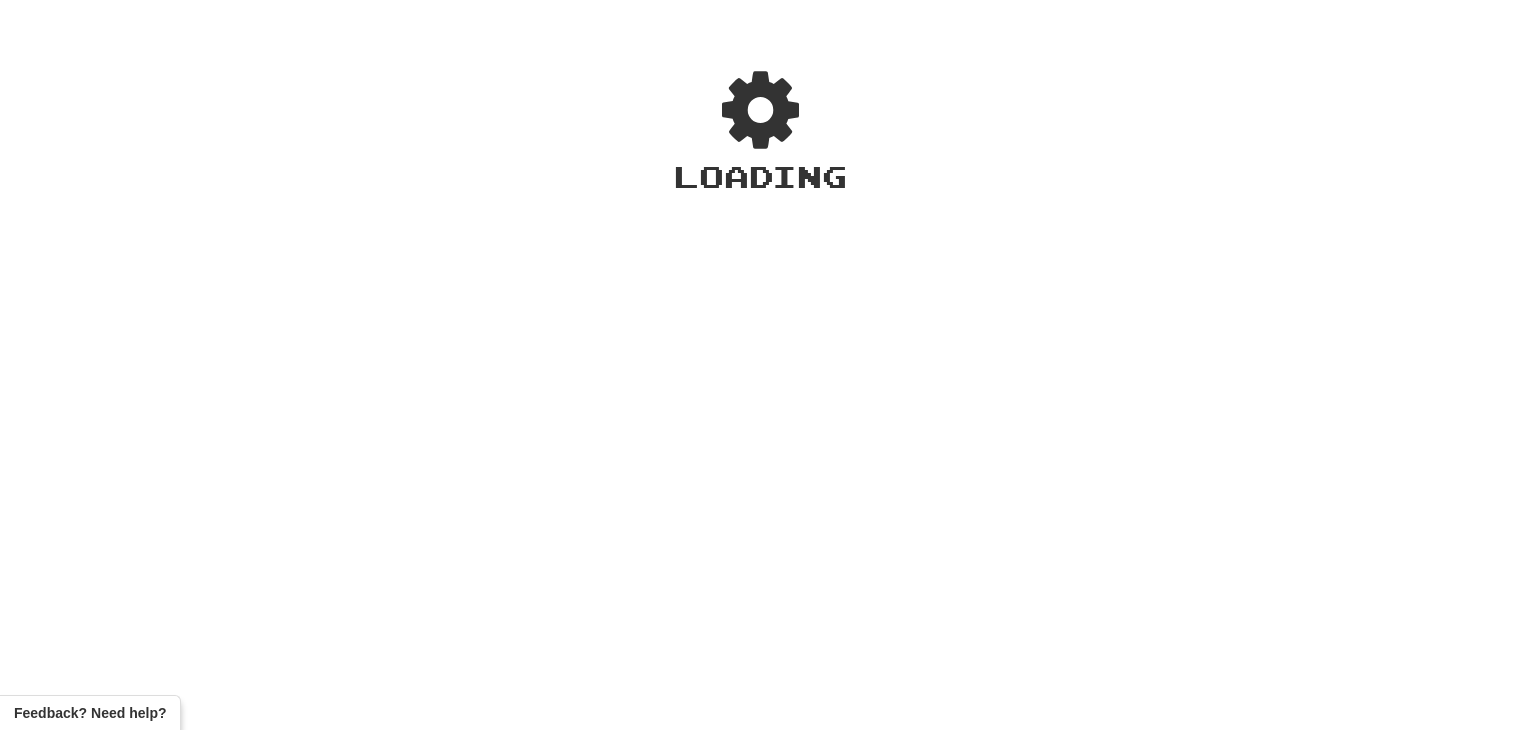 scroll, scrollTop: 0, scrollLeft: 0, axis: both 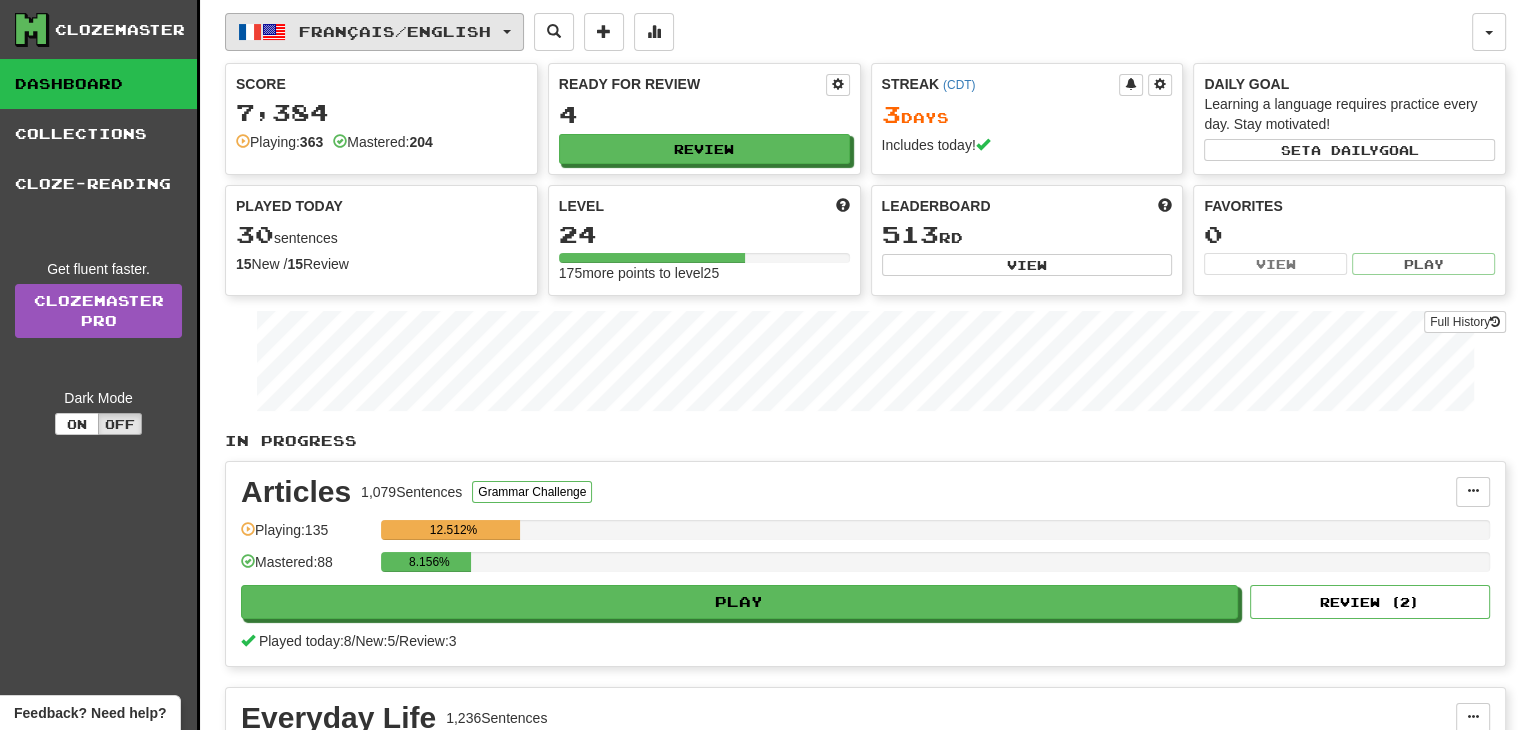 click on "Français  /  English" at bounding box center [395, 31] 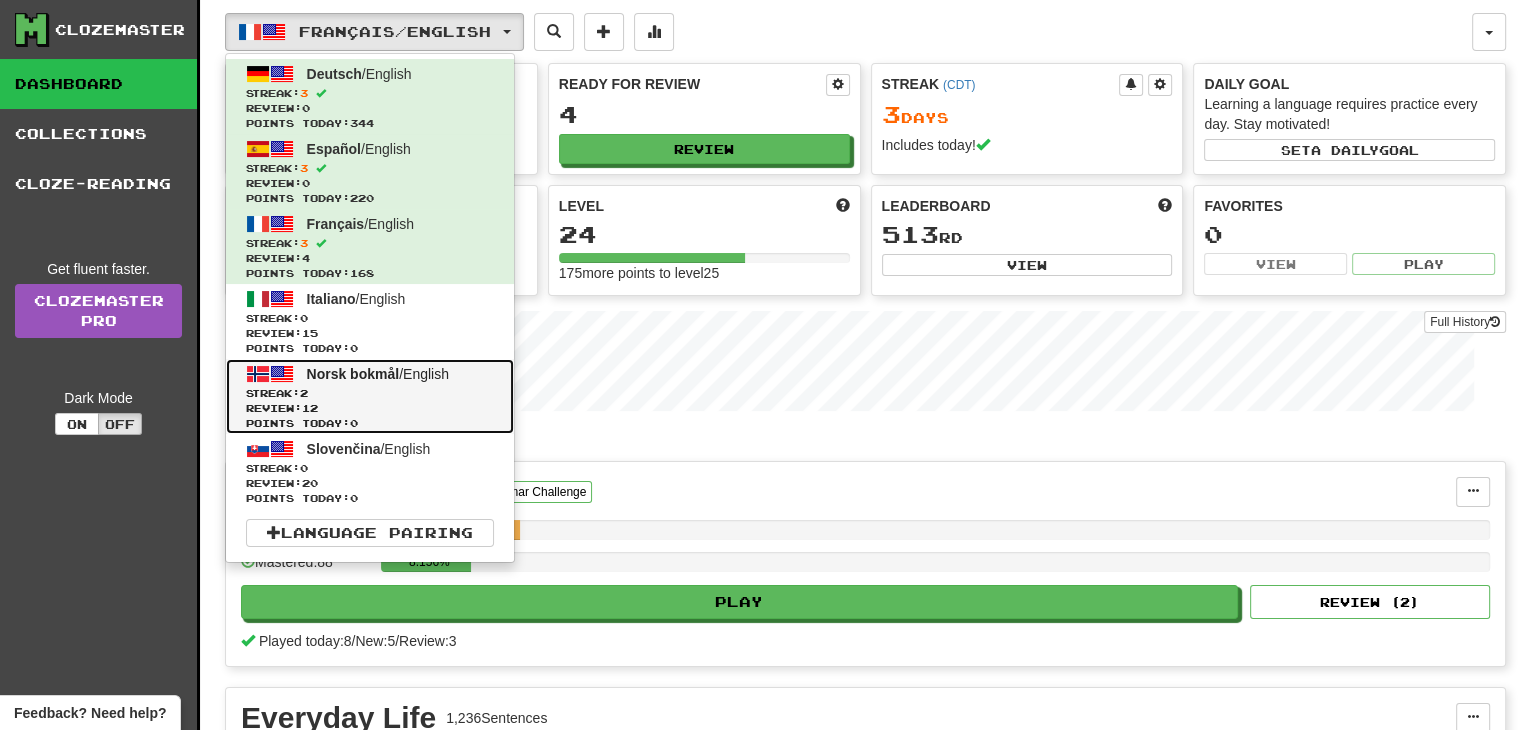 click on "Streak:  2" at bounding box center [370, 393] 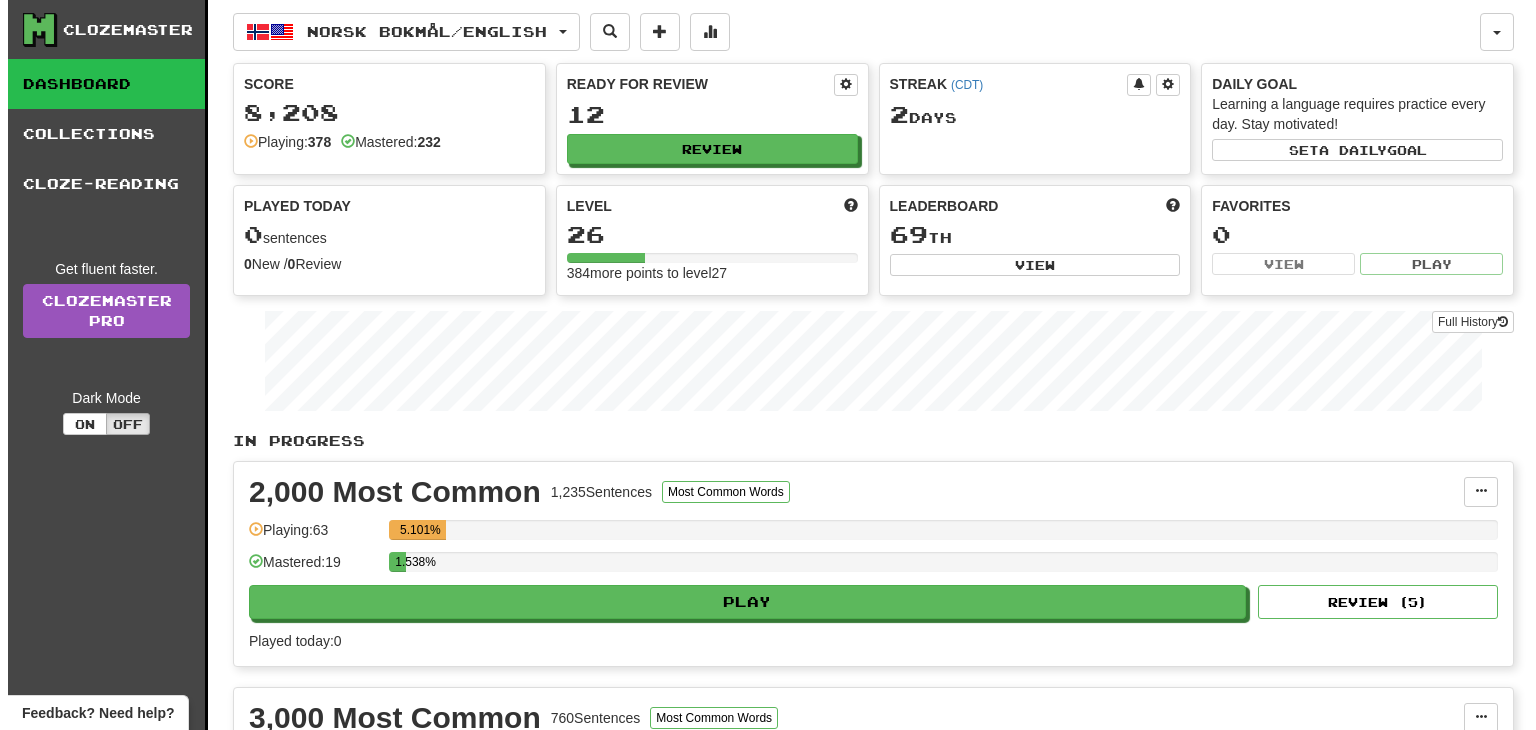 scroll, scrollTop: 0, scrollLeft: 0, axis: both 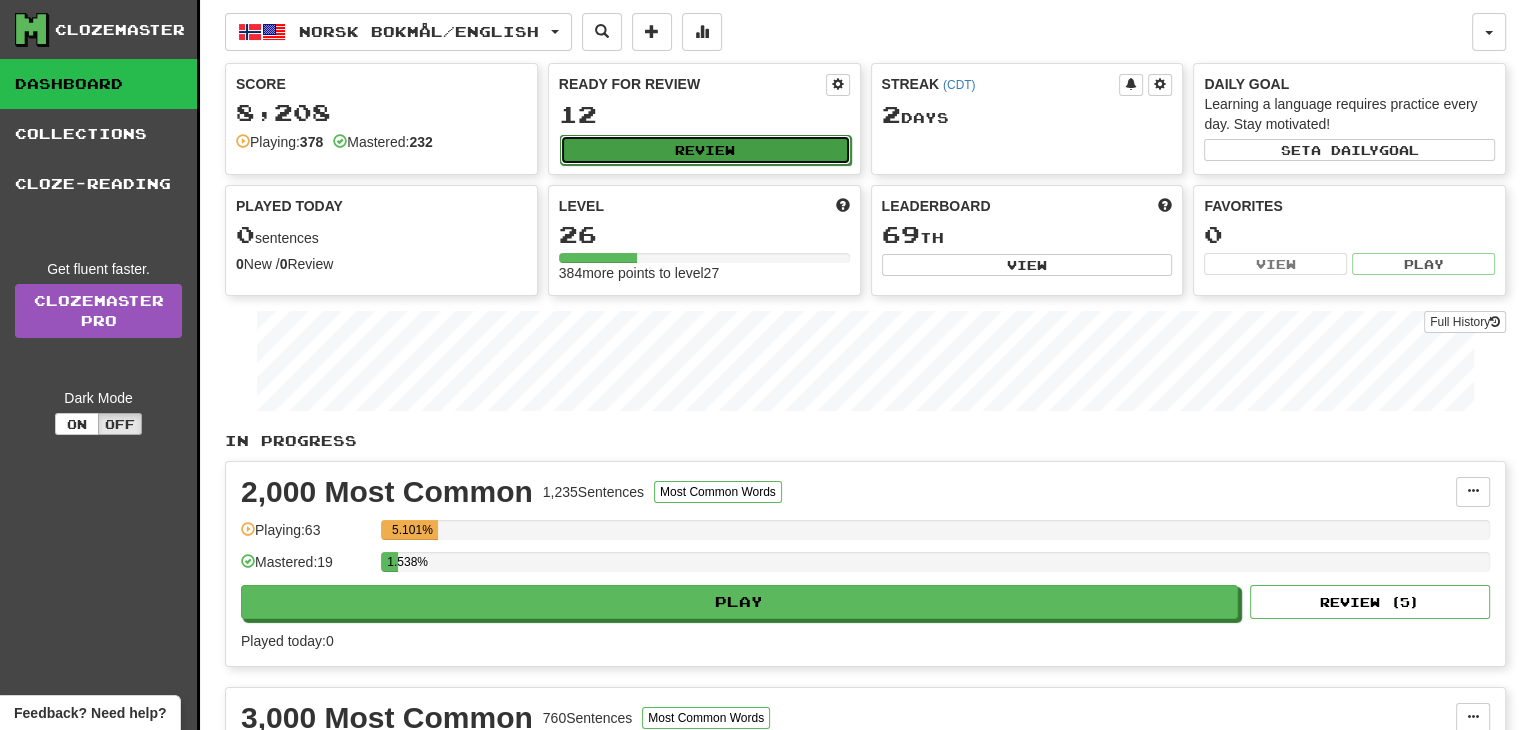 click on "Review" at bounding box center (705, 150) 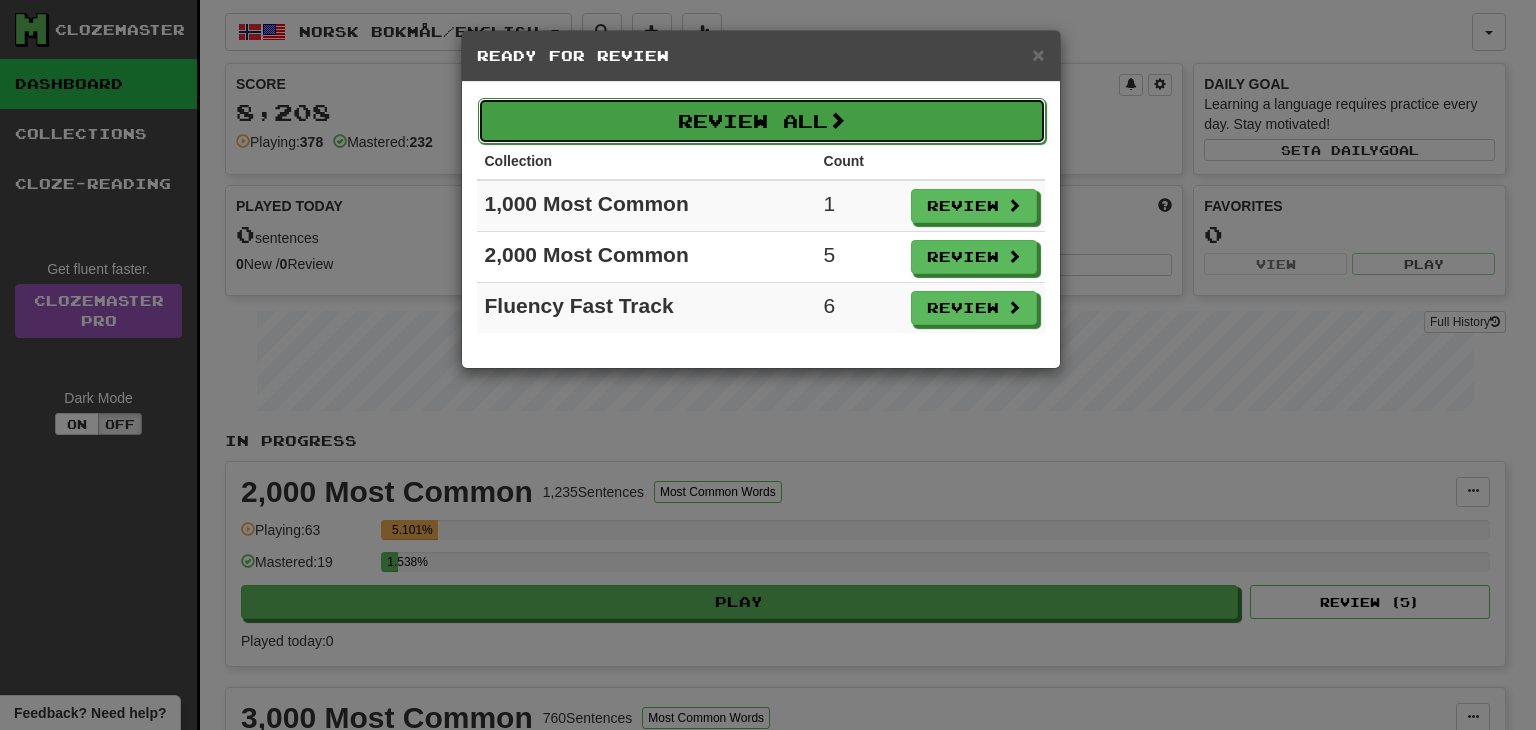 click on "Review All" at bounding box center (762, 121) 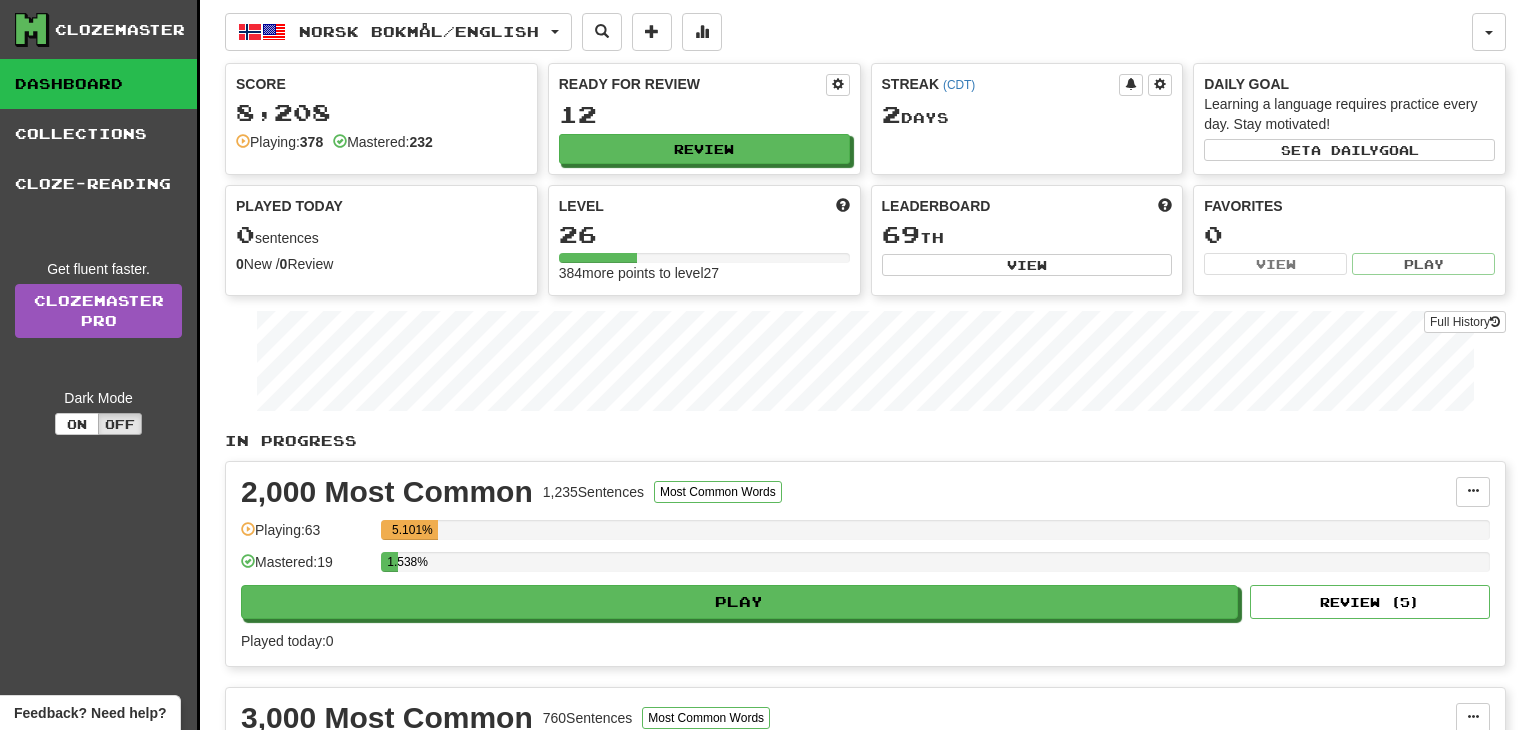 select on "**" 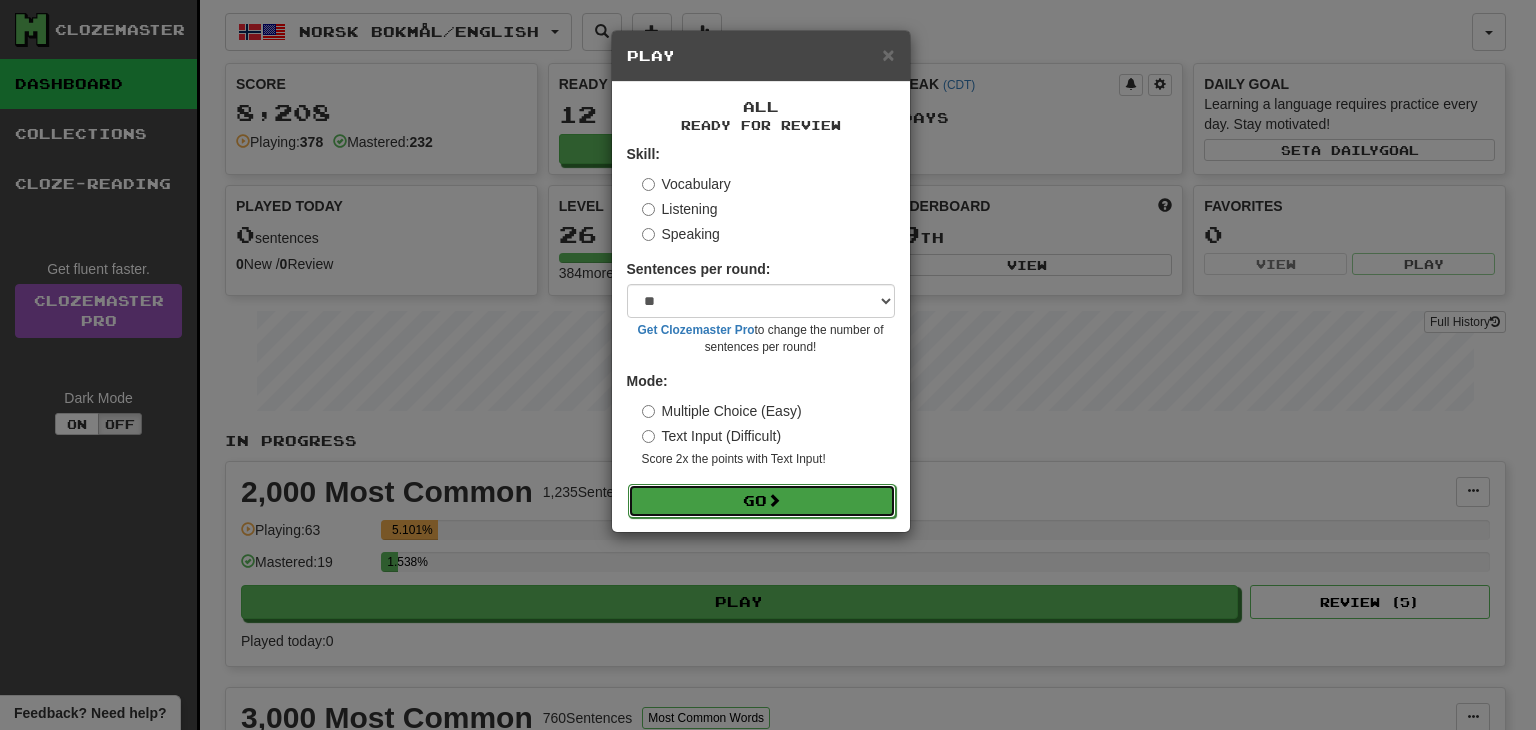click on "Go" at bounding box center (762, 501) 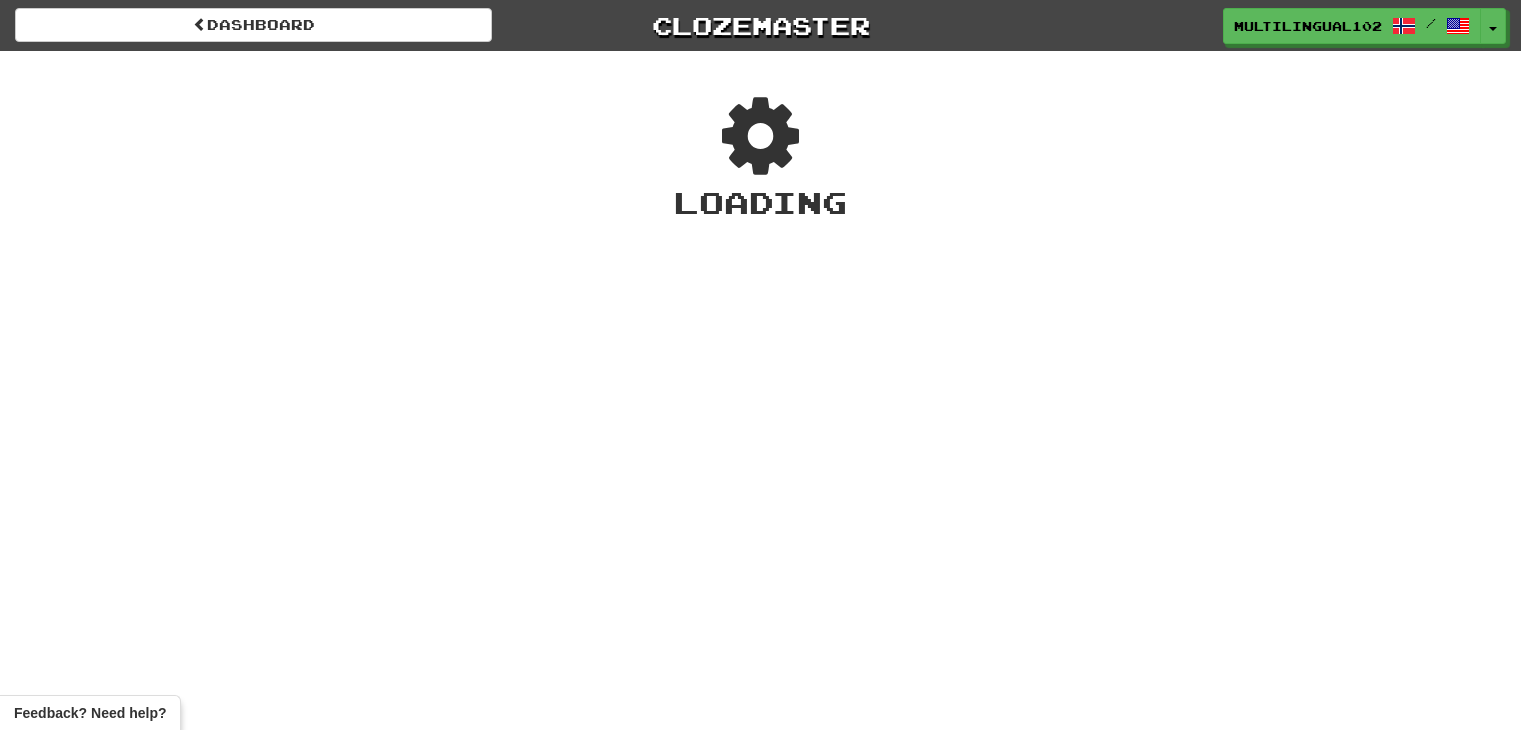 scroll, scrollTop: 0, scrollLeft: 0, axis: both 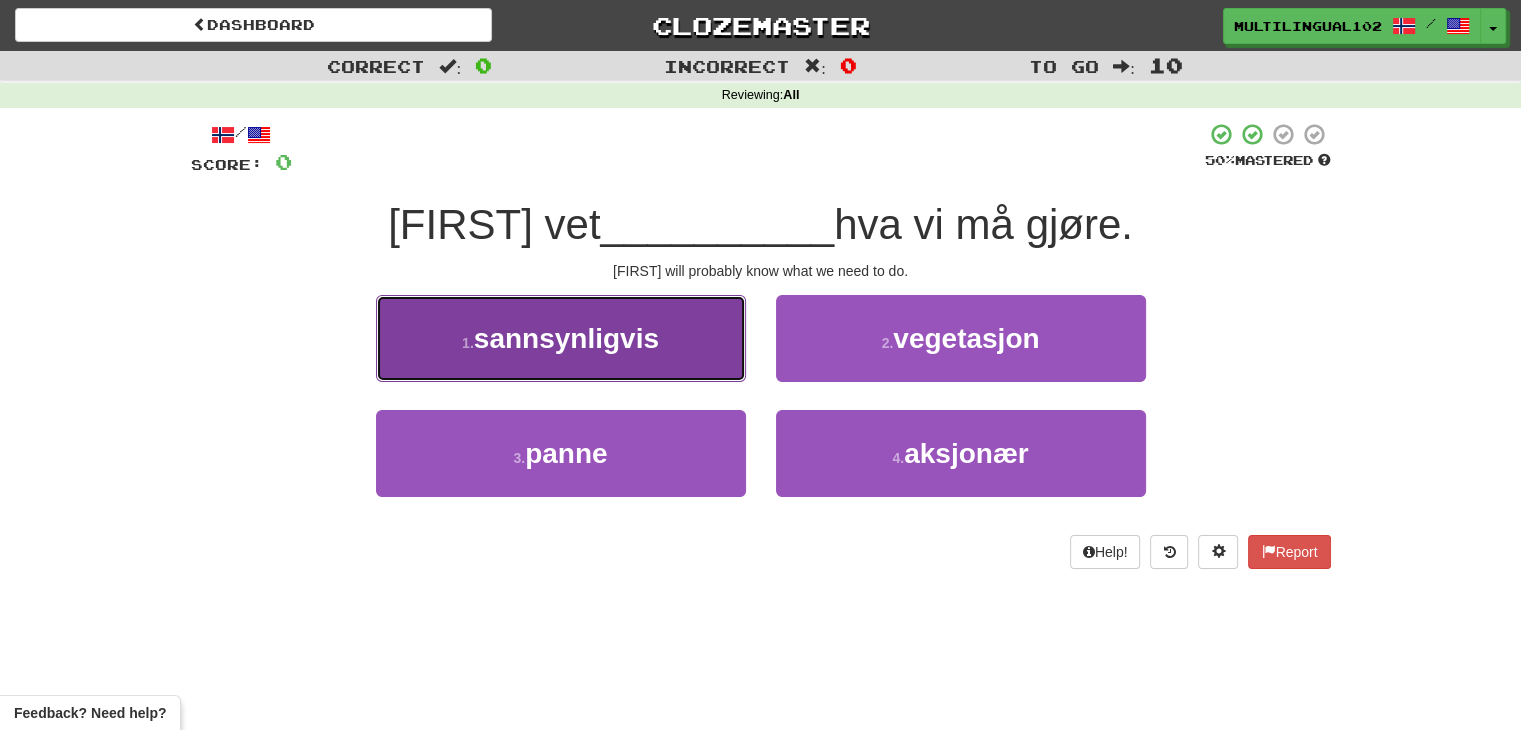 click on "1 .  sannsynligvis" at bounding box center [561, 338] 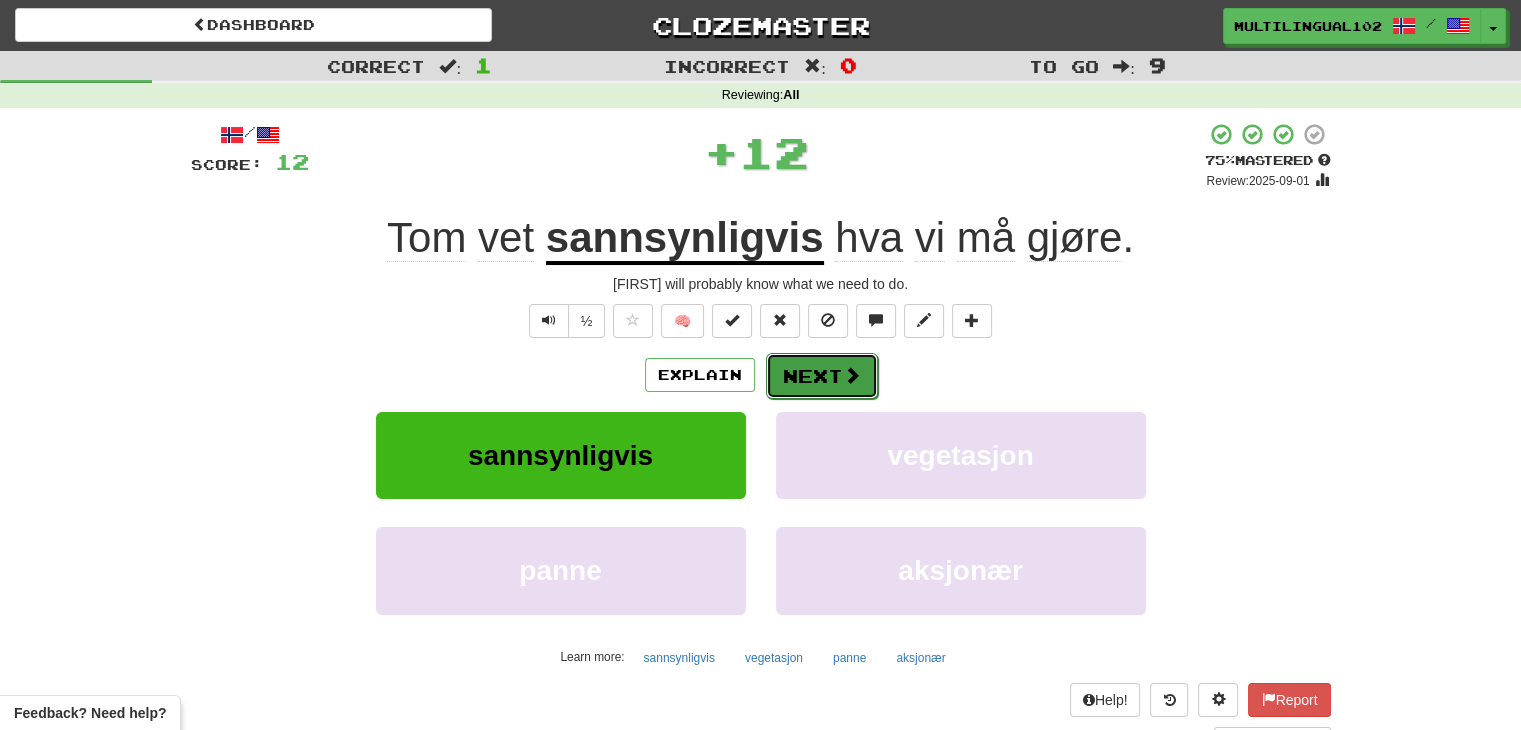 click on "Next" at bounding box center [822, 376] 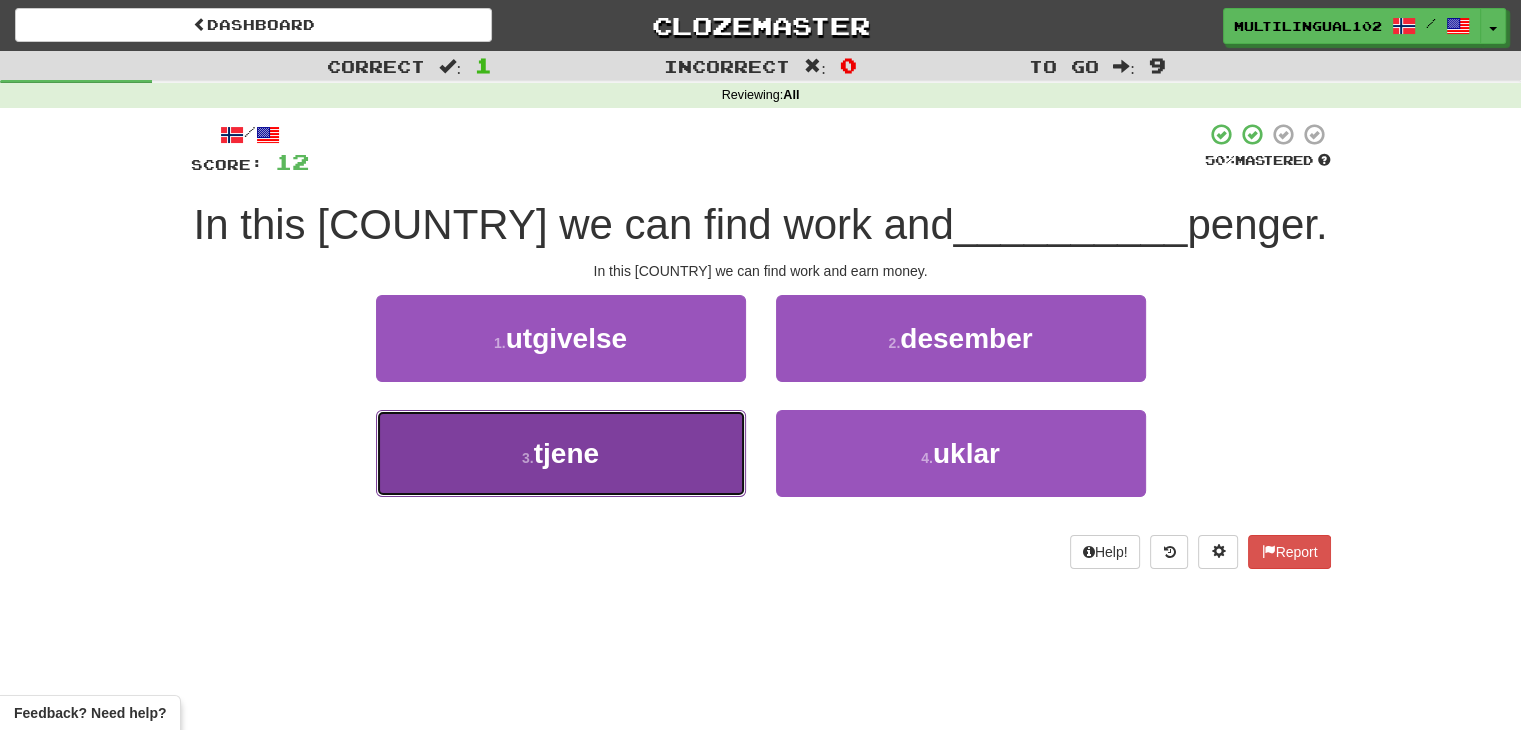 click on "3 .  tjene" at bounding box center (561, 453) 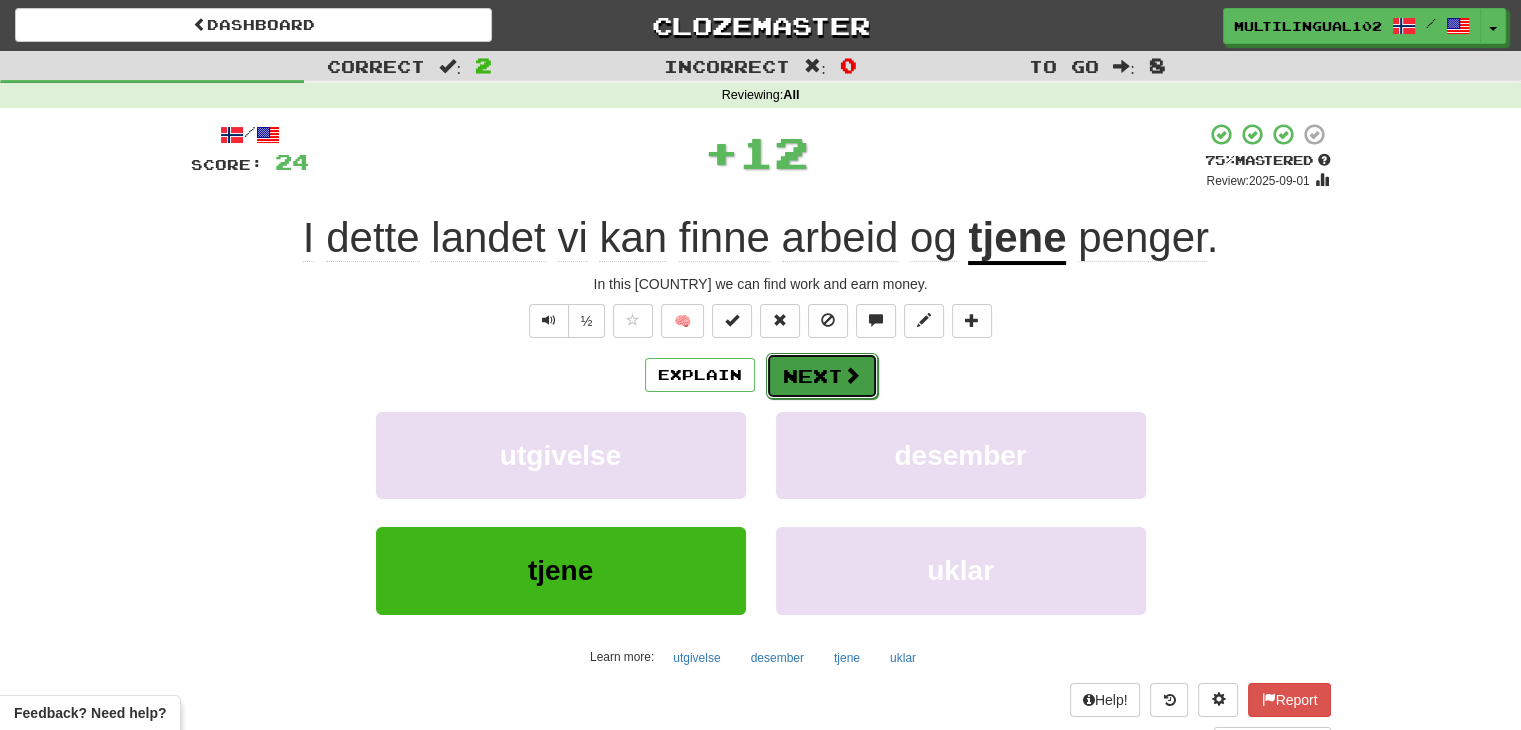 click on "Next" at bounding box center [822, 376] 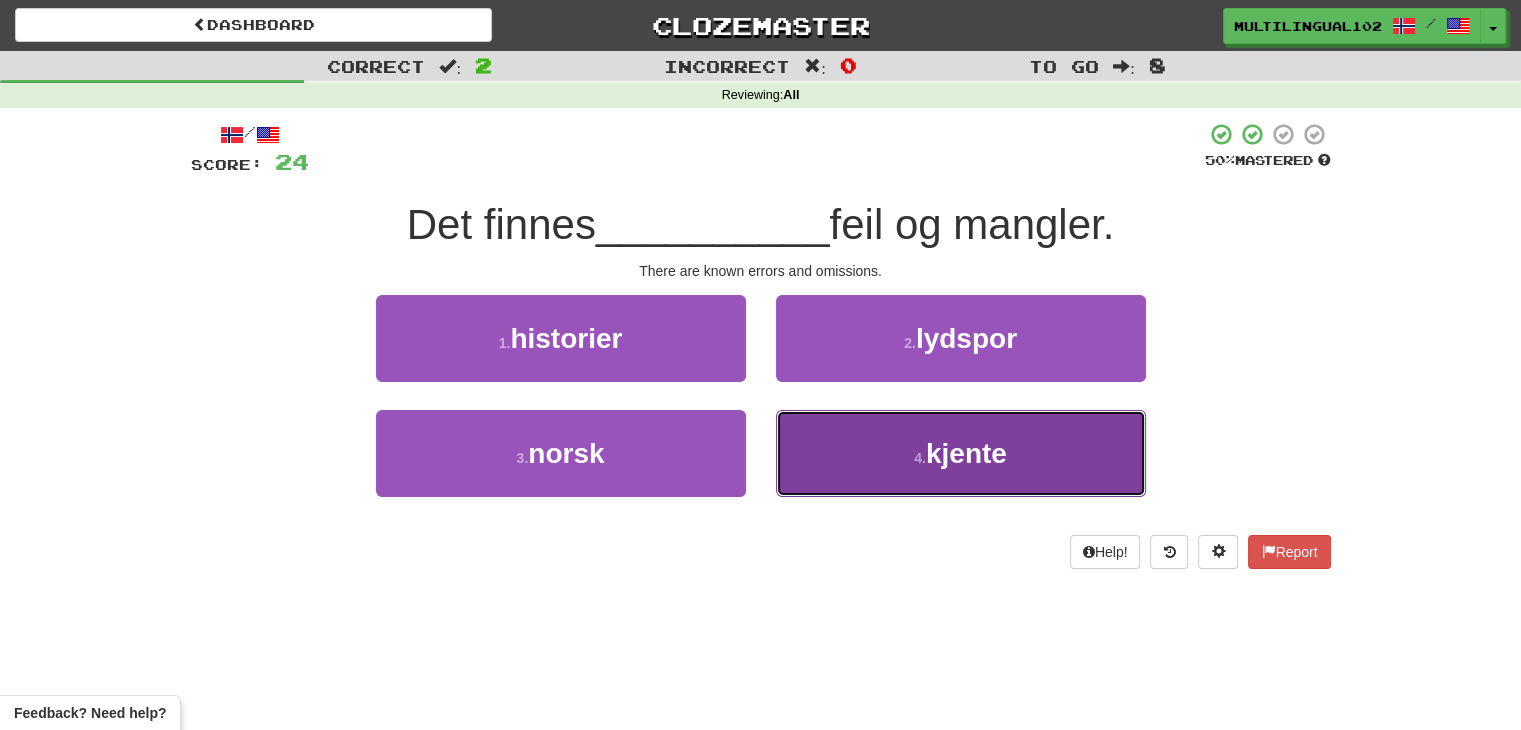 click on "4 .  kjente" at bounding box center [961, 453] 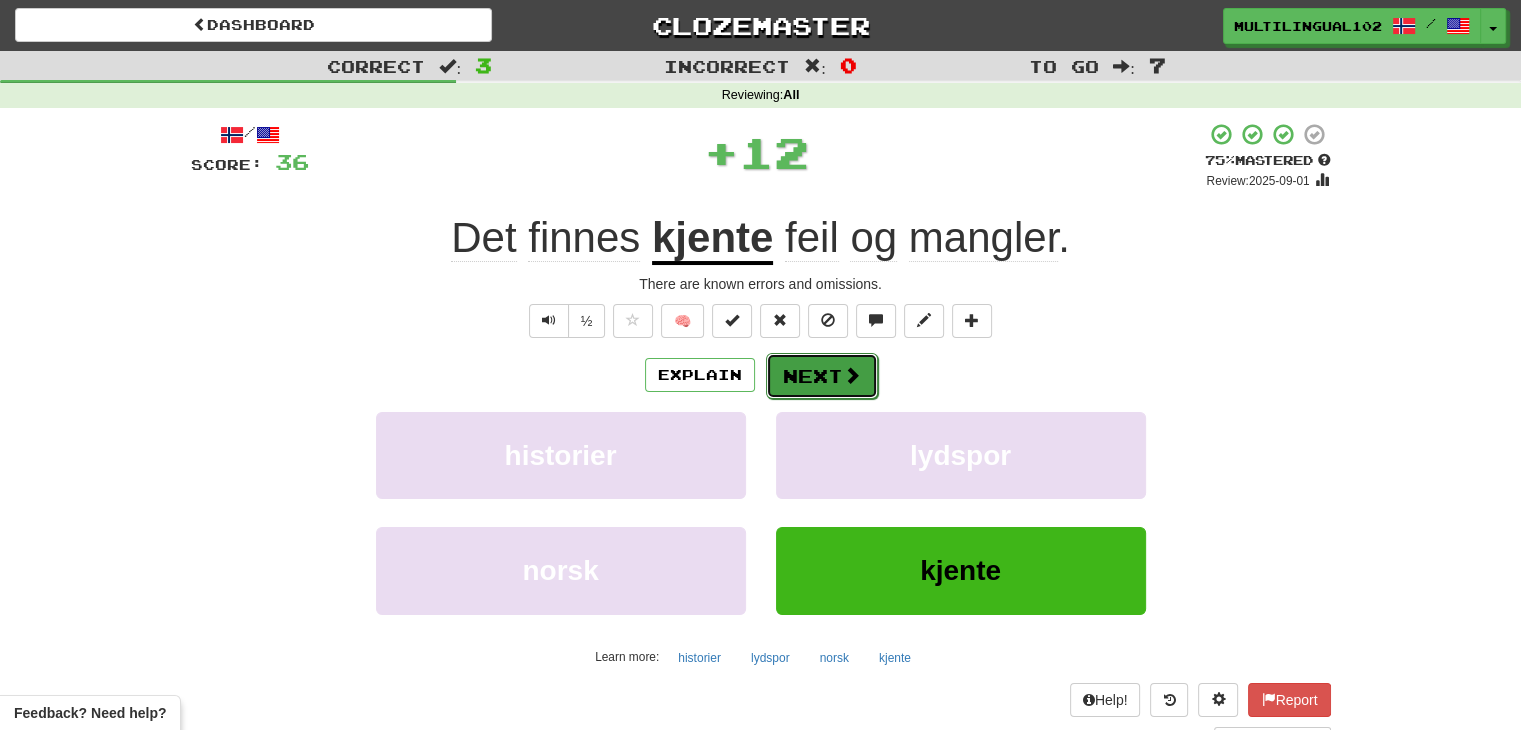 click on "Next" at bounding box center [822, 376] 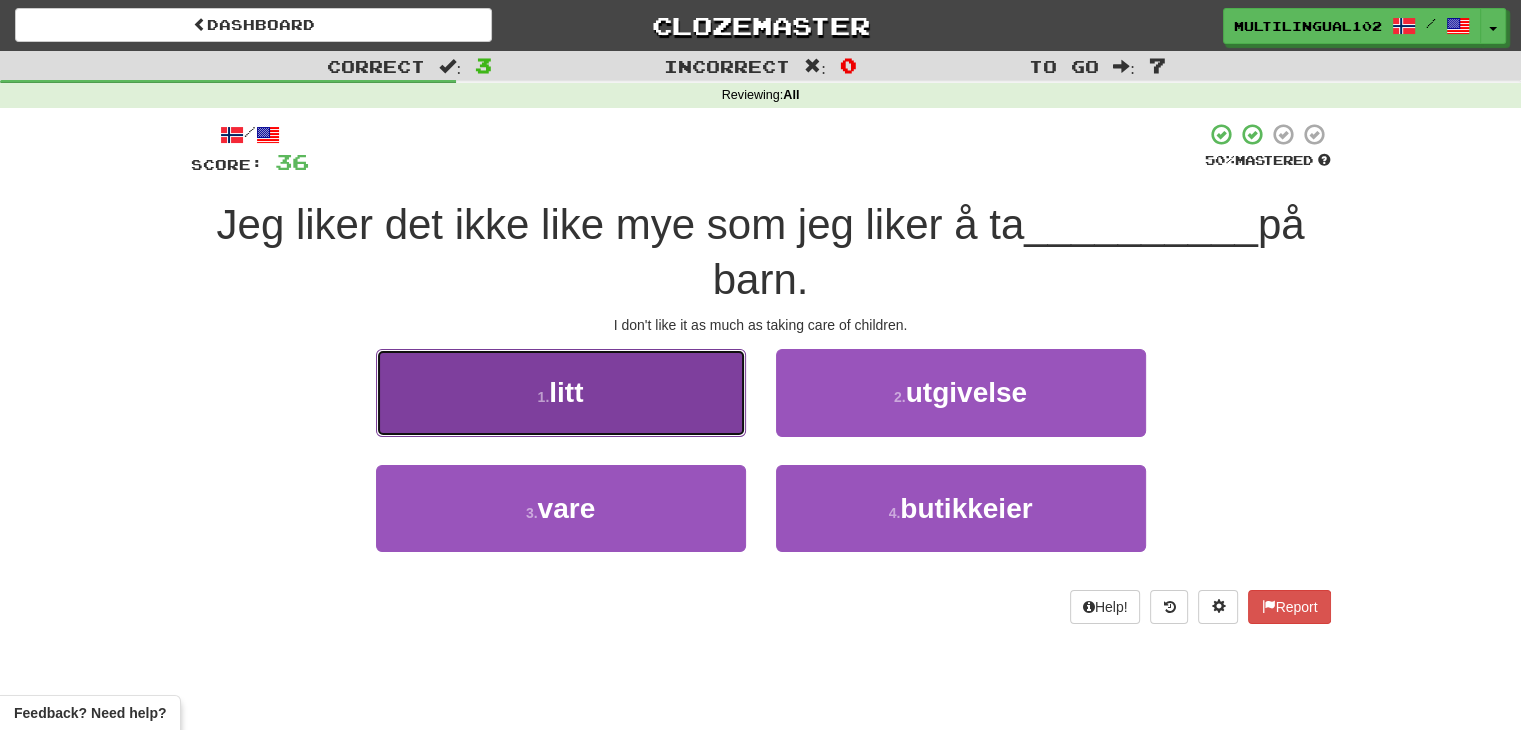 click on "1 .  litt" at bounding box center [561, 392] 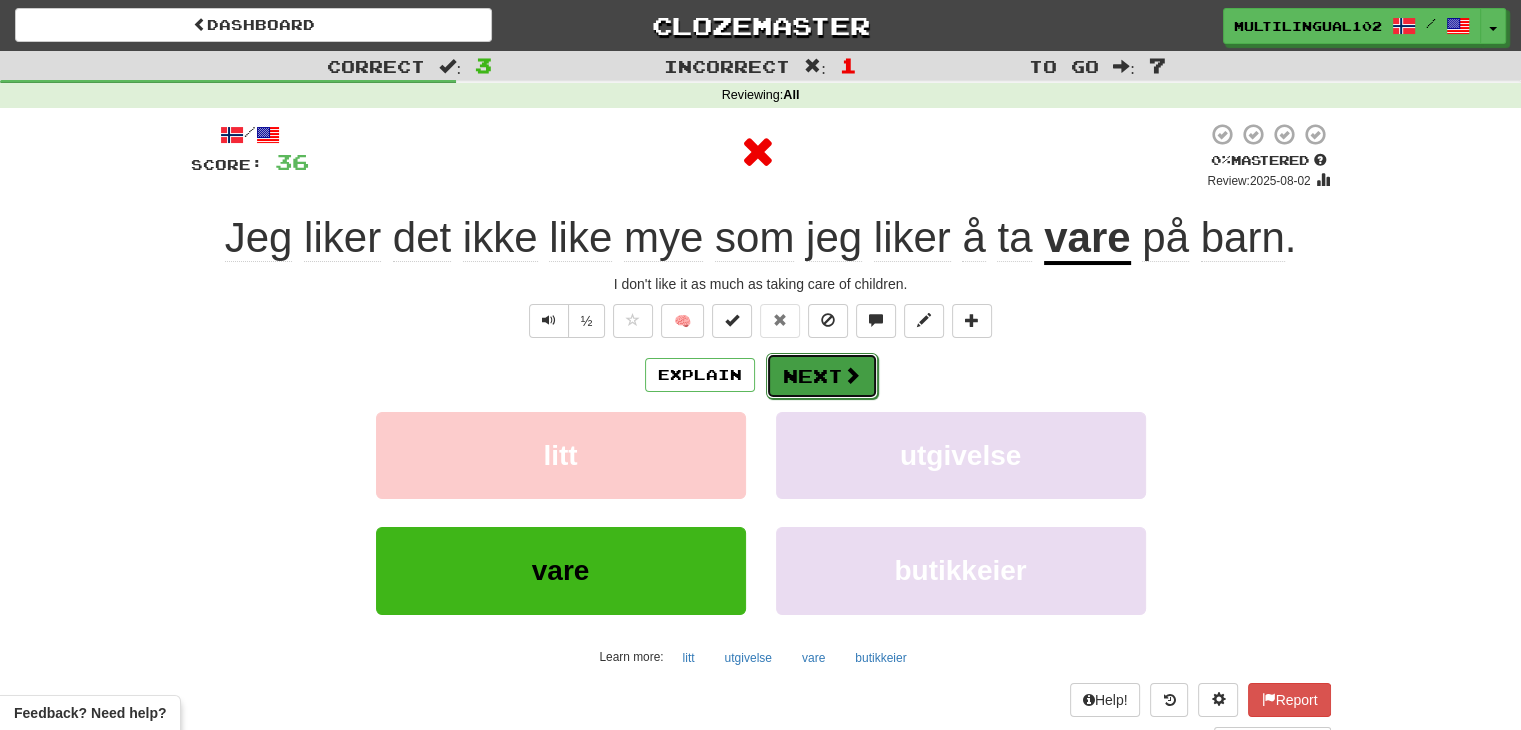 click on "Next" at bounding box center (822, 376) 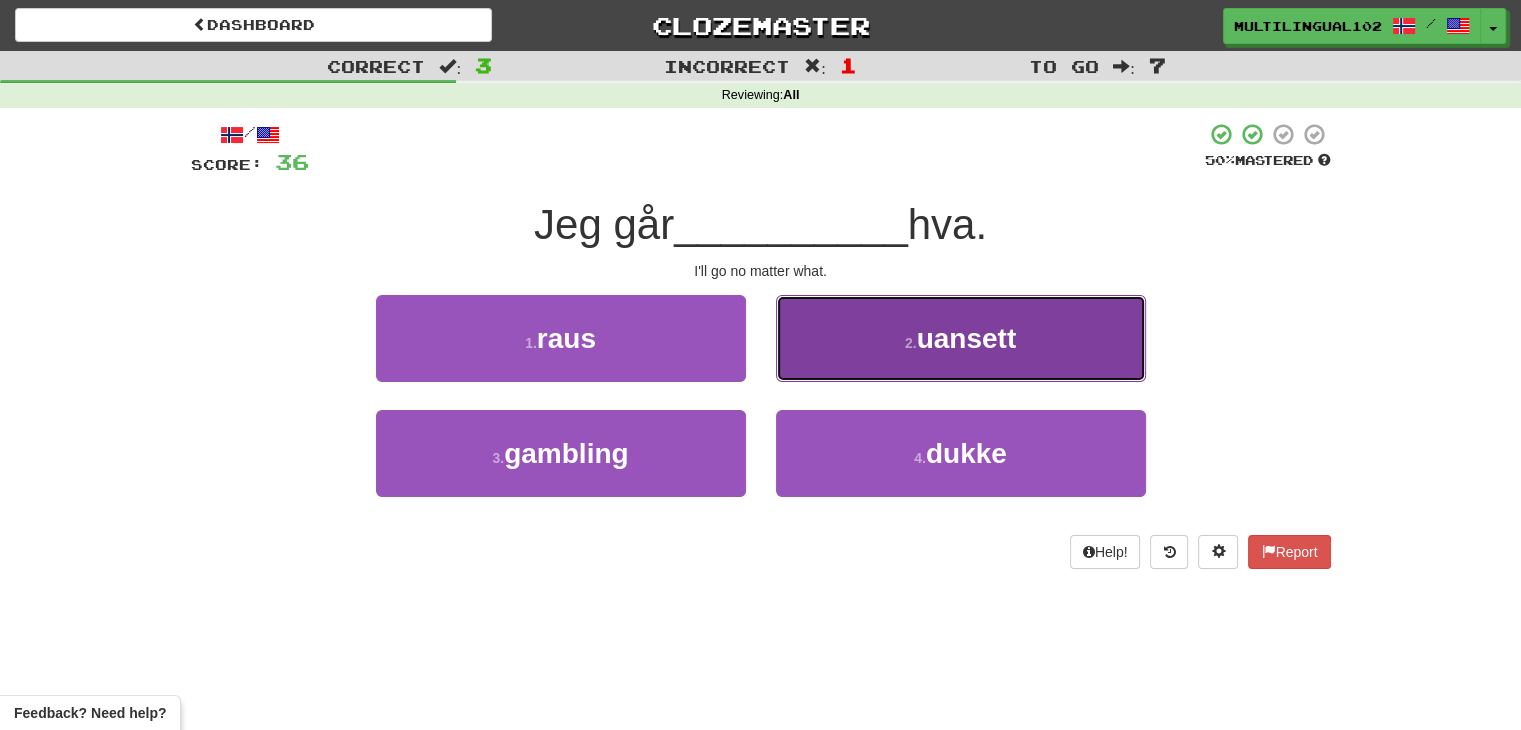 click on "2 .  uansett" at bounding box center (961, 338) 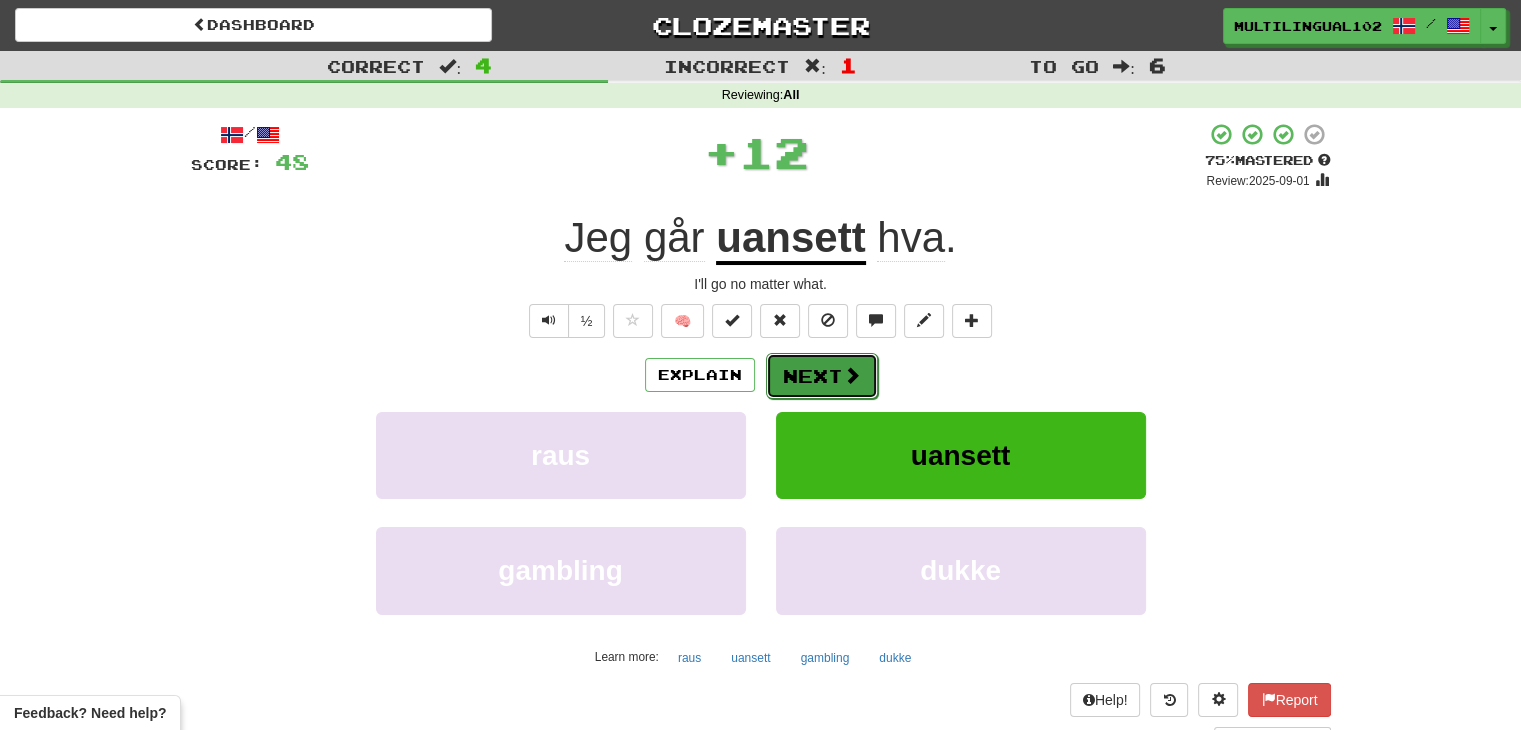 click on "Next" at bounding box center [822, 376] 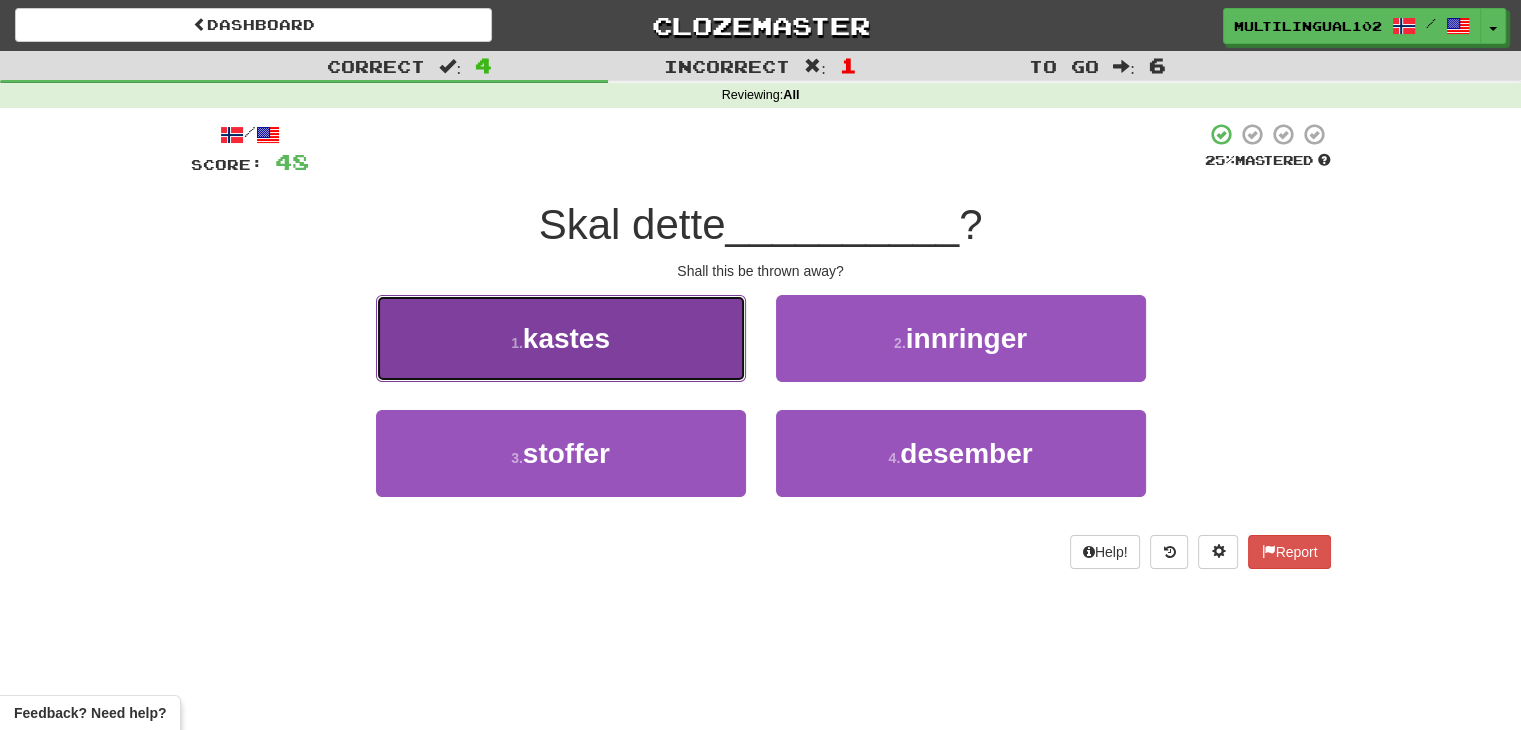 click on "1 .  kastes" at bounding box center (561, 338) 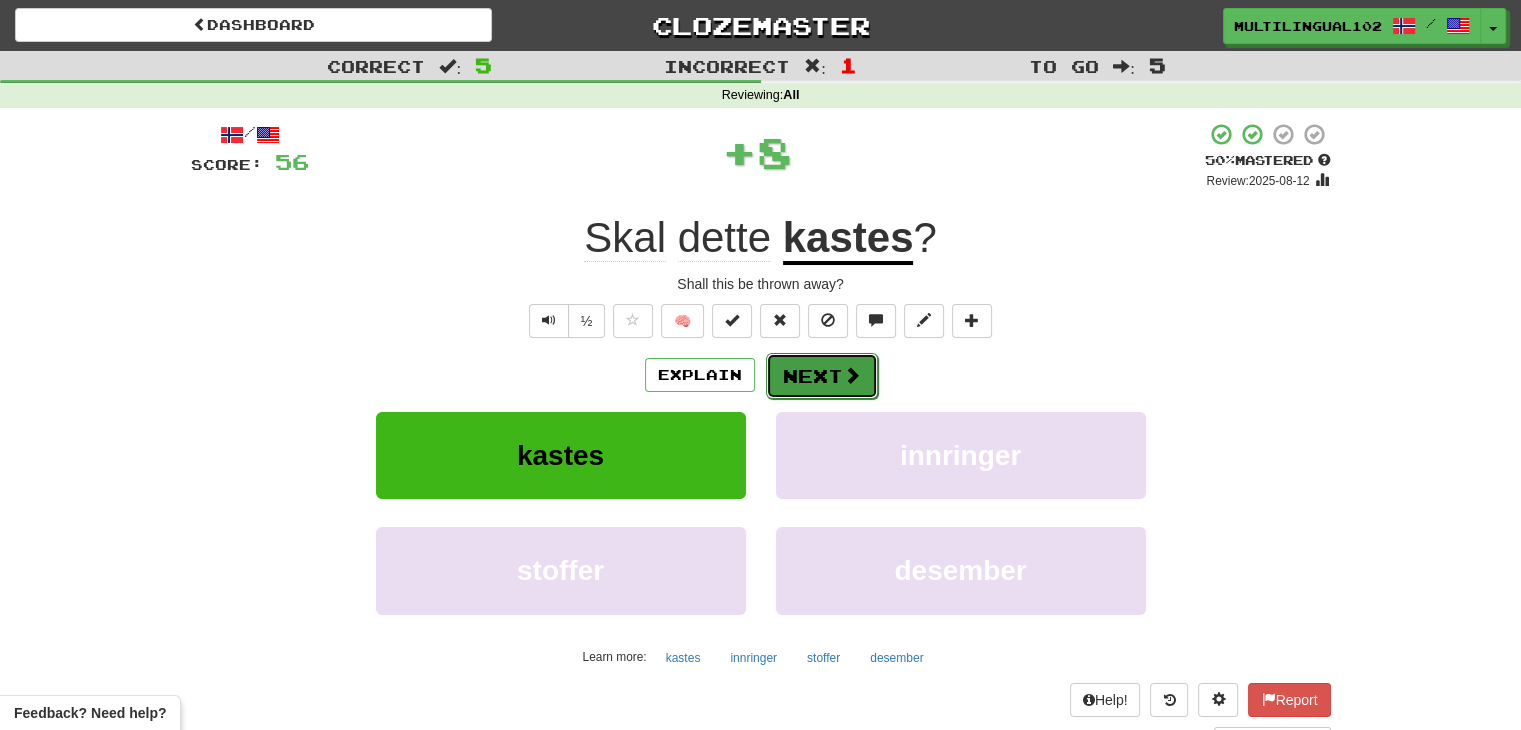 click on "Next" at bounding box center [822, 376] 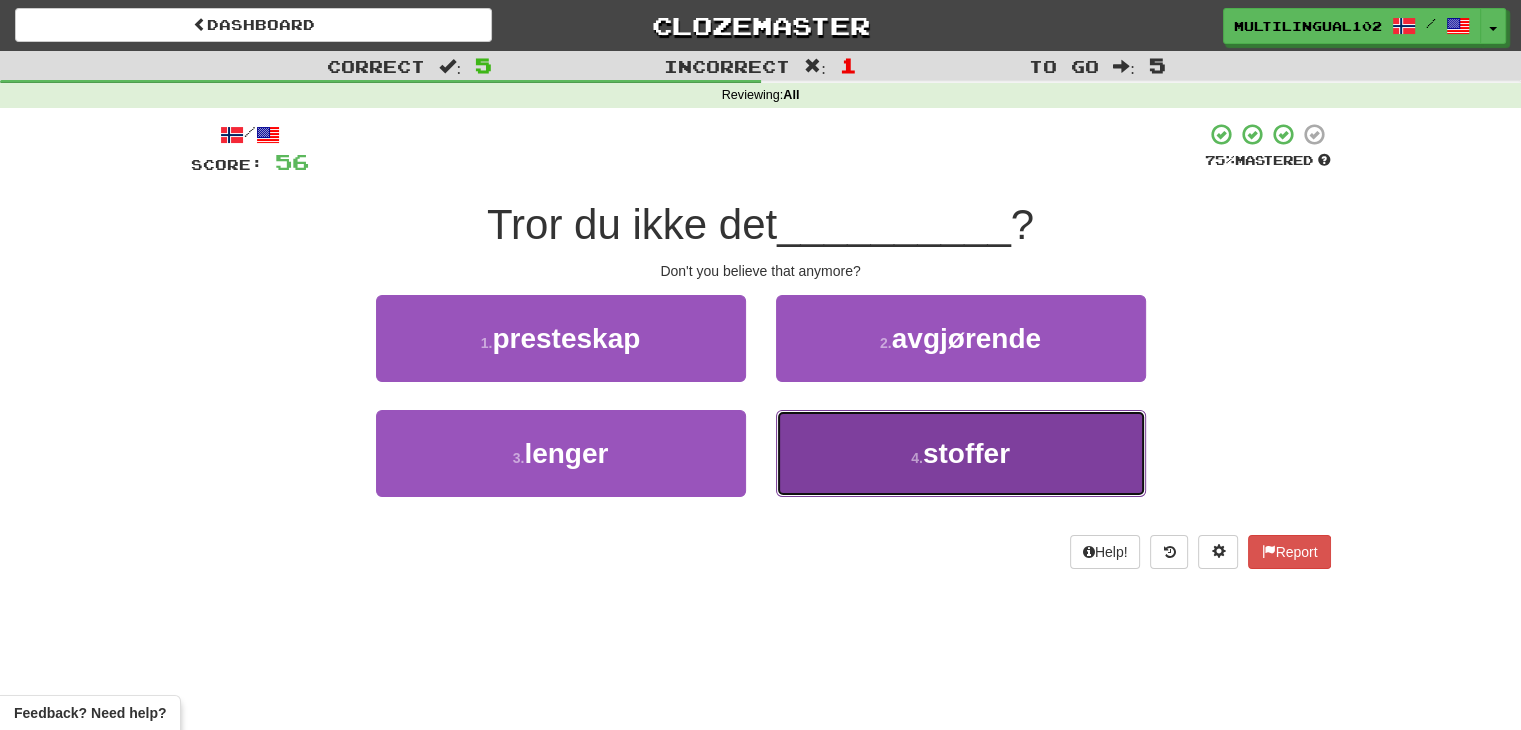 click on "4 .  stoffer" at bounding box center [961, 453] 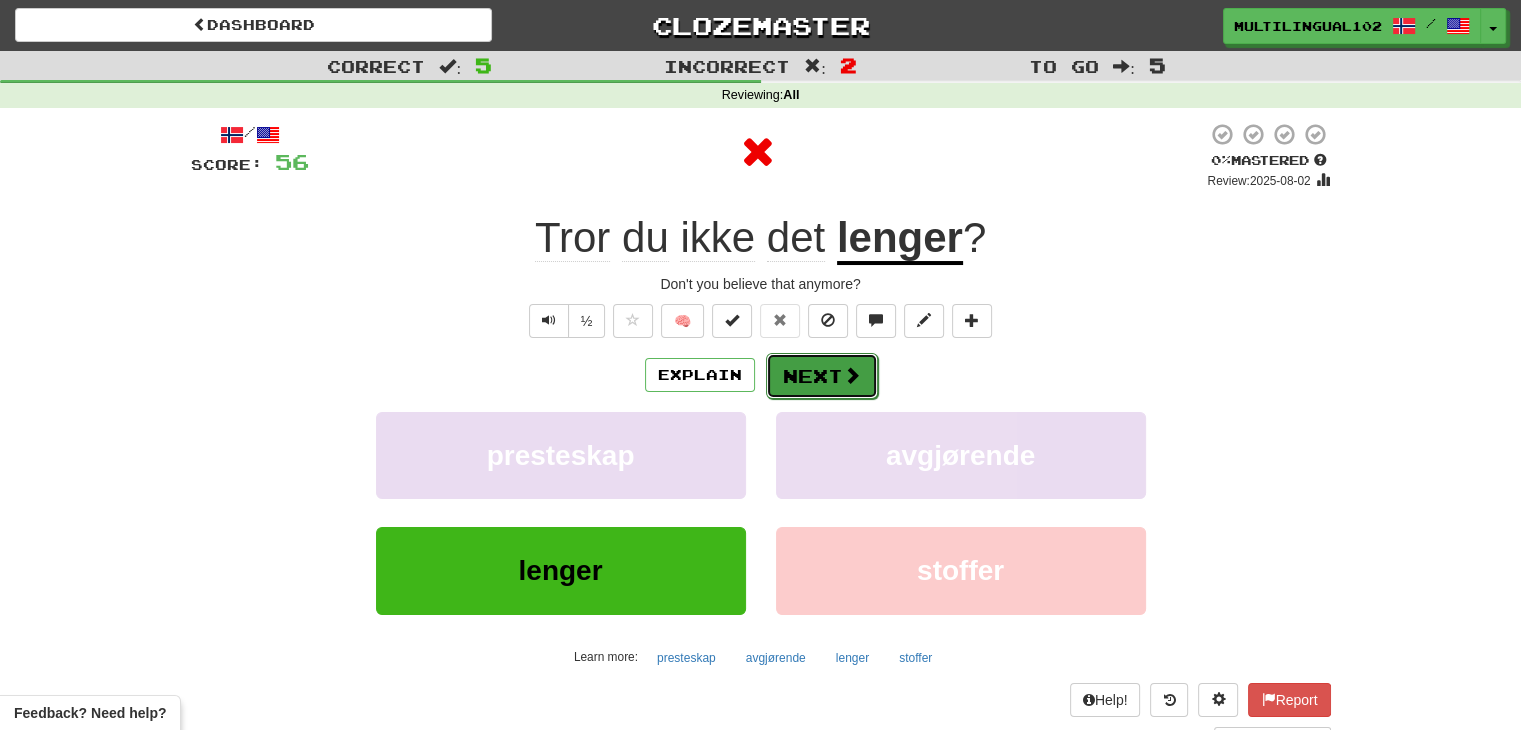 click on "Next" at bounding box center (822, 376) 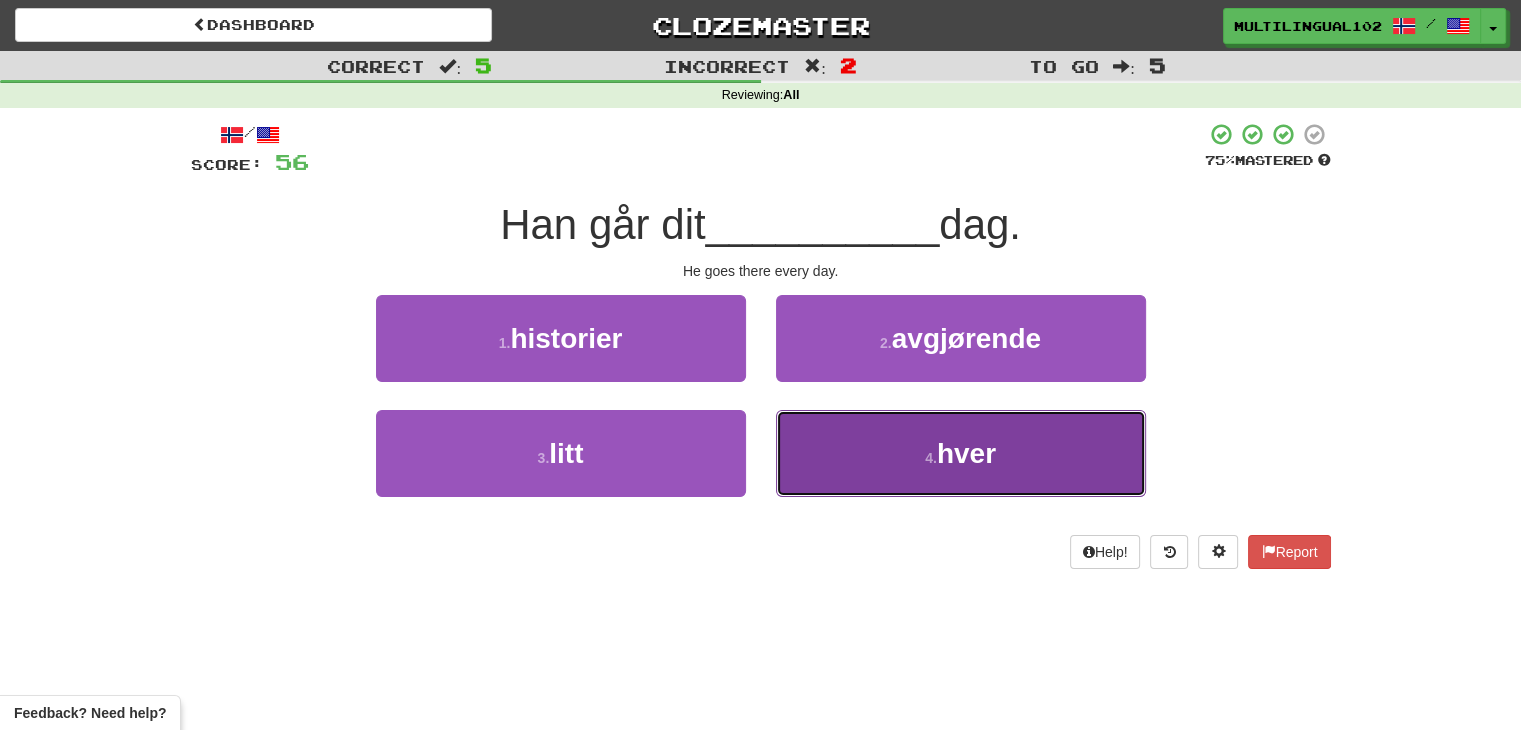 click on "4 .  hver" at bounding box center (961, 453) 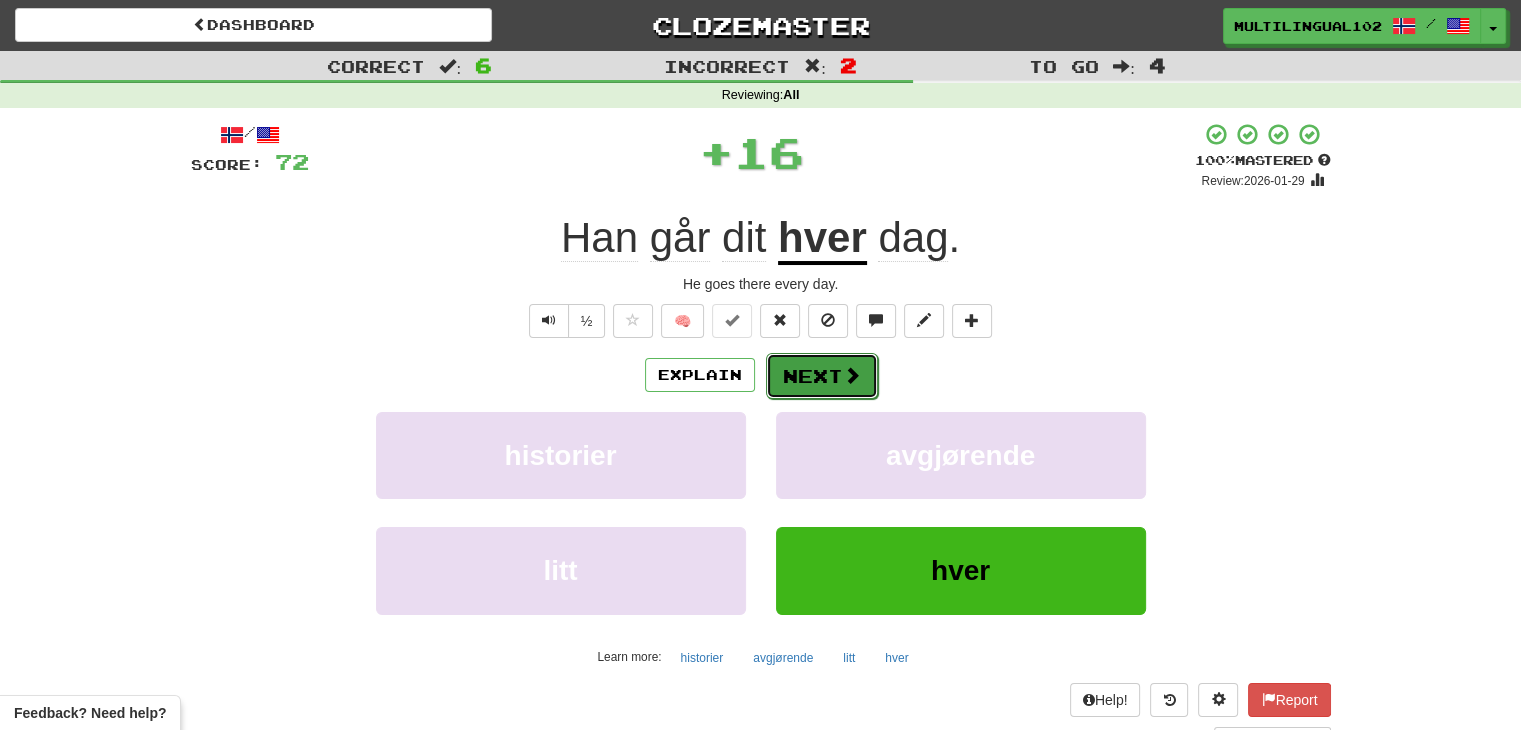 click on "Next" at bounding box center [822, 376] 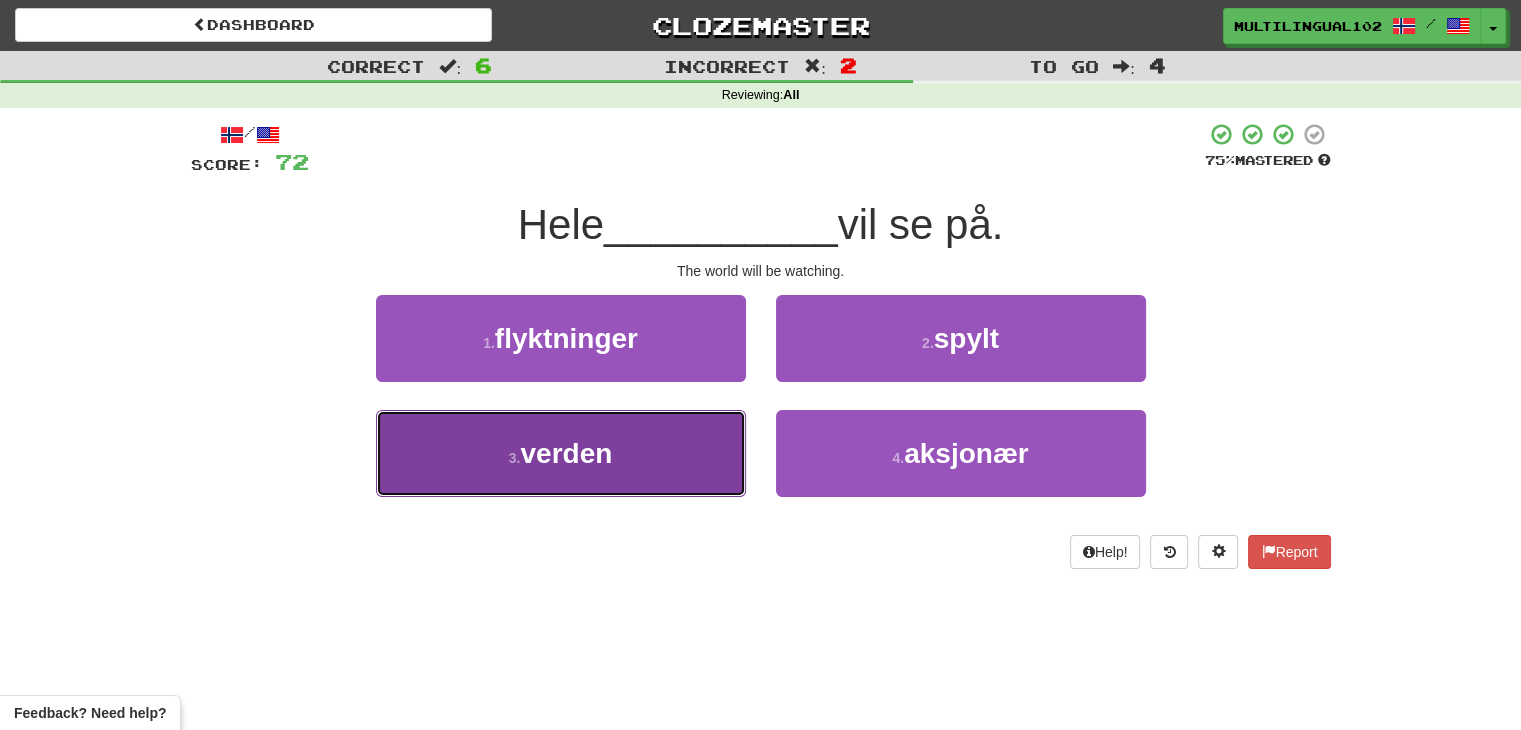 click on "3 .  verden" at bounding box center (561, 453) 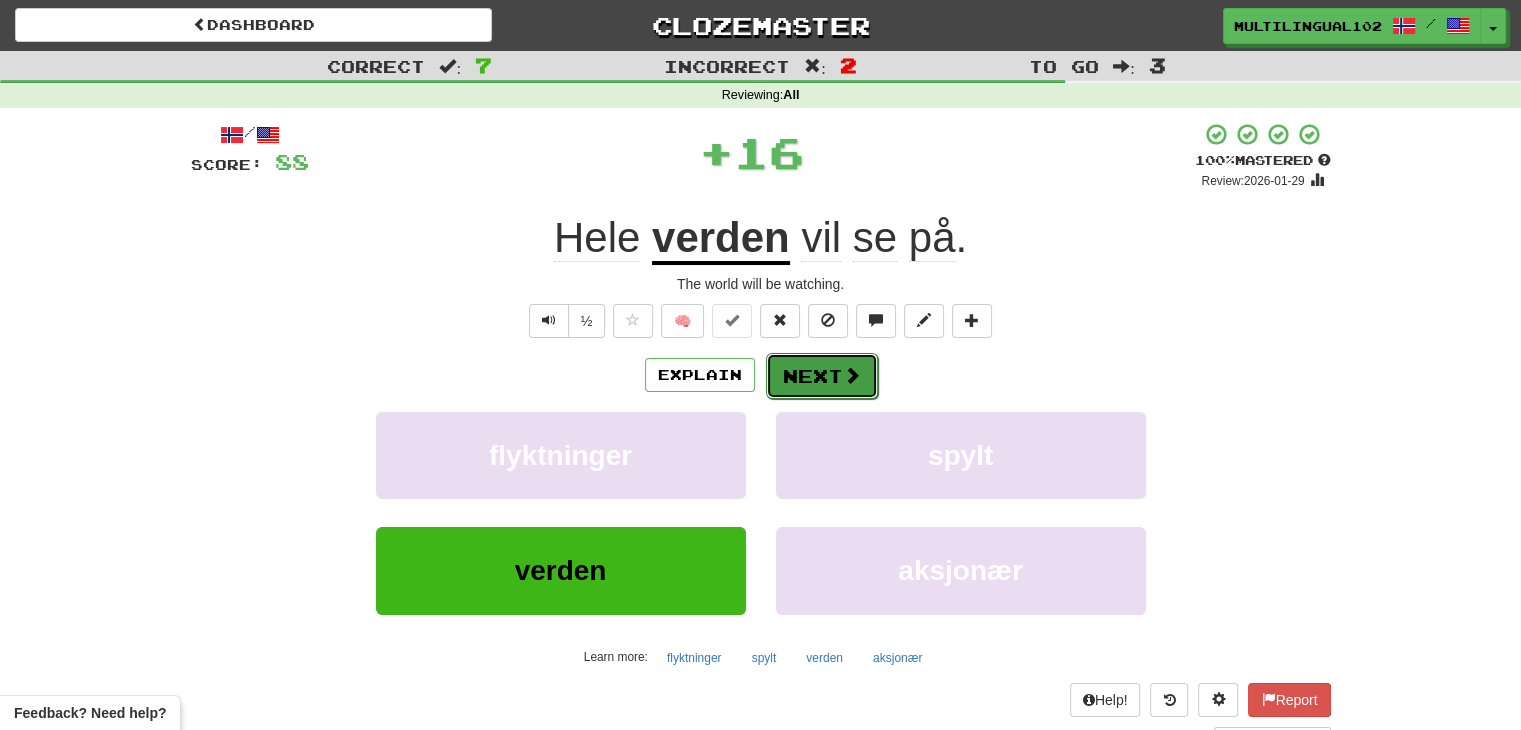 click on "Next" at bounding box center [822, 376] 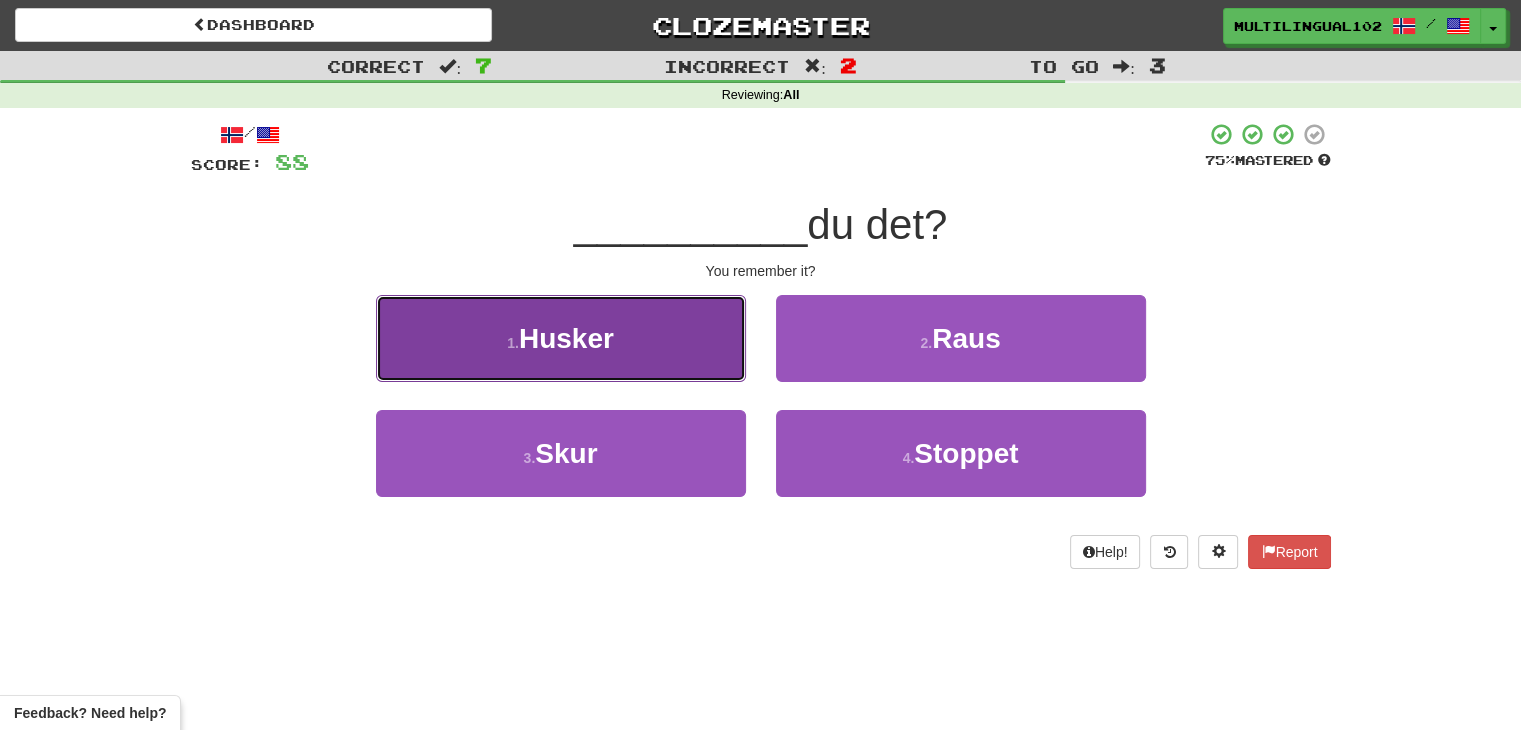 click on "1 .  Husker" at bounding box center [561, 338] 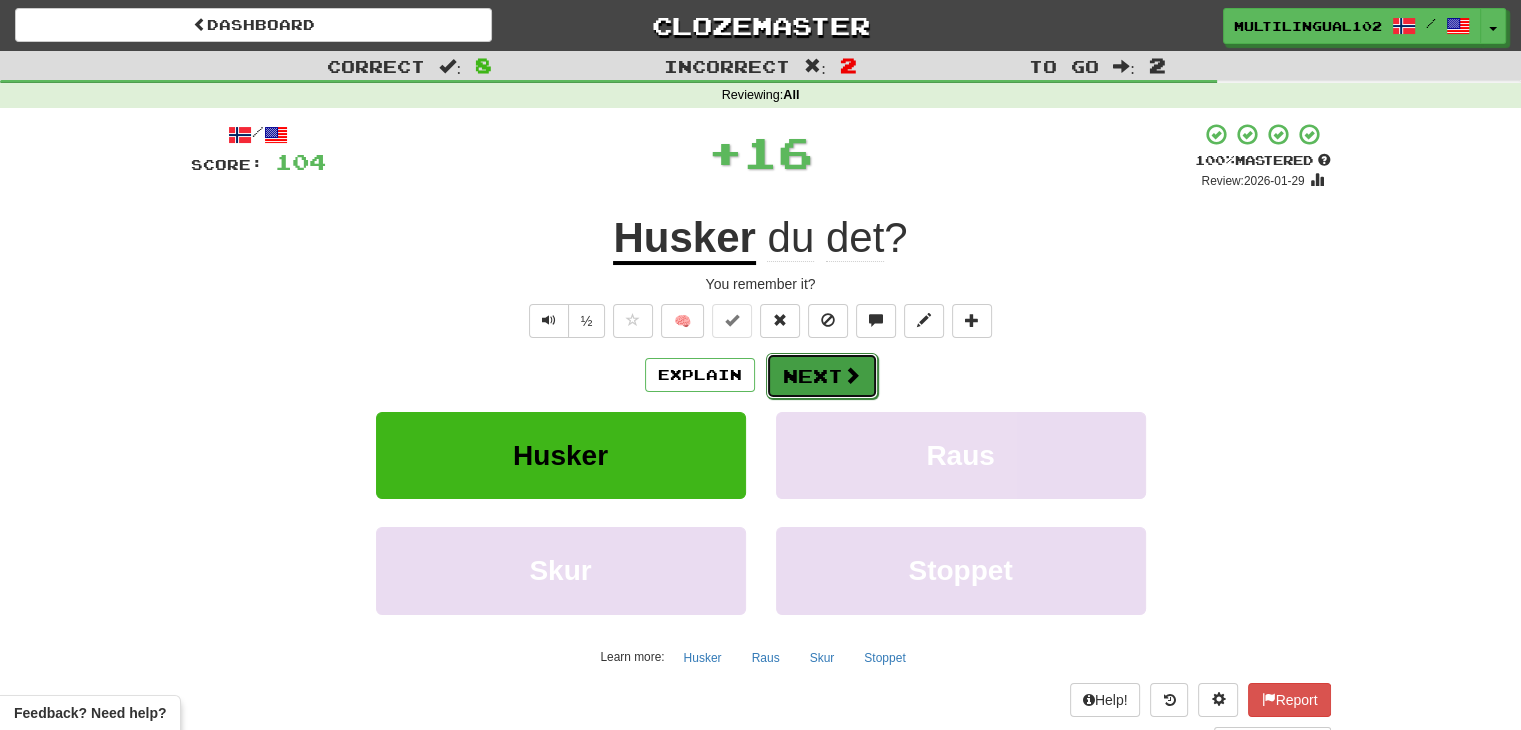 click at bounding box center [852, 375] 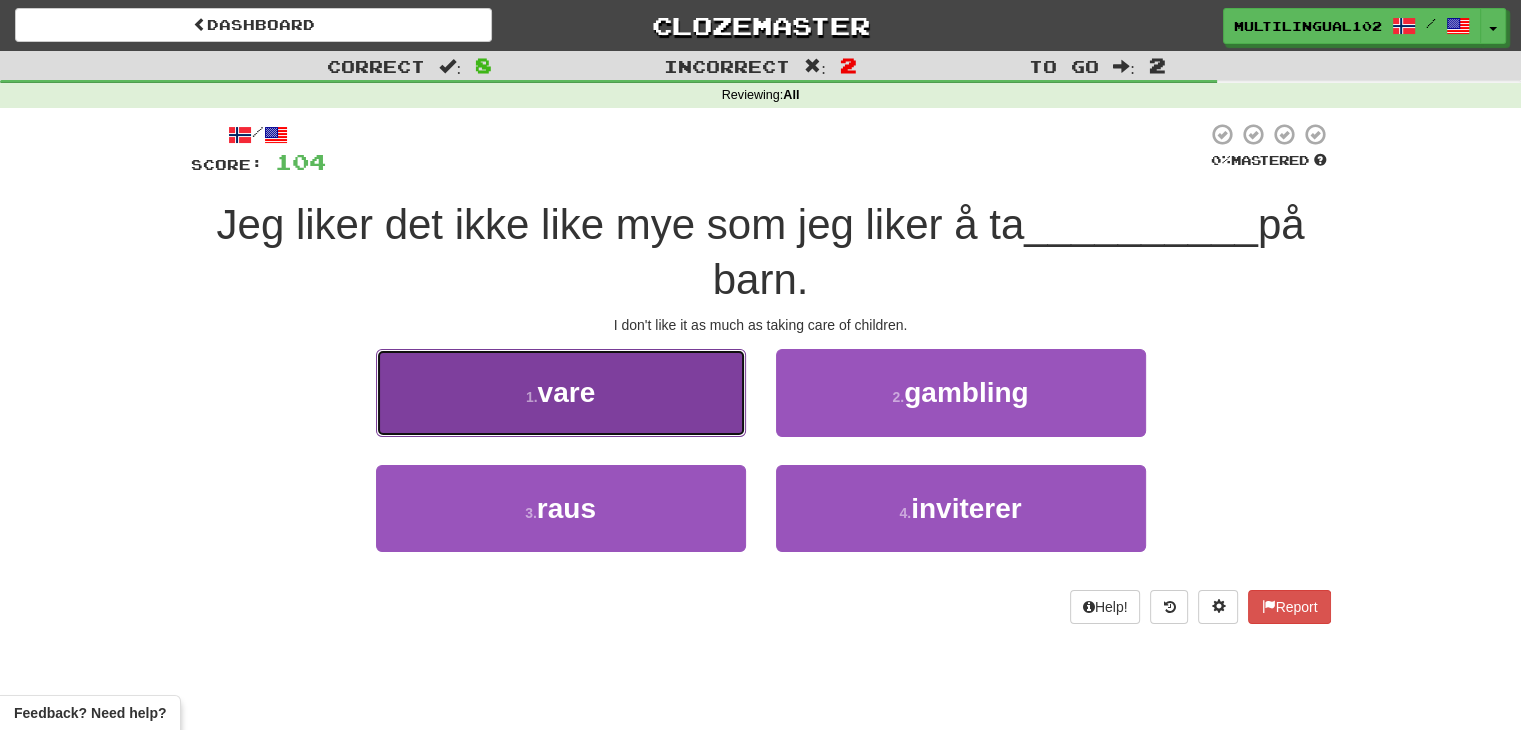 click on "1 .  vare" at bounding box center [561, 392] 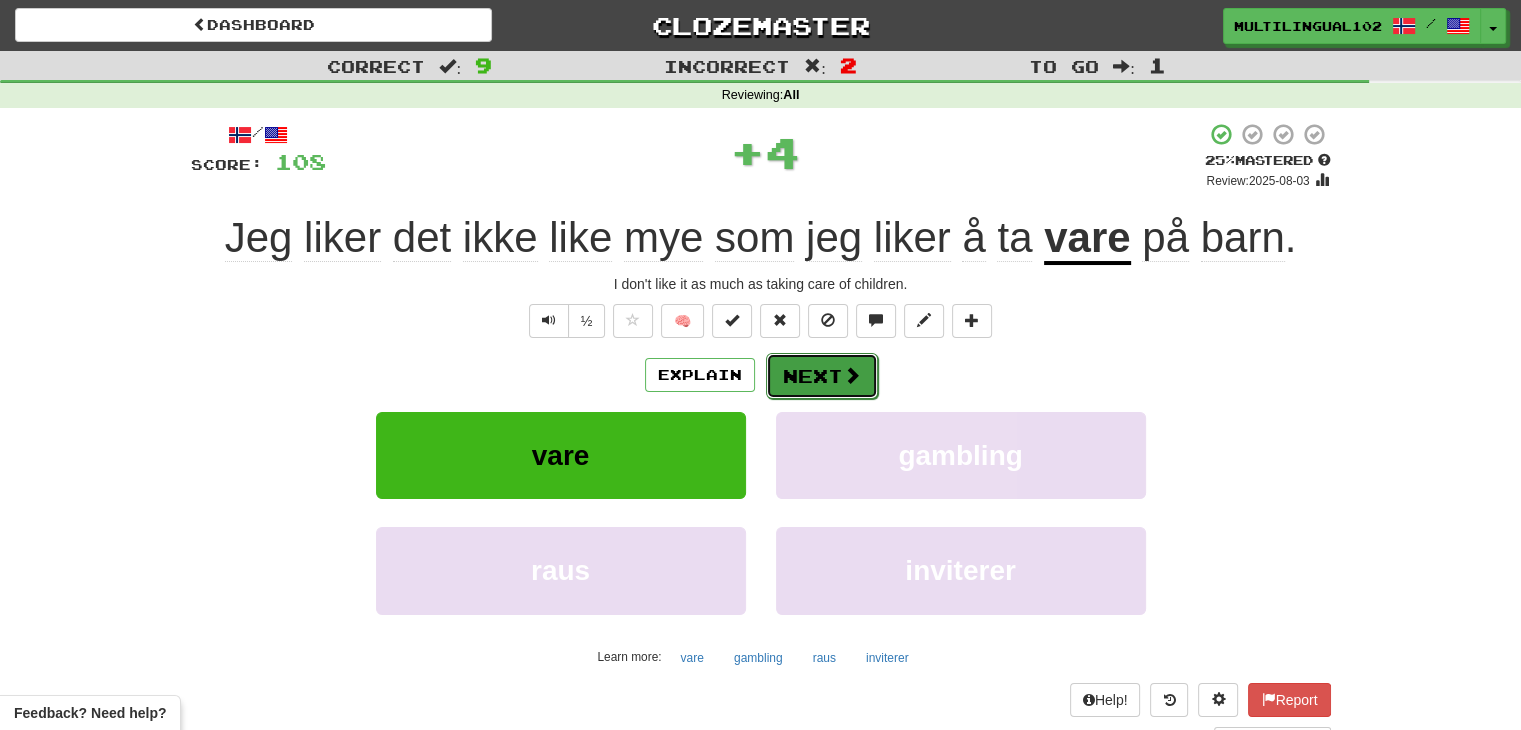 click on "Next" at bounding box center (822, 376) 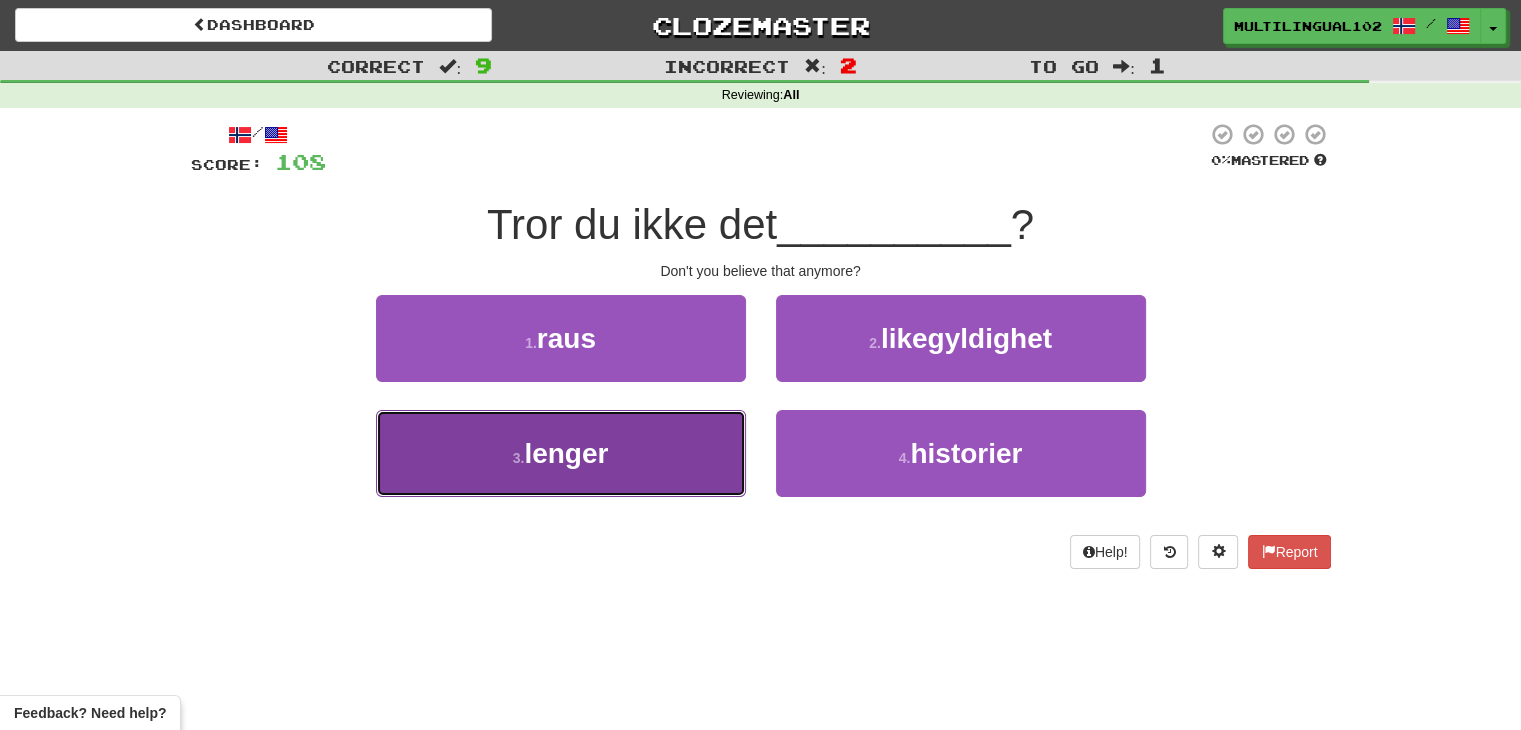 click on "3 .  lenger" at bounding box center (561, 453) 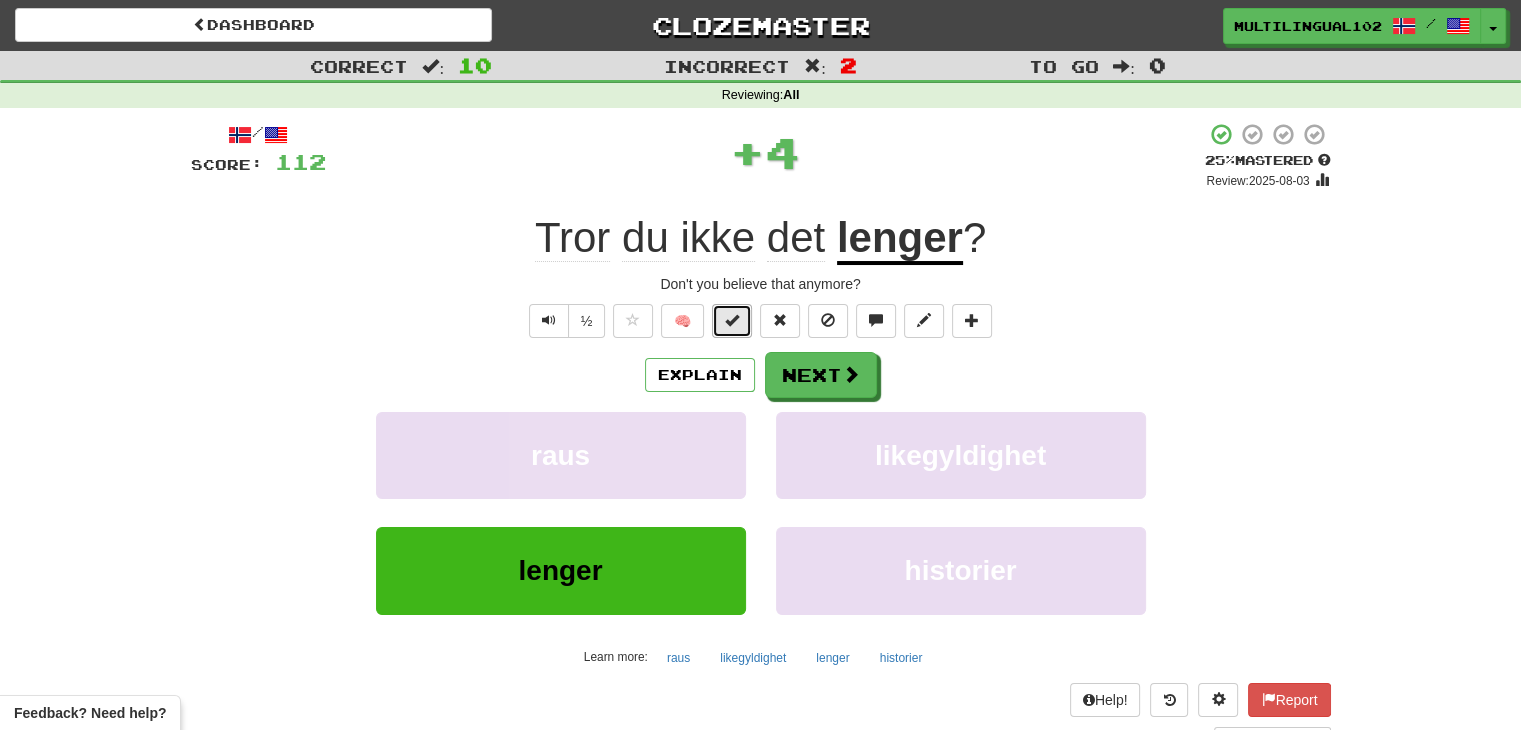 click at bounding box center (732, 321) 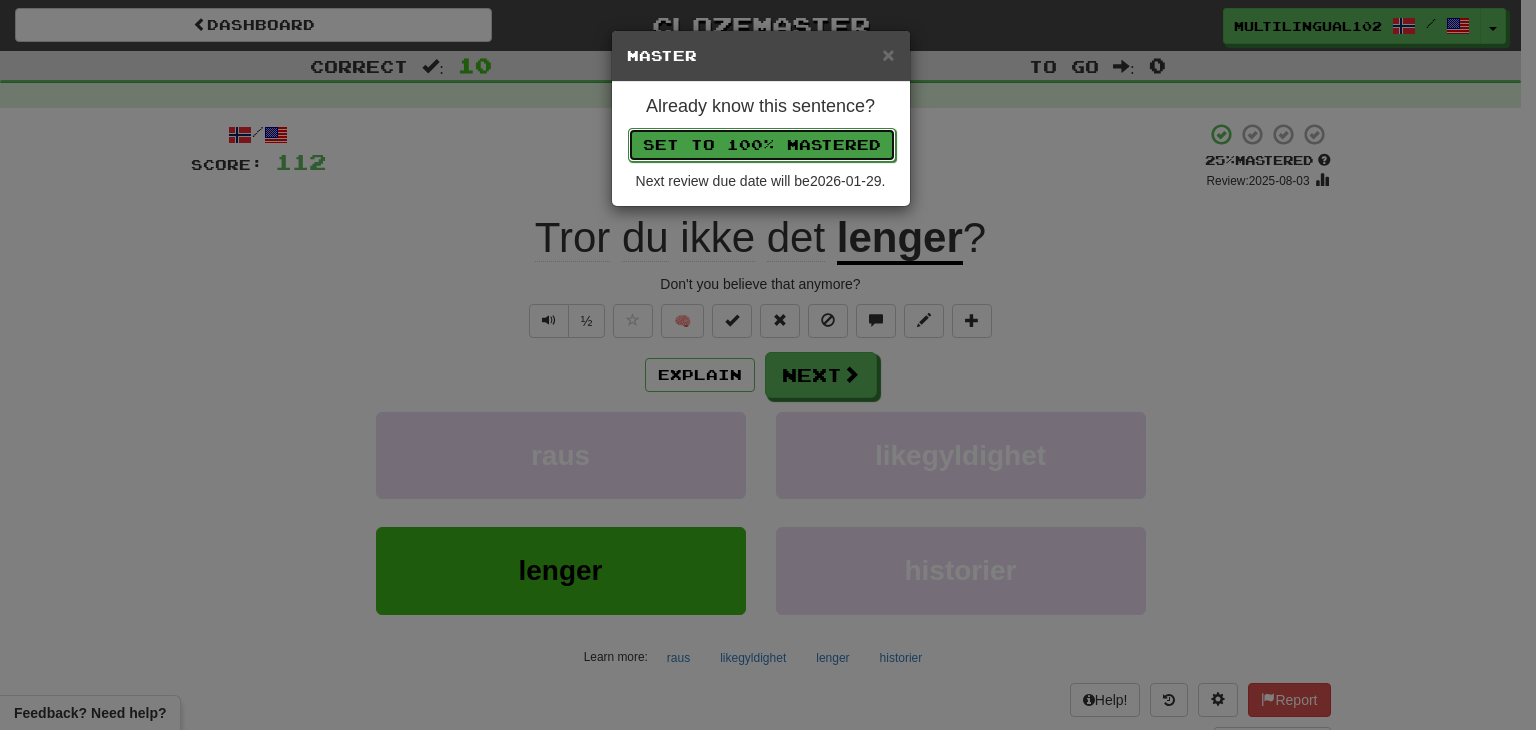 click on "Set to 100% Mastered" at bounding box center (762, 145) 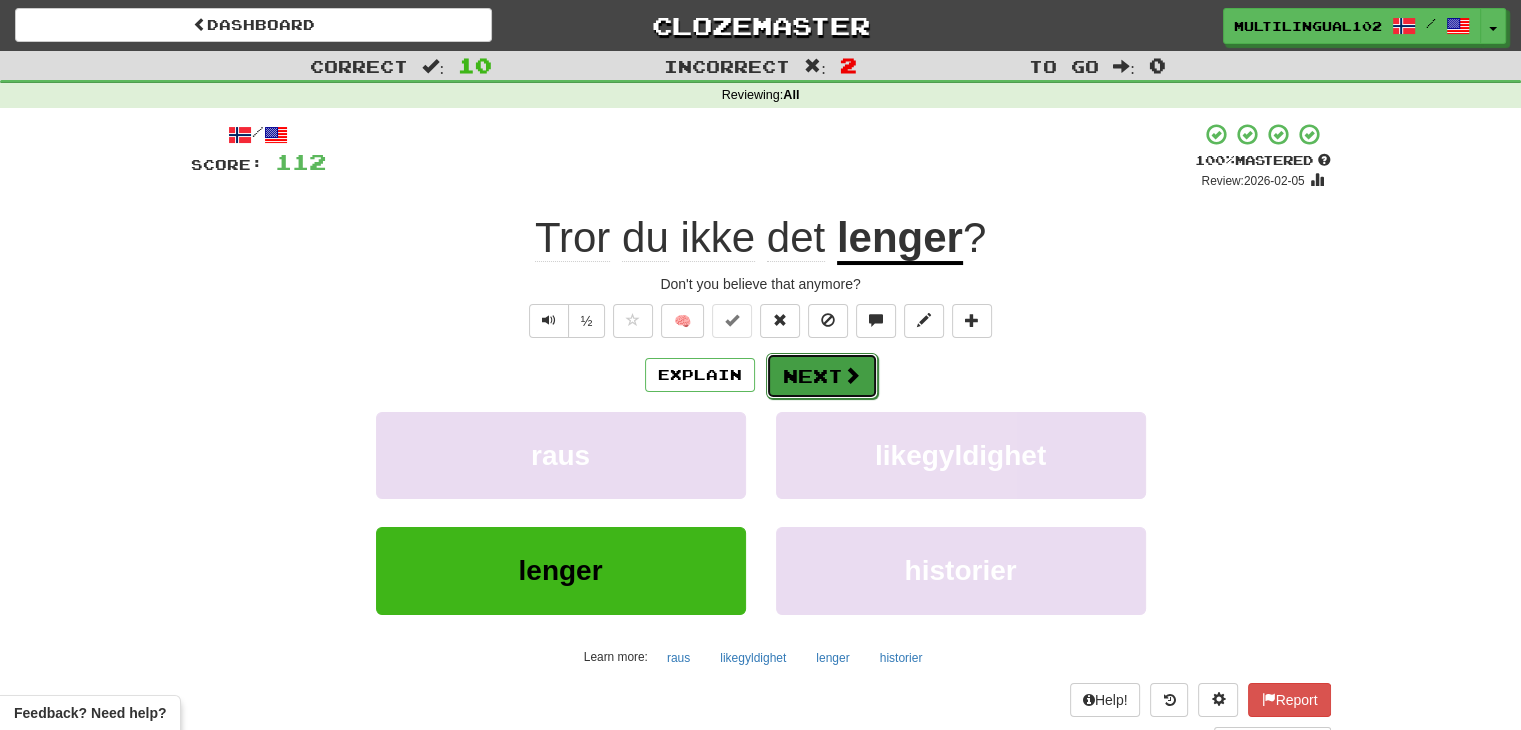 click on "Next" at bounding box center [822, 376] 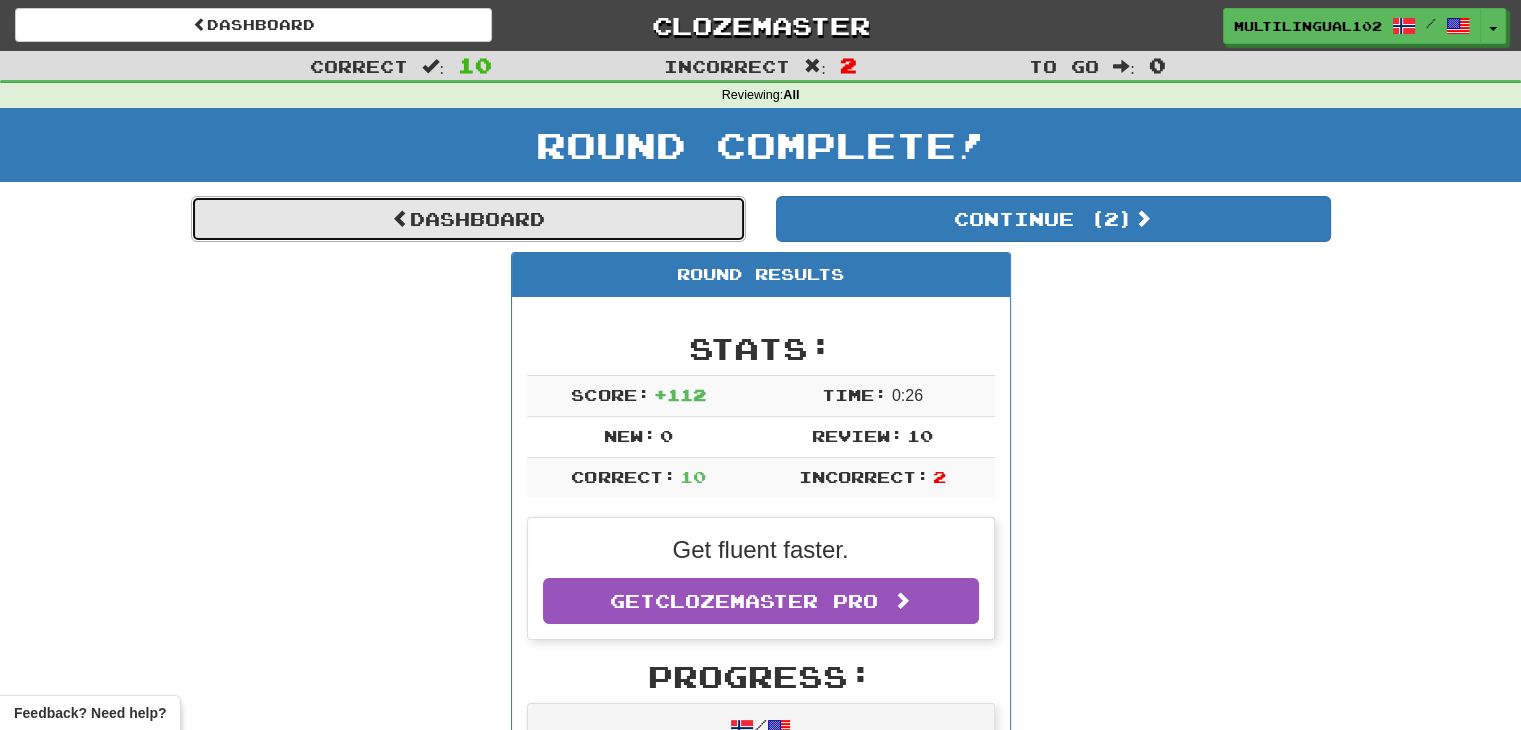 click on "Dashboard" at bounding box center [468, 219] 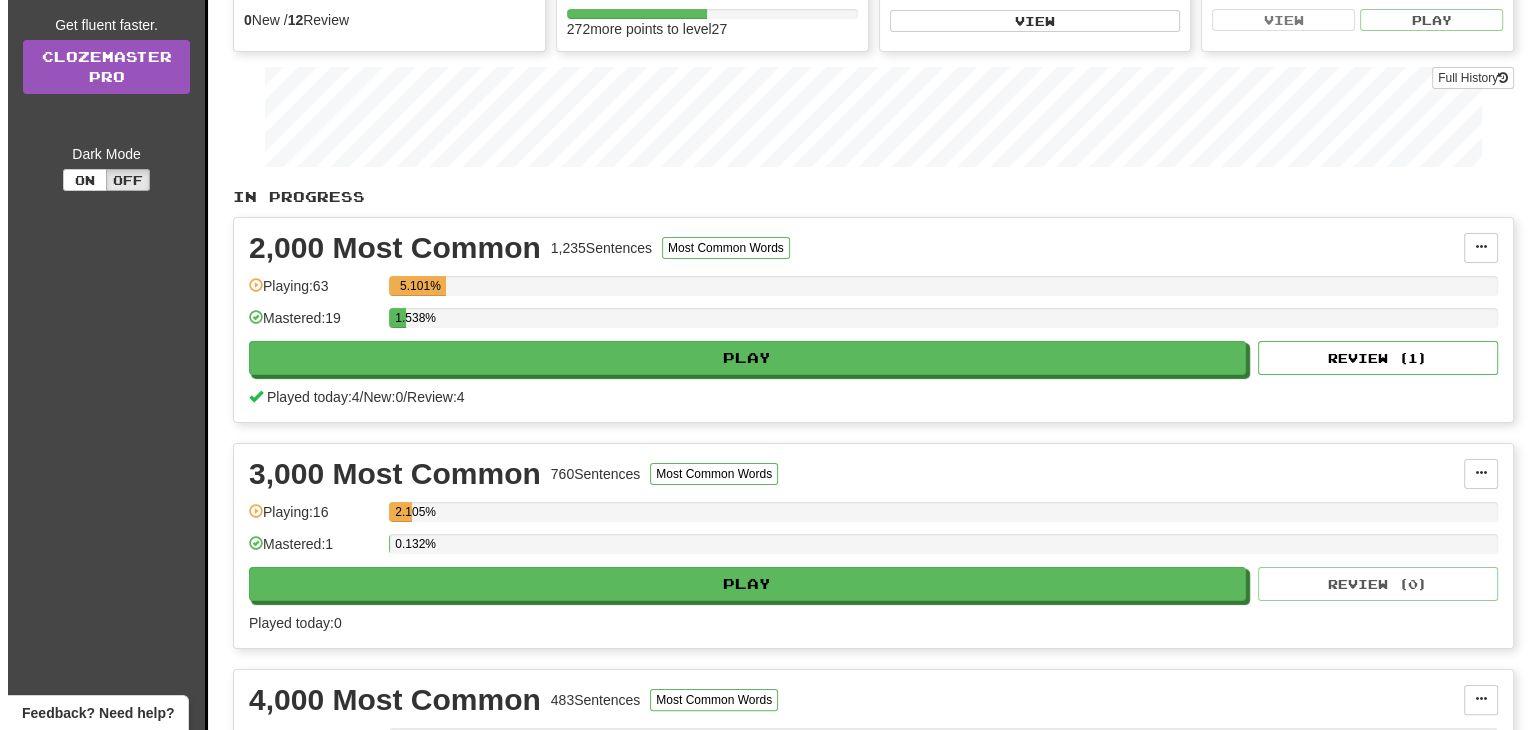 scroll, scrollTop: 248, scrollLeft: 0, axis: vertical 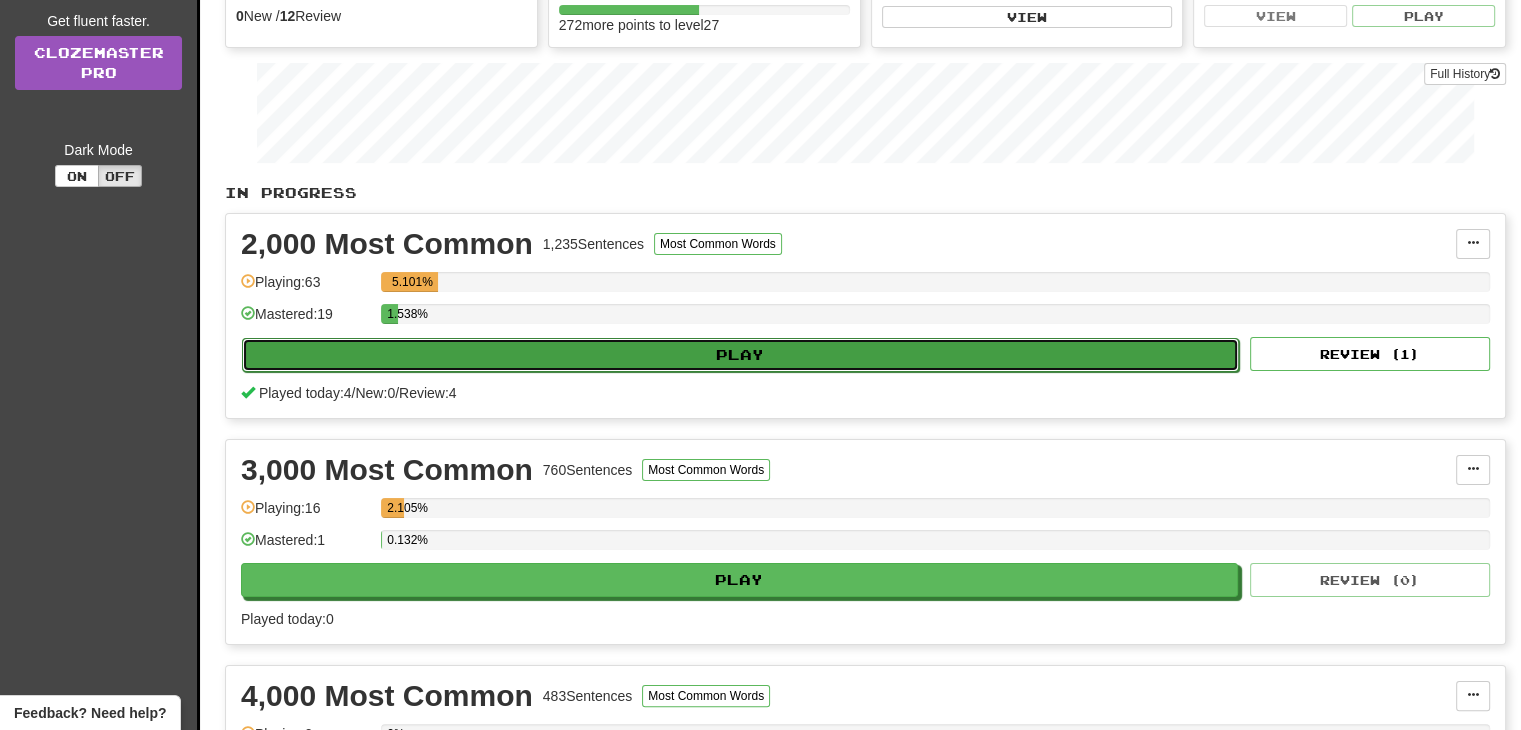 click on "Play" at bounding box center [740, 355] 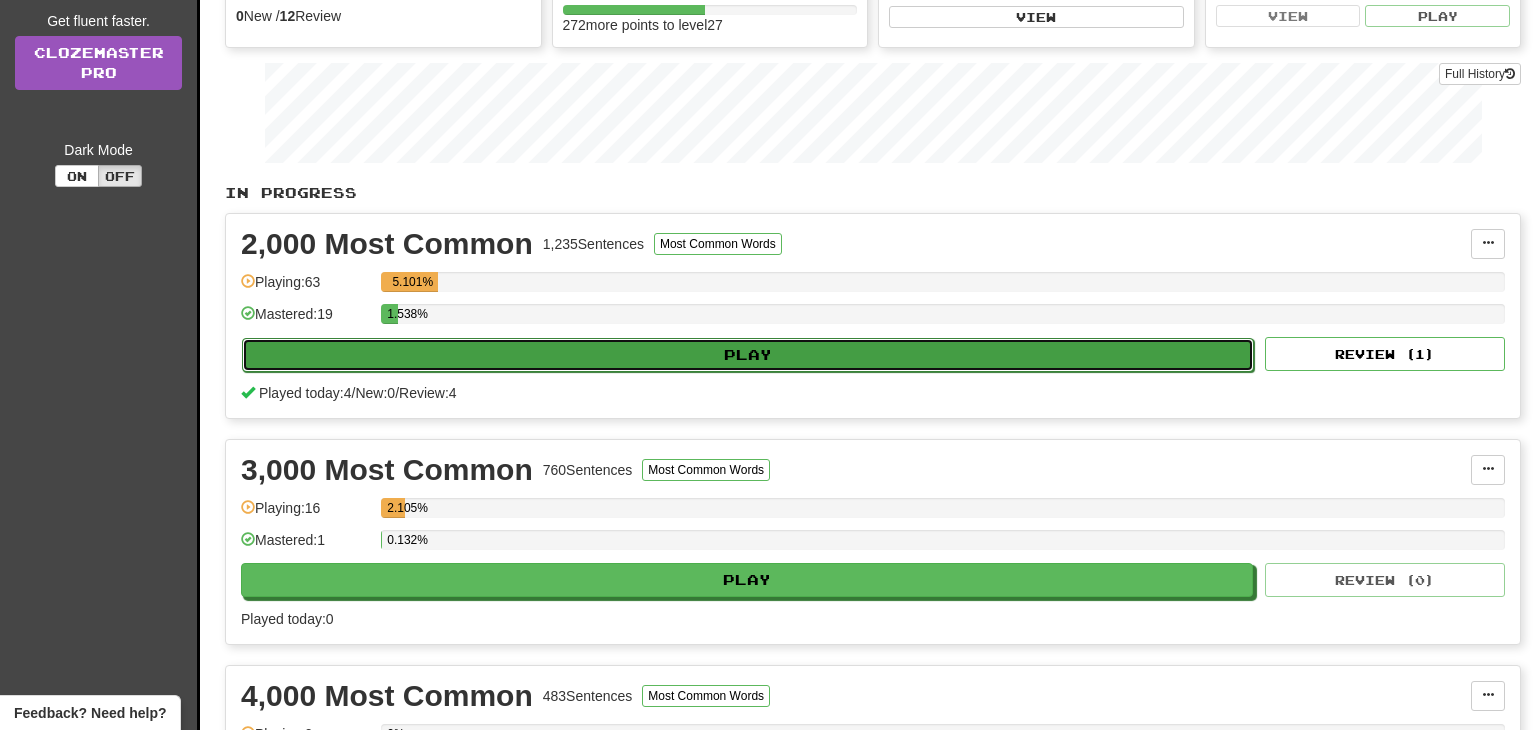 select on "**" 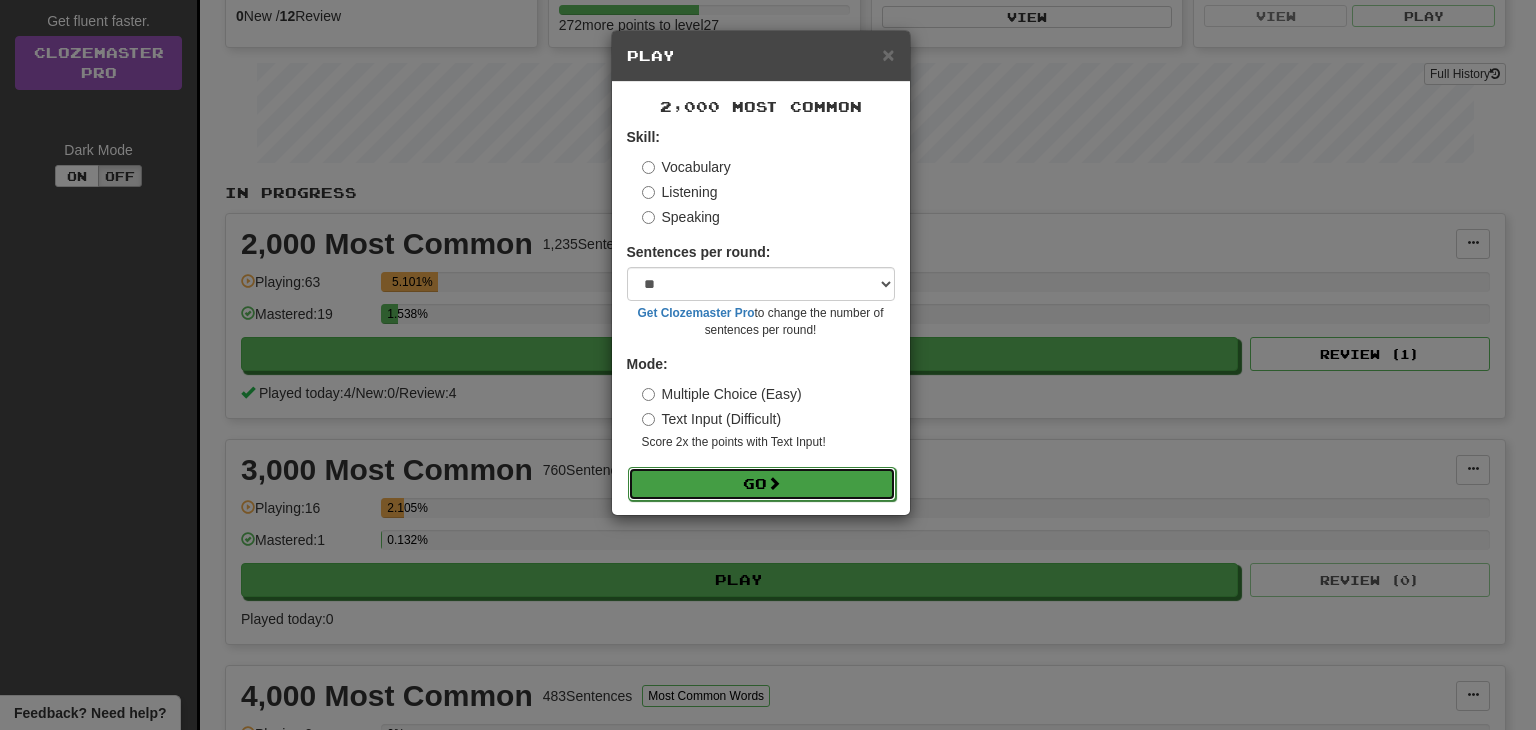 drag, startPoint x: 761, startPoint y: 480, endPoint x: 702, endPoint y: 492, distance: 60.207973 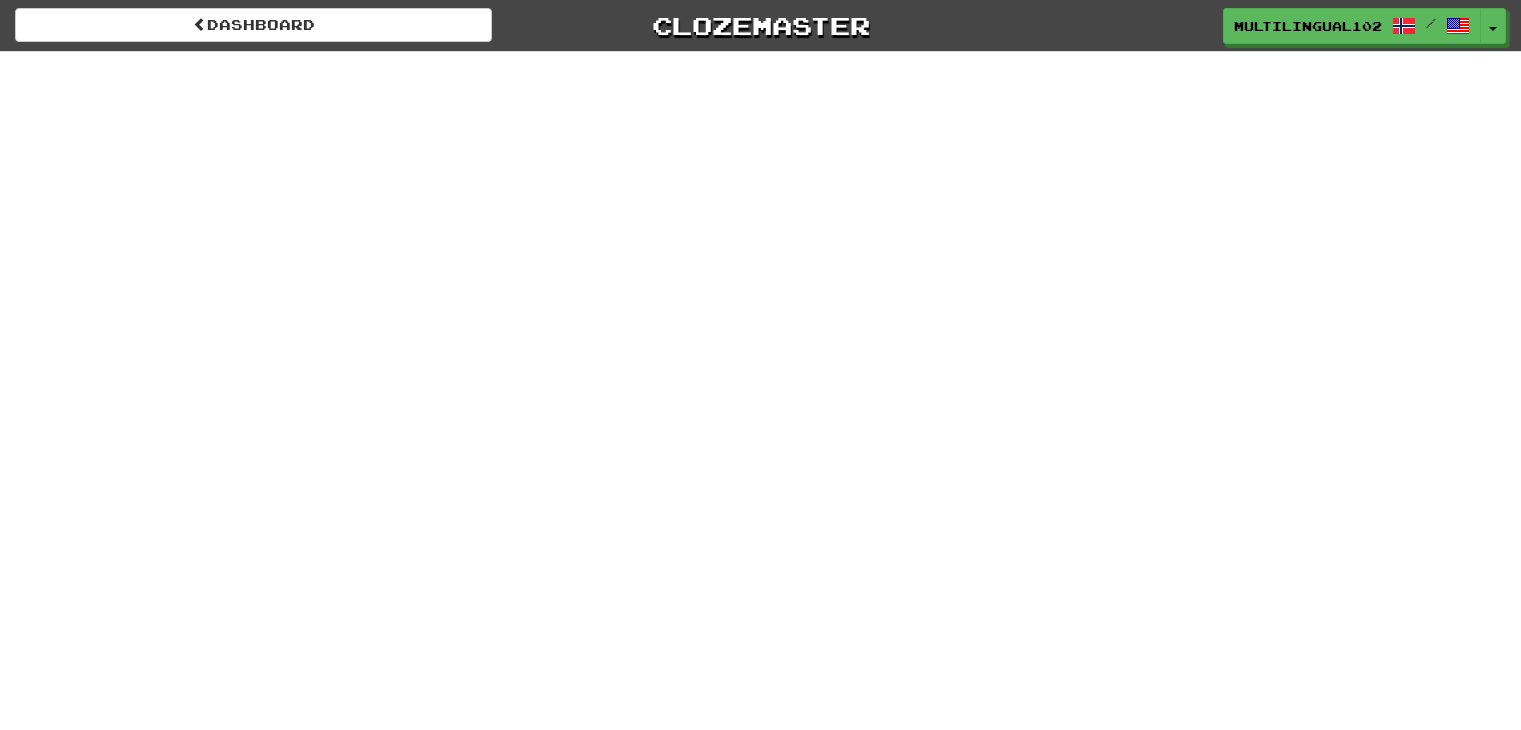 scroll, scrollTop: 0, scrollLeft: 0, axis: both 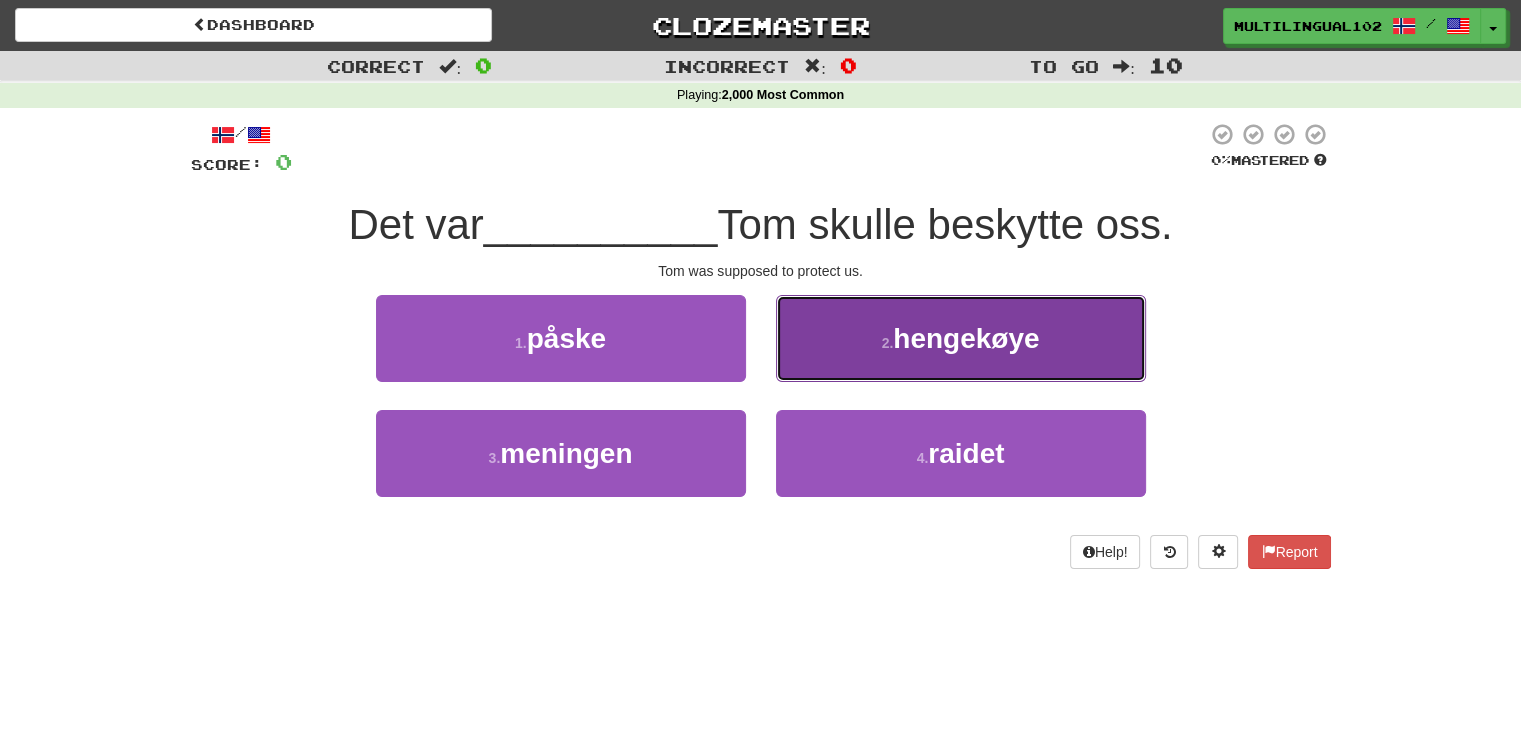 click on "2 .  hengekøye" at bounding box center (961, 338) 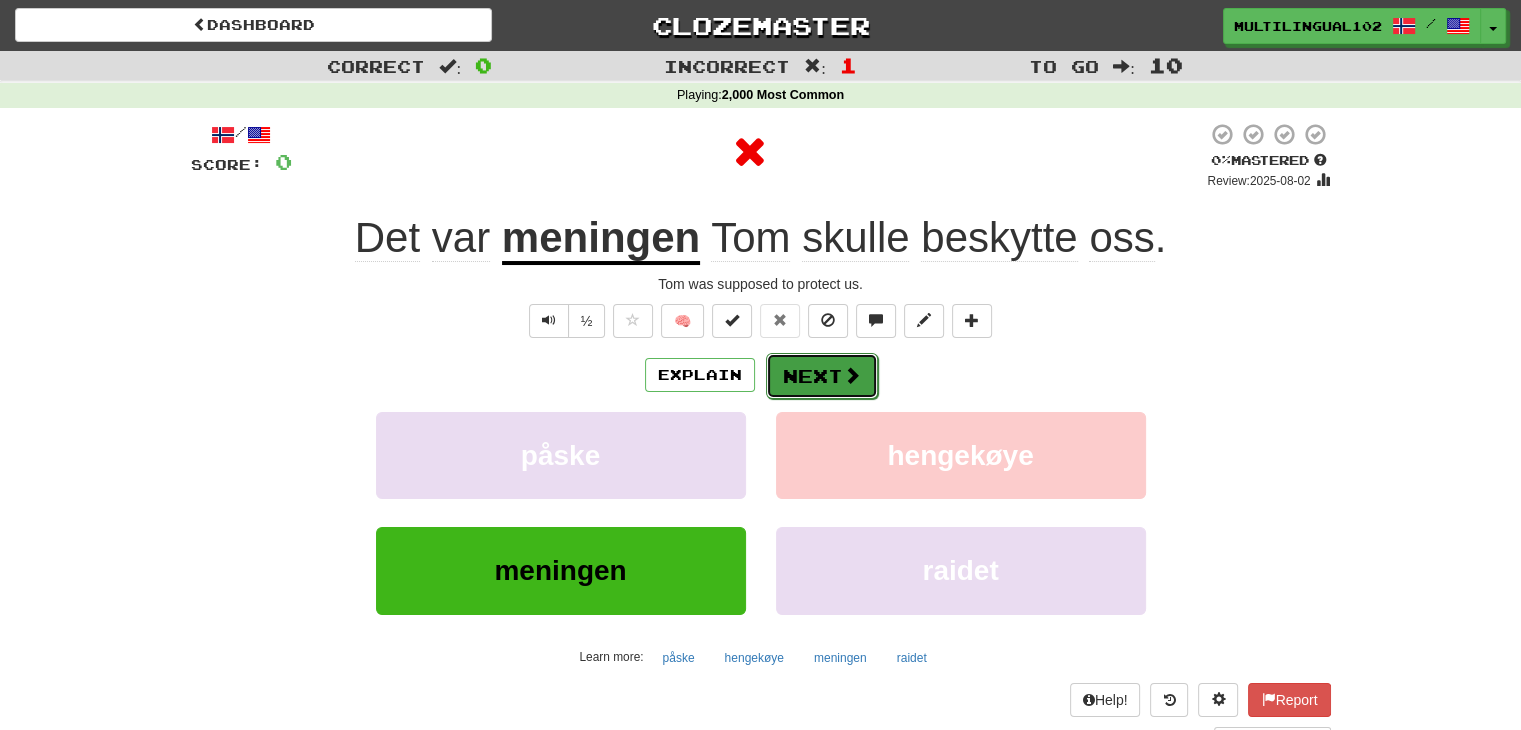 click on "Next" at bounding box center (822, 376) 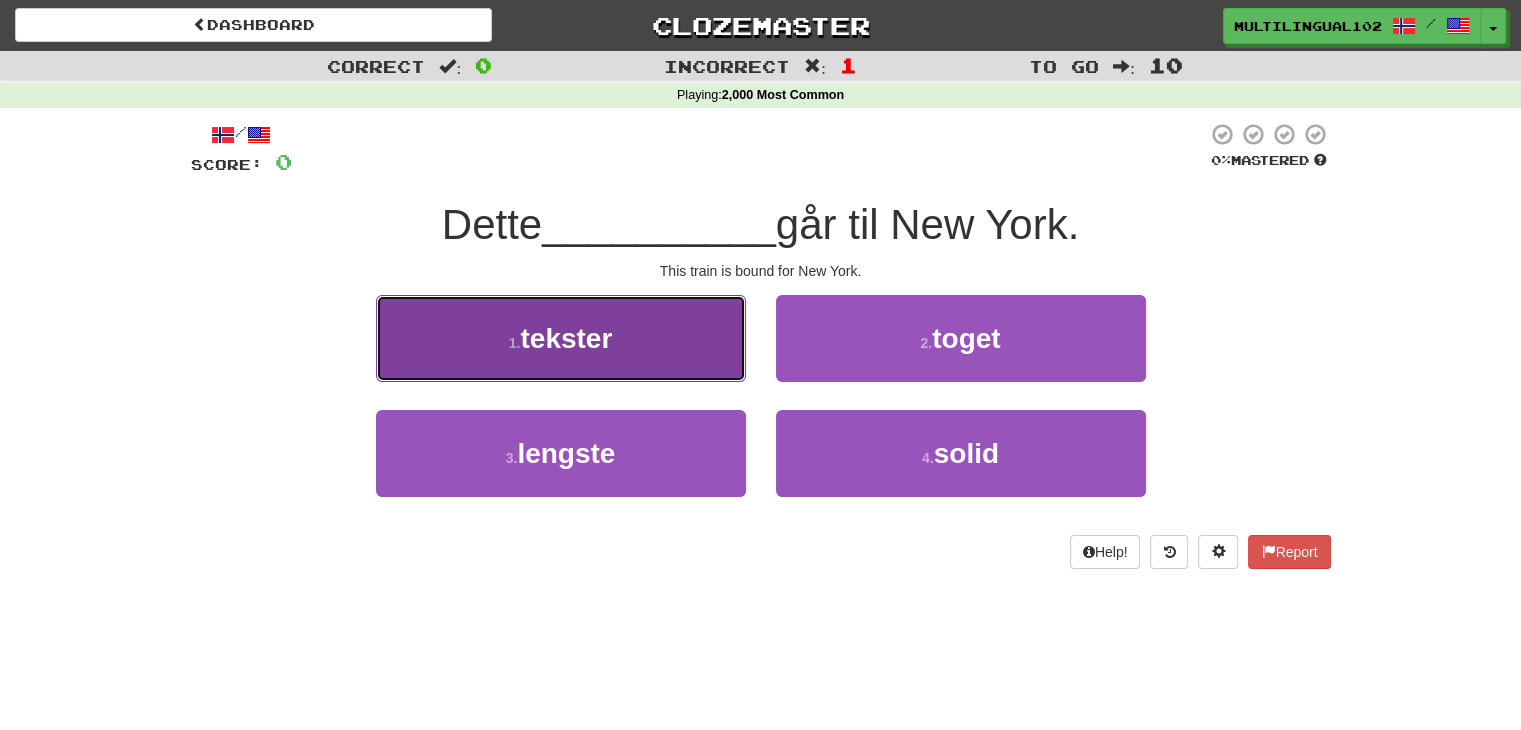 click on "1 .  tekster" at bounding box center (561, 338) 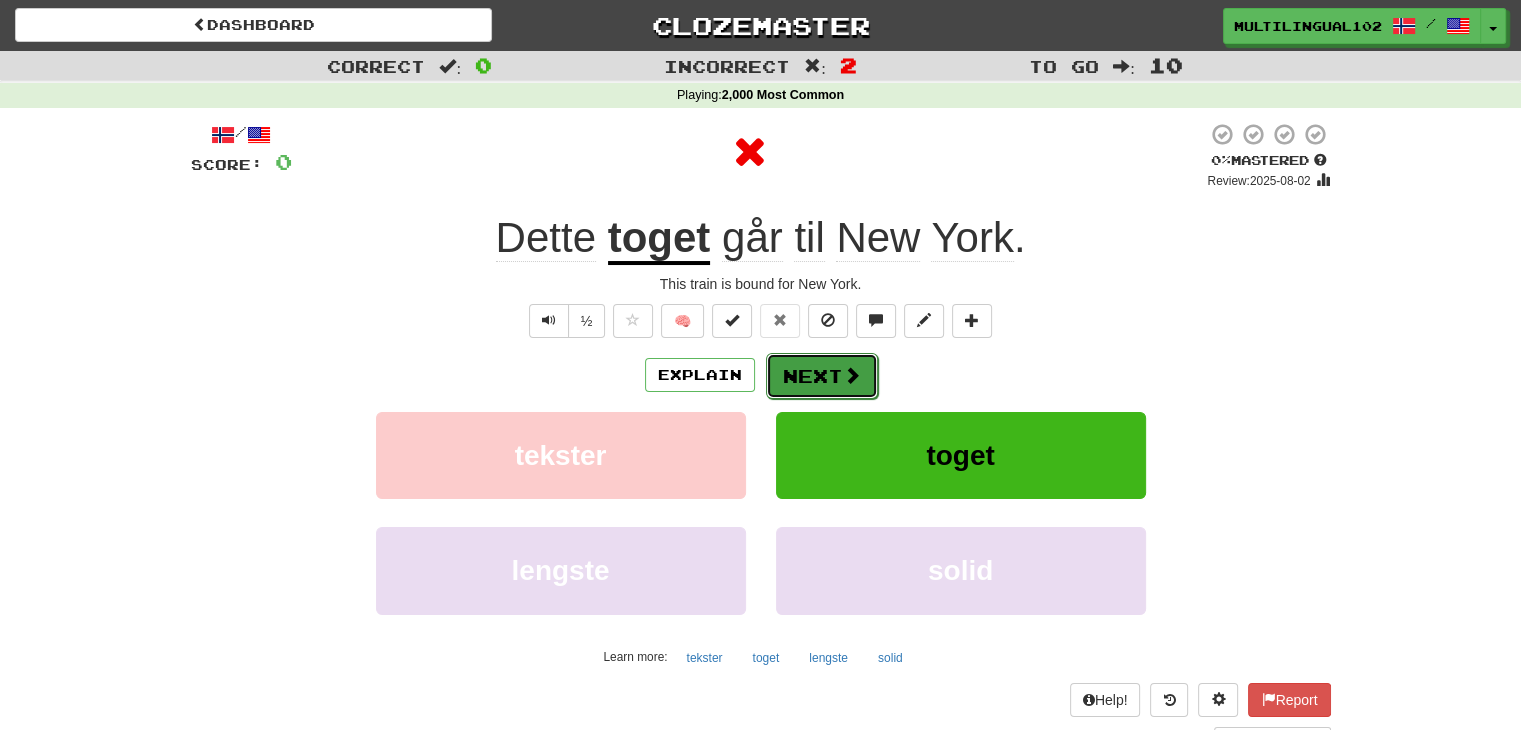 click on "Next" at bounding box center [822, 376] 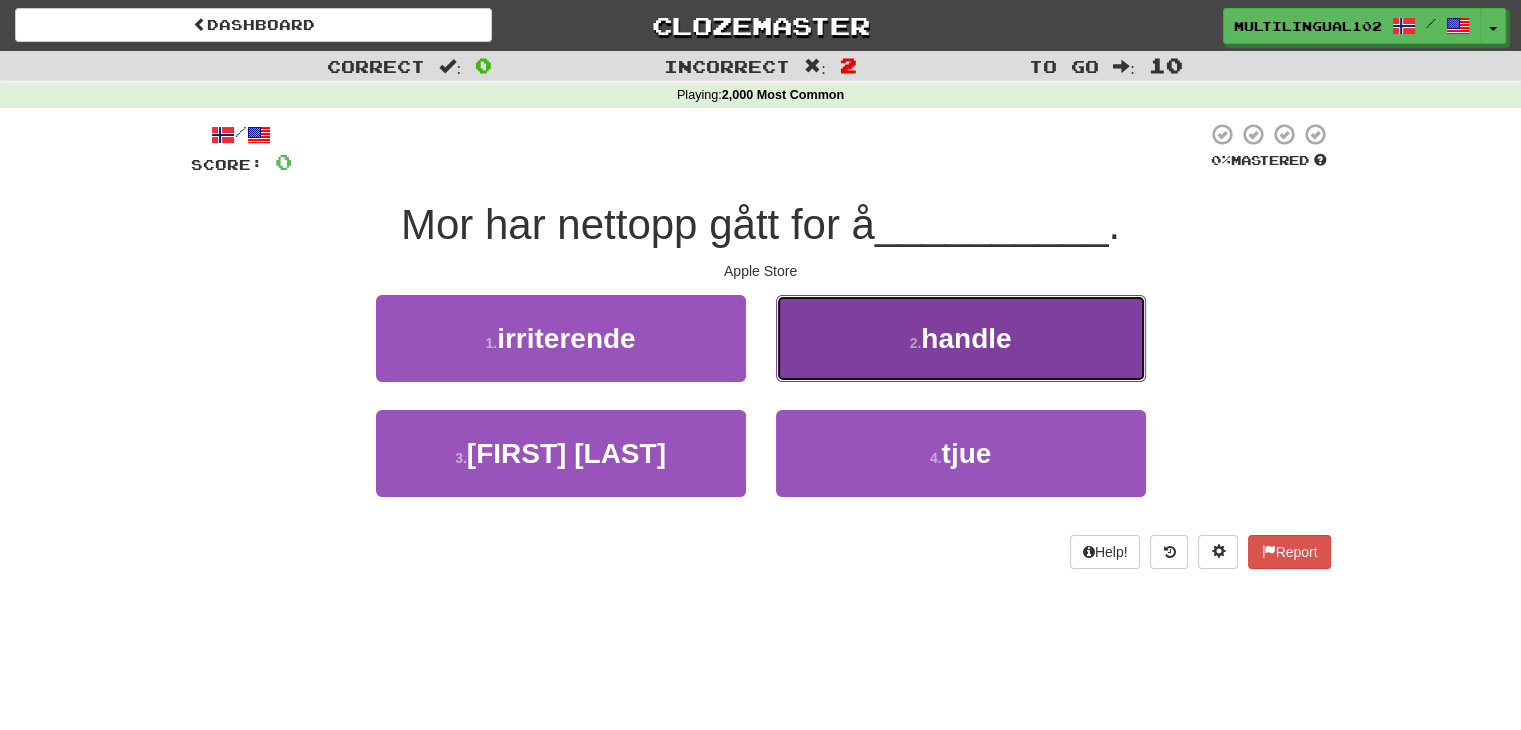 click on "2 .  handle" at bounding box center (961, 338) 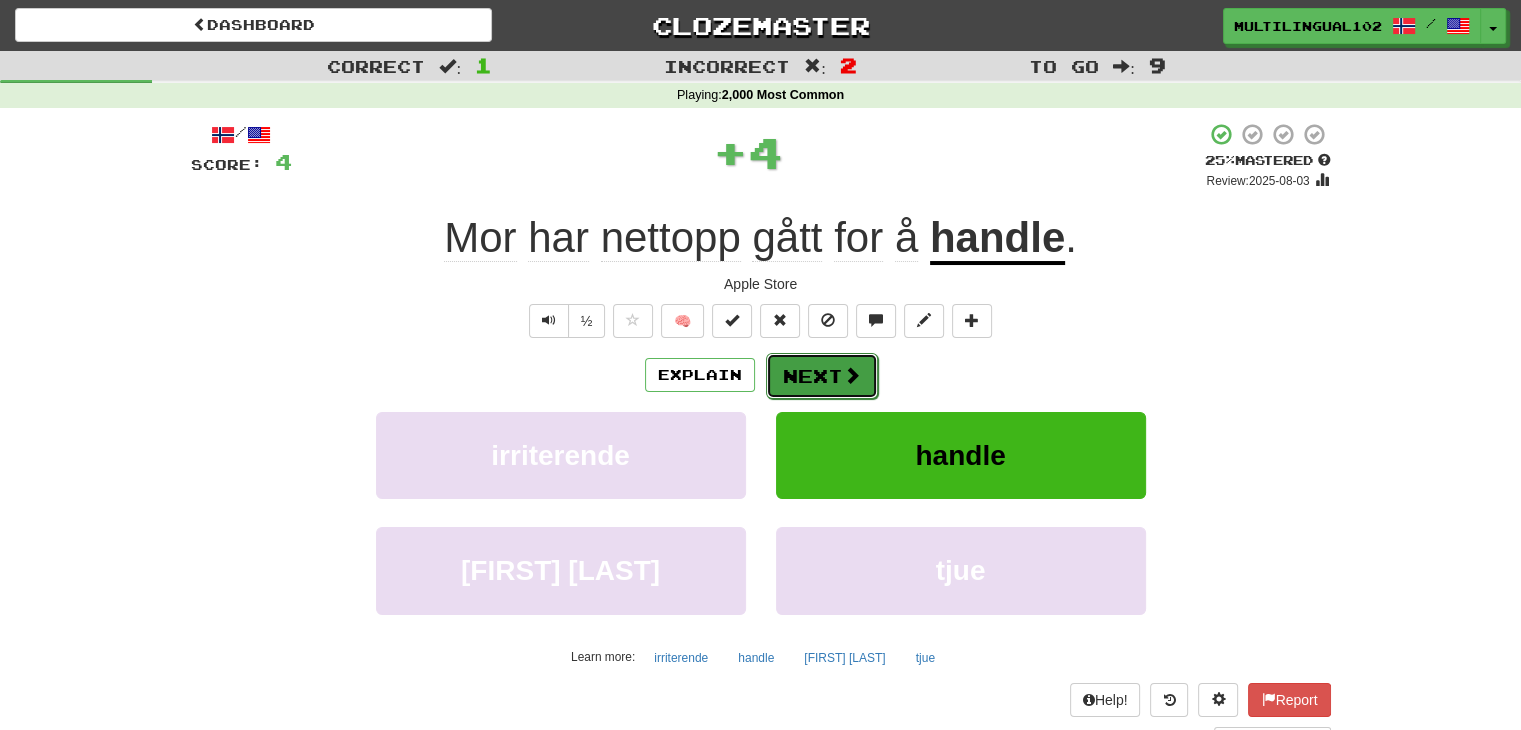 click on "Next" at bounding box center [822, 376] 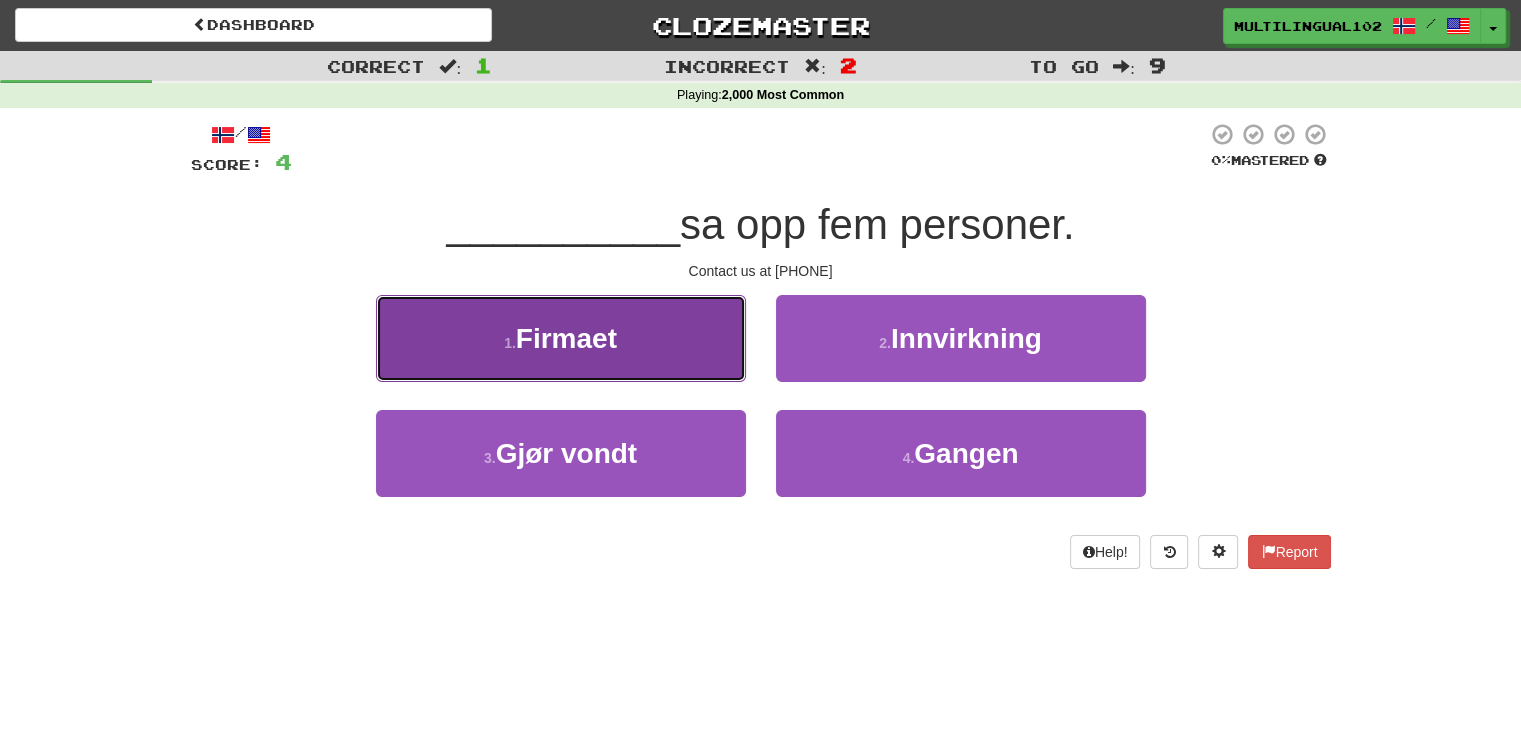 click on "1 .  Firmaet" at bounding box center (561, 338) 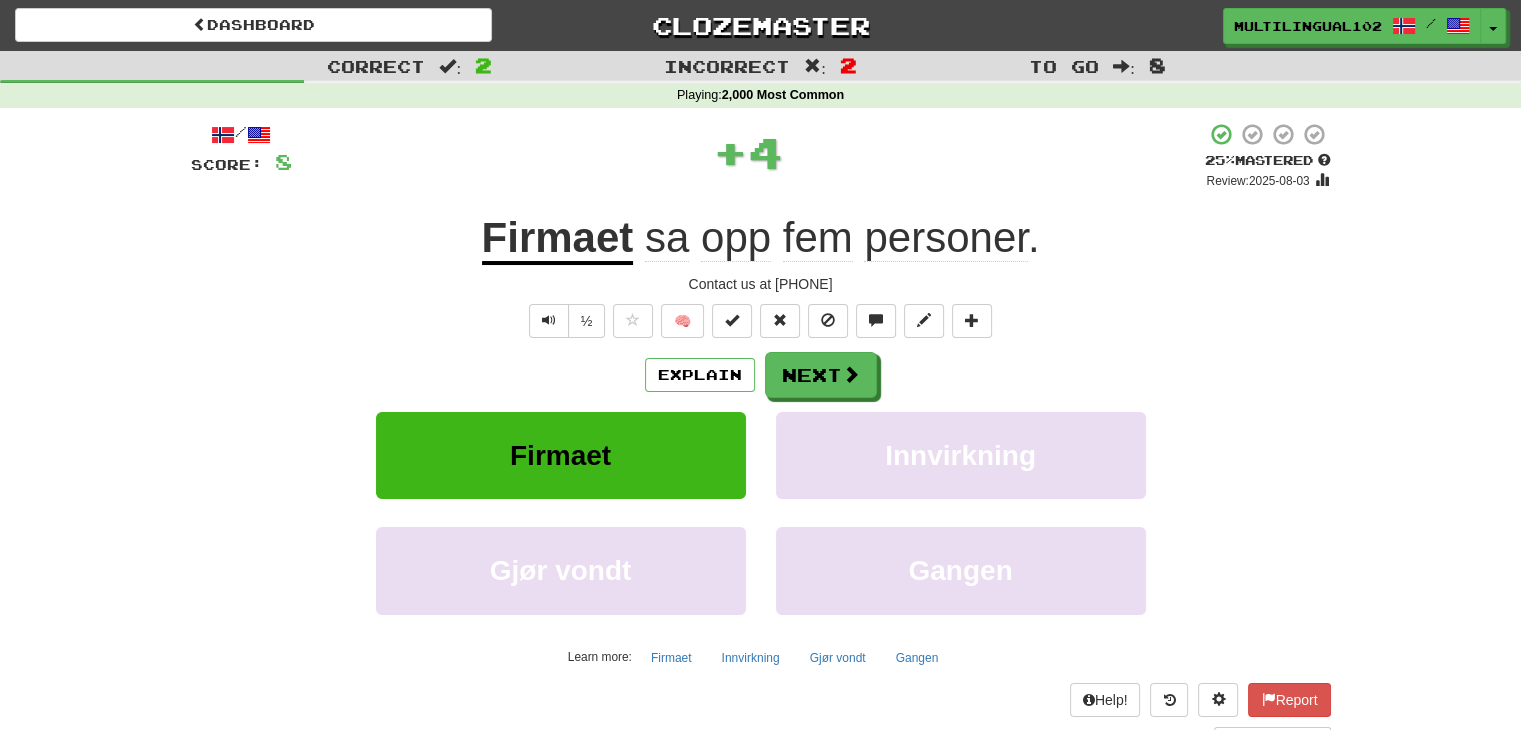 click on "/ Score: 8 + 4 25 % Mastered Review: 2025-08-03 Firmaet sa opp fem personer. The company laid off five people. ½ 🧠 Explain Next Firmaet Innvirkning Gjør vondt Gangen Learn more: Firmaet Innvirkning Gjør vondt Gangen Help! Report Sentence Source" at bounding box center (761, 435) 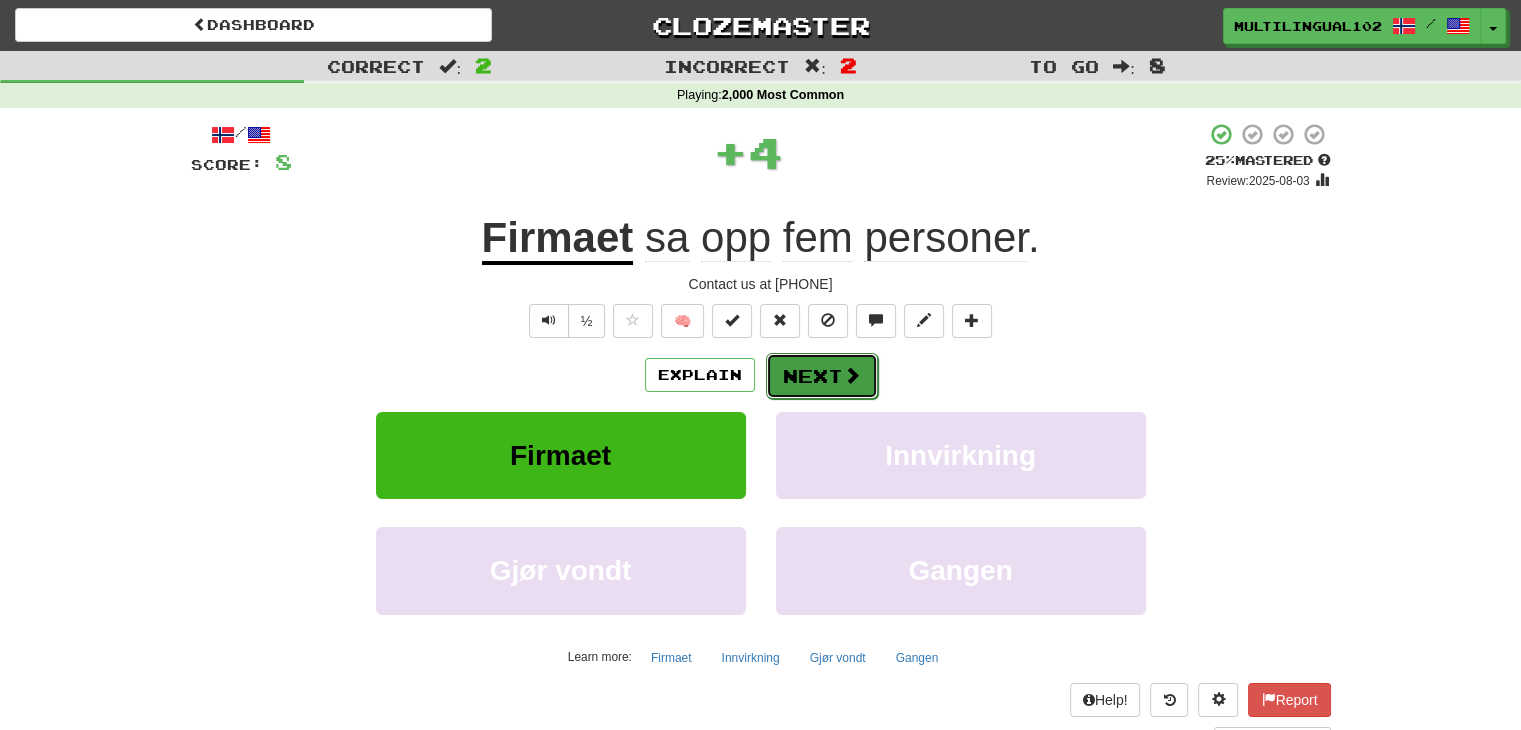 click on "Next" at bounding box center (822, 376) 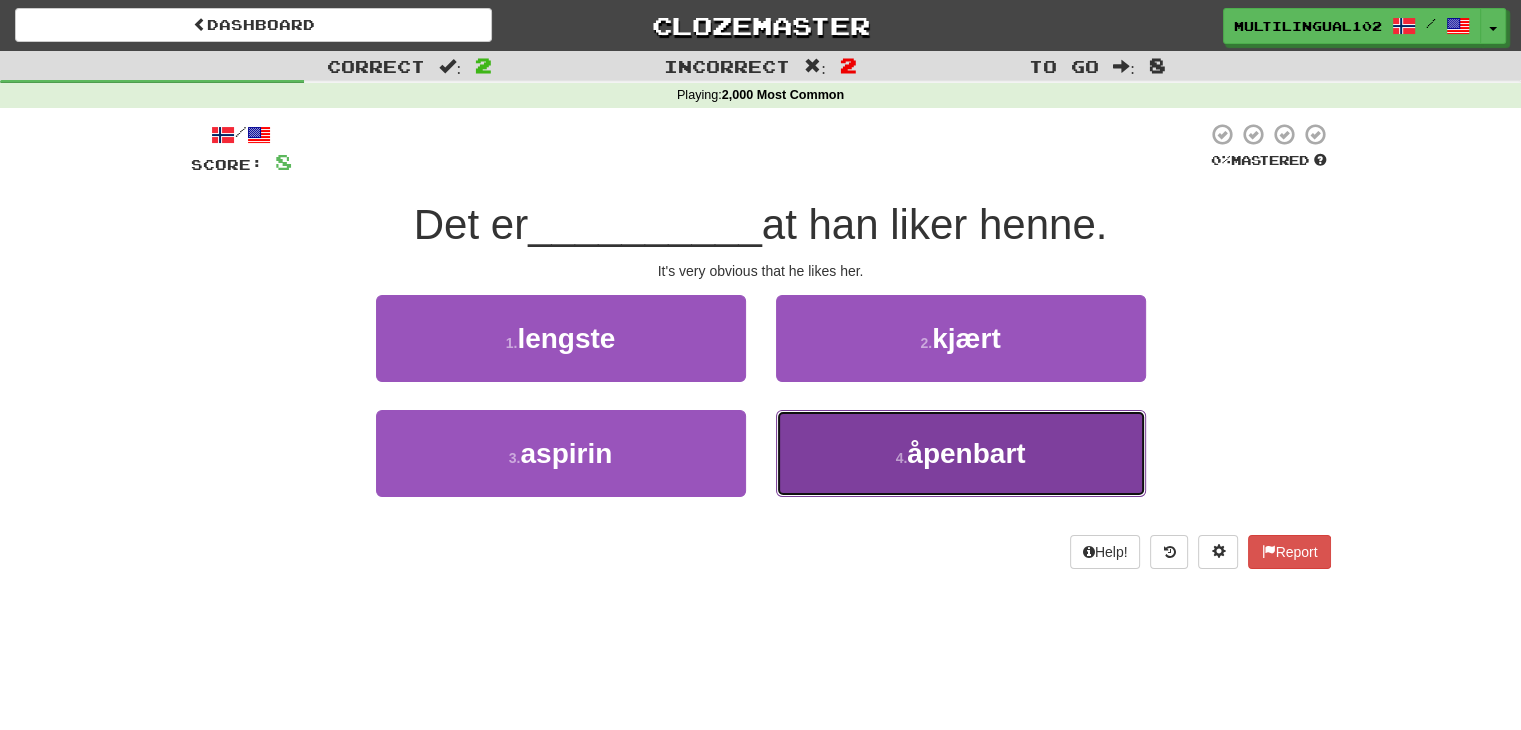 click on "$49.99 monthly subscription" at bounding box center [961, 453] 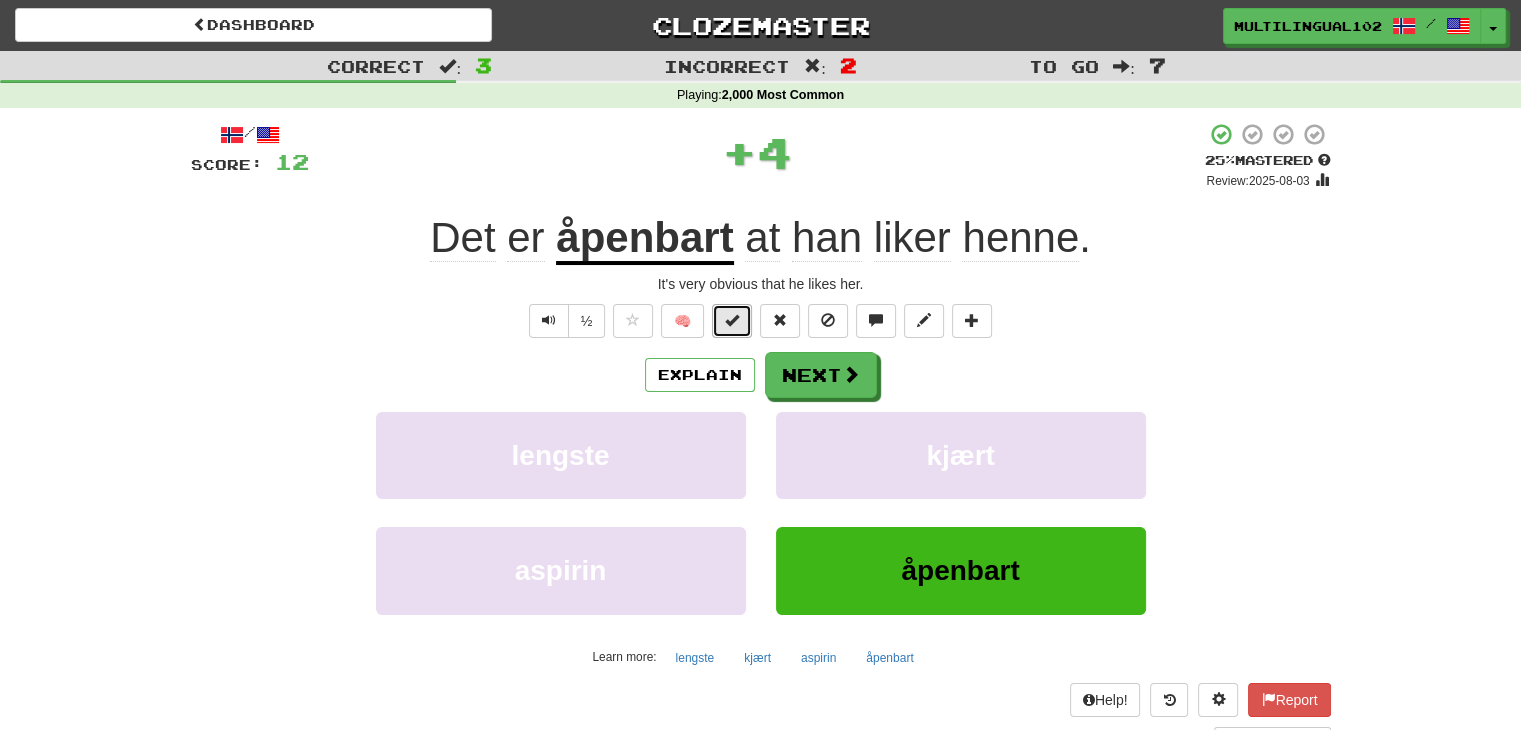 click at bounding box center [732, 321] 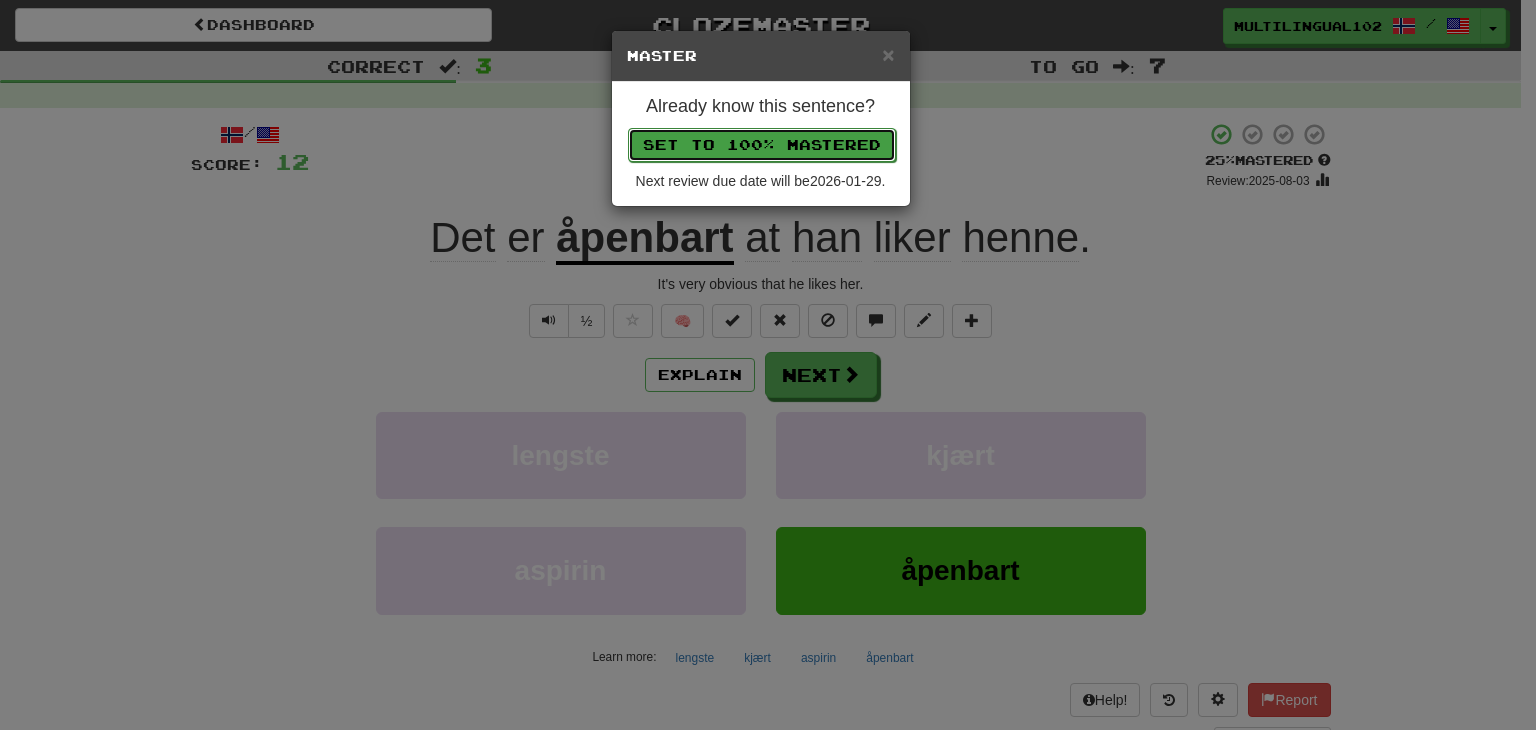 click on "Set to 100% Mastered" at bounding box center (762, 145) 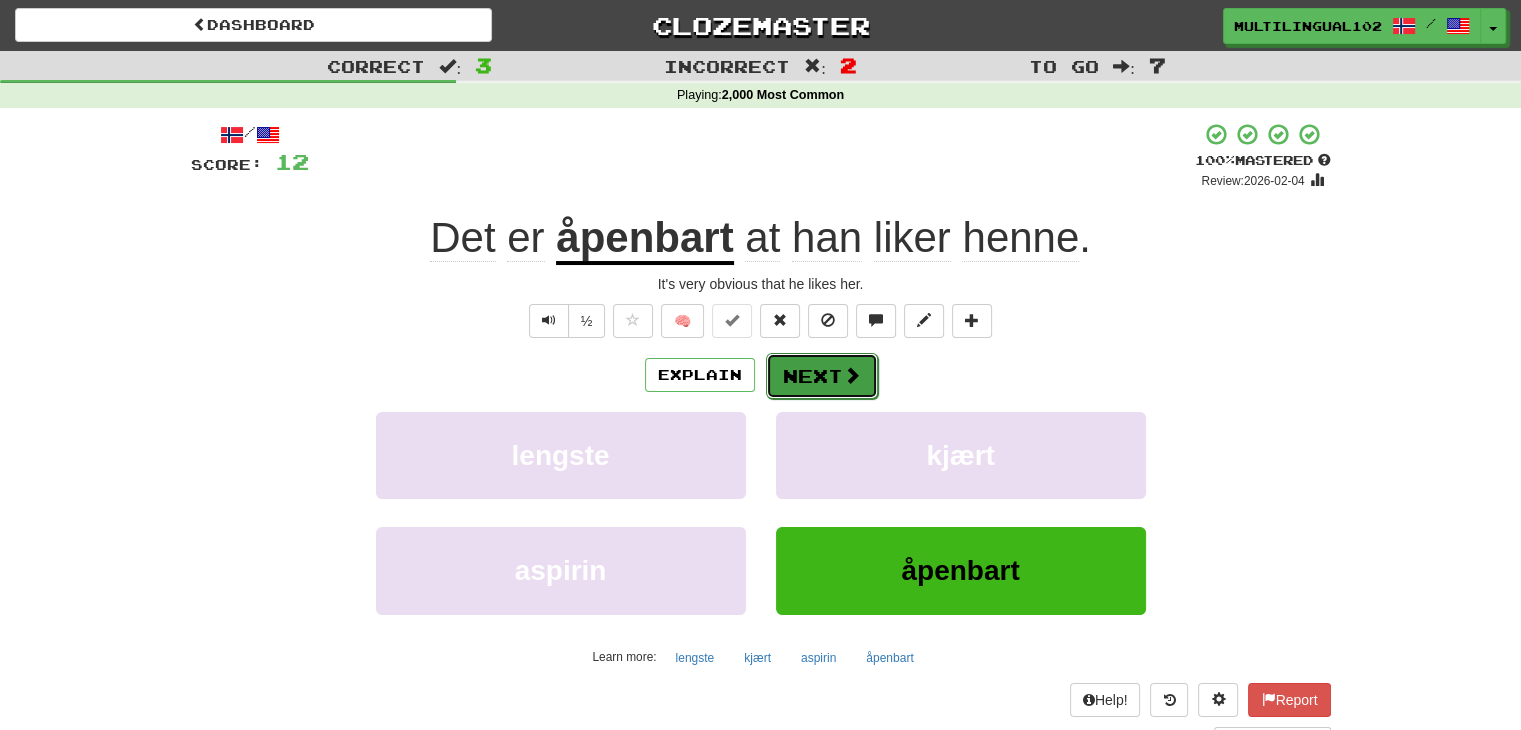 click on "Next" at bounding box center (822, 376) 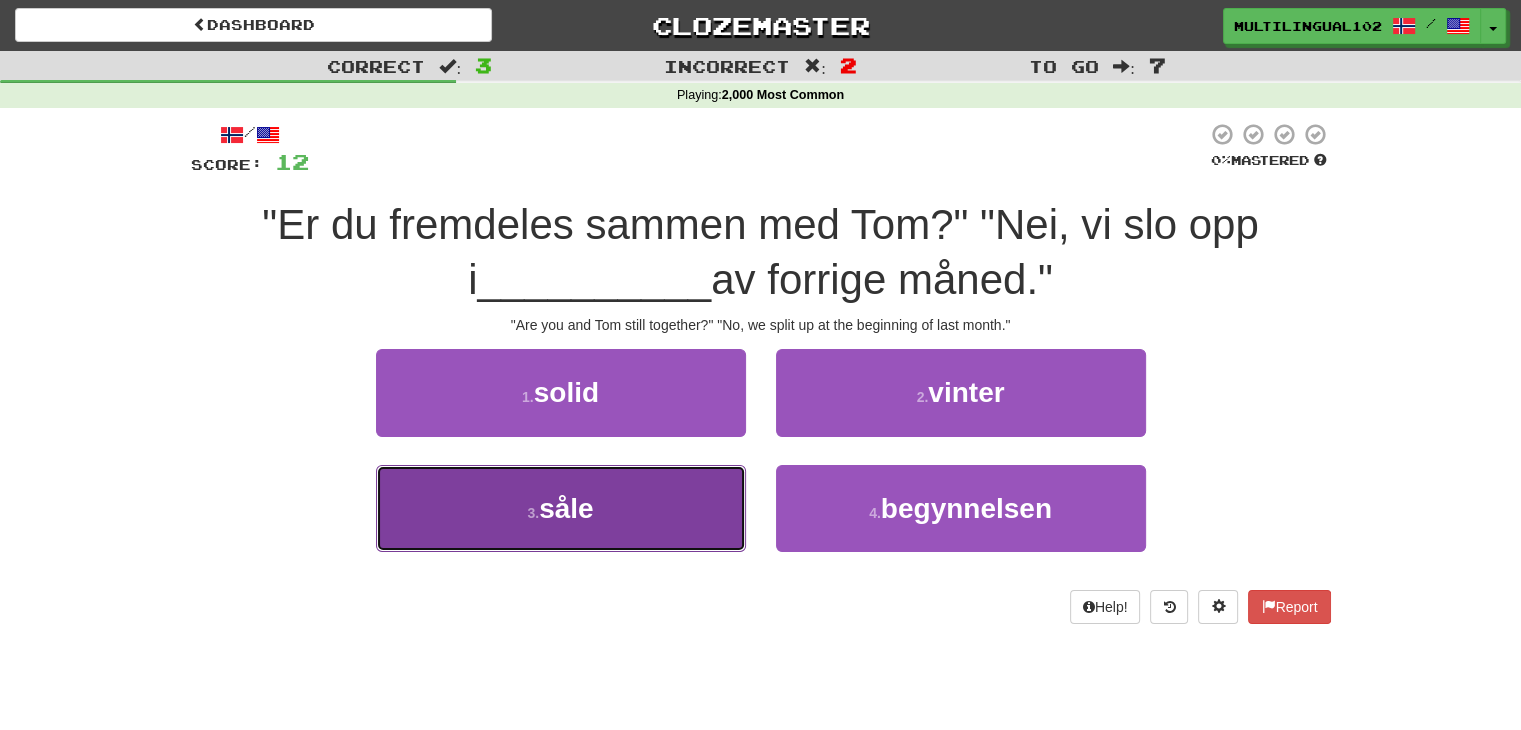 click on "3 .  såle" at bounding box center (561, 508) 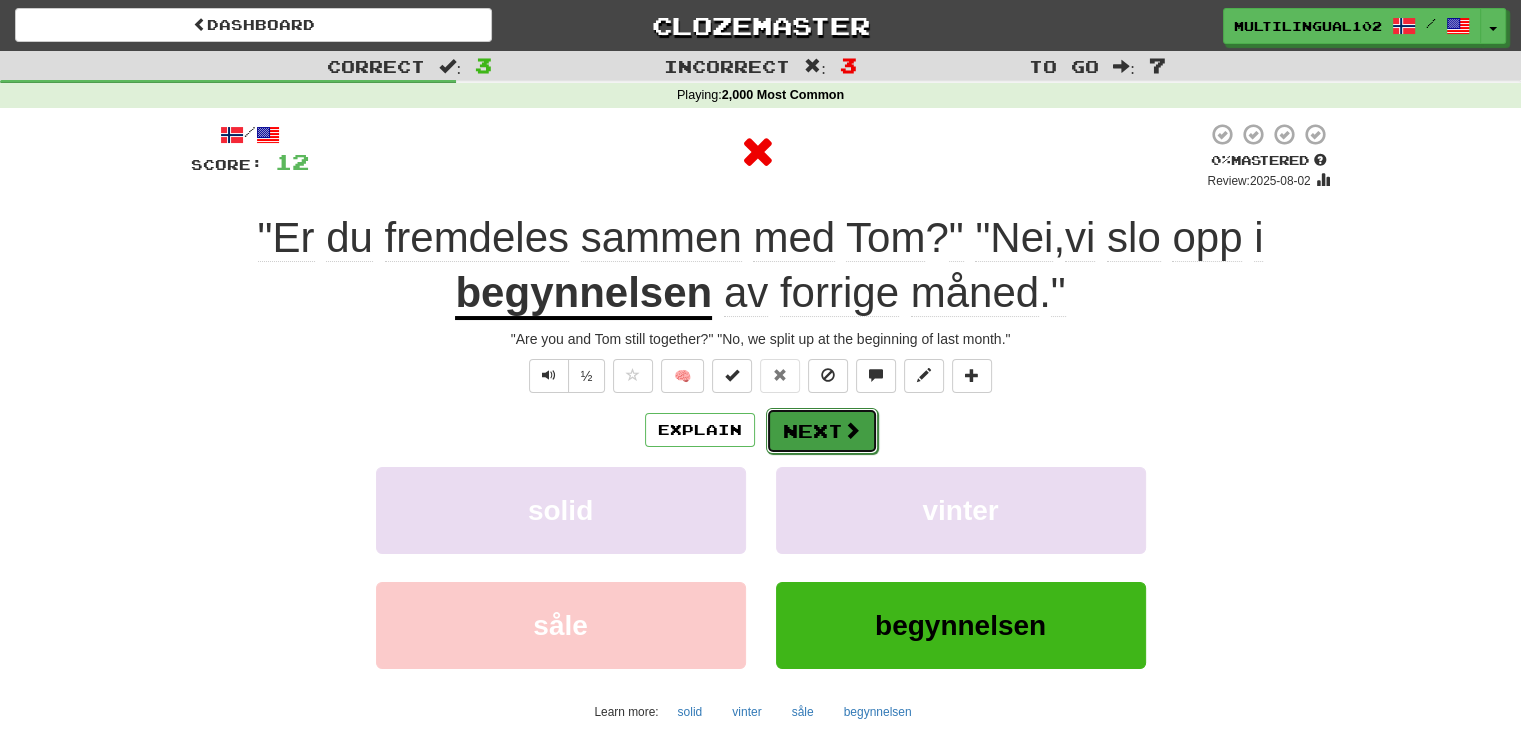 click on "Next" at bounding box center (822, 431) 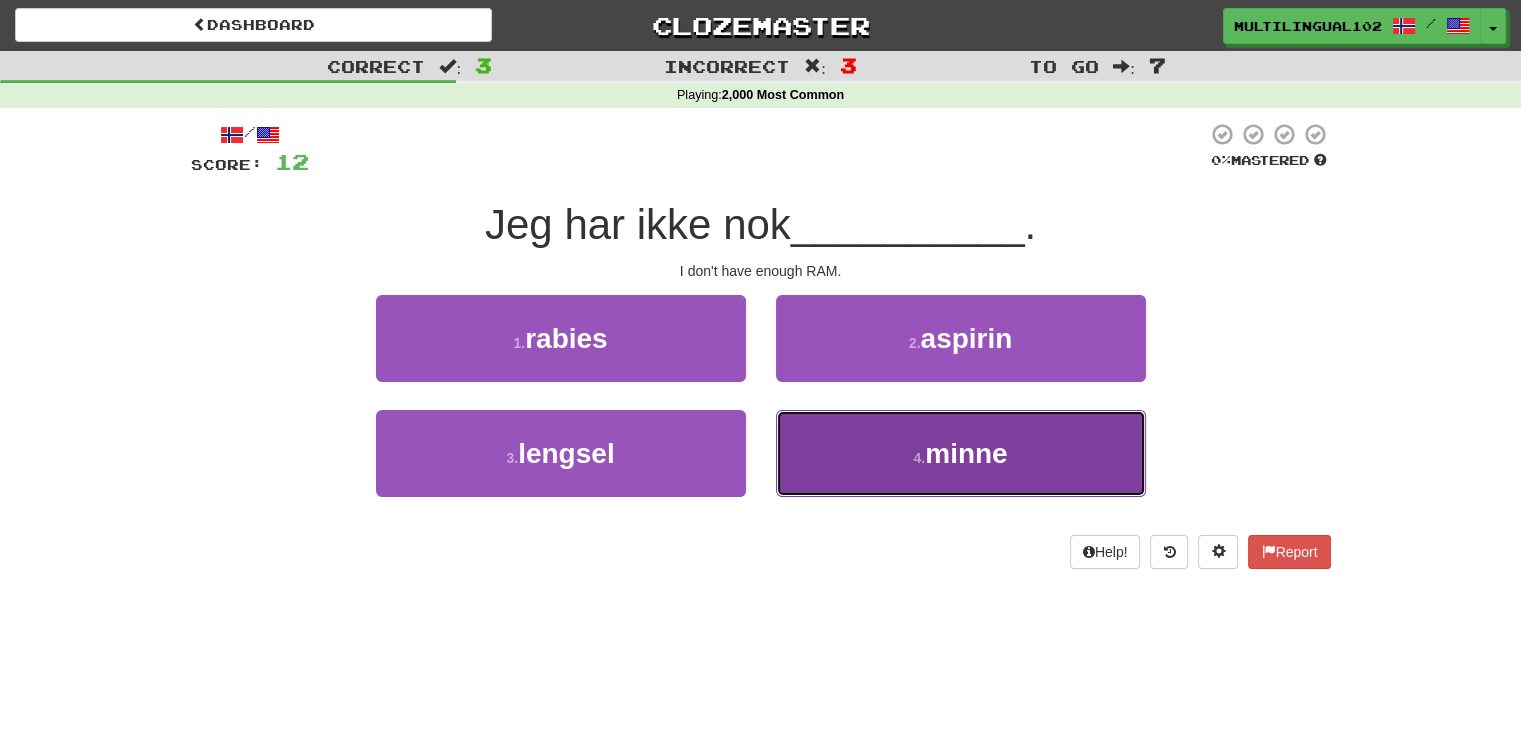 click on "4 .  minne" at bounding box center (961, 453) 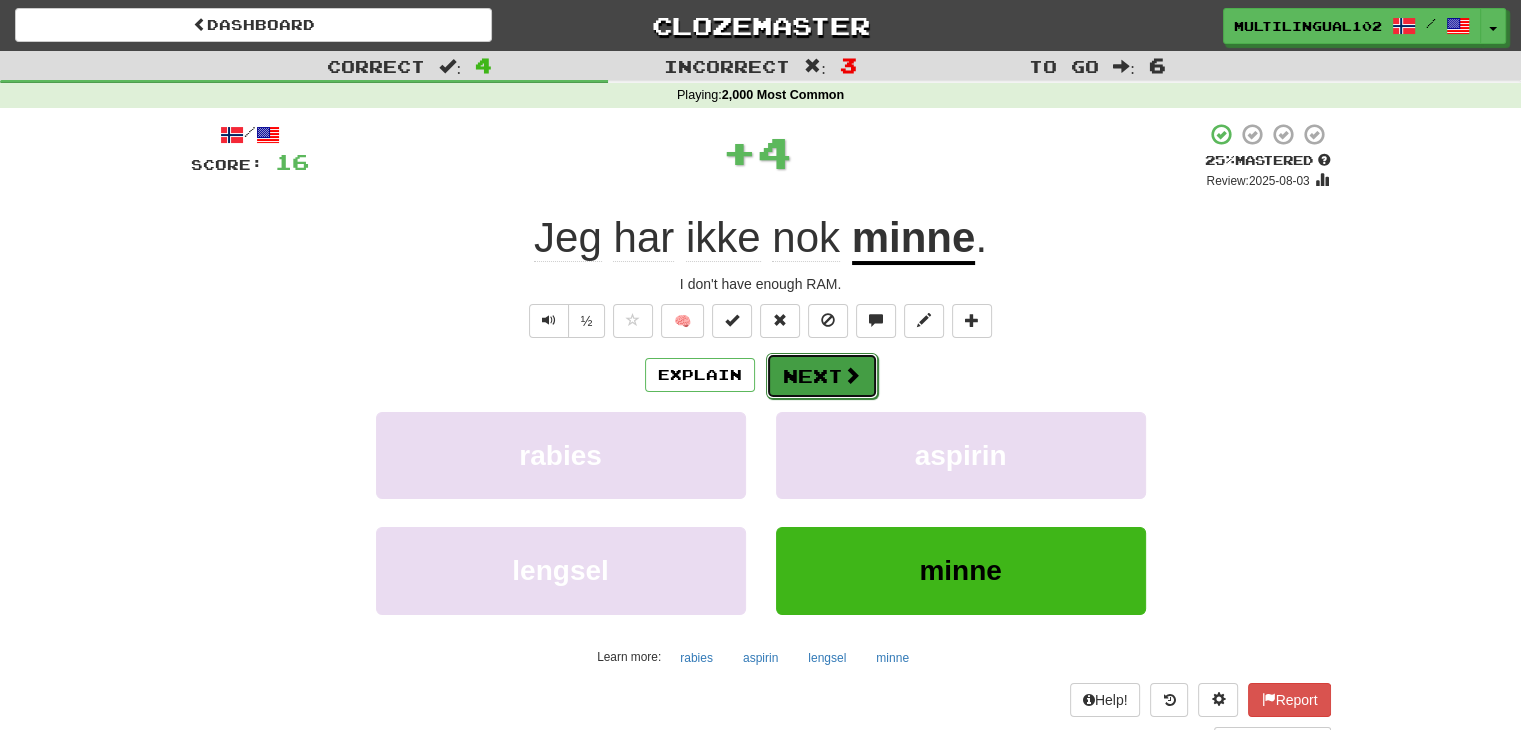 click on "Next" at bounding box center (822, 376) 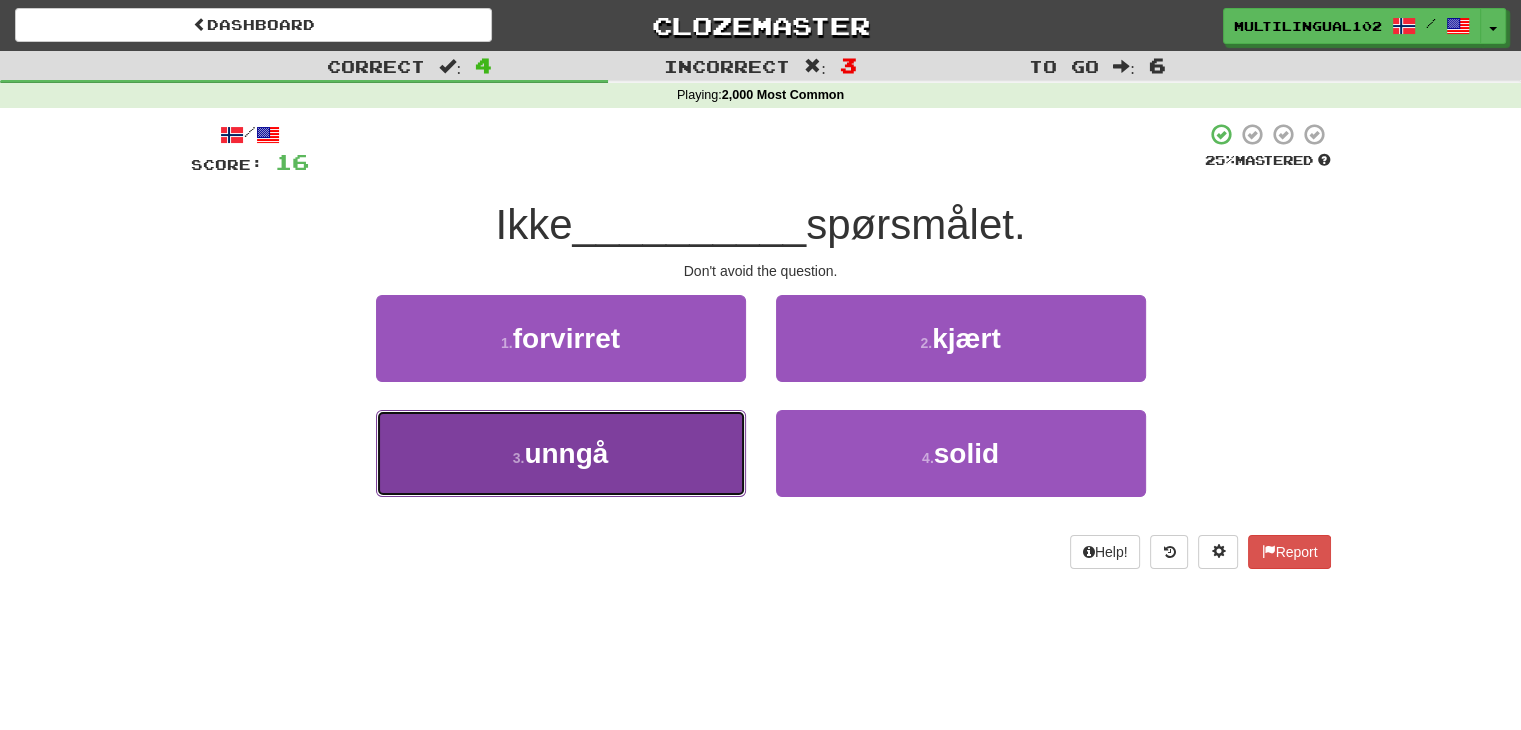 click on "3 .  unngå" at bounding box center (561, 453) 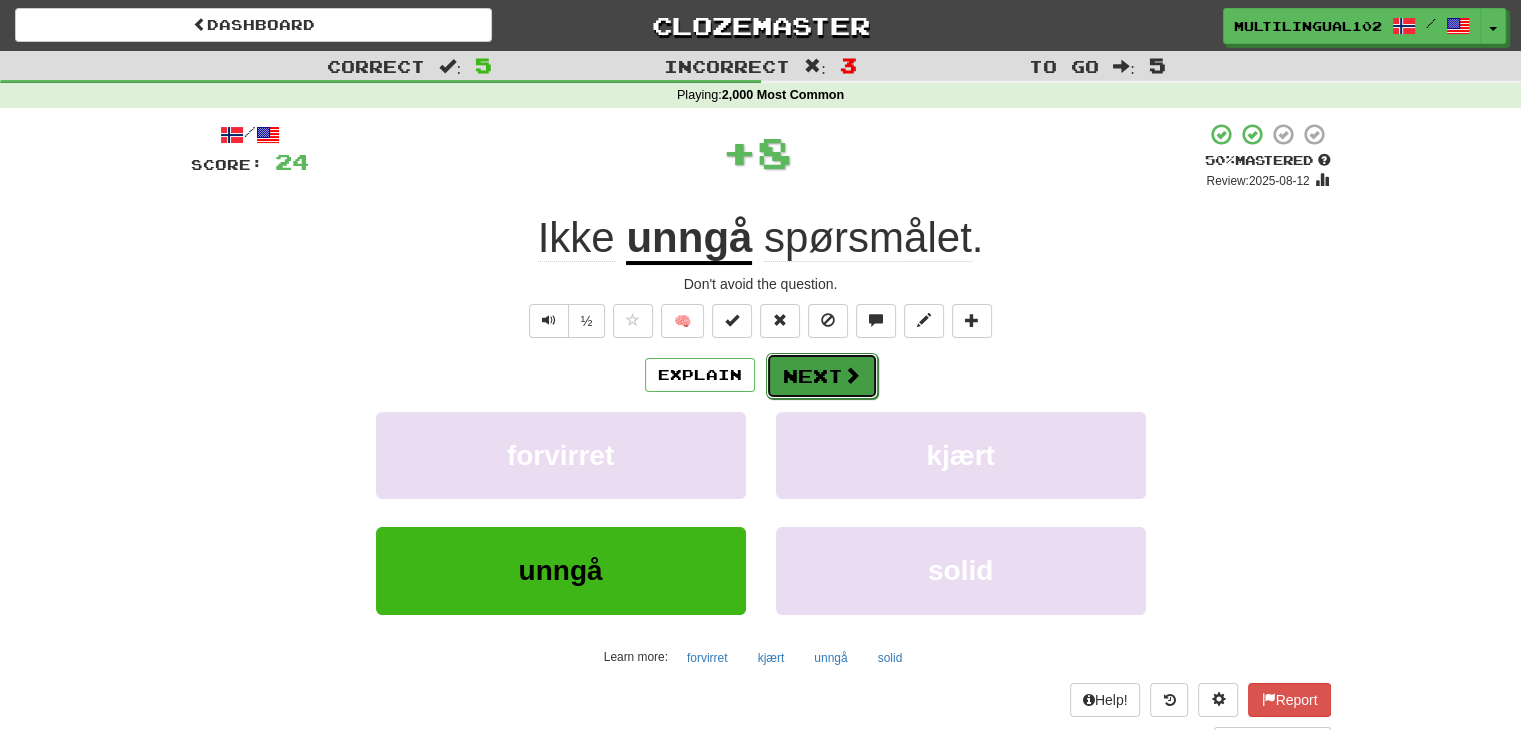 click on "Next" at bounding box center (822, 376) 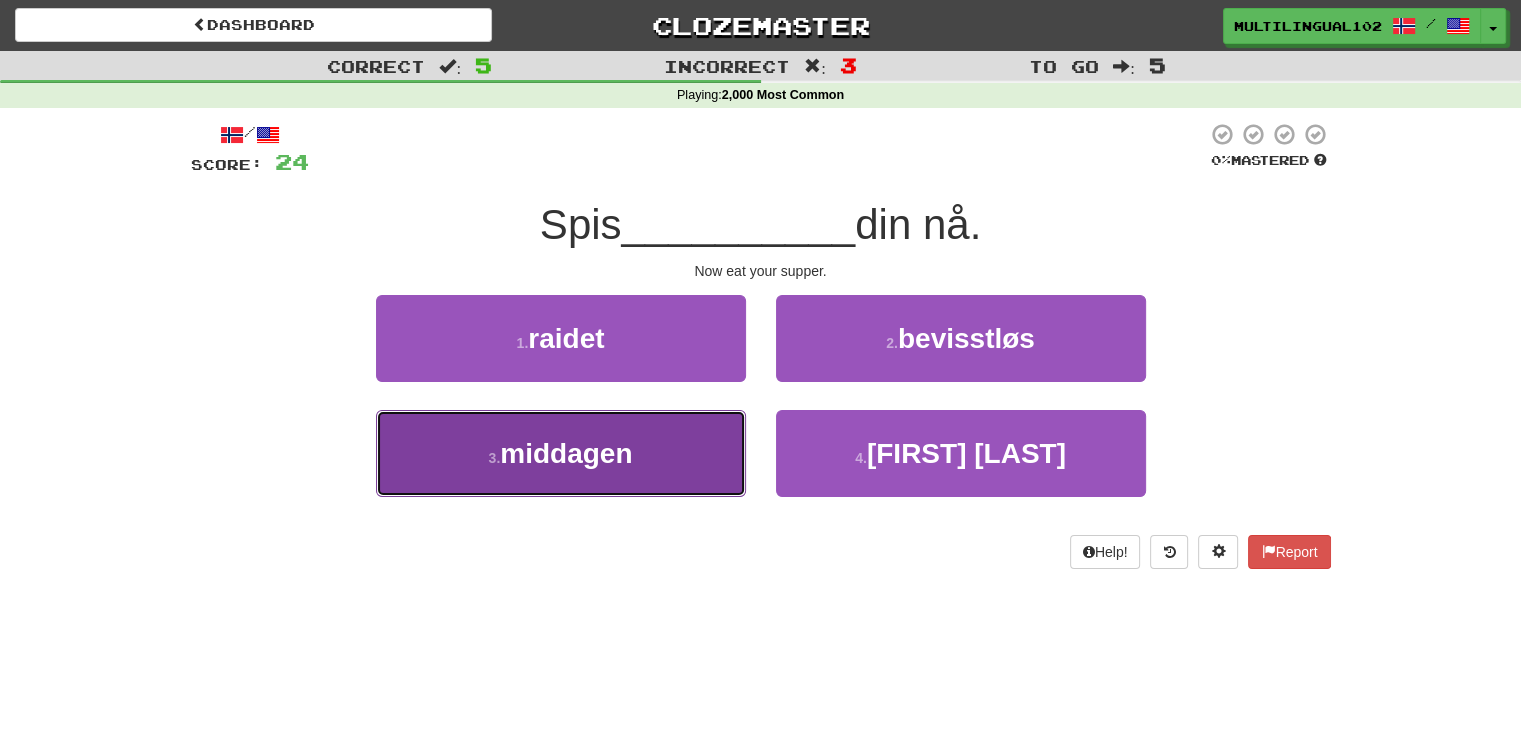 click on "3 .  middagen" at bounding box center (561, 453) 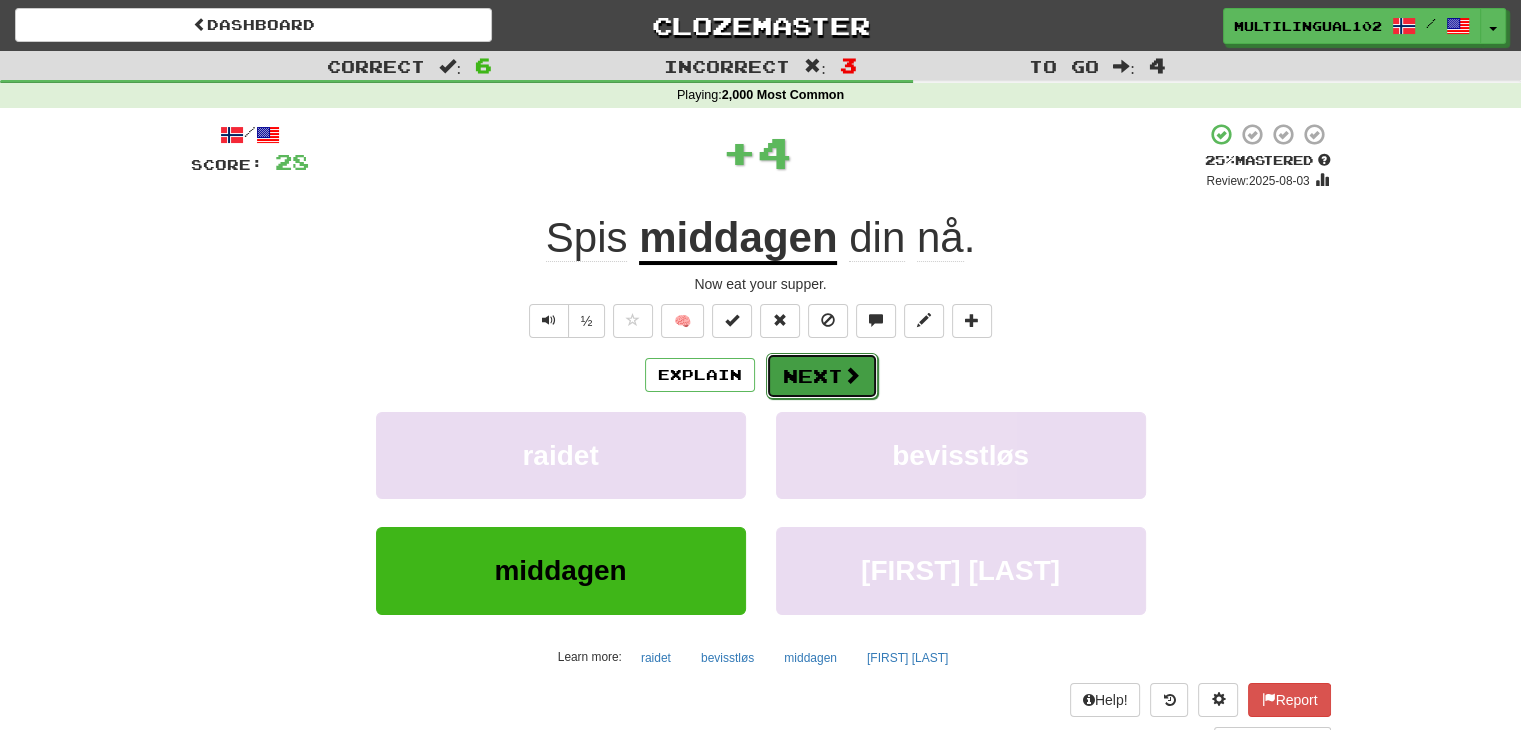 click on "Next" at bounding box center (822, 376) 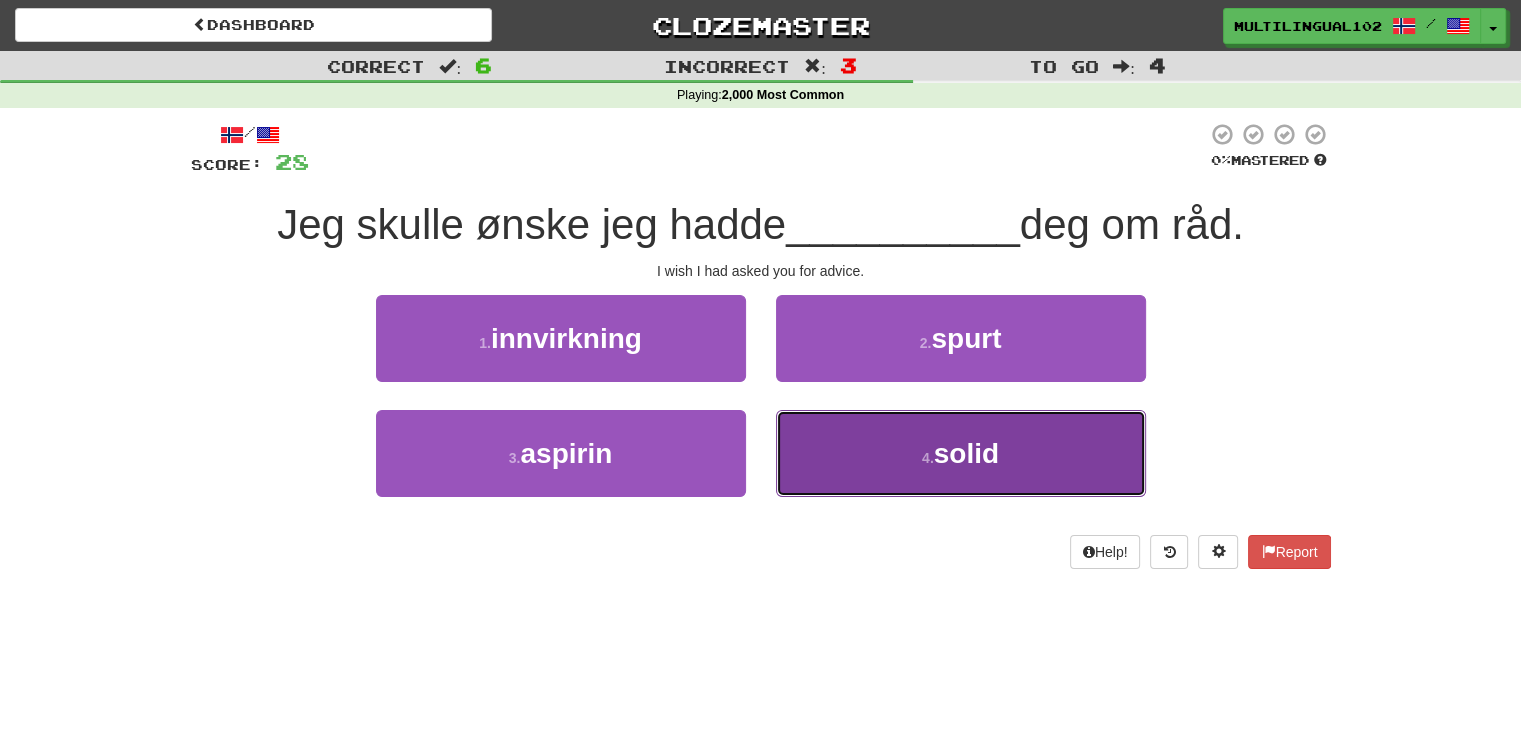 click on "4 .  solid" at bounding box center (961, 453) 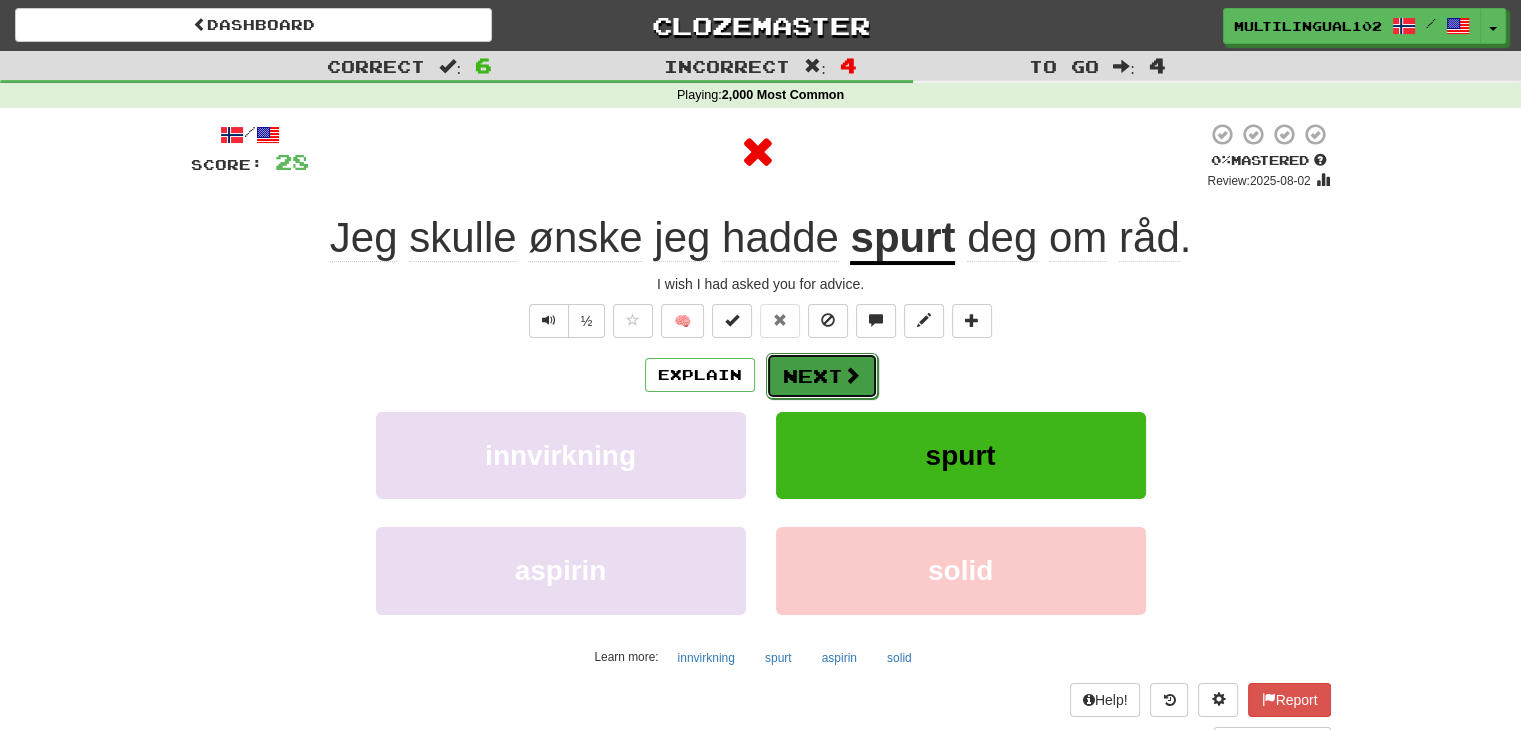click on "Next" at bounding box center (822, 376) 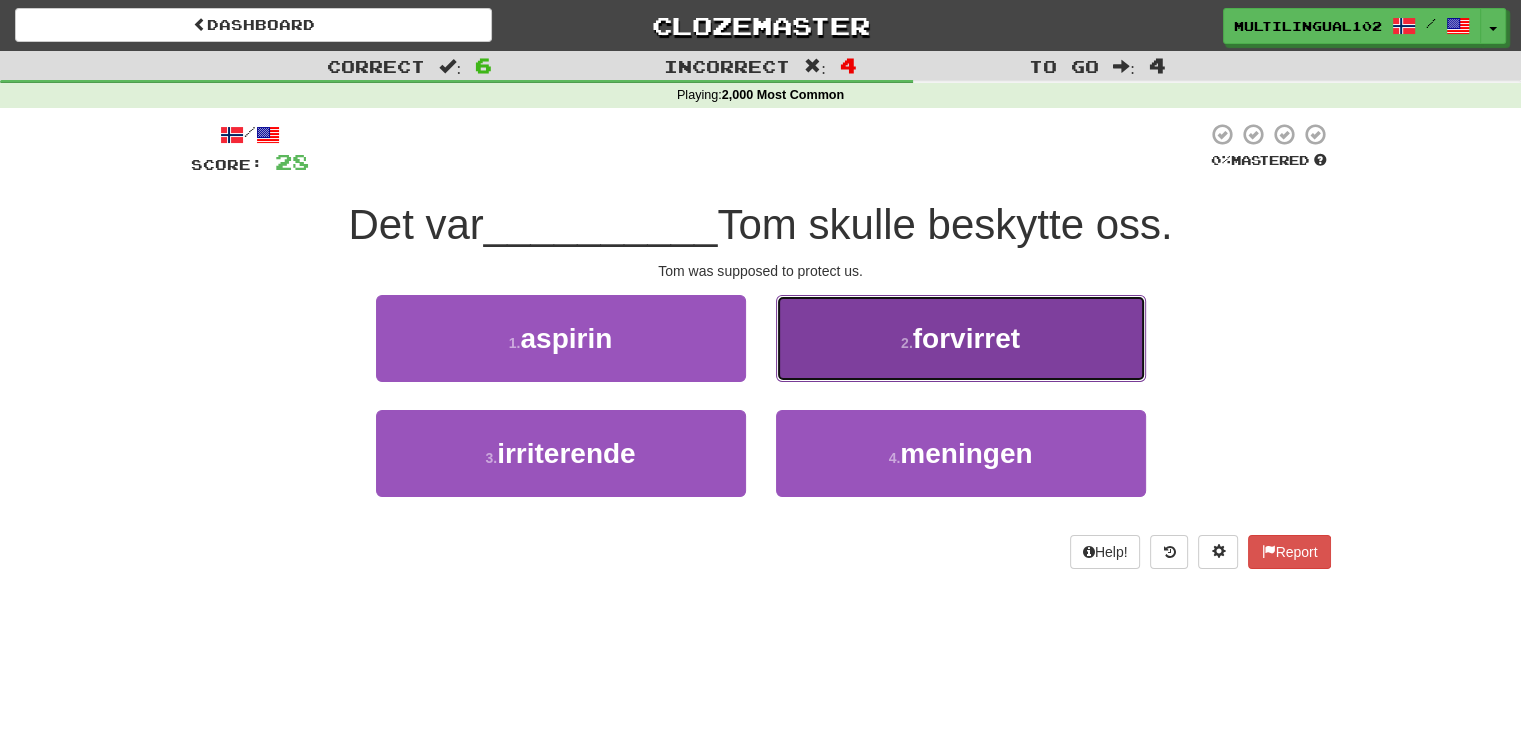 click on "2 ." at bounding box center [907, 343] 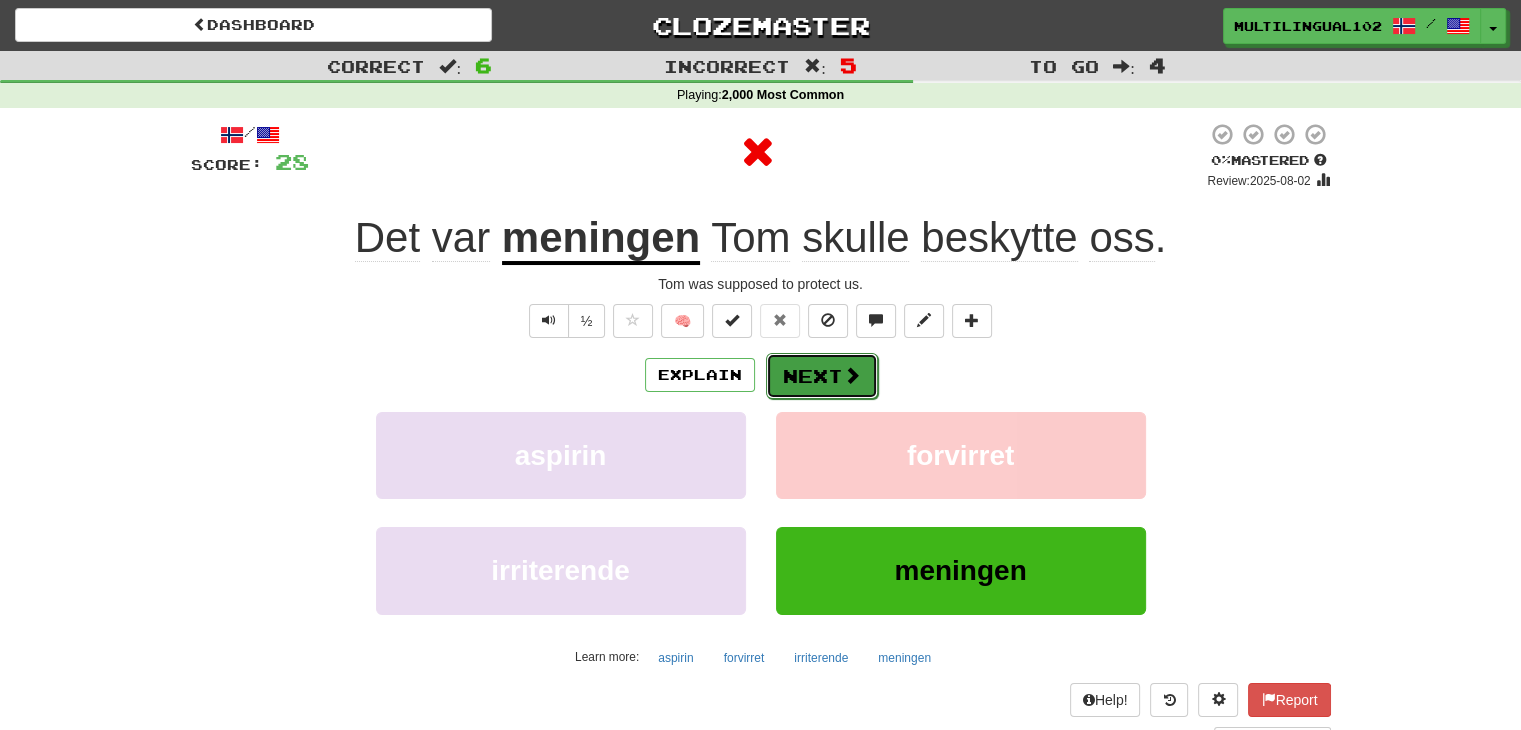 click on "Next" at bounding box center (822, 376) 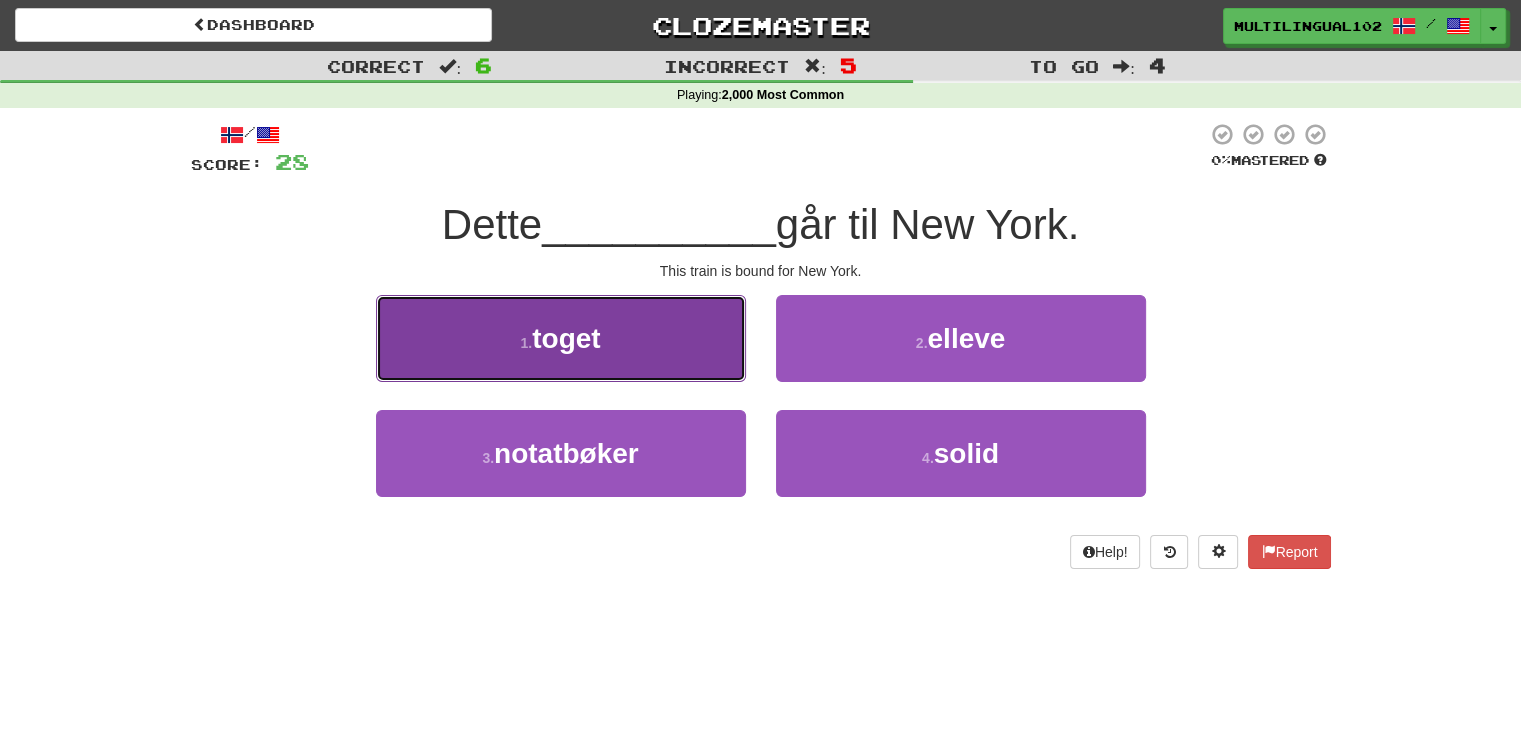 click on "1 .  toget" at bounding box center [561, 338] 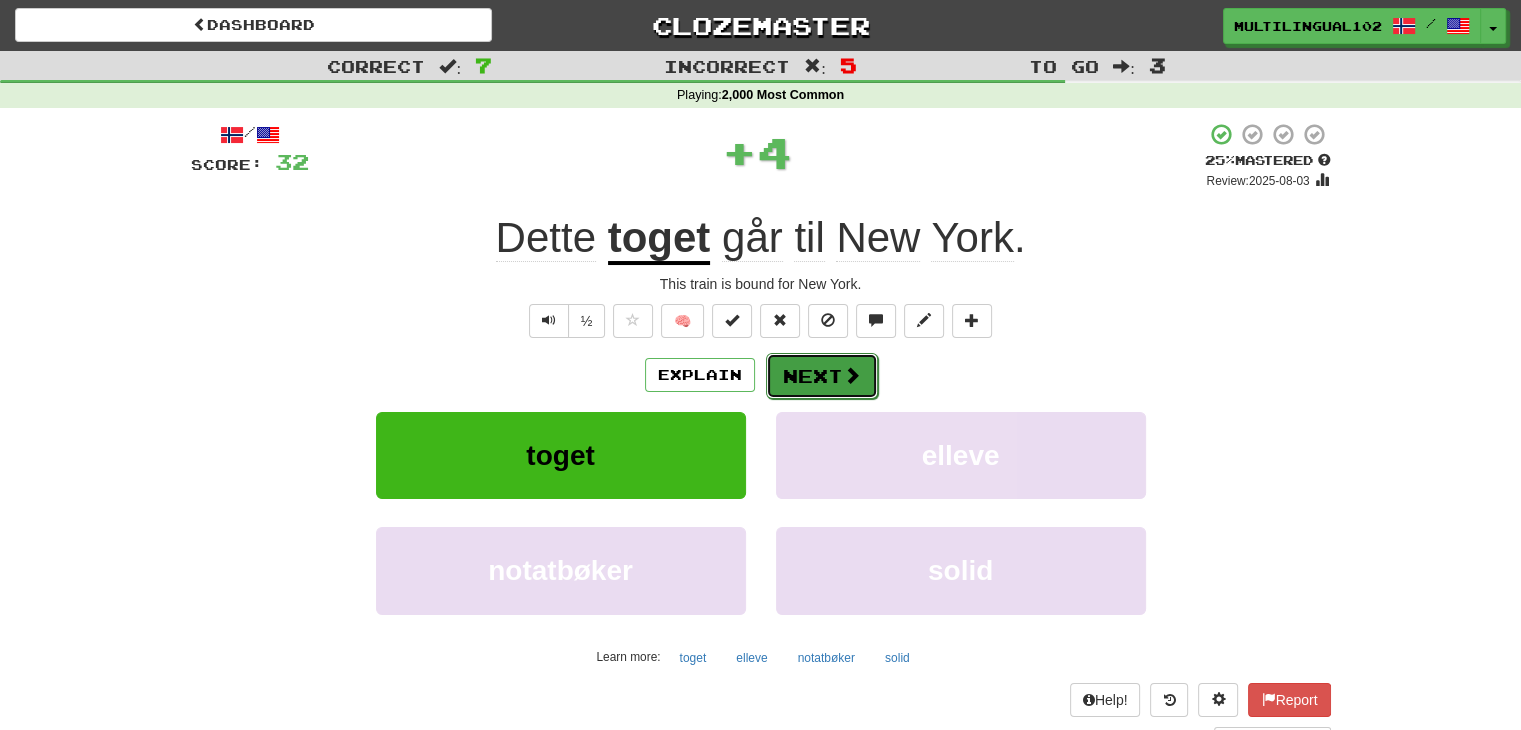 click on "Next" at bounding box center (822, 376) 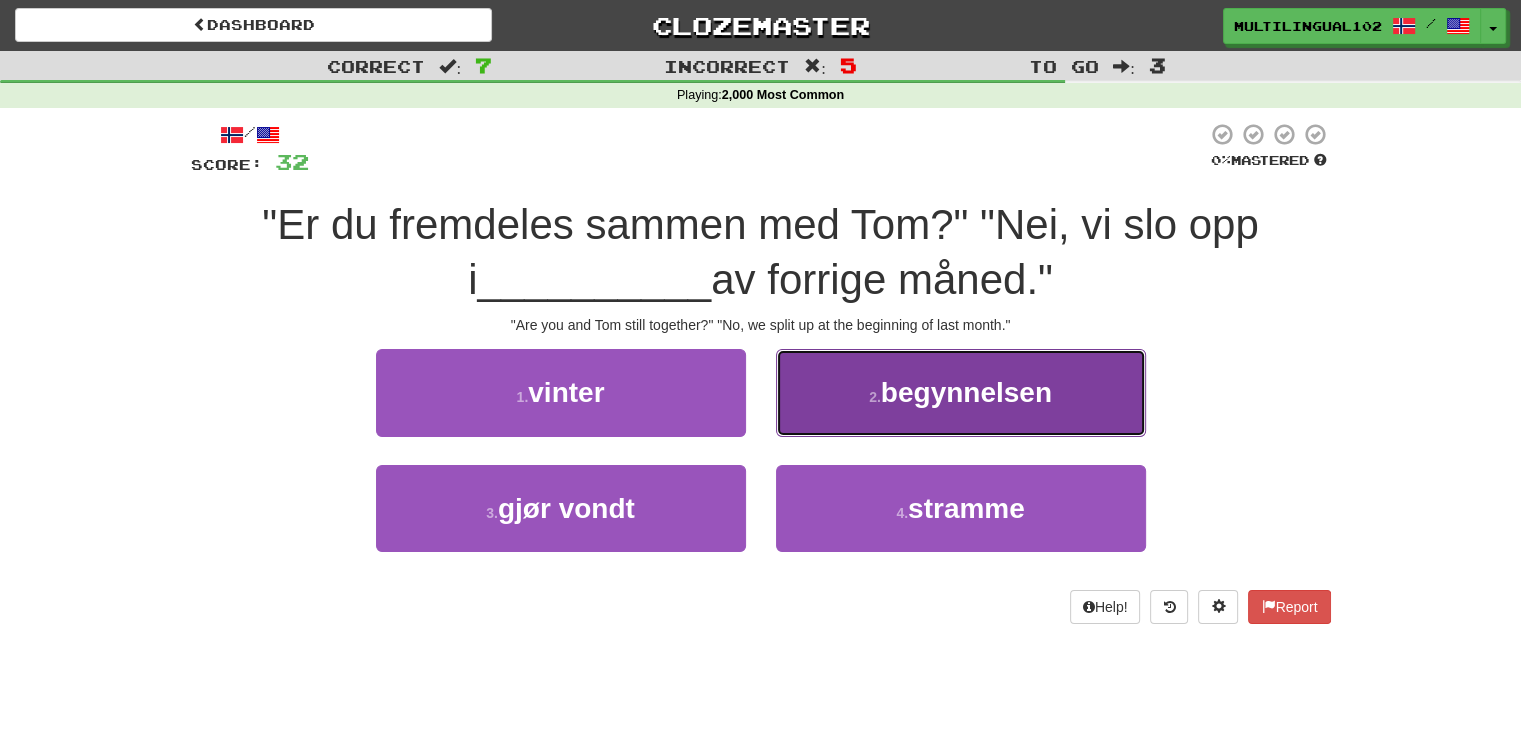 click on "2 .  begynnelsen" at bounding box center [961, 392] 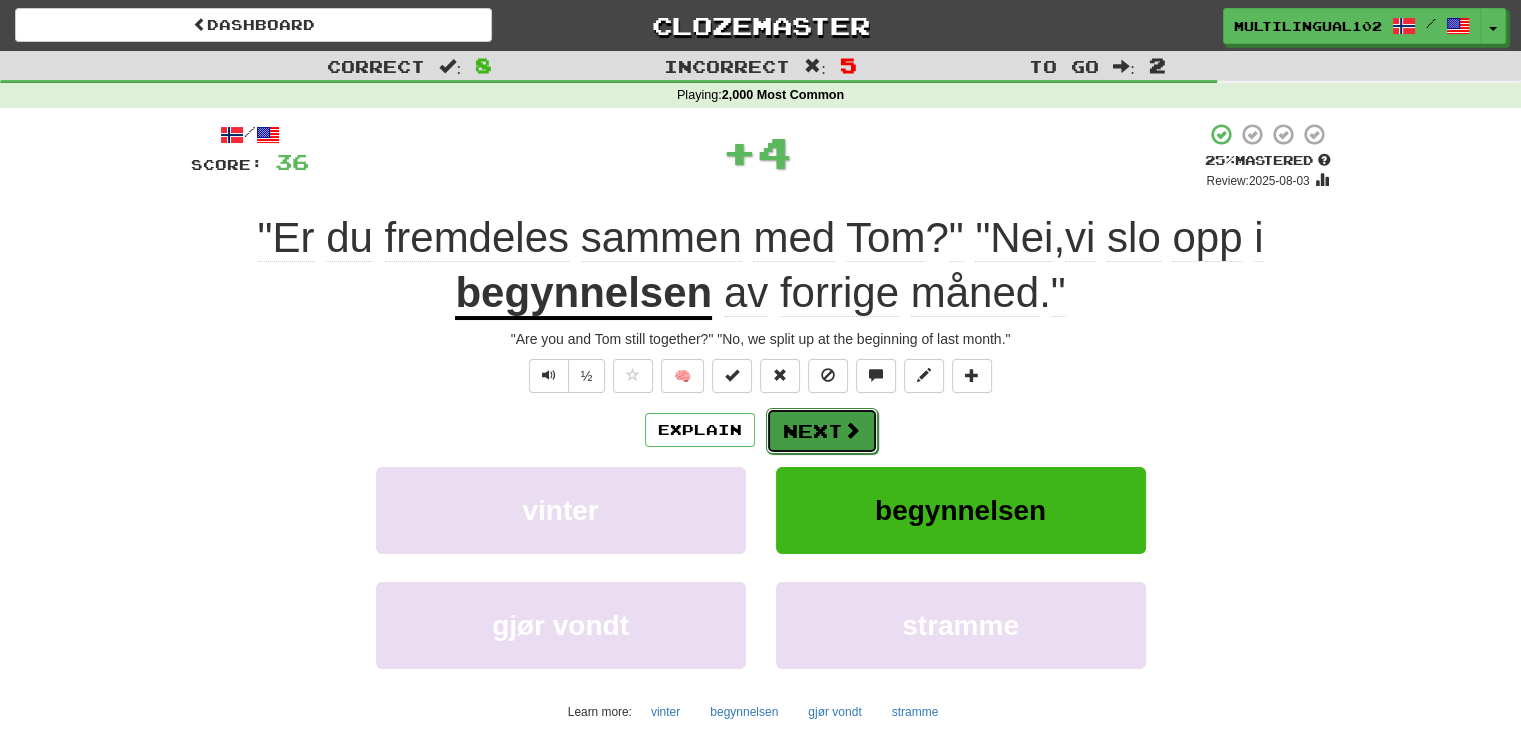 click on "Next" at bounding box center (822, 431) 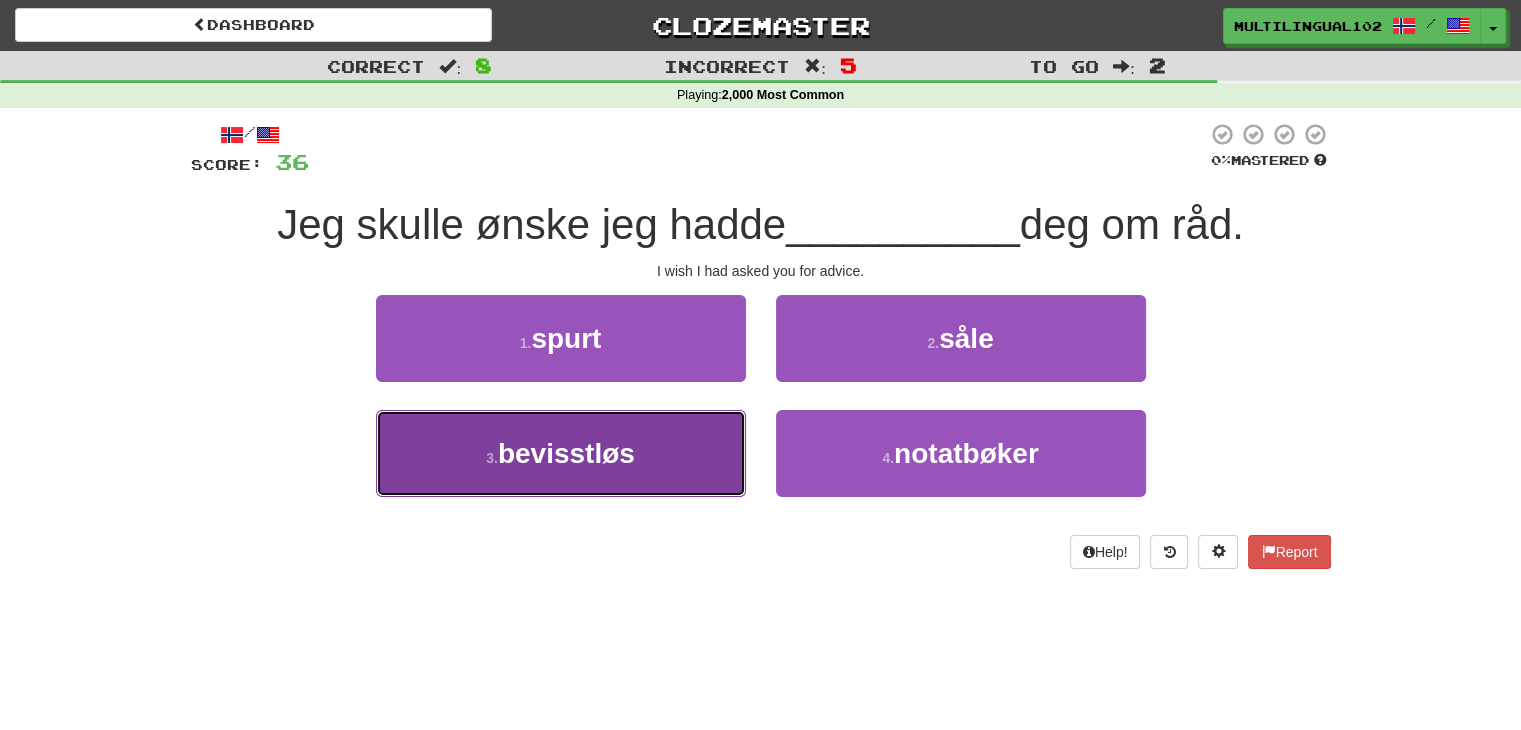 click on "3 .  bevisstløs" at bounding box center [561, 453] 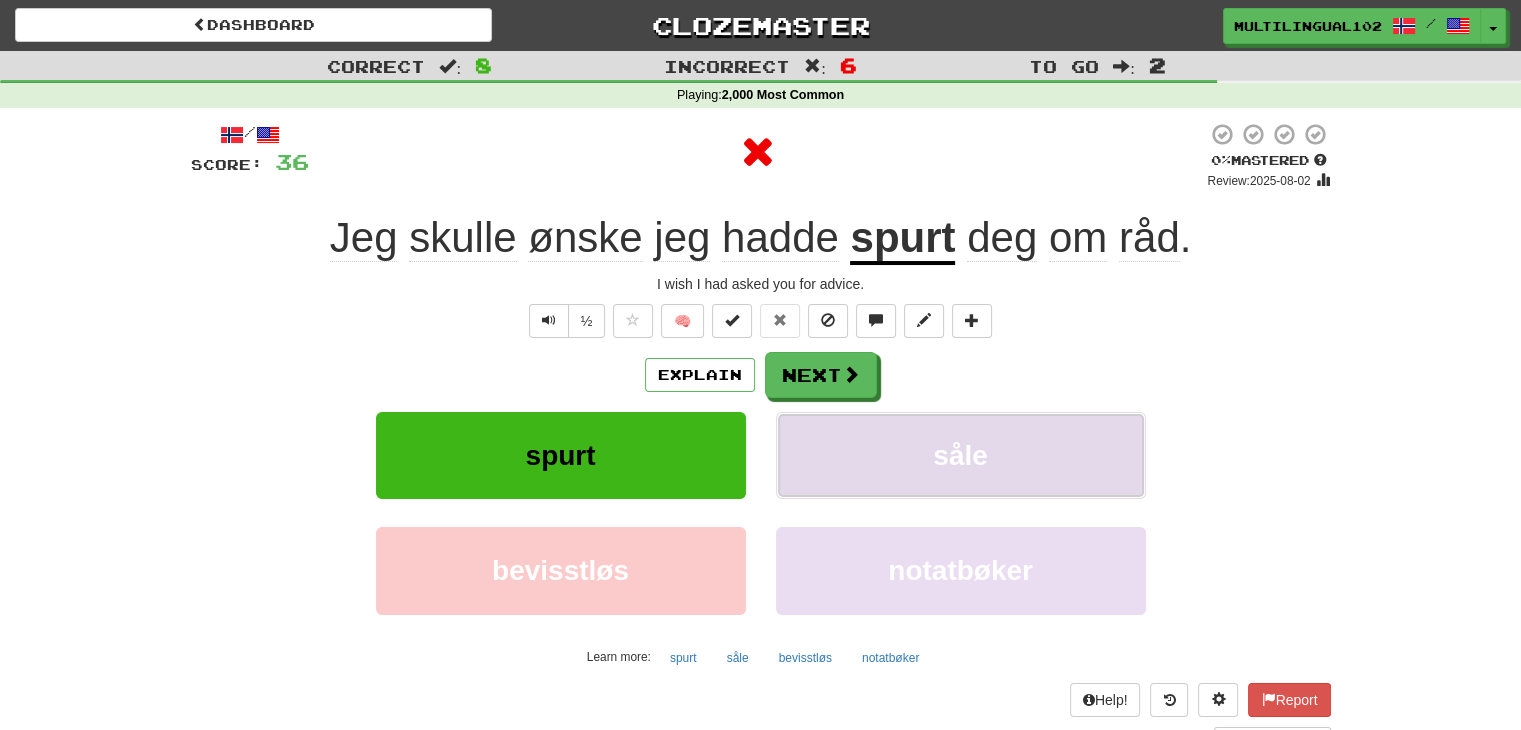 click on "såle" at bounding box center (961, 455) 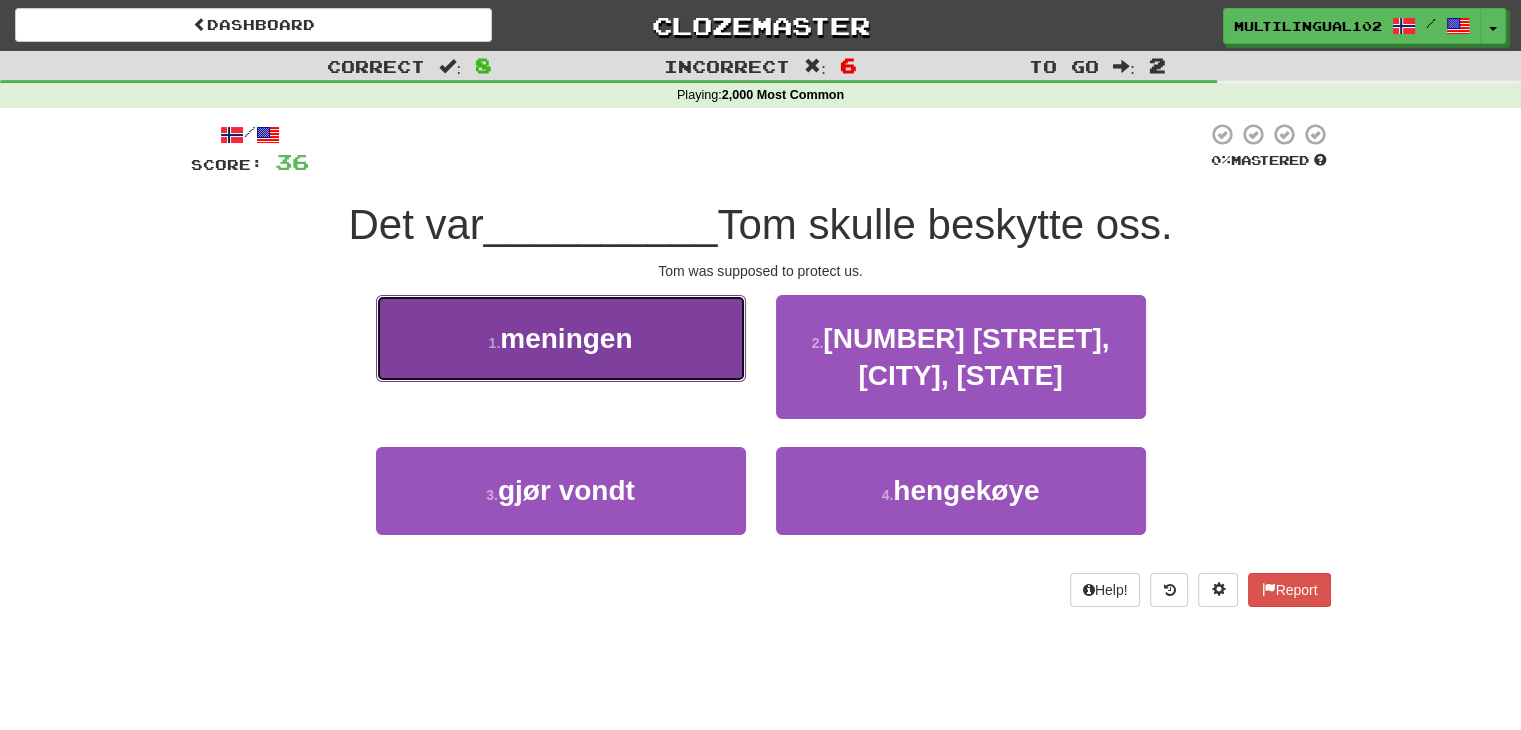 click on "1 .  meningen" at bounding box center (561, 338) 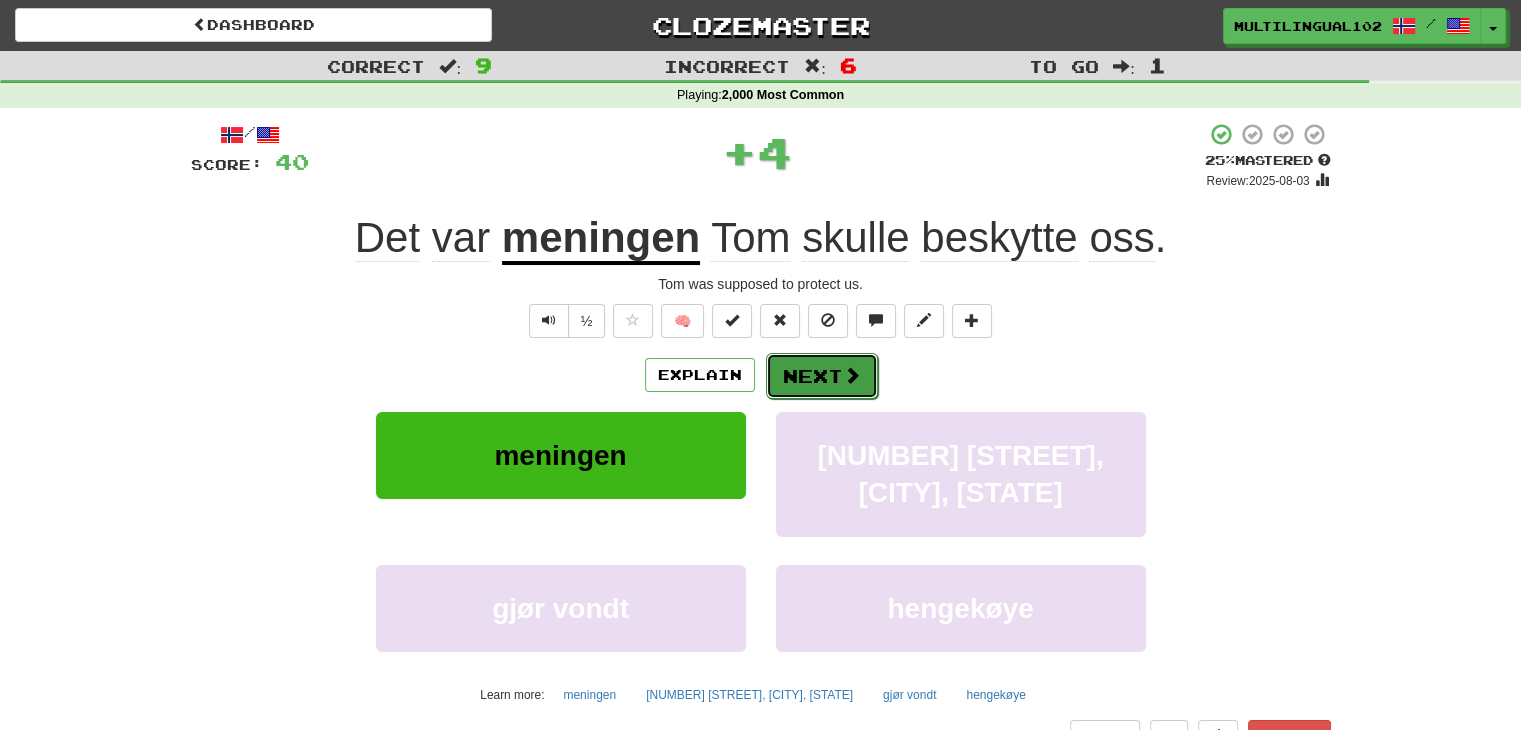 click on "Next" at bounding box center [822, 376] 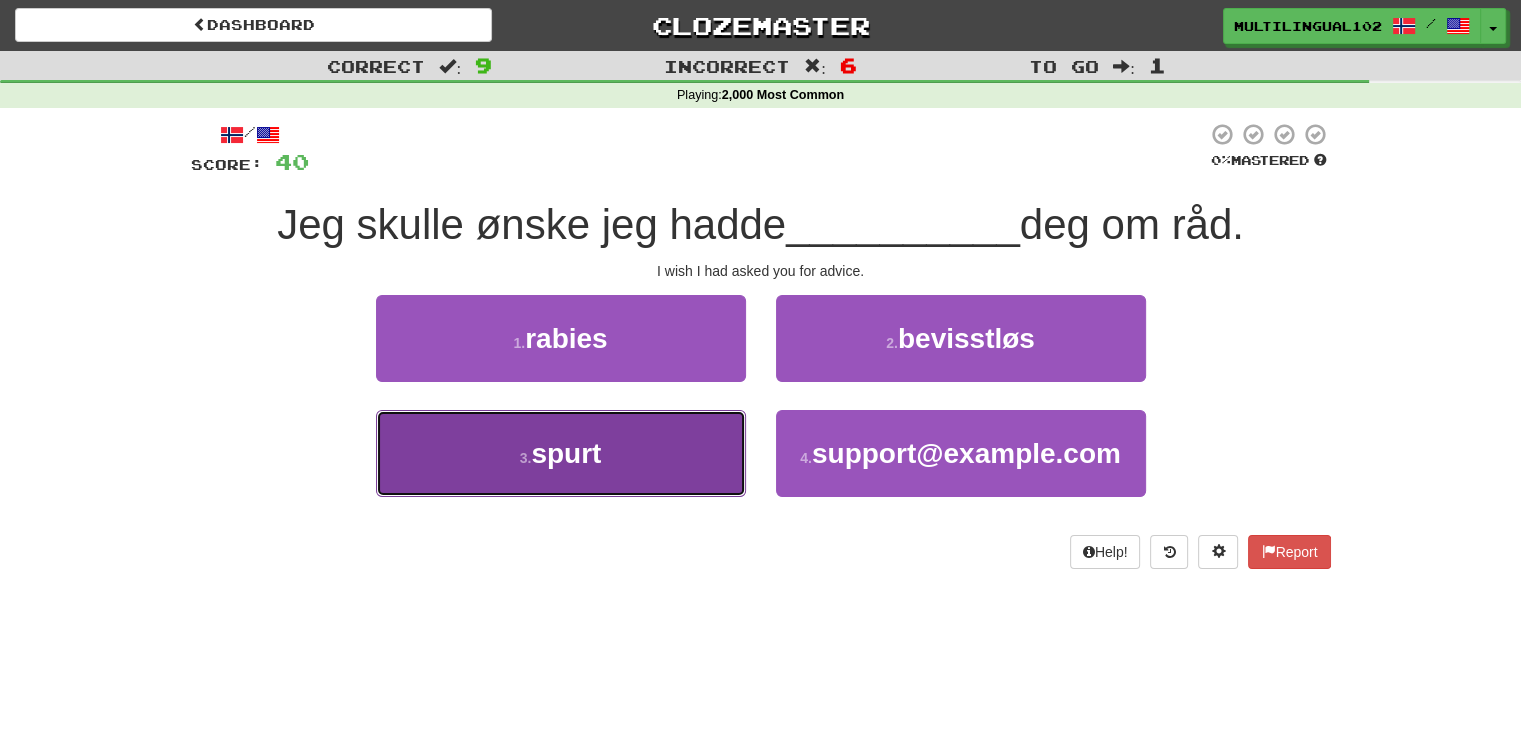 click on "3 .  spurt" at bounding box center (561, 453) 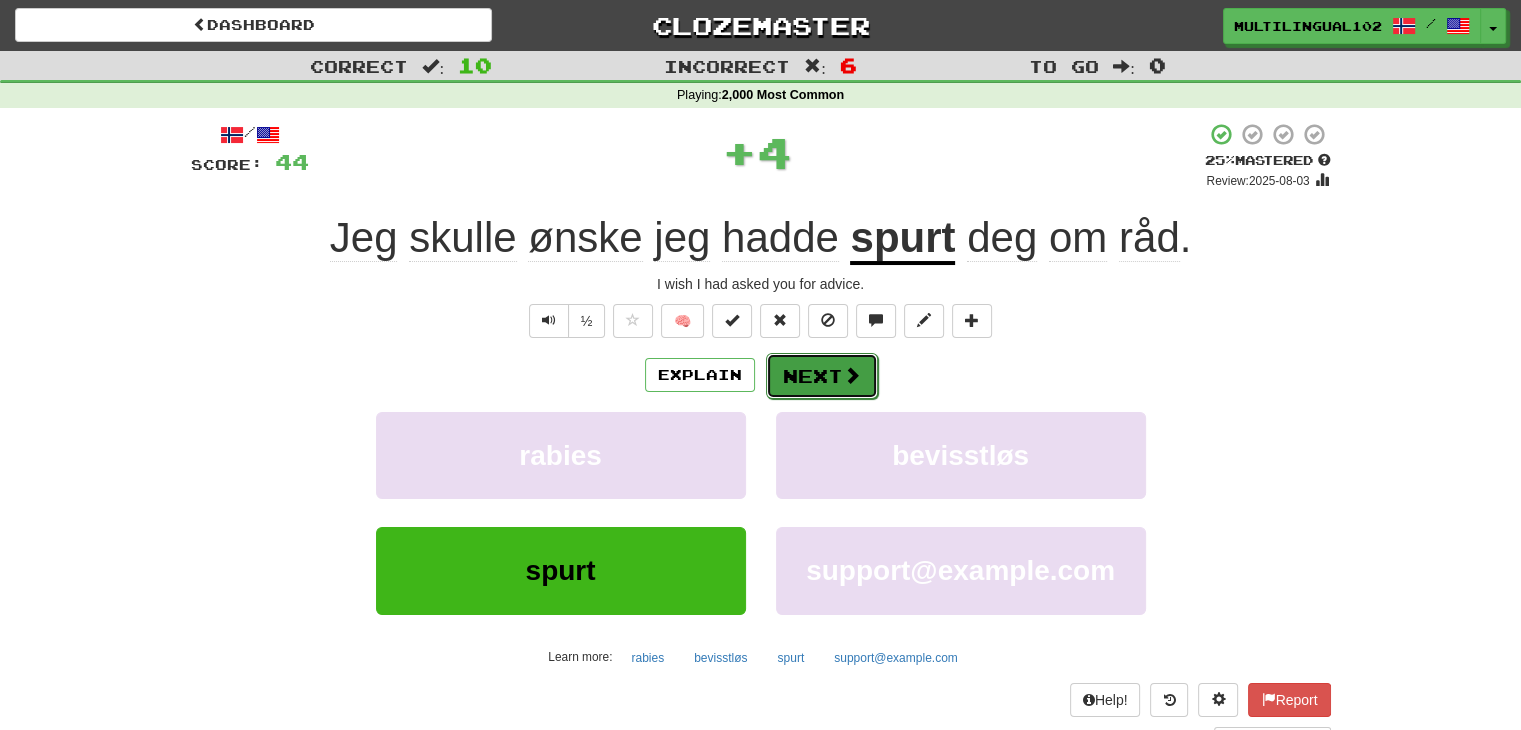 click on "Next" at bounding box center [822, 376] 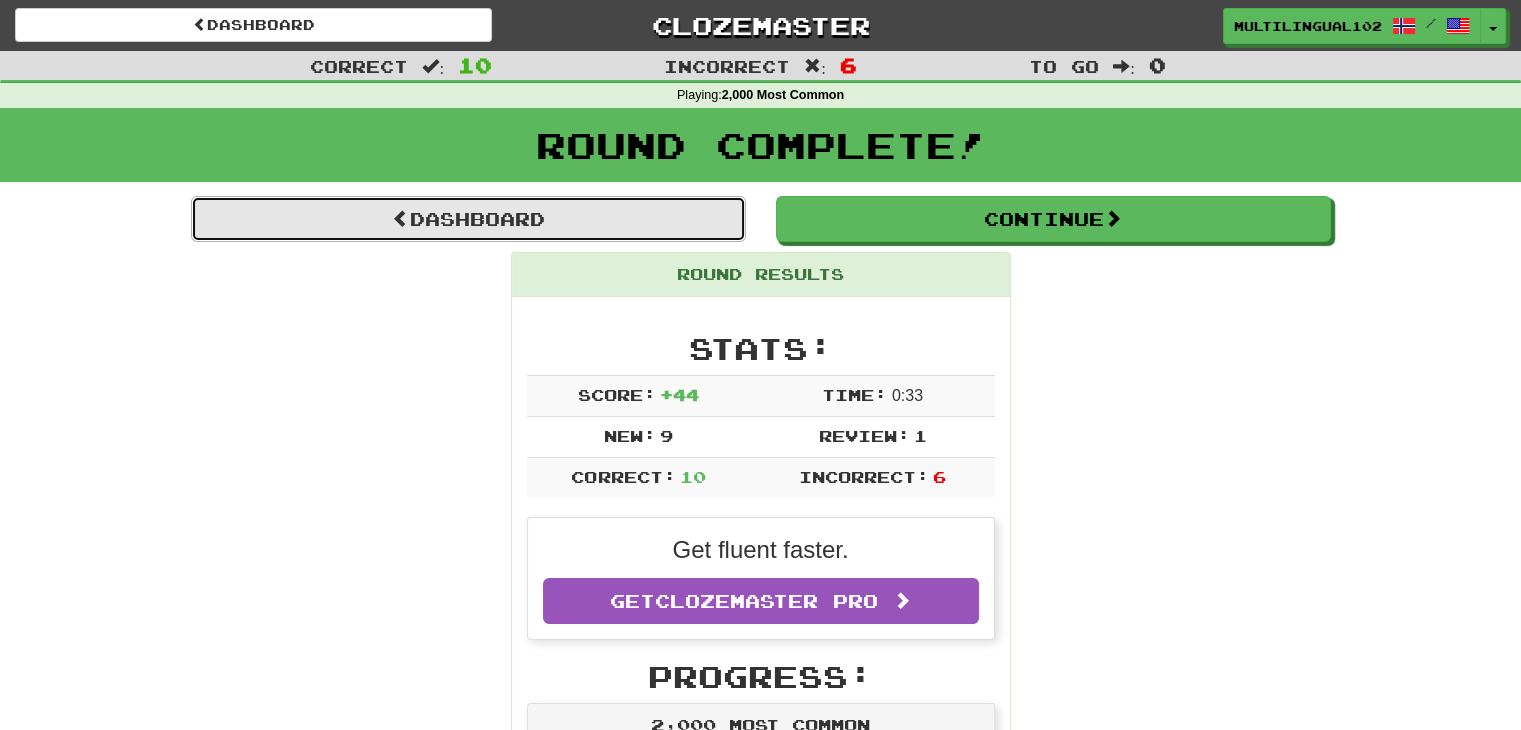 click on "Dashboard" at bounding box center (468, 219) 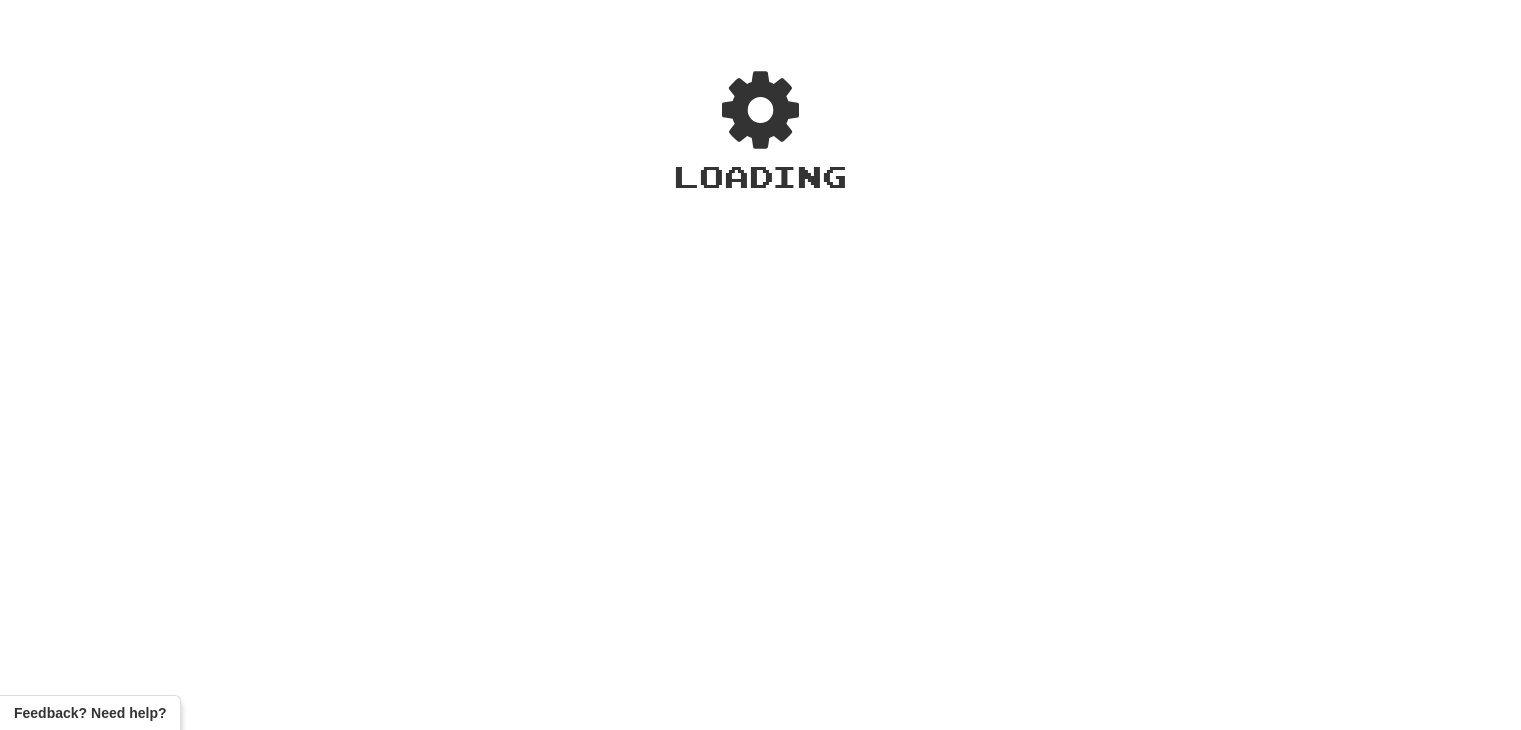 scroll, scrollTop: 0, scrollLeft: 0, axis: both 